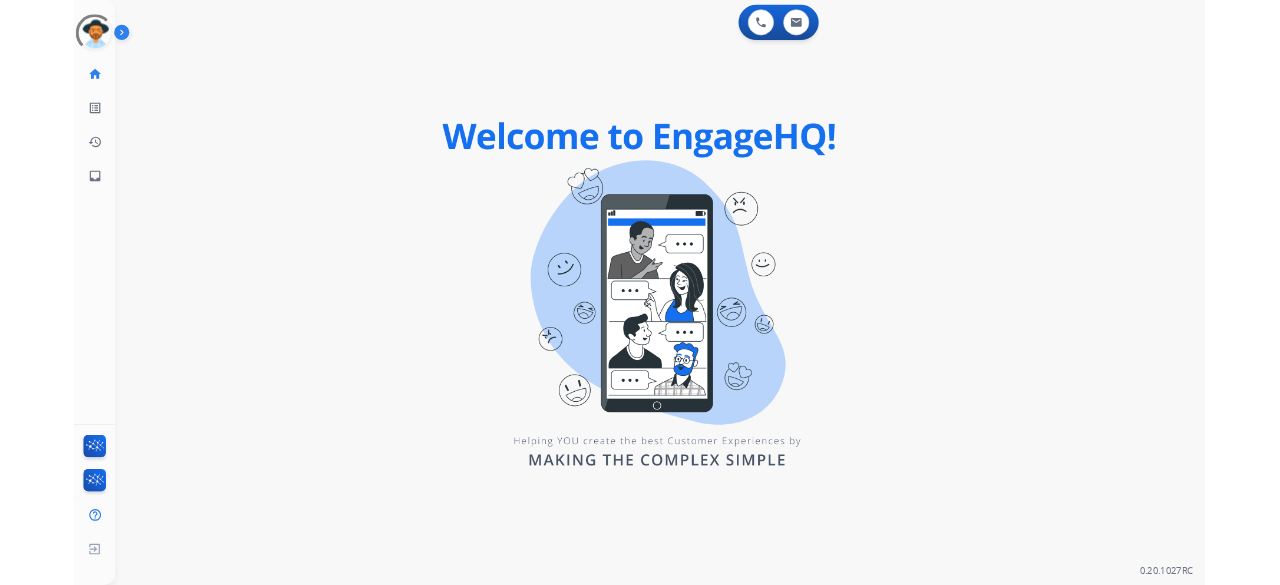 scroll, scrollTop: 0, scrollLeft: 0, axis: both 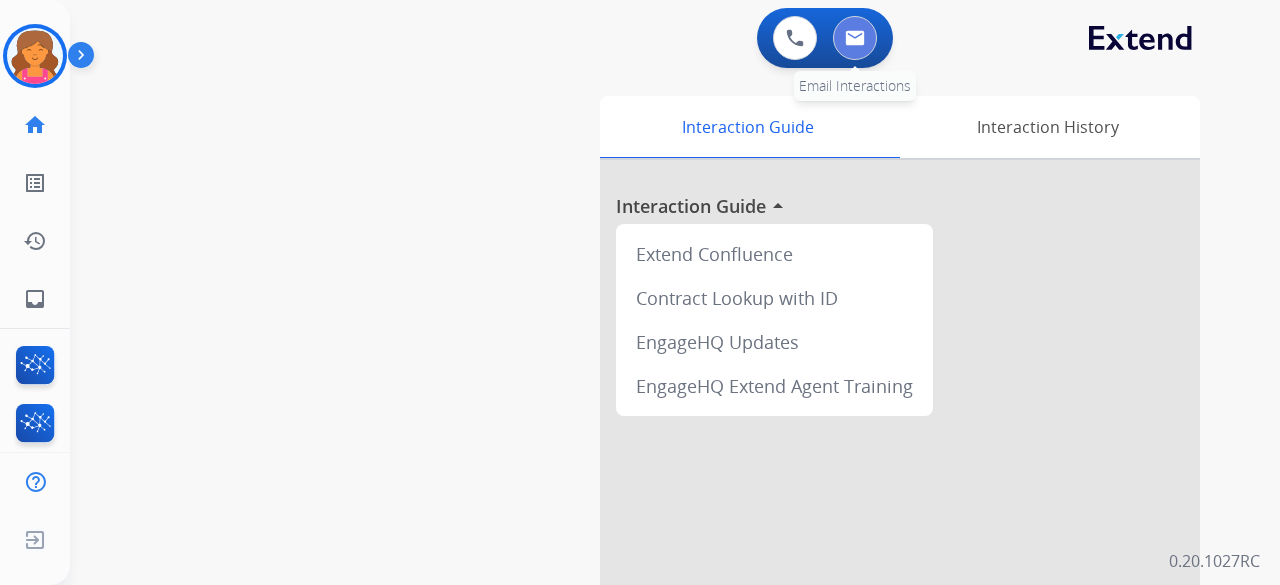 click at bounding box center (855, 38) 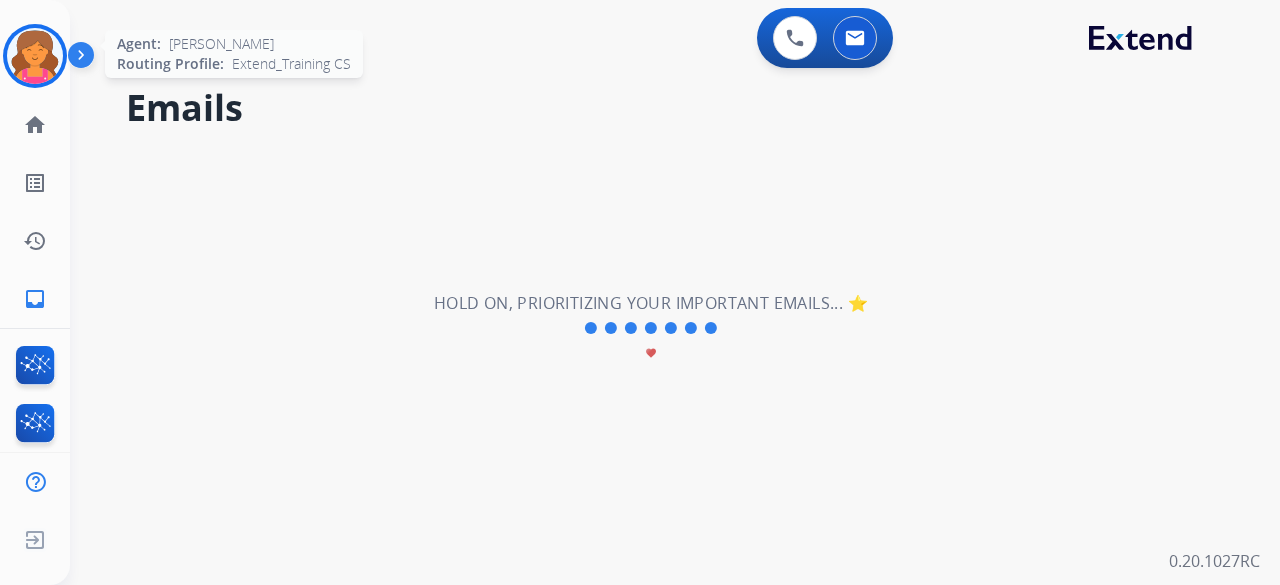 click at bounding box center [35, 56] 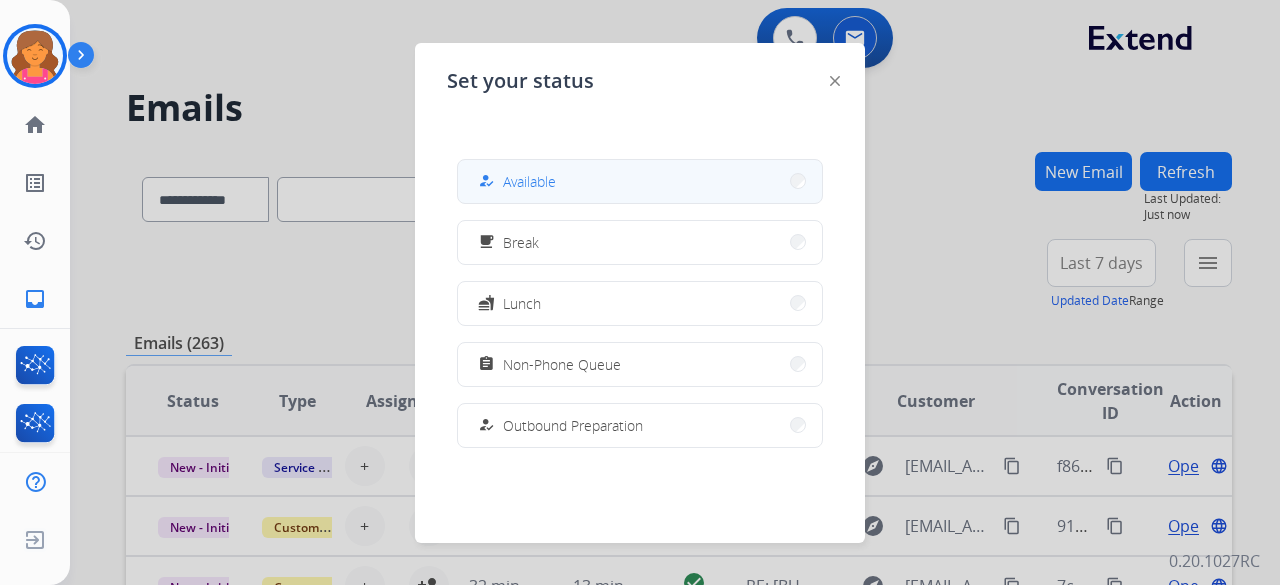 click on "how_to_reg Available" at bounding box center [640, 181] 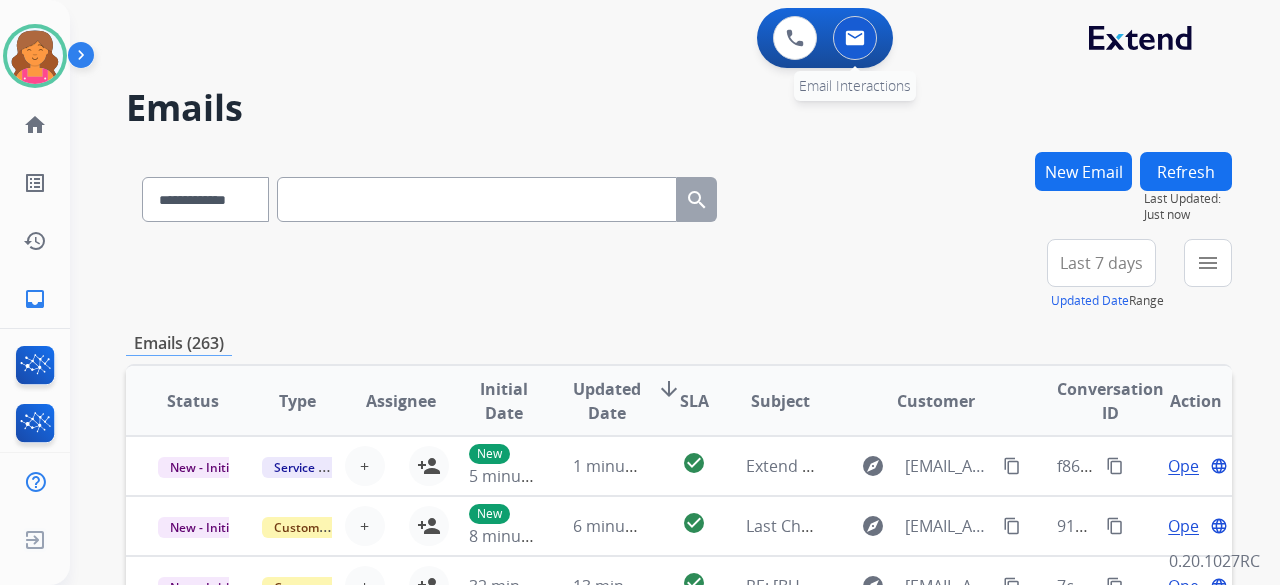 click at bounding box center (855, 38) 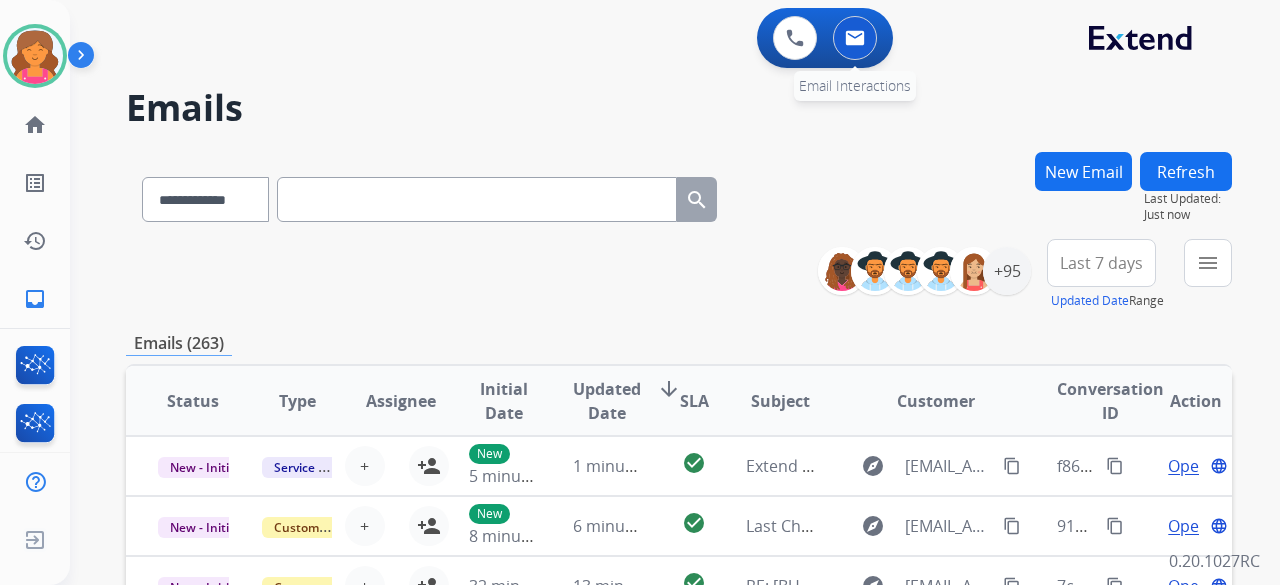 click at bounding box center (855, 38) 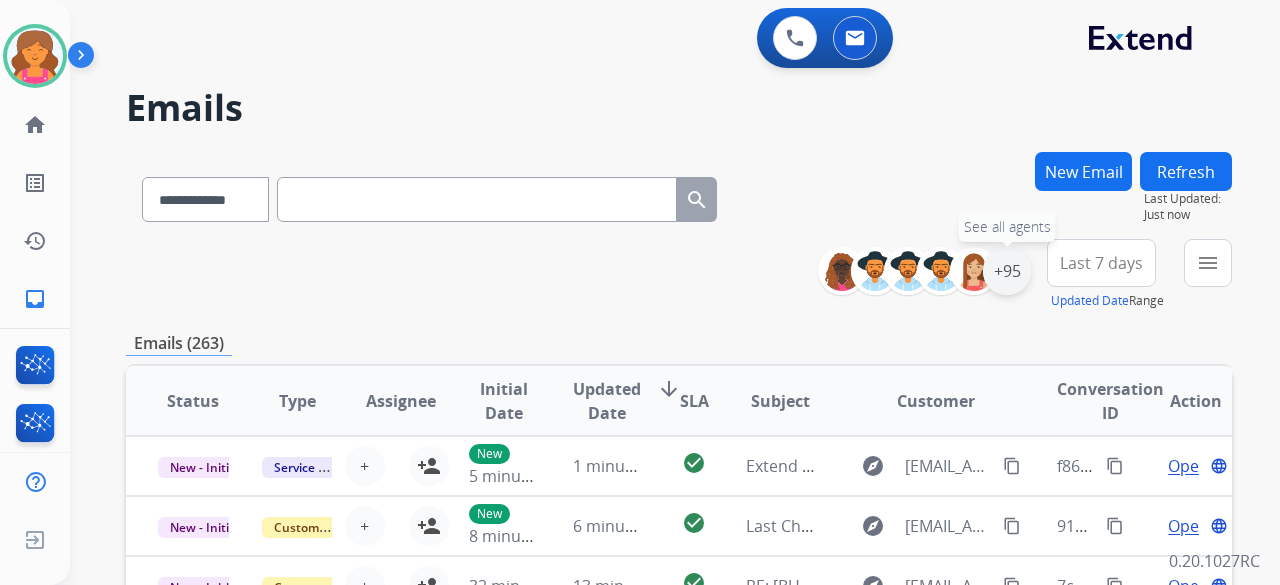 click on "+95" at bounding box center [1007, 271] 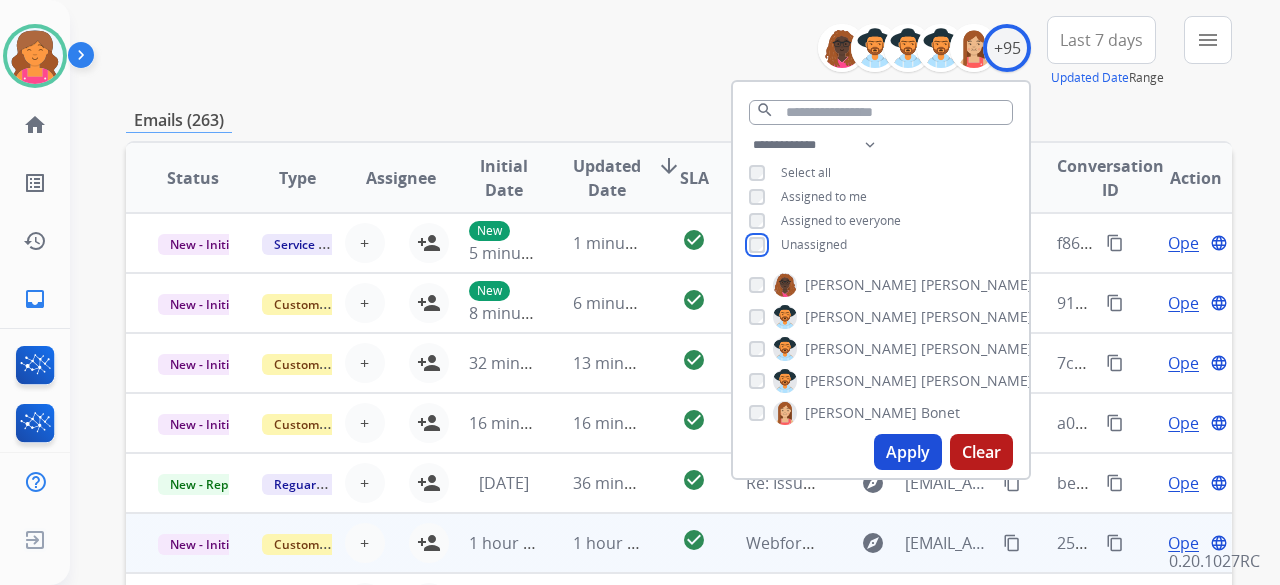 scroll, scrollTop: 300, scrollLeft: 0, axis: vertical 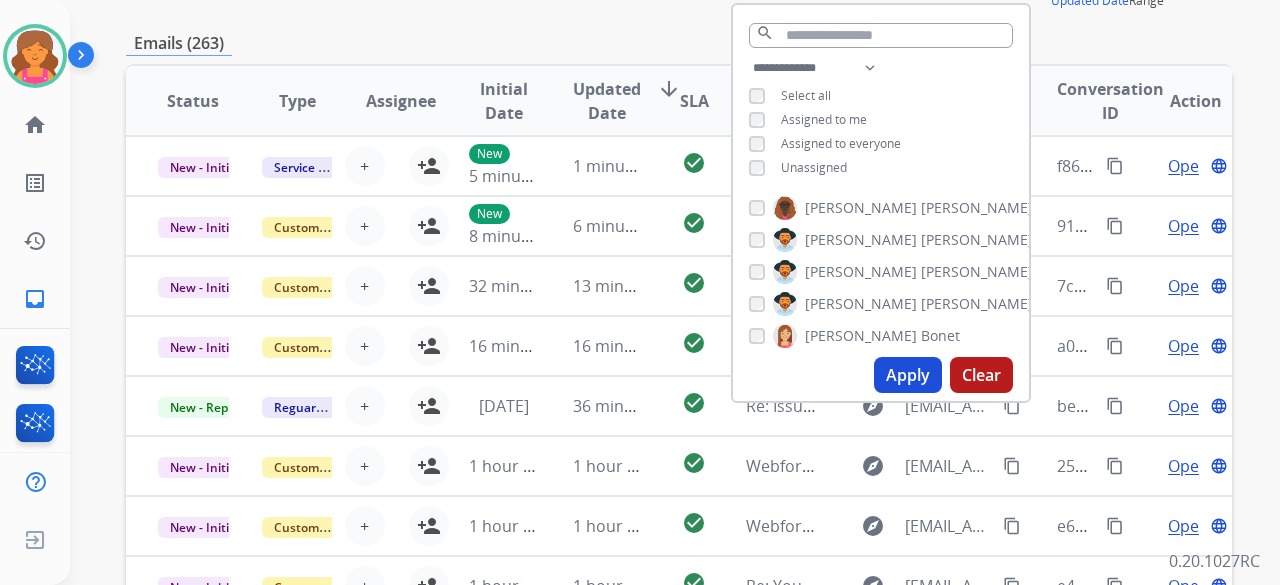 click on "Apply" at bounding box center [908, 375] 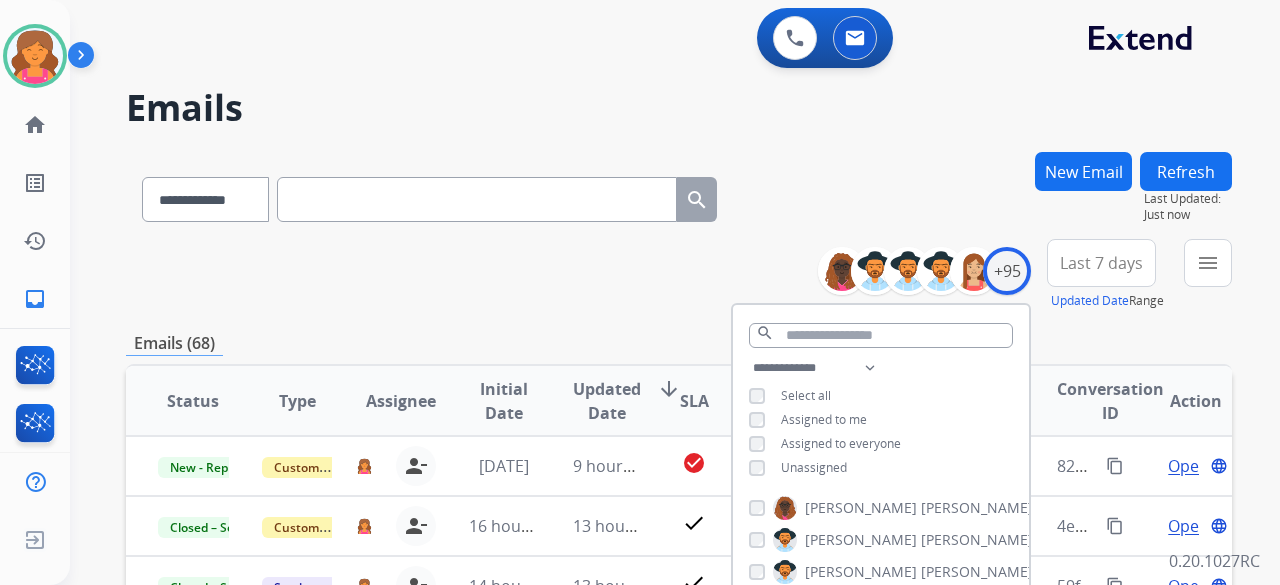 click on "**********" at bounding box center (679, 275) 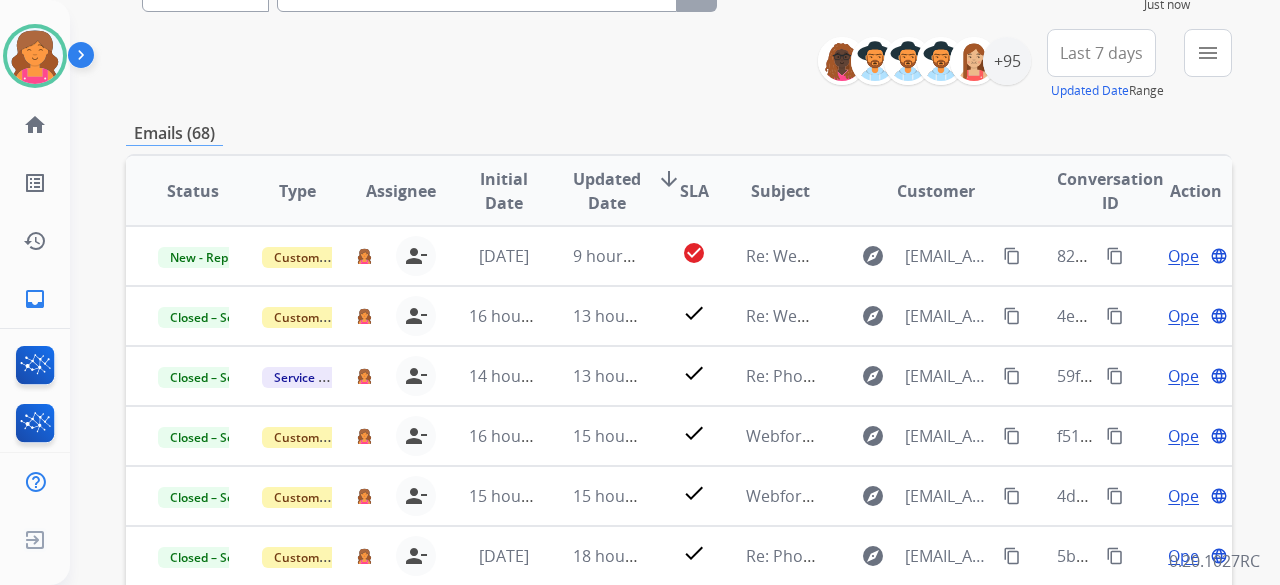 scroll, scrollTop: 300, scrollLeft: 0, axis: vertical 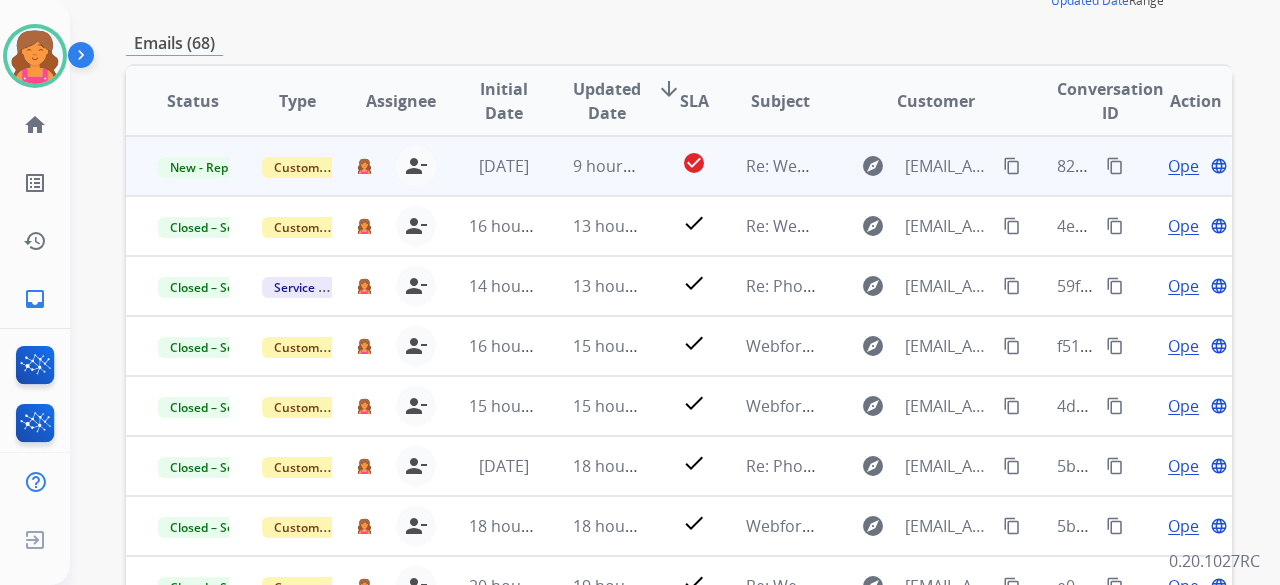 click on "Open" at bounding box center (1188, 166) 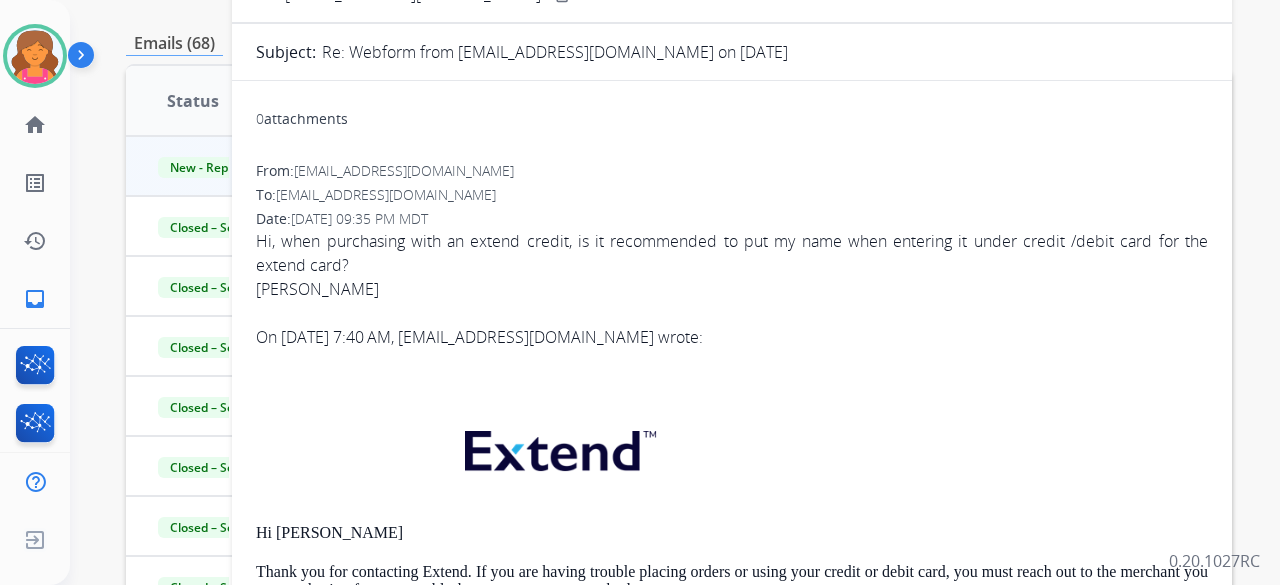 scroll, scrollTop: 200, scrollLeft: 0, axis: vertical 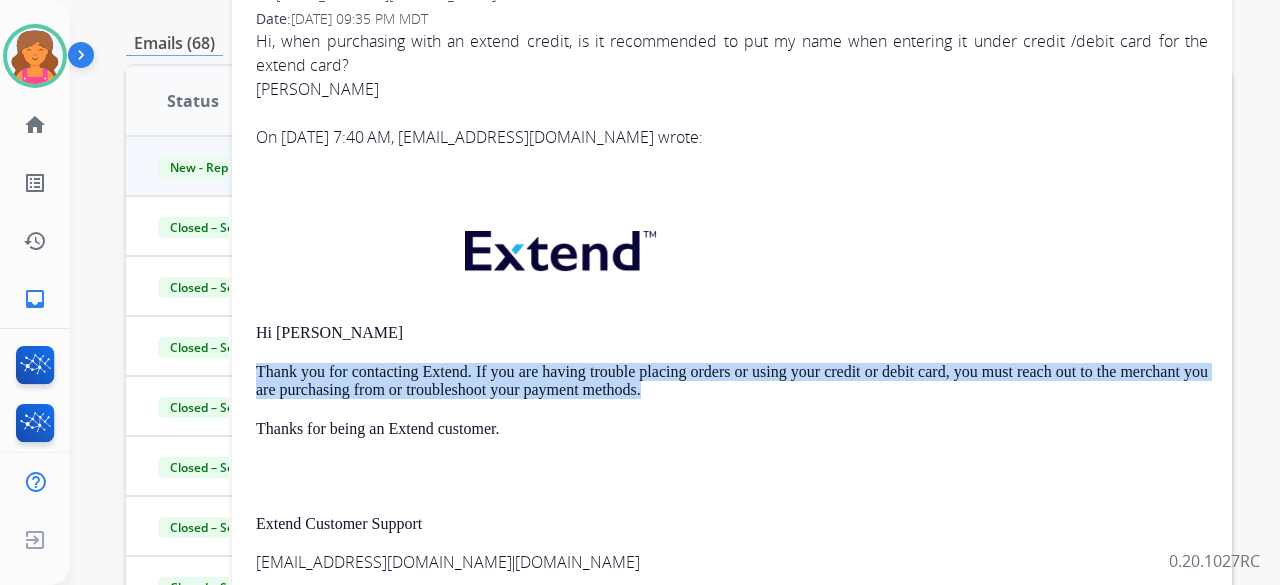 drag, startPoint x: 261, startPoint y: 367, endPoint x: 668, endPoint y: 391, distance: 407.707 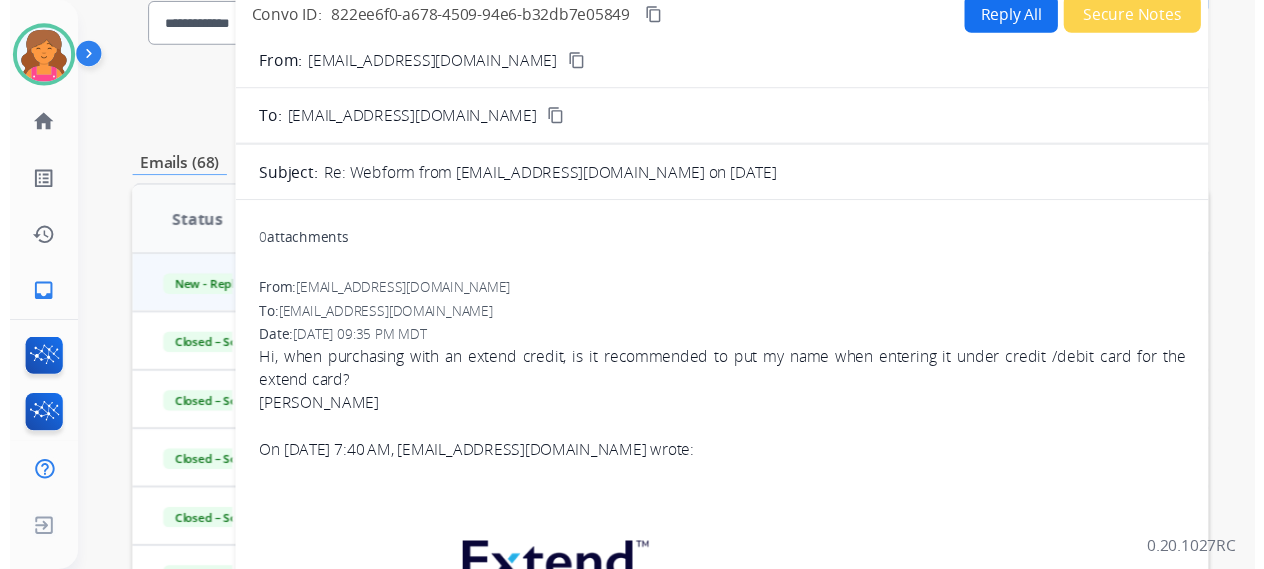 scroll, scrollTop: 0, scrollLeft: 0, axis: both 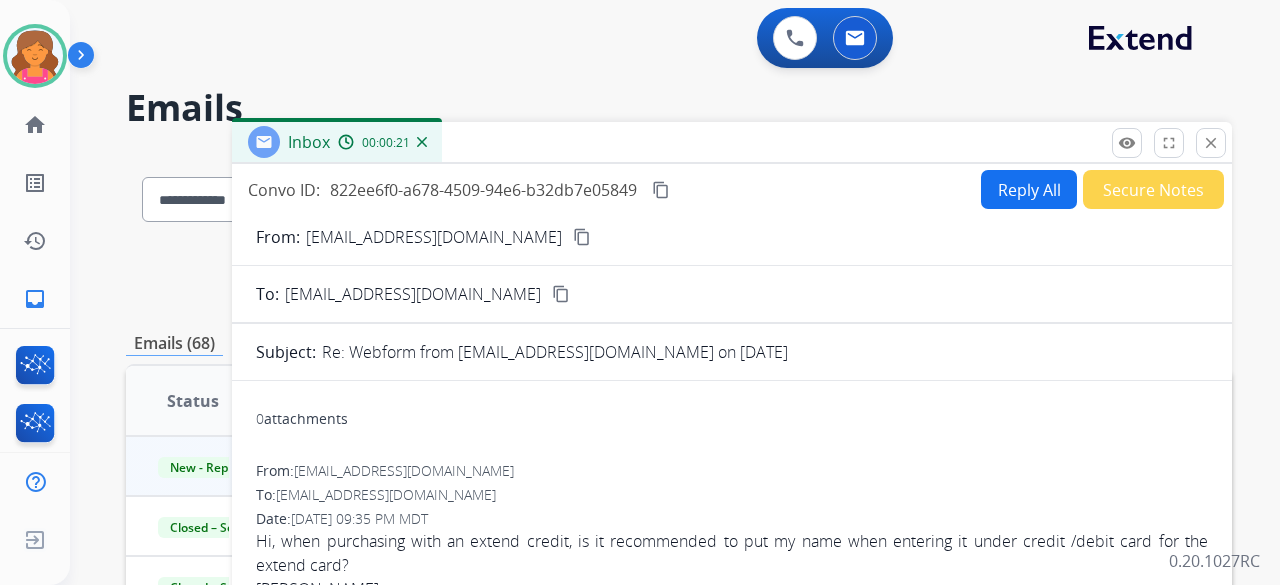click on "Reply All" at bounding box center (1029, 189) 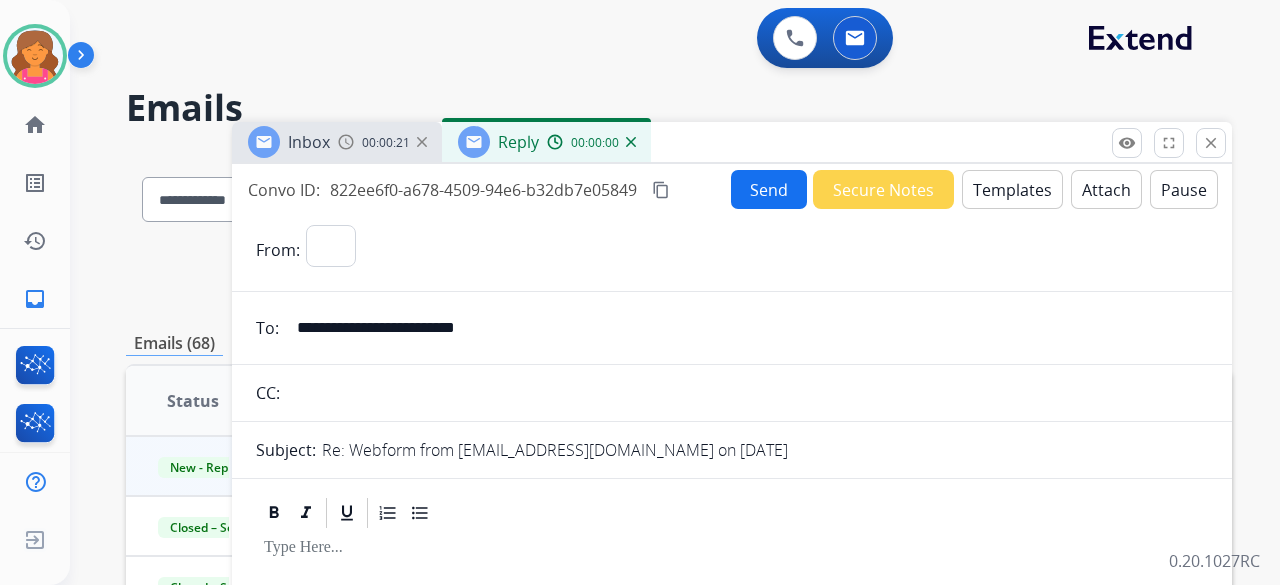 select on "**********" 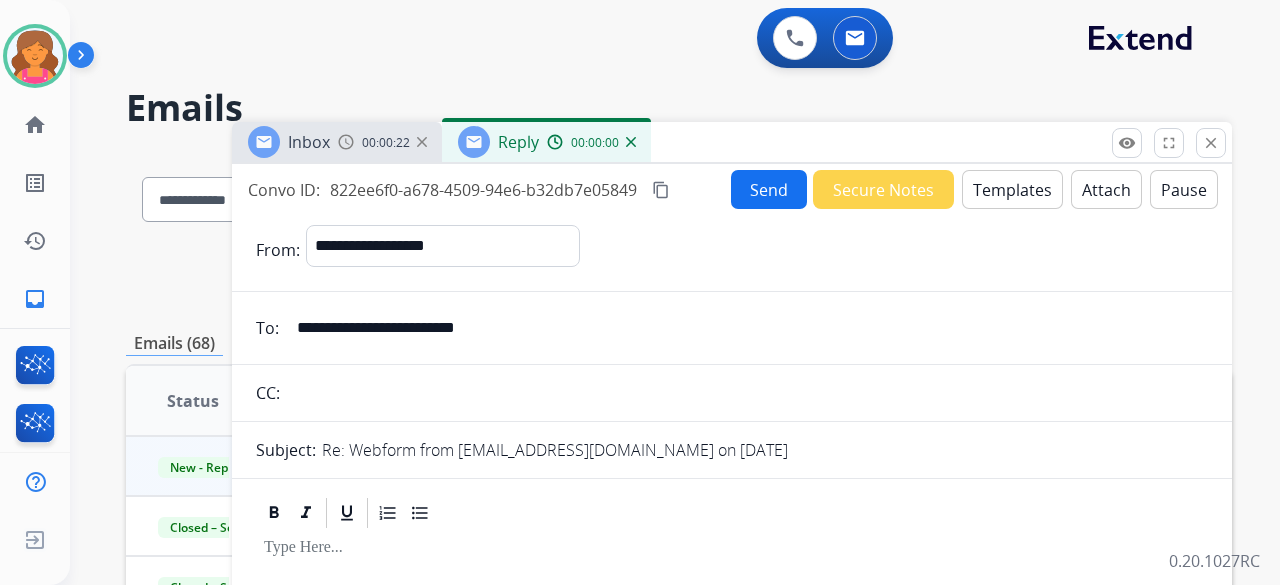 click on "Templates" at bounding box center (1012, 189) 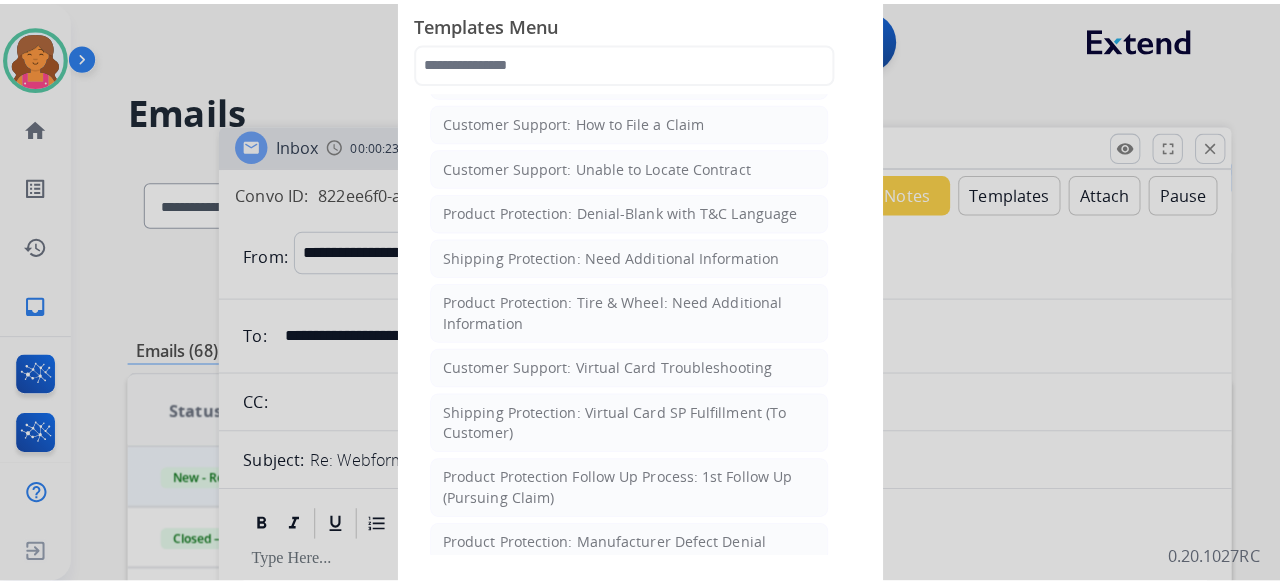 scroll, scrollTop: 400, scrollLeft: 0, axis: vertical 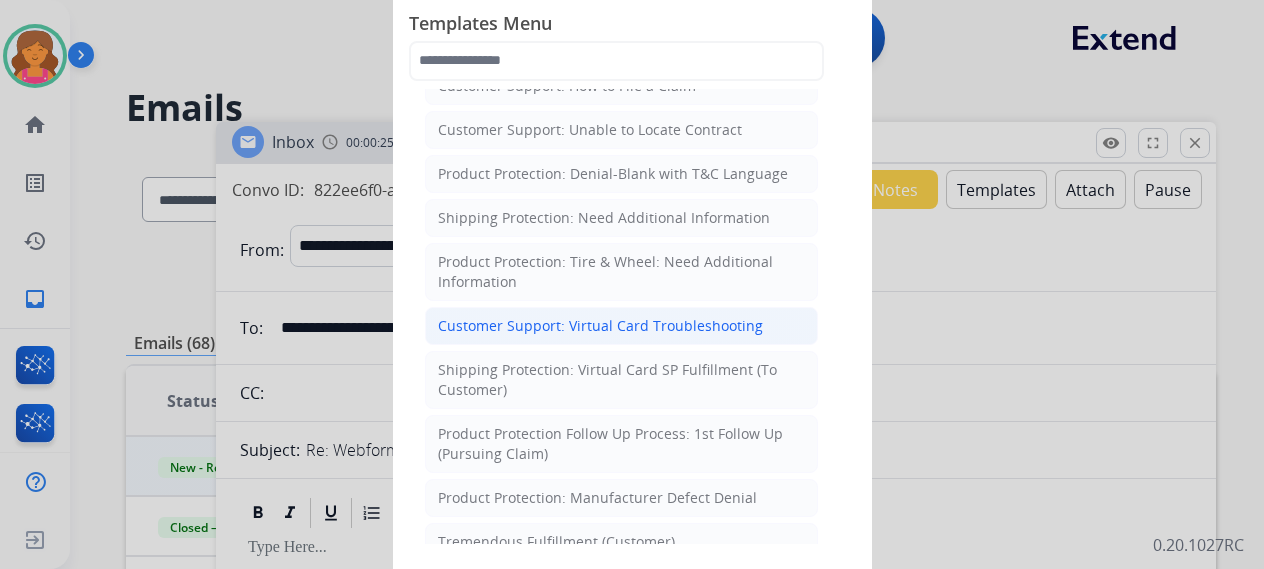 click on "Customer Support: Virtual Card Troubleshooting" 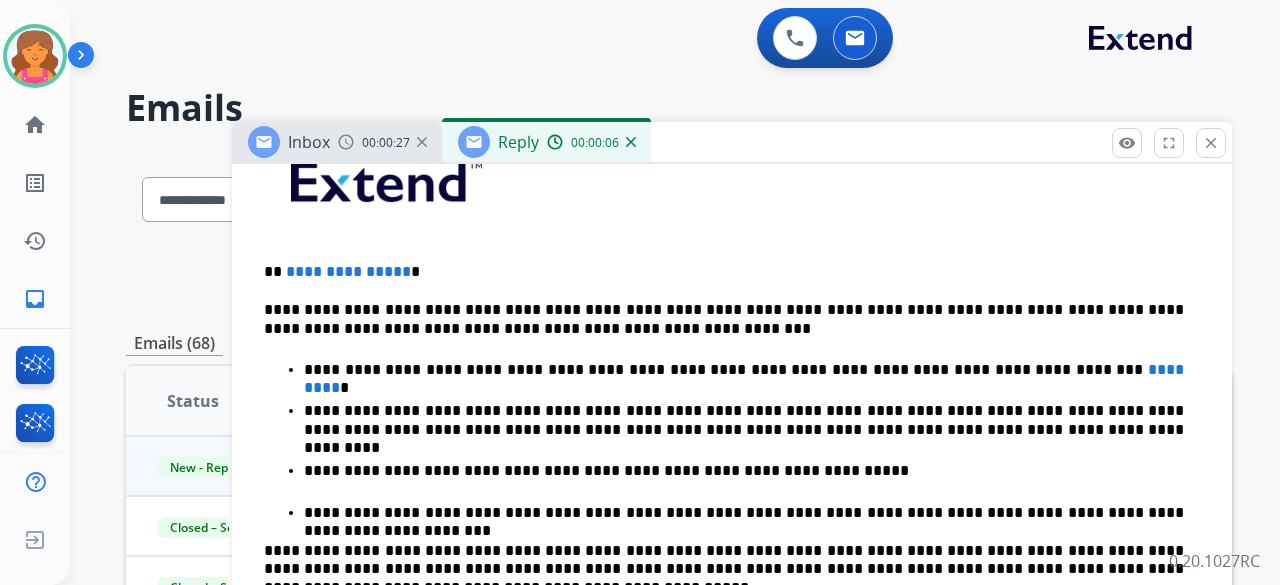scroll, scrollTop: 500, scrollLeft: 0, axis: vertical 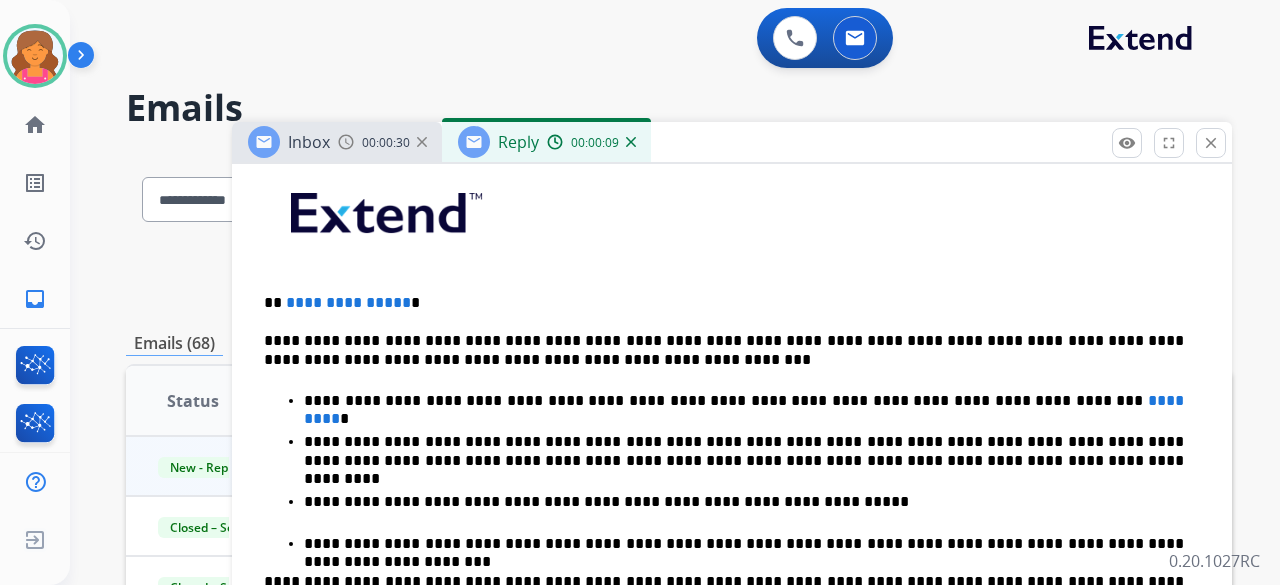 click on "**********" at bounding box center [724, 303] 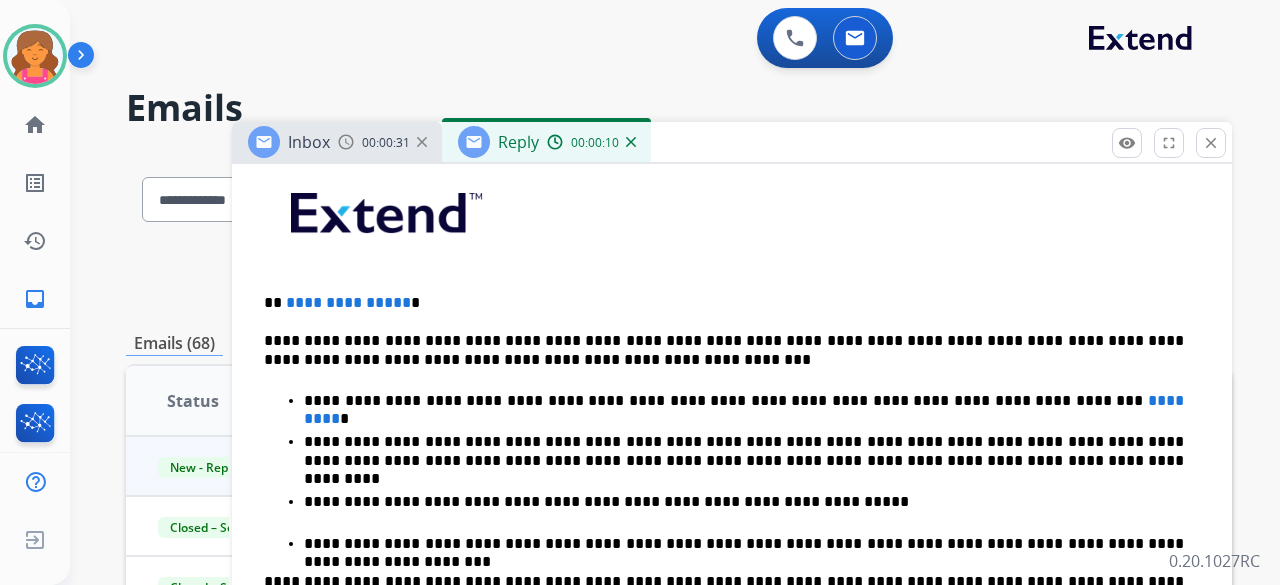 type 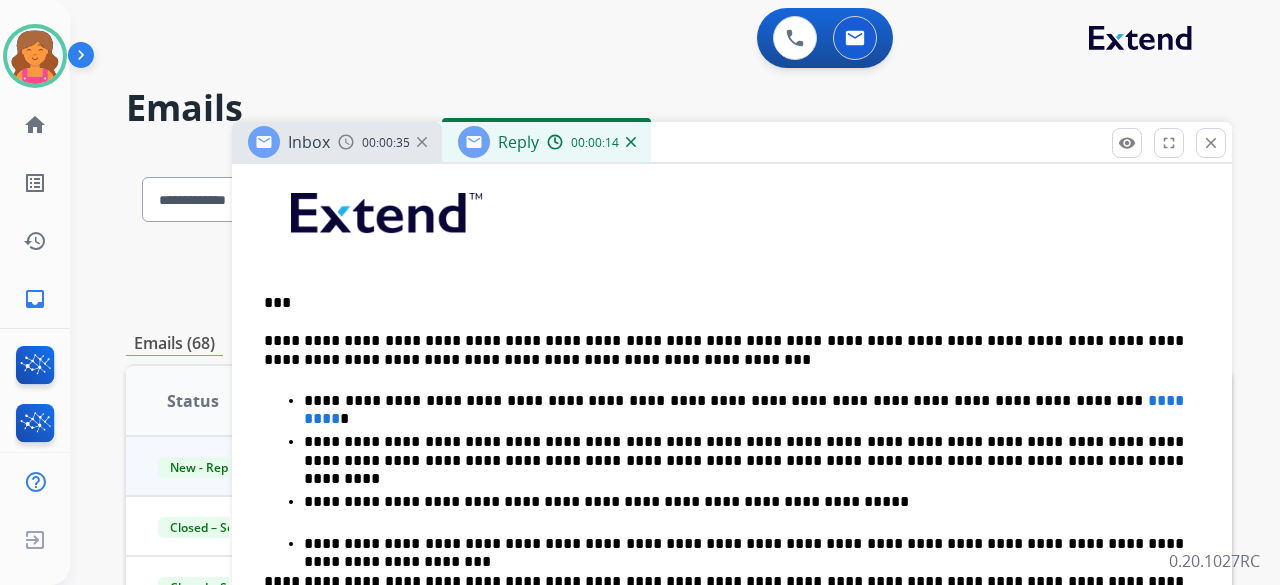 click on "**********" at bounding box center [744, 401] 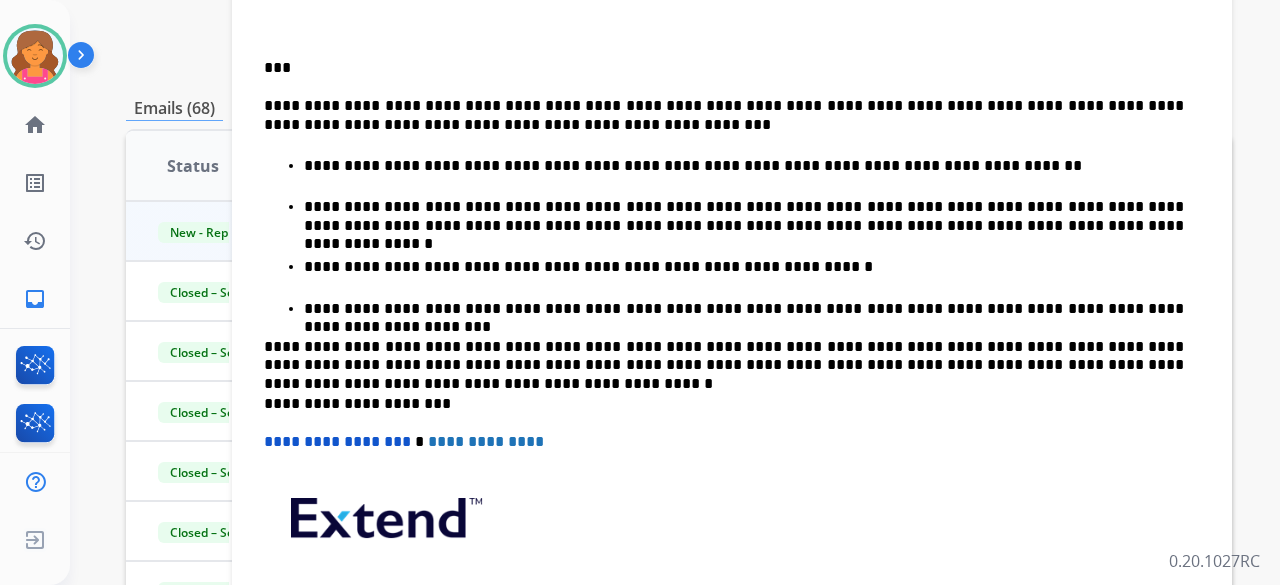 scroll, scrollTop: 281, scrollLeft: 0, axis: vertical 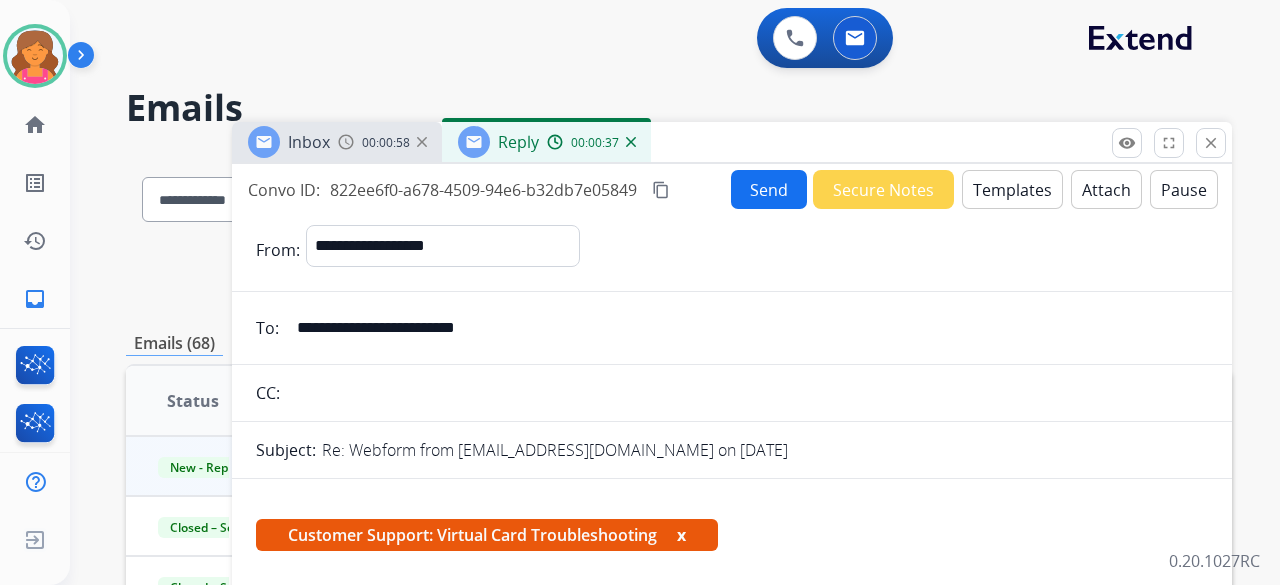 click on "Send" at bounding box center [769, 189] 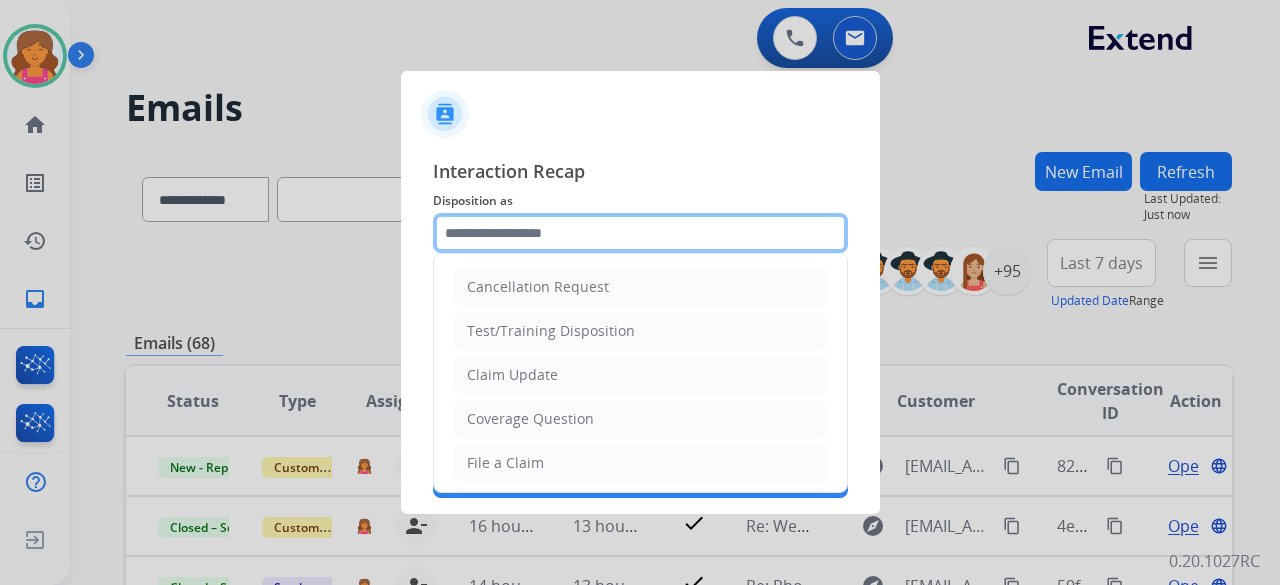 click 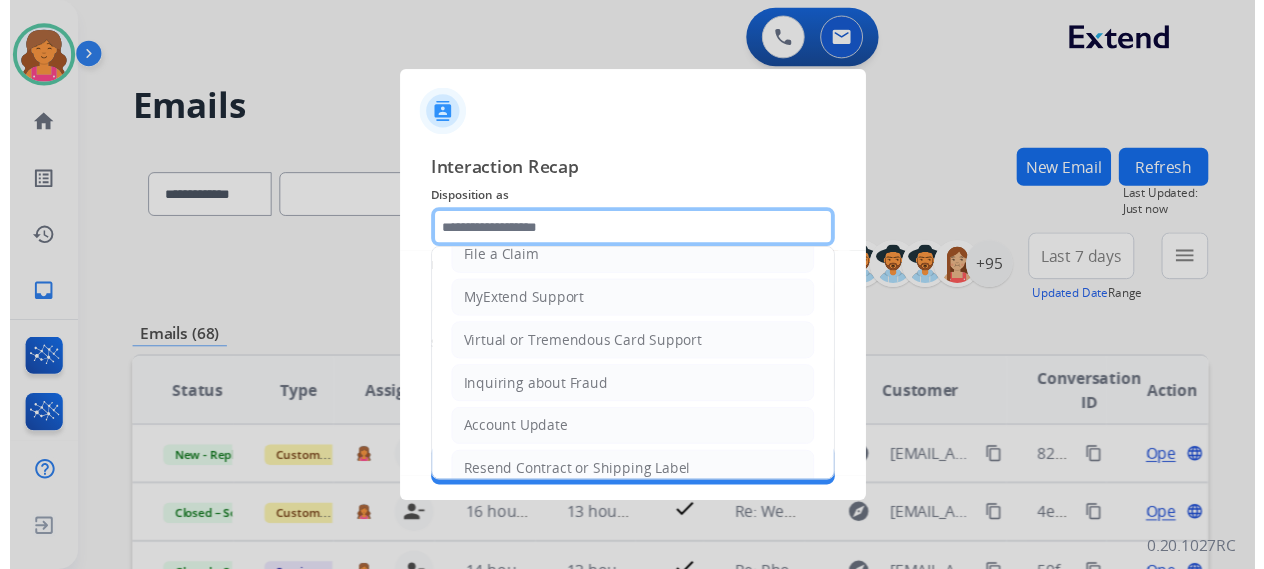 scroll, scrollTop: 103, scrollLeft: 0, axis: vertical 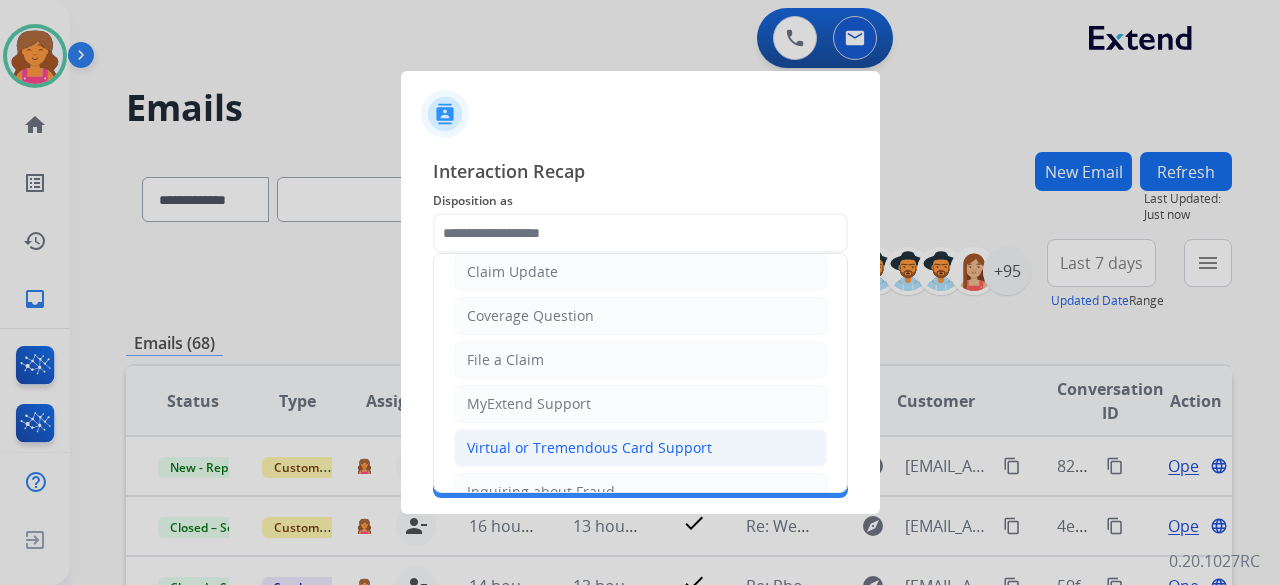 click on "Virtual or Tremendous Card Support" 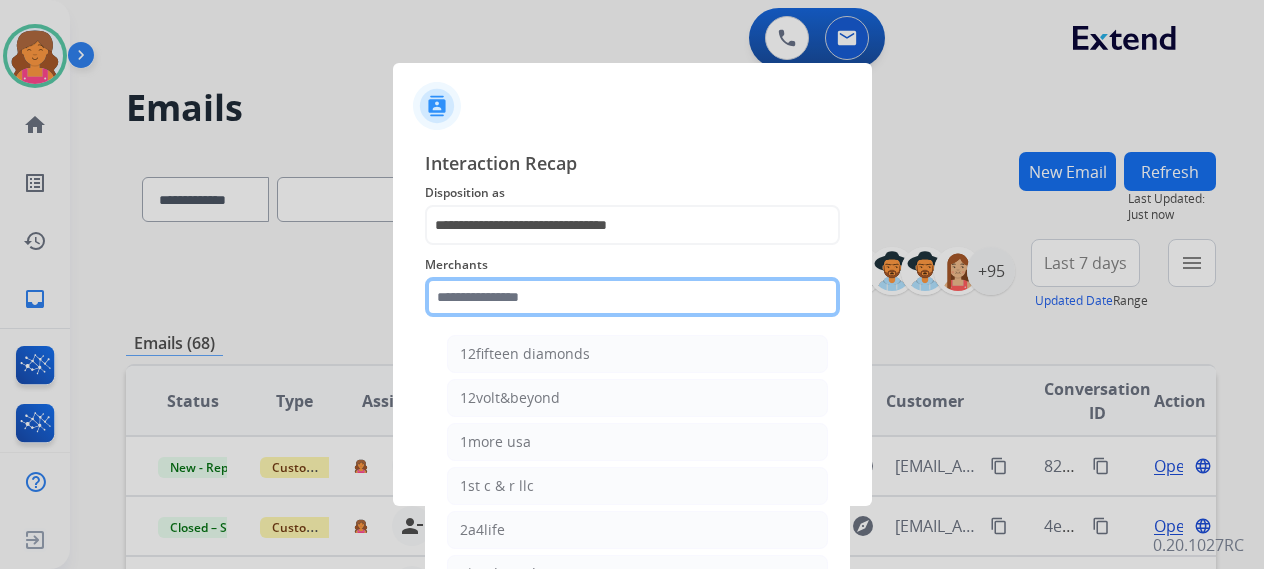click 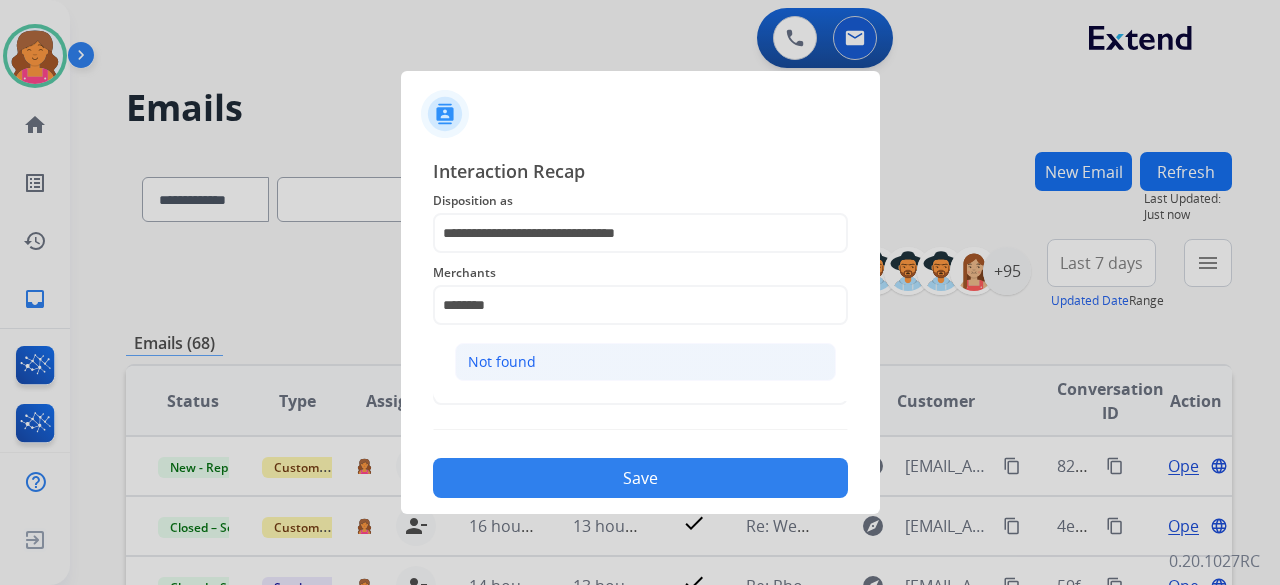 click on "Not found" 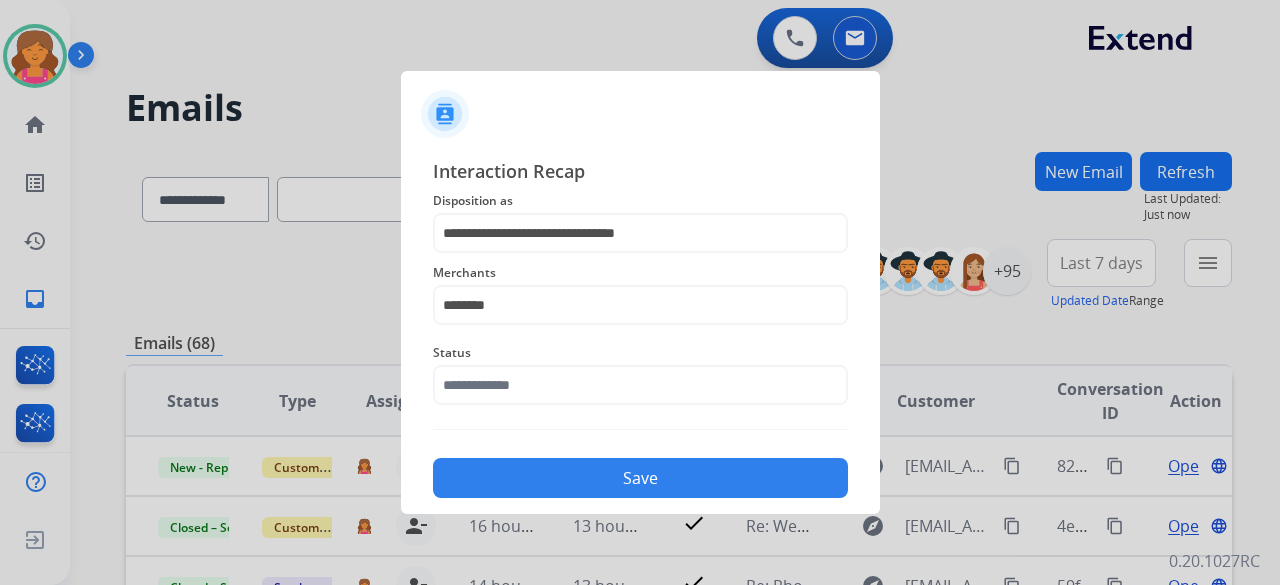 type on "*********" 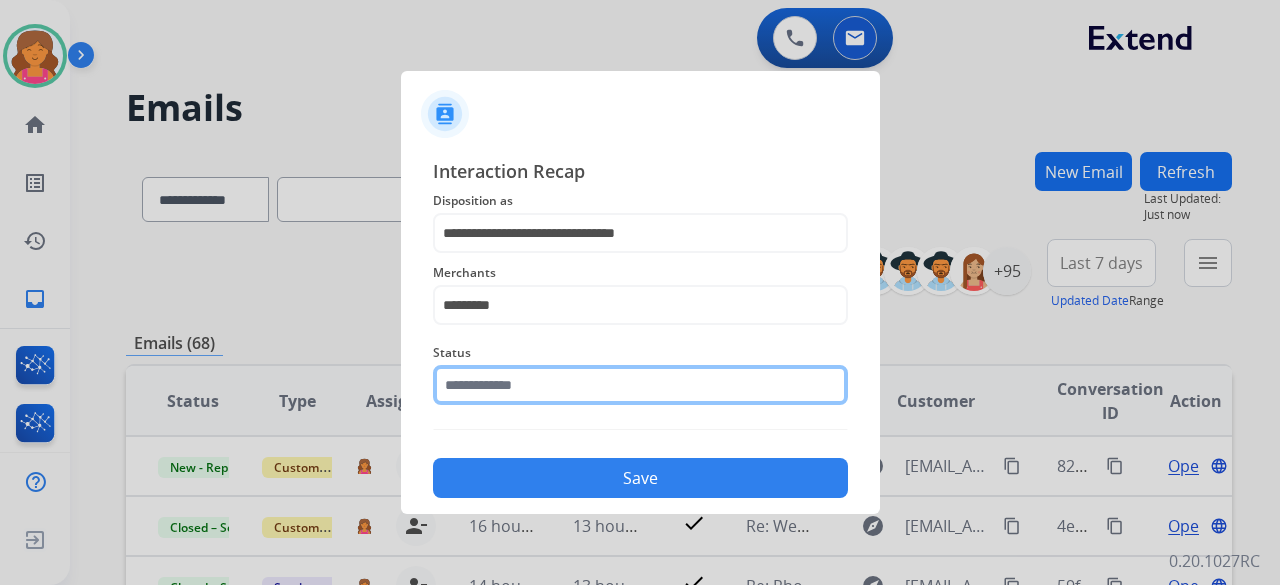 click 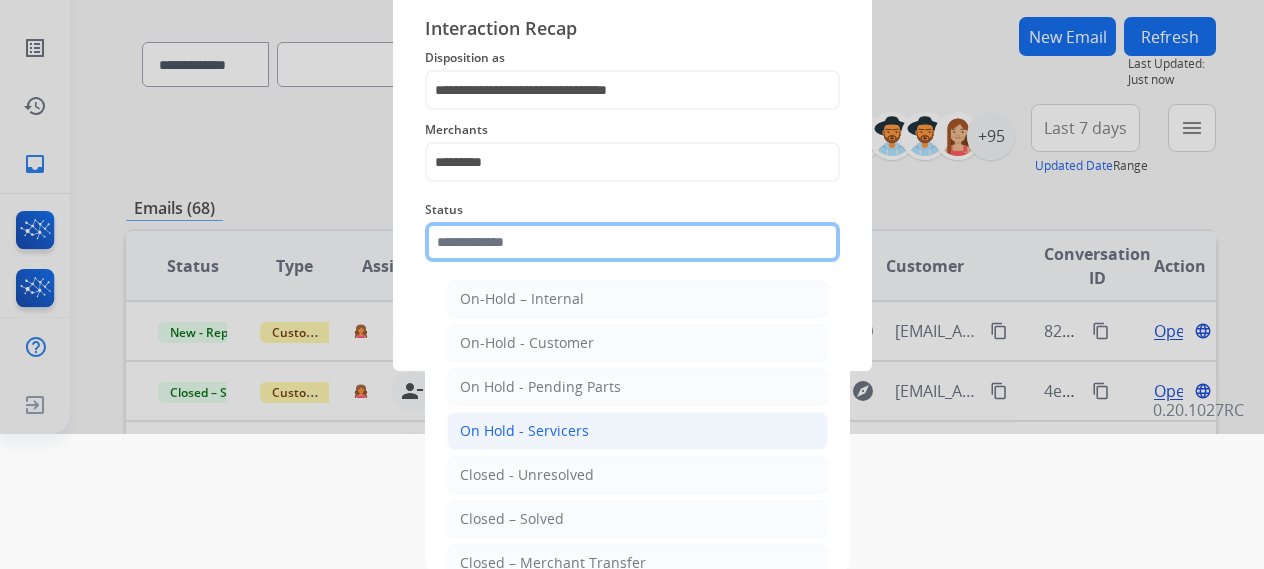 scroll, scrollTop: 136, scrollLeft: 0, axis: vertical 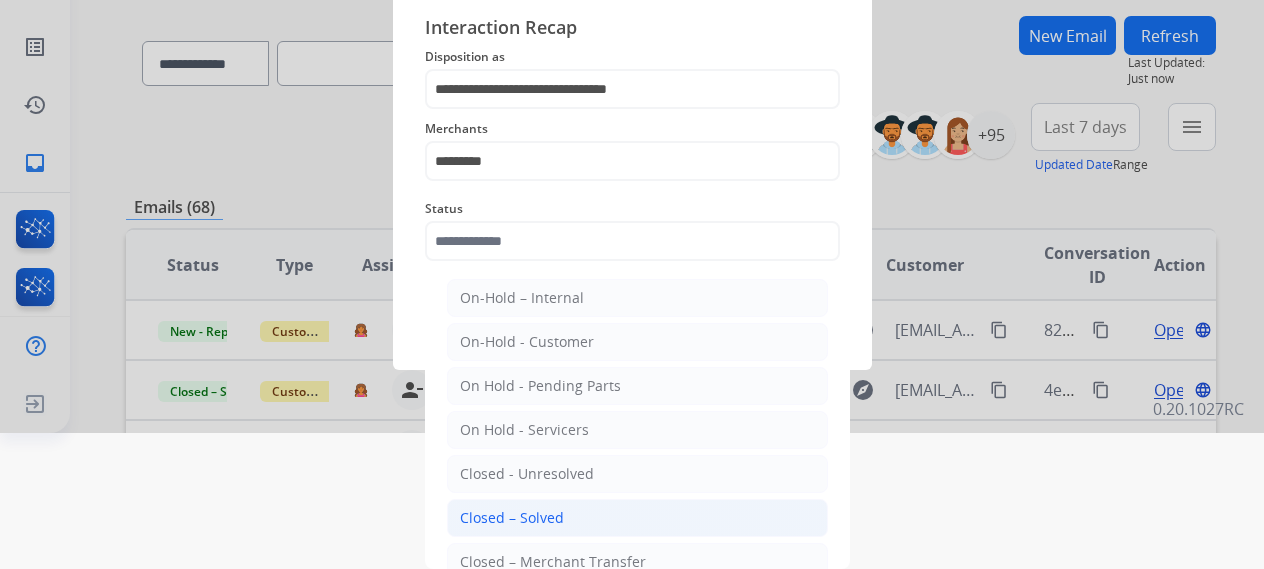 click on "Closed – Solved" 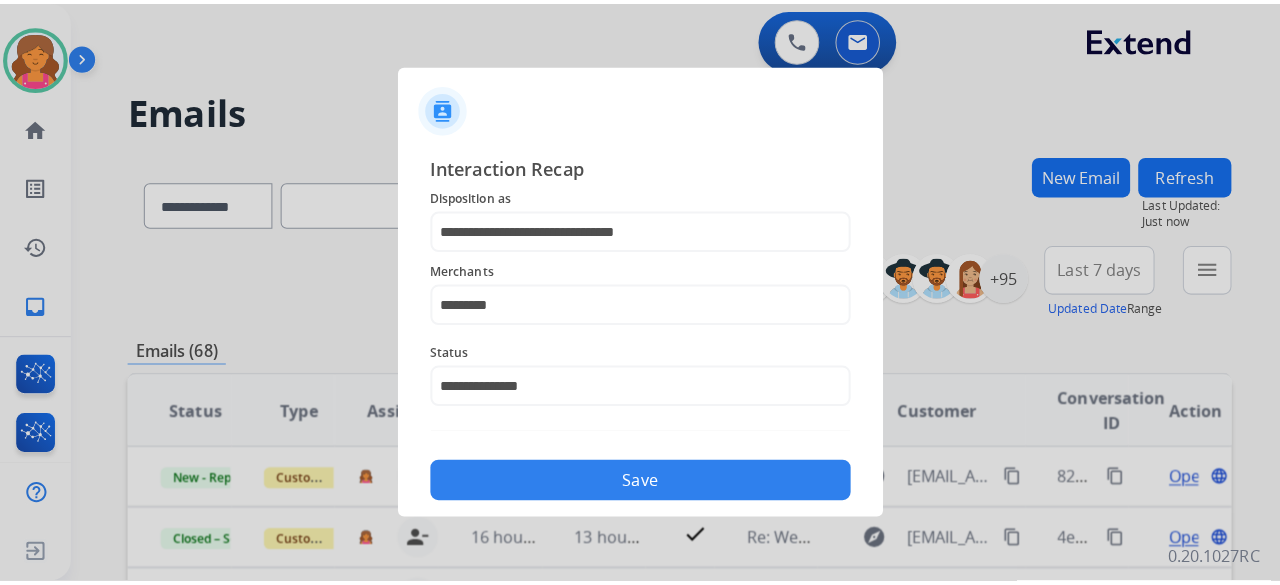 scroll, scrollTop: 0, scrollLeft: 0, axis: both 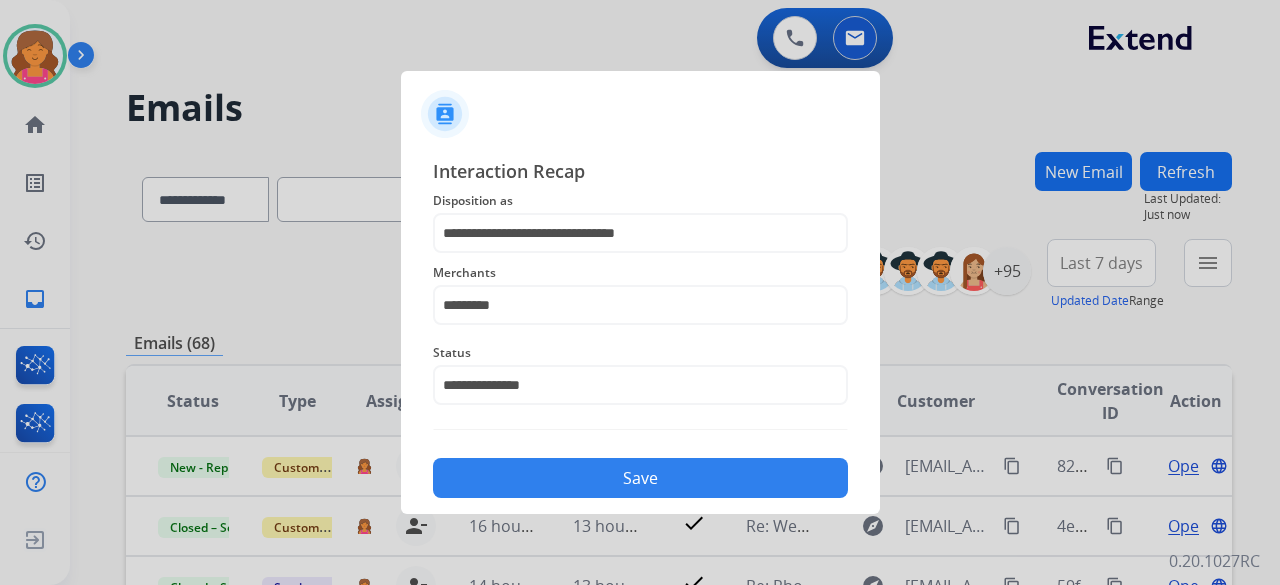 click on "Save" 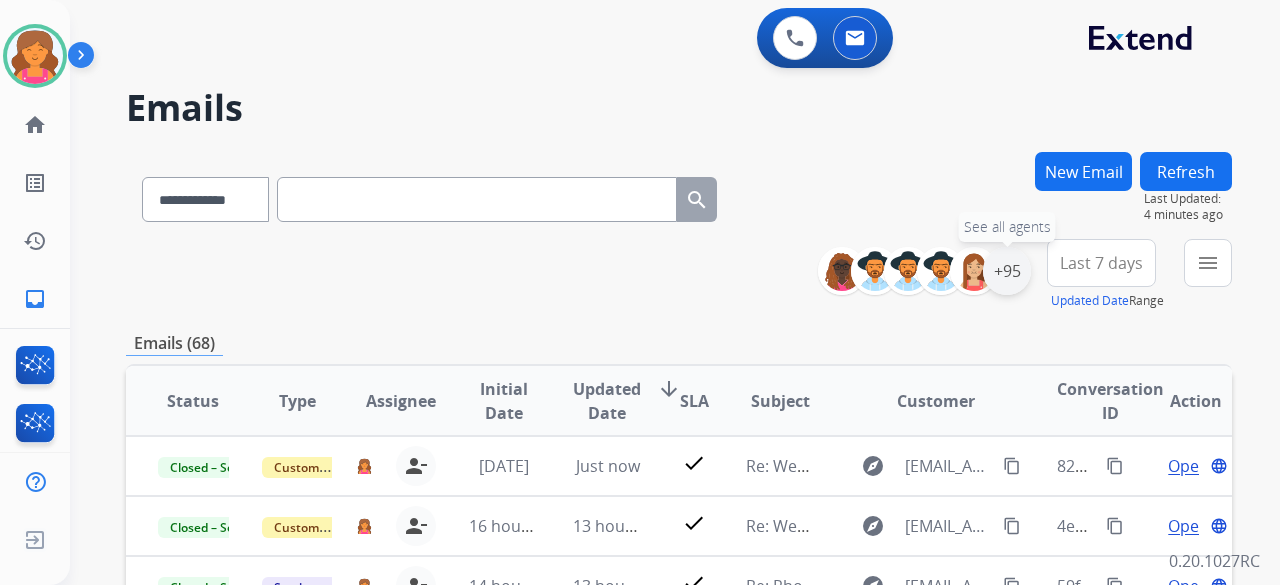 click on "+95" at bounding box center [1007, 271] 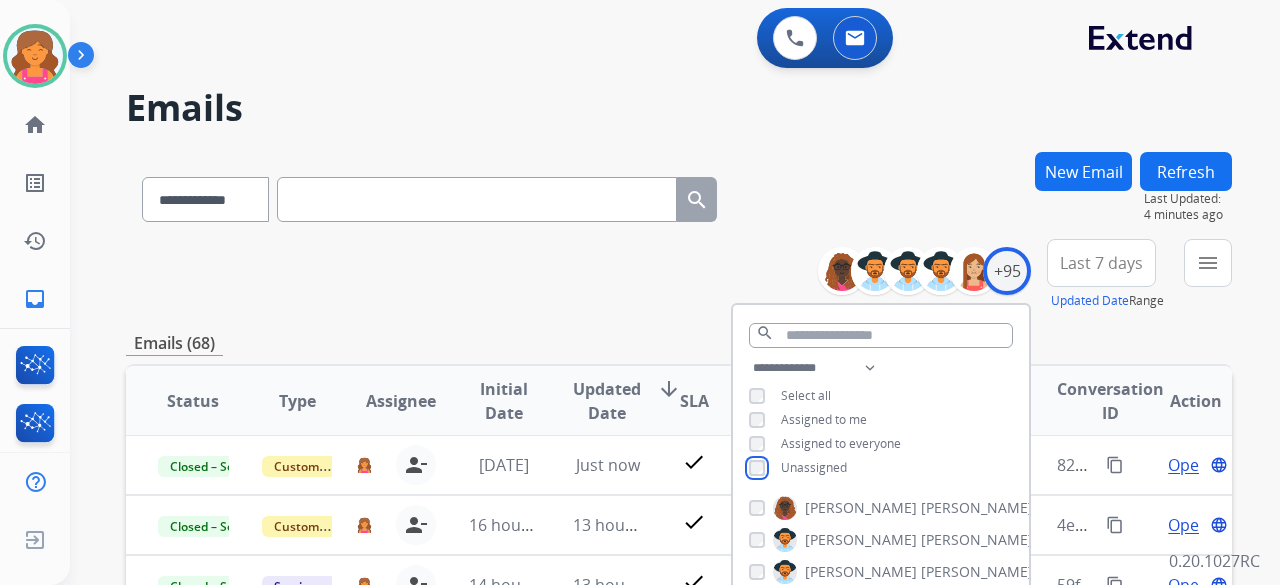 scroll, scrollTop: 2, scrollLeft: 0, axis: vertical 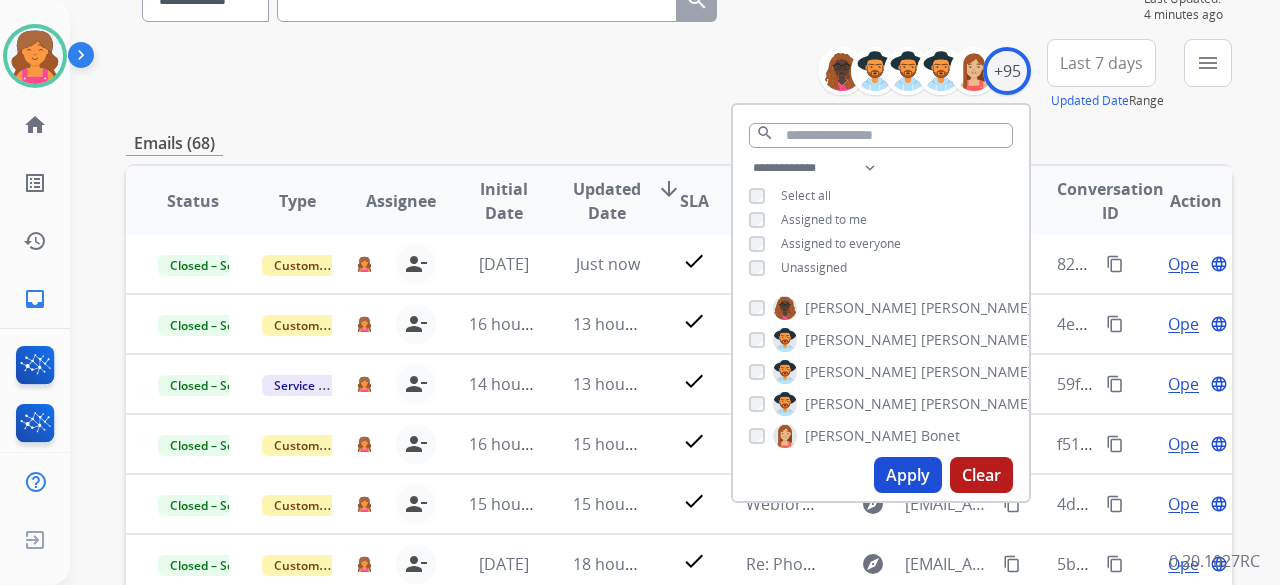 click on "Apply" at bounding box center [908, 475] 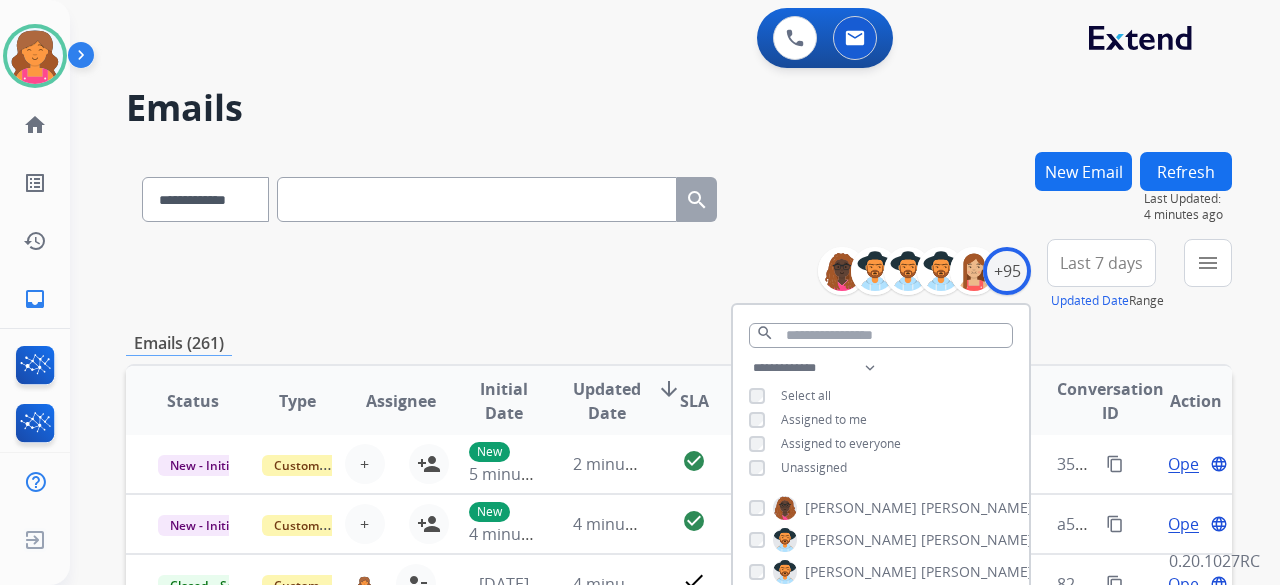 click on "Last 7 days" at bounding box center (1101, 263) 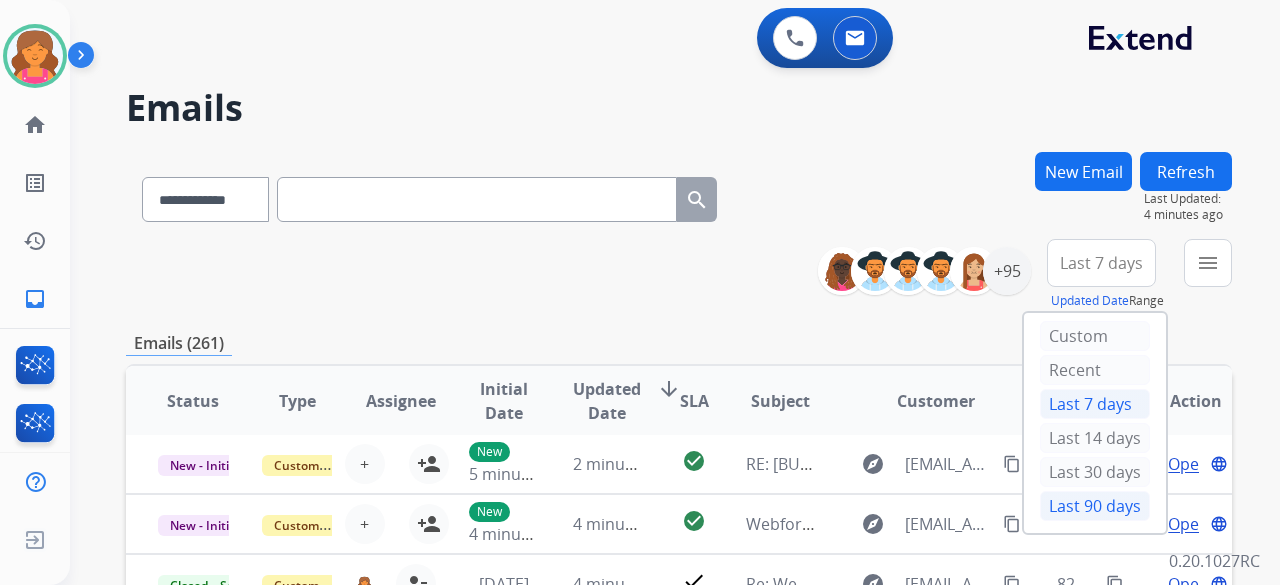 click on "Last 90 days" at bounding box center (1095, 506) 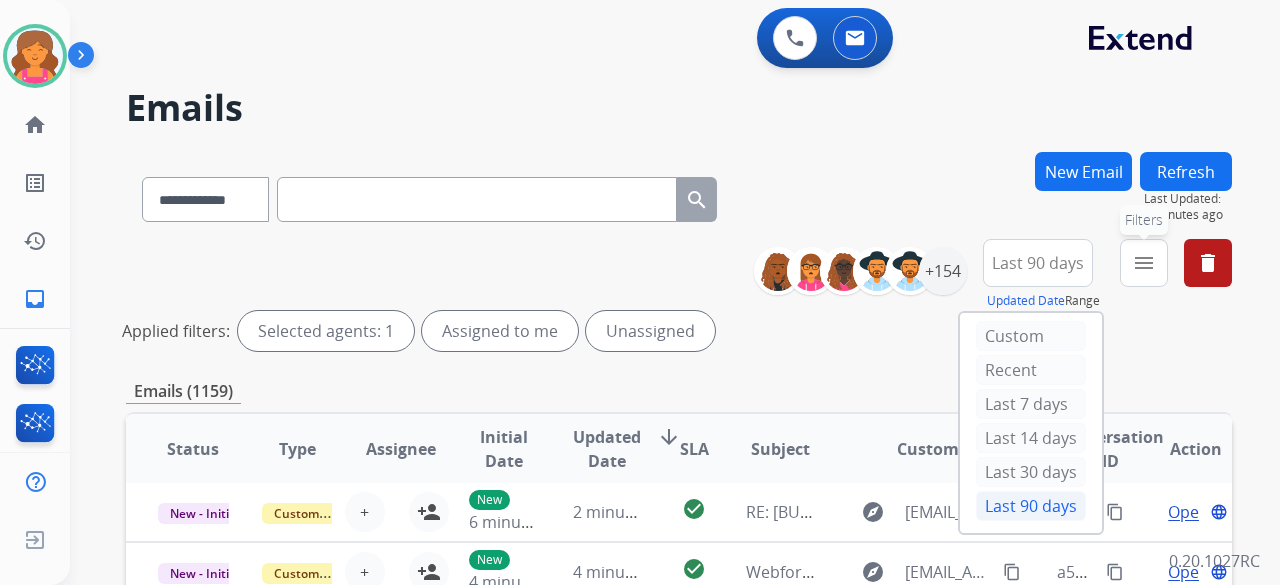 click on "menu" at bounding box center (1144, 263) 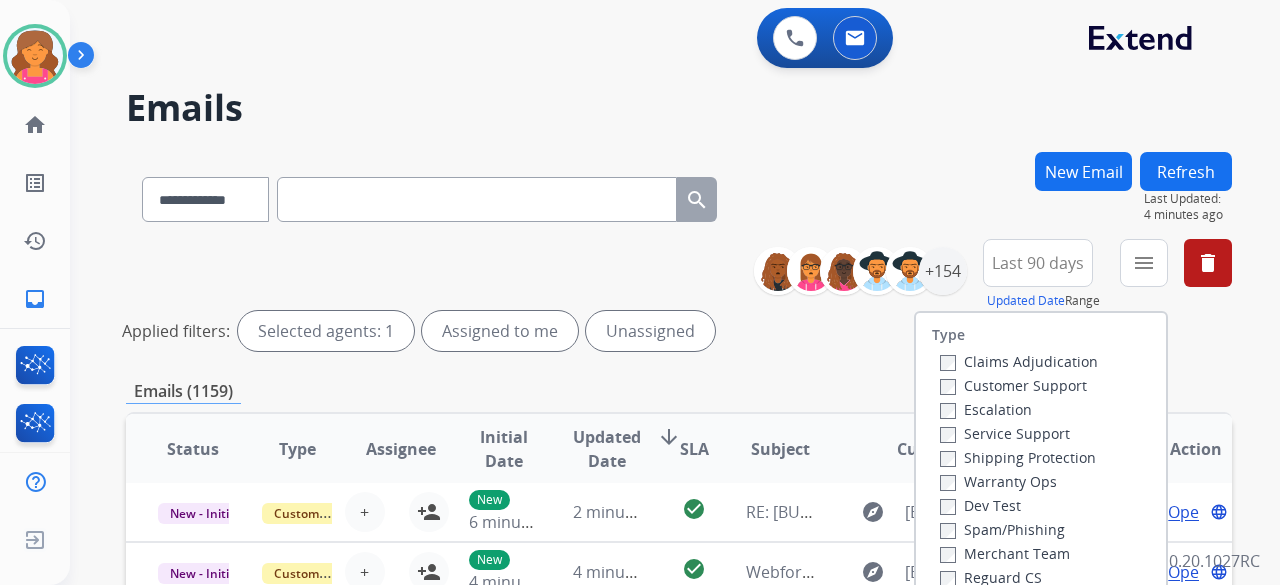 click on "Customer Support" at bounding box center [1013, 385] 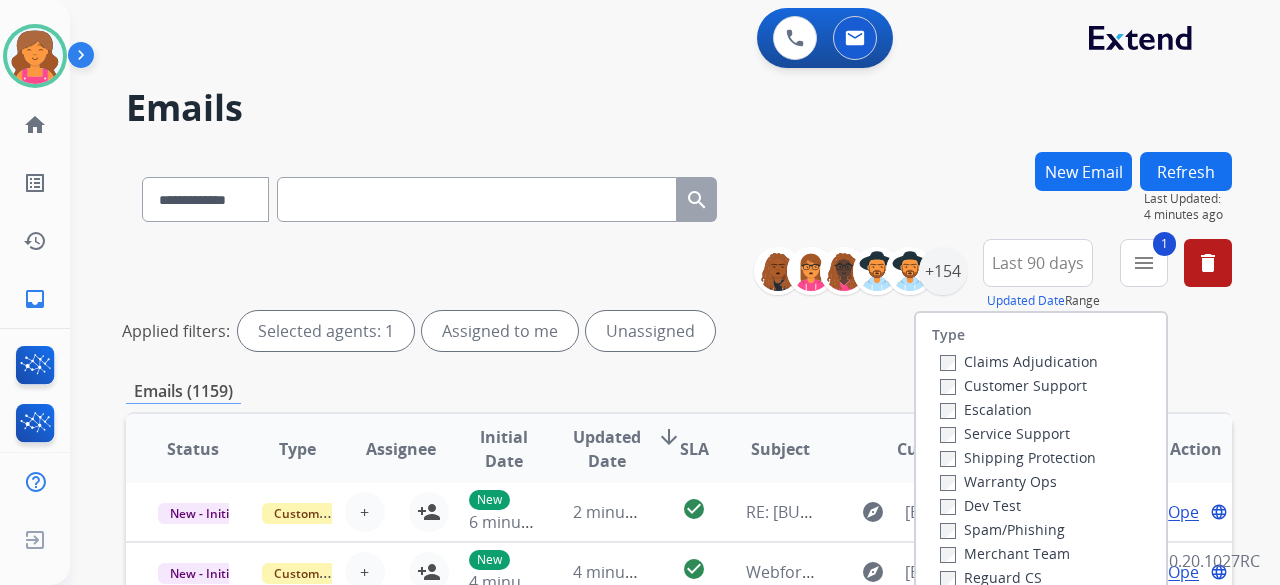 click on "Shipping Protection" at bounding box center [1019, 457] 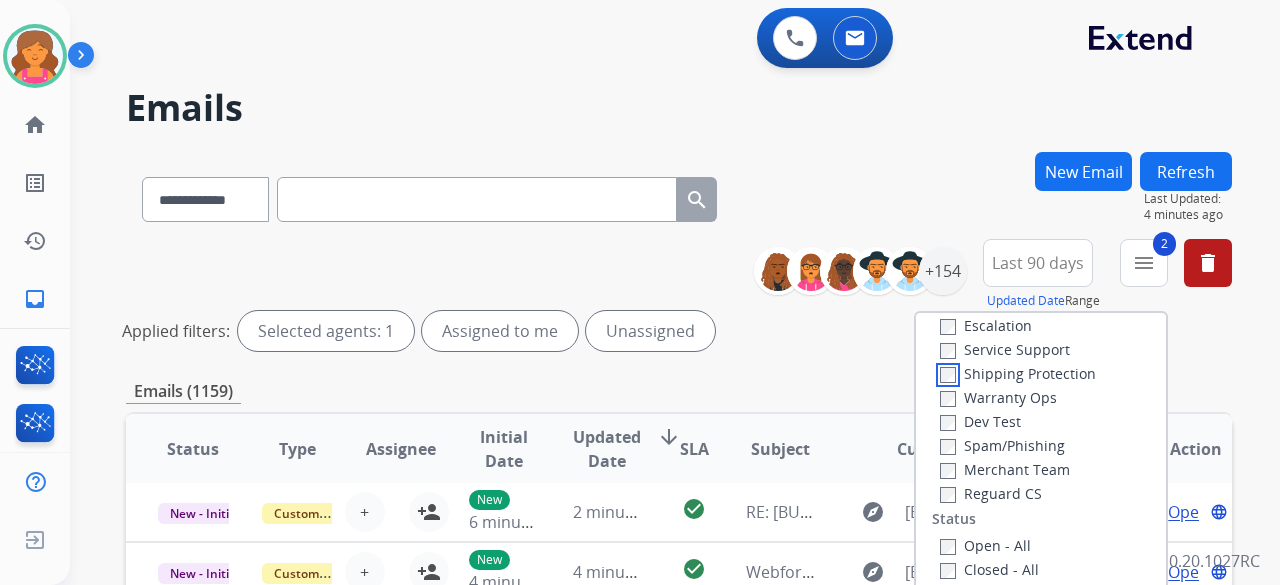 scroll, scrollTop: 200, scrollLeft: 0, axis: vertical 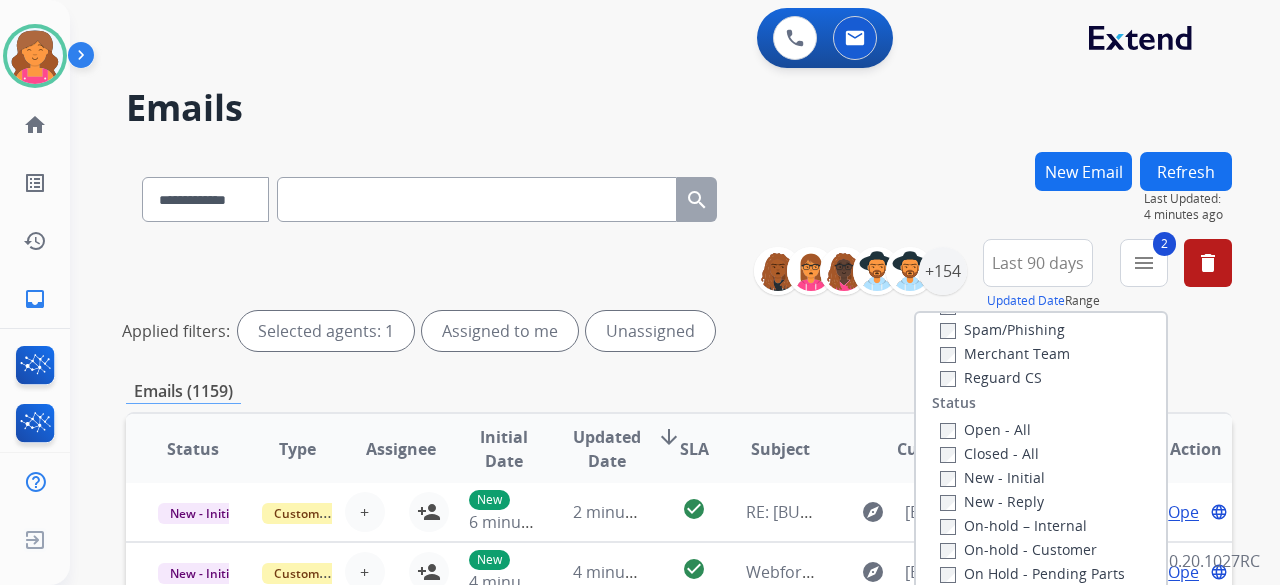 click on "Reguard CS" at bounding box center (991, 377) 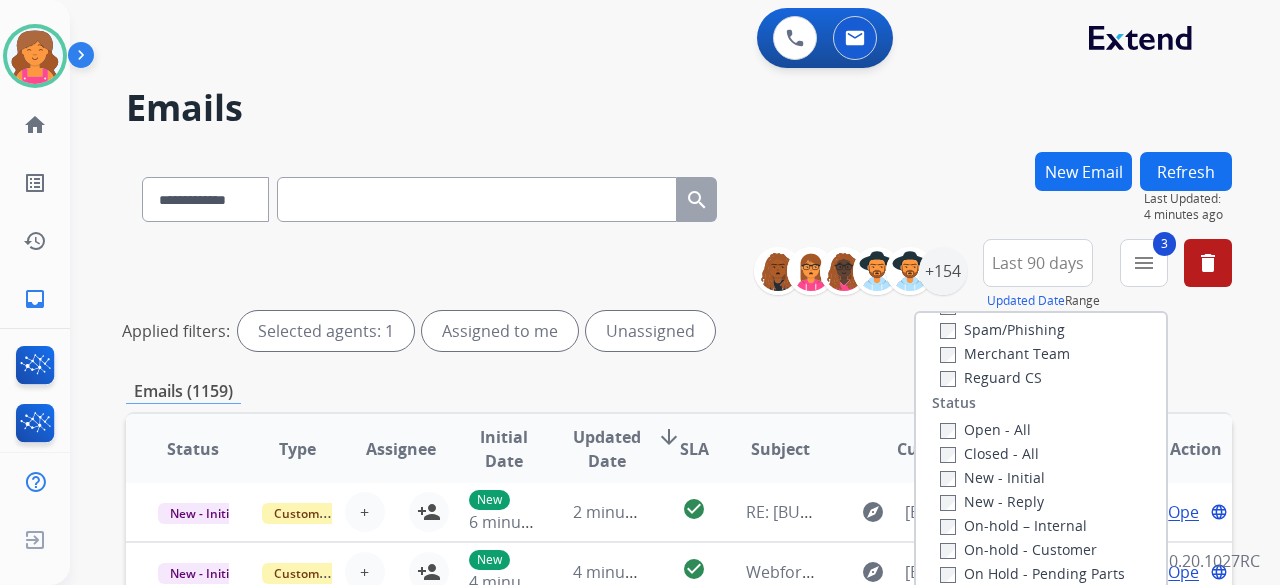click on "Closed - All" at bounding box center (1045, 453) 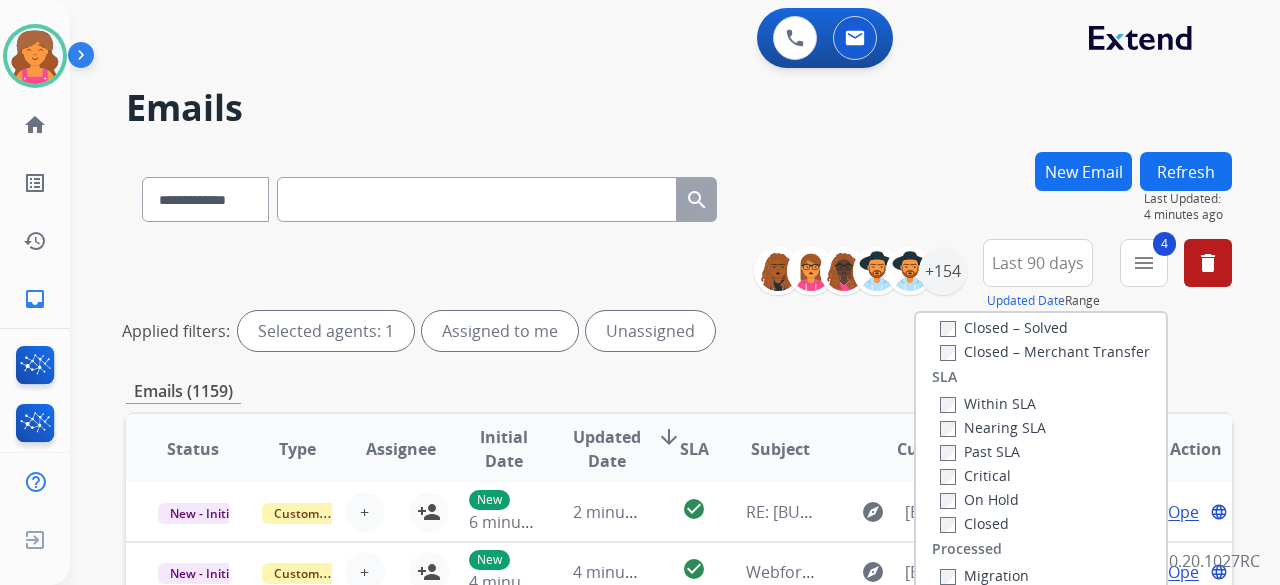 scroll, scrollTop: 528, scrollLeft: 0, axis: vertical 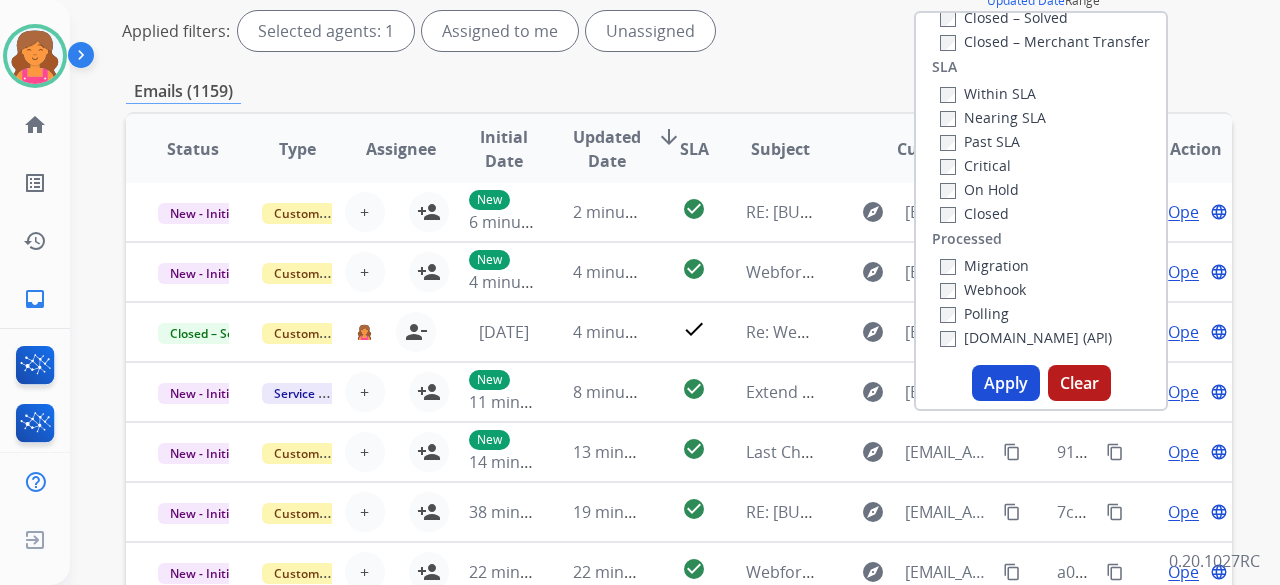 click on "Apply" at bounding box center [1006, 383] 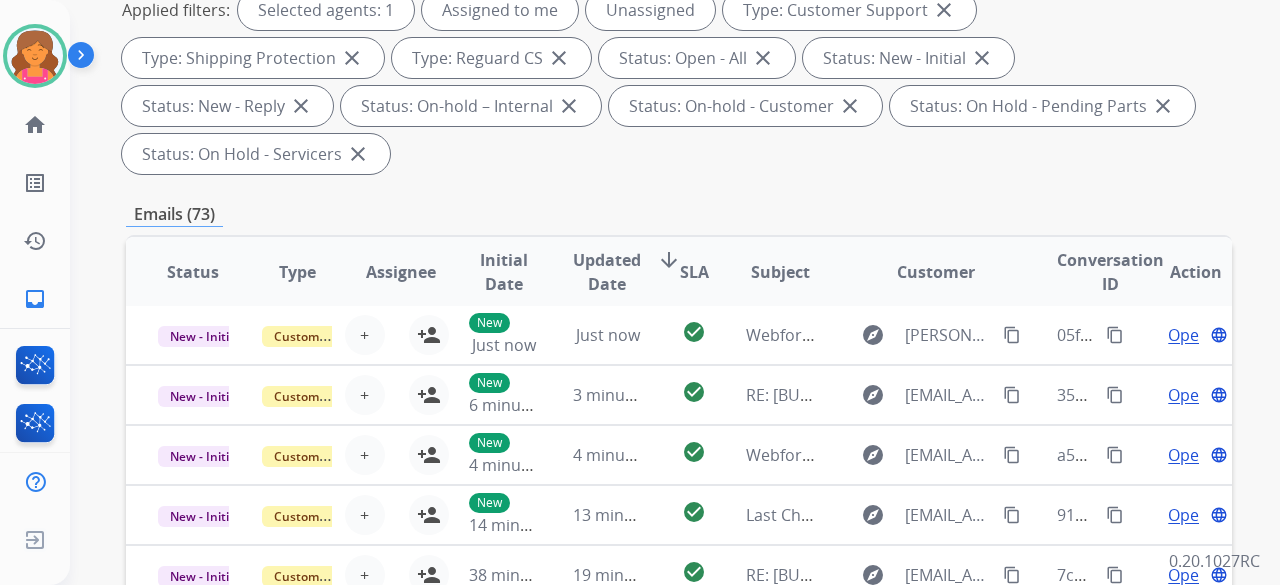 scroll, scrollTop: 400, scrollLeft: 0, axis: vertical 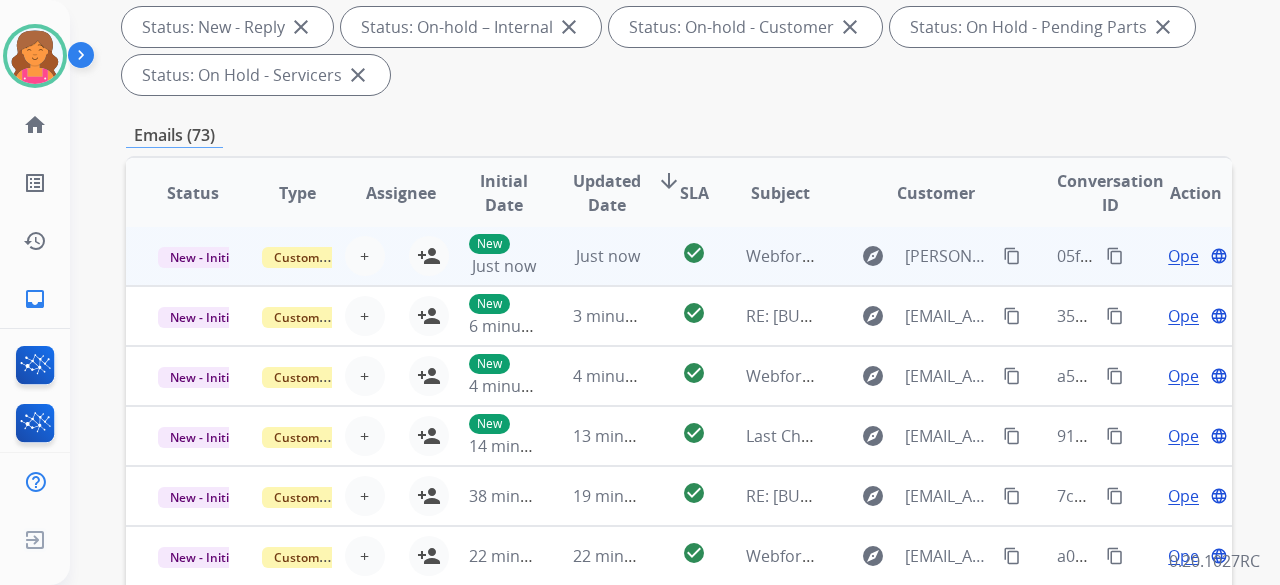click on "New Just now" at bounding box center (489, 256) 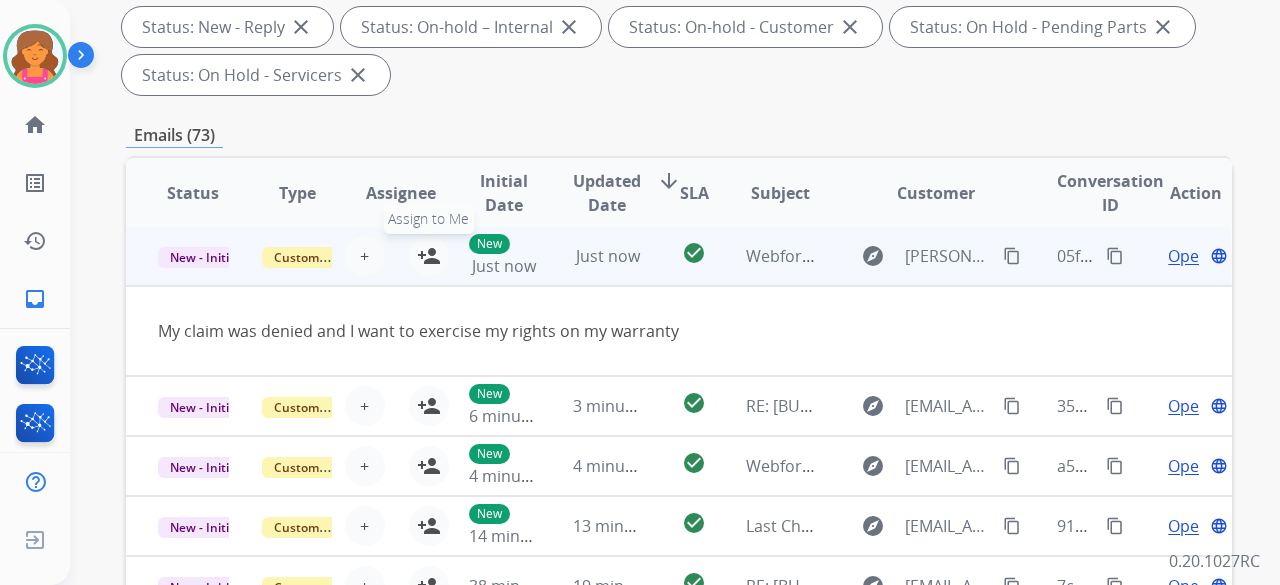 scroll, scrollTop: 0, scrollLeft: 0, axis: both 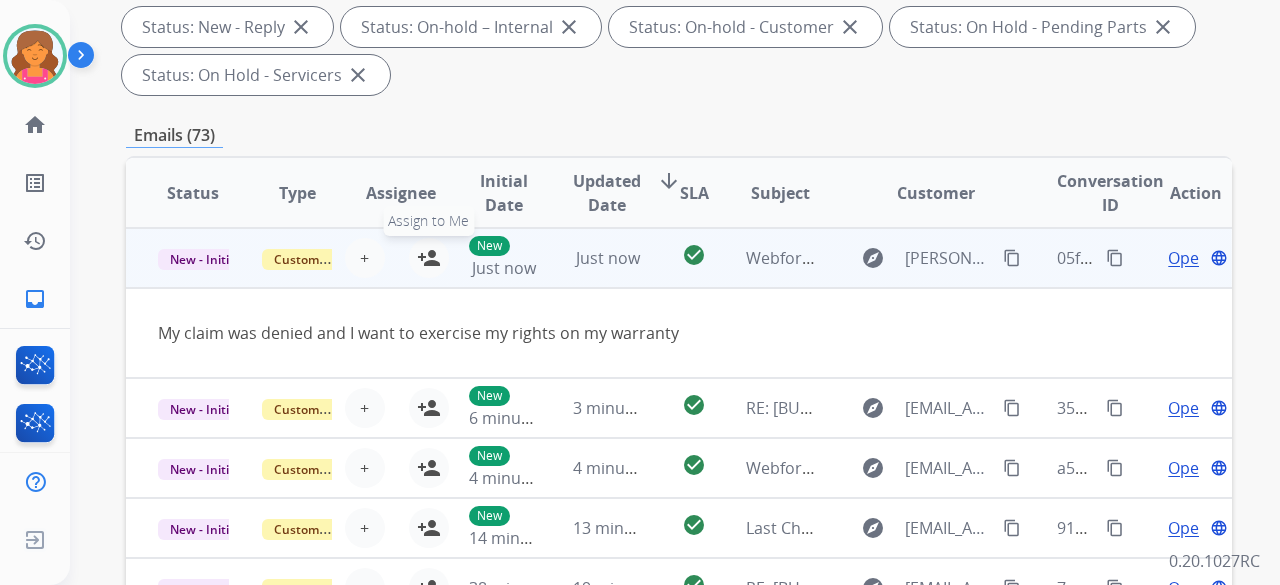 click on "person_add" at bounding box center [429, 258] 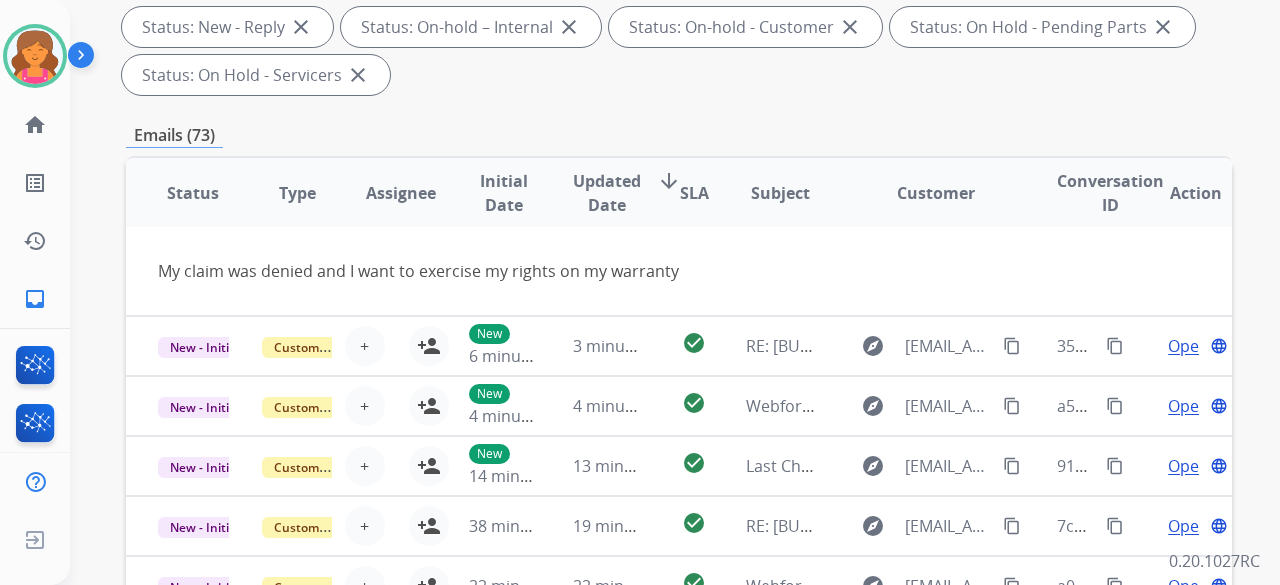 scroll, scrollTop: 92, scrollLeft: 0, axis: vertical 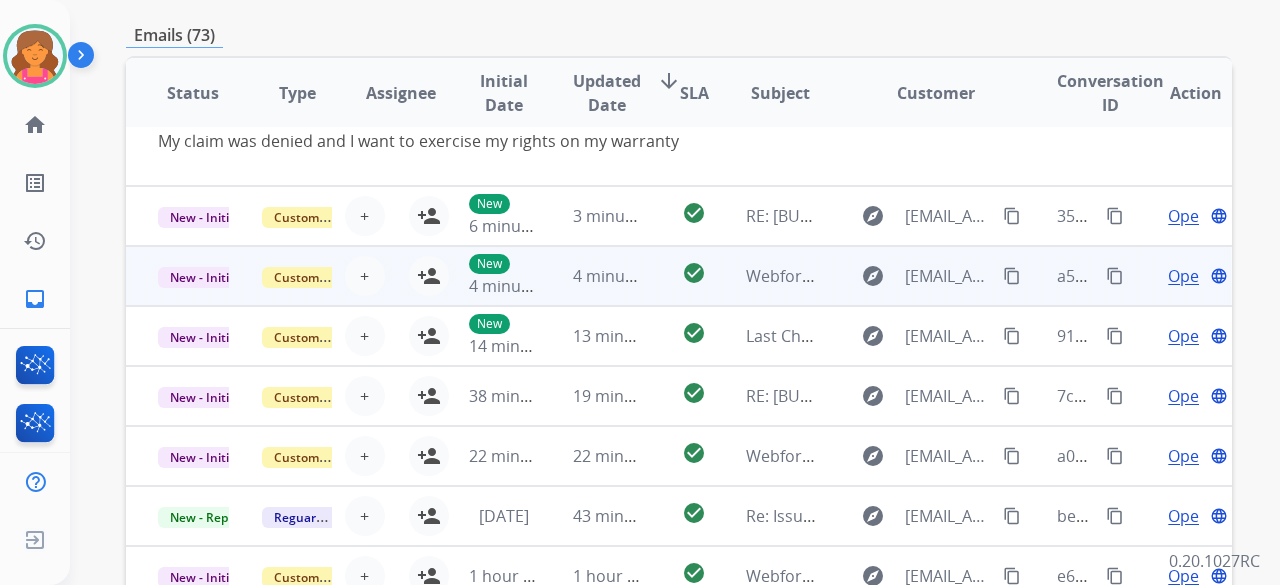 click on "check_circle" at bounding box center (678, 276) 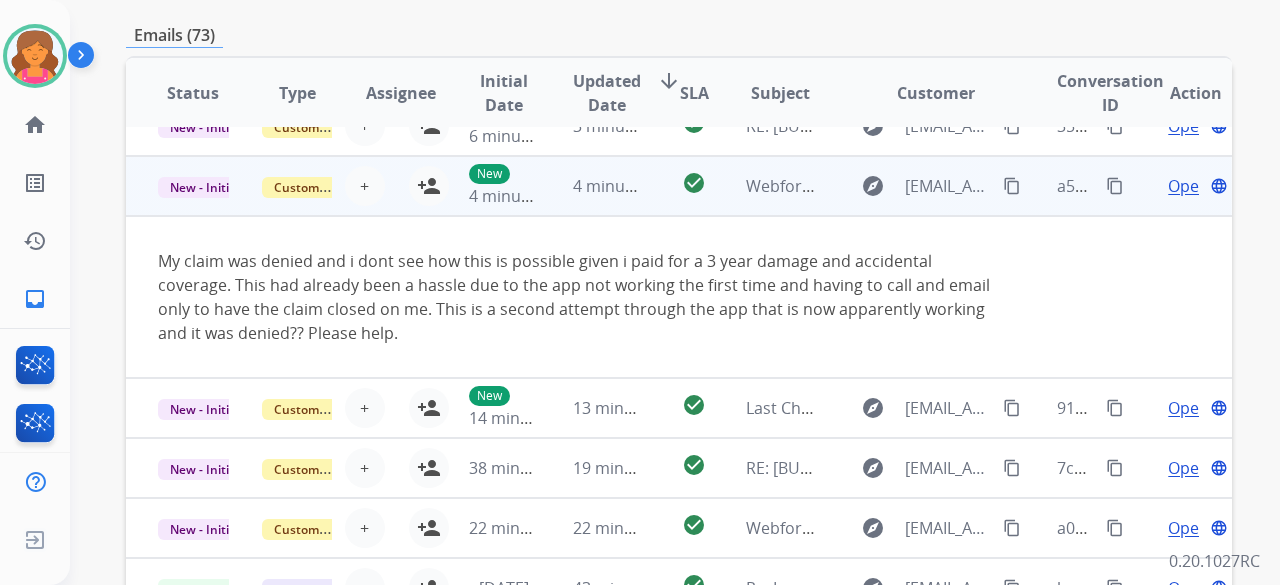 scroll, scrollTop: 120, scrollLeft: 0, axis: vertical 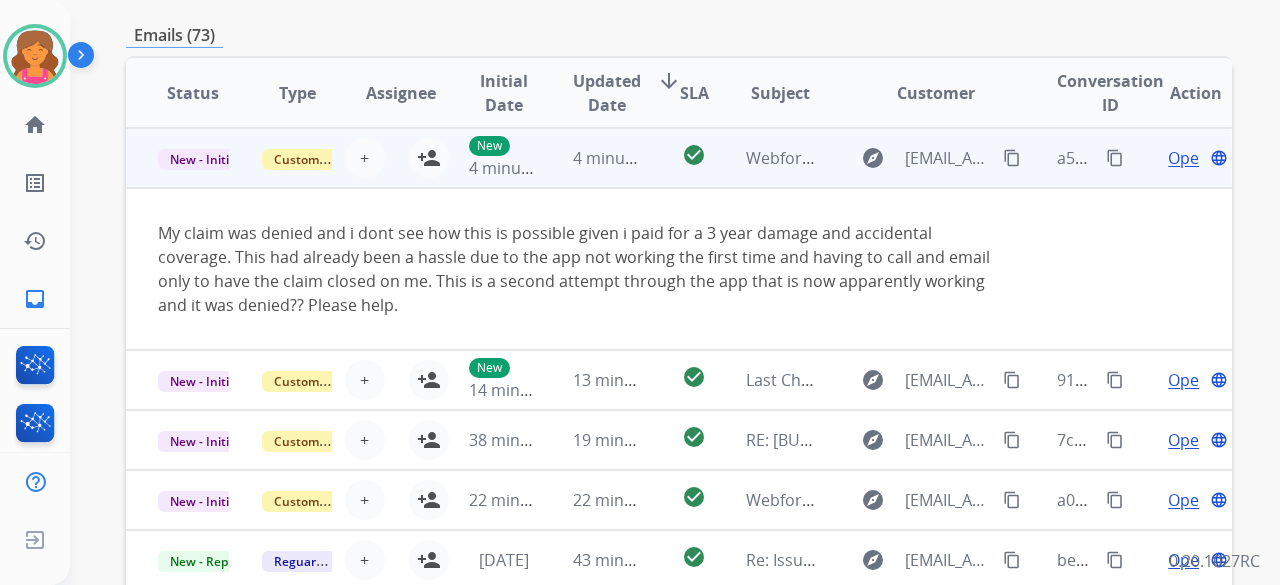 click on "New 4 minutes ago" at bounding box center [489, 158] 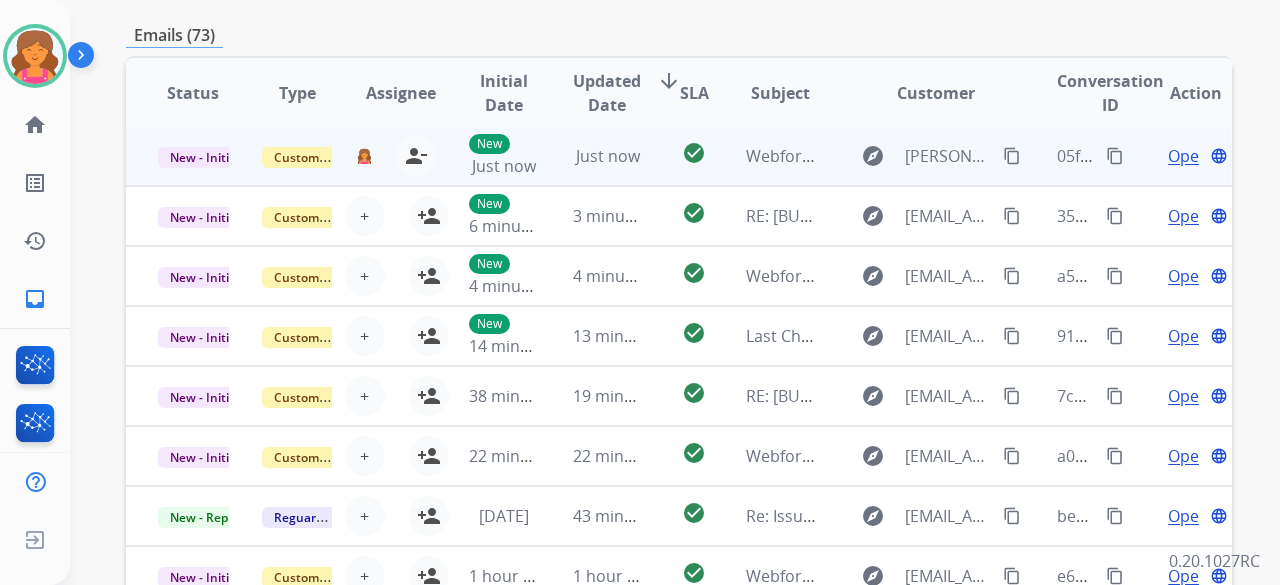 scroll, scrollTop: 2, scrollLeft: 0, axis: vertical 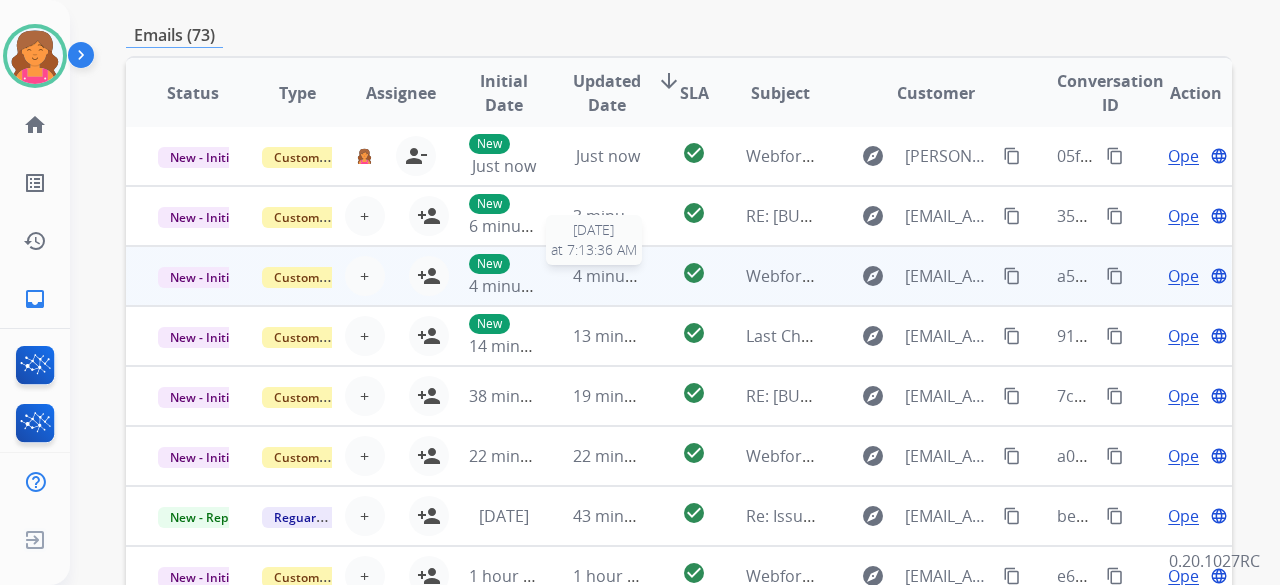 click on "4 minutes ago" at bounding box center [626, 276] 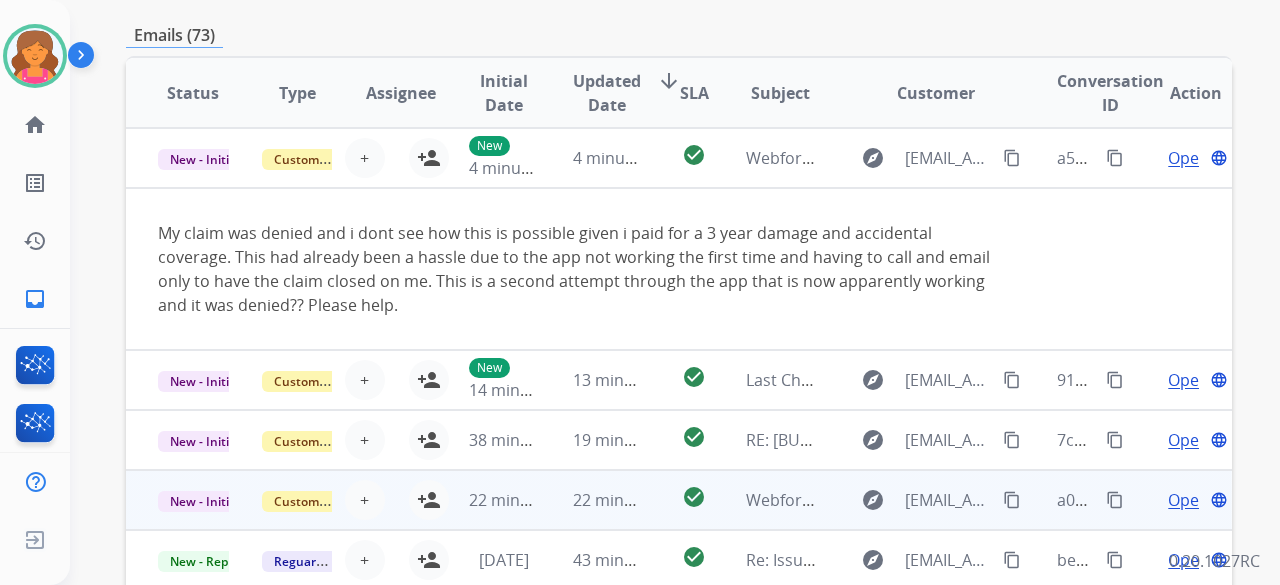click on "22 minutes ago" at bounding box center (593, 500) 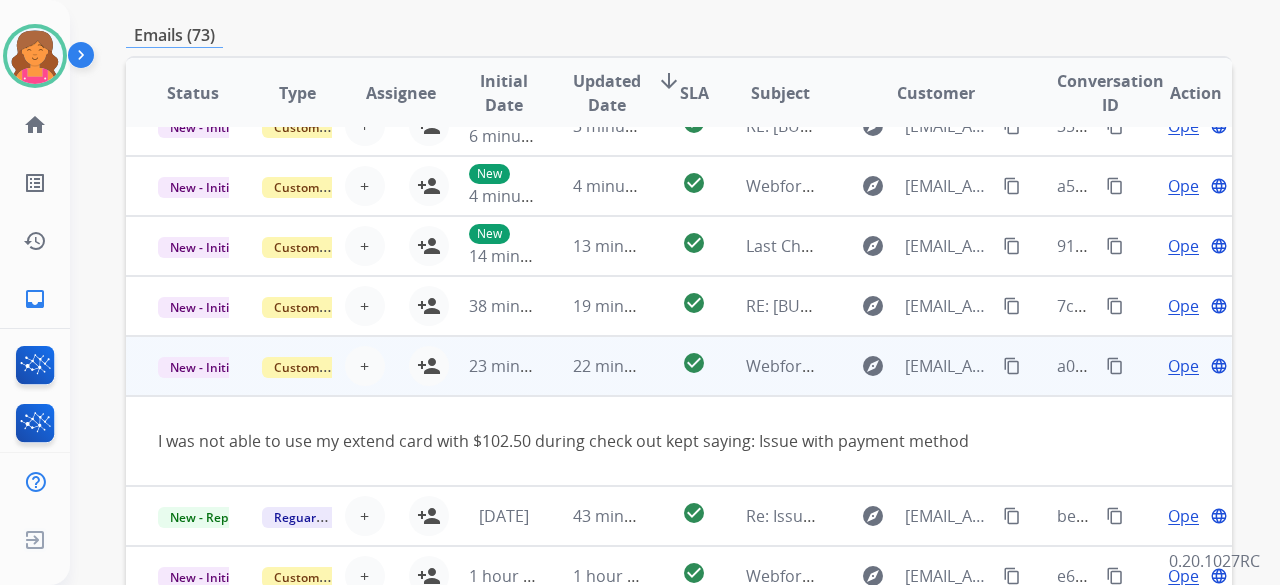 scroll, scrollTop: 92, scrollLeft: 0, axis: vertical 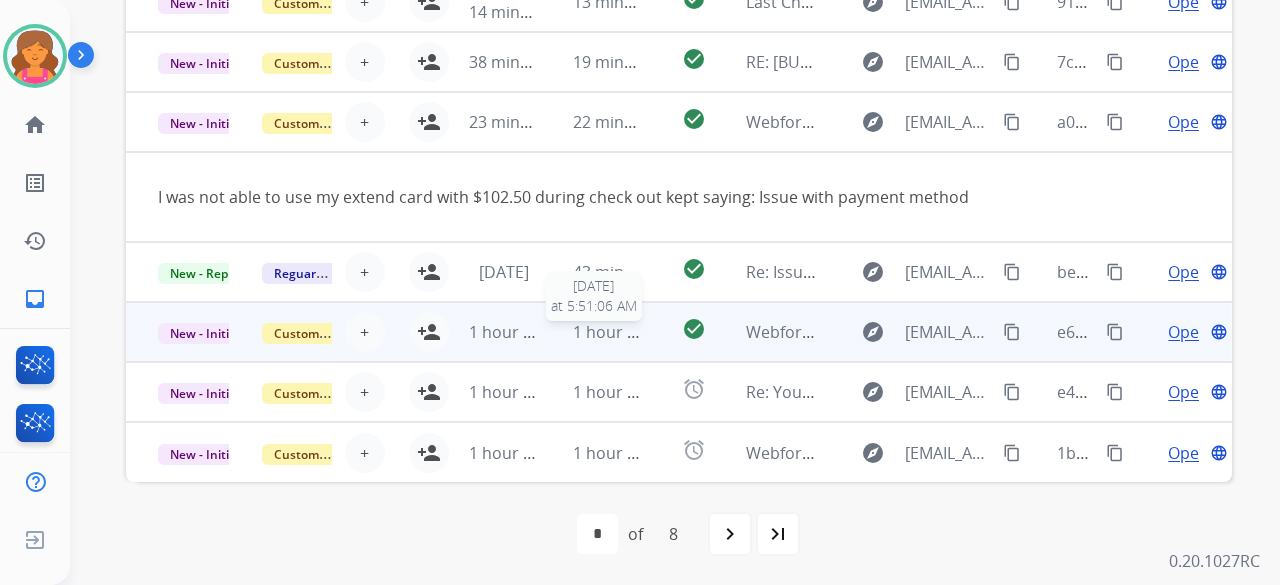 click on "1 hour ago" at bounding box center (614, 332) 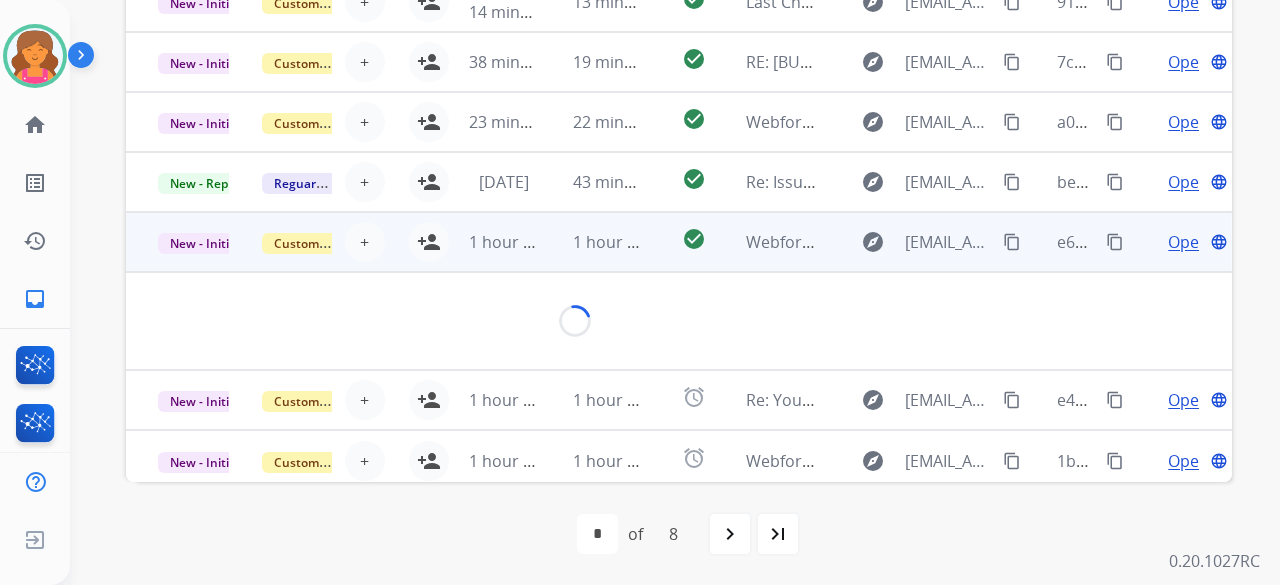 scroll, scrollTop: 100, scrollLeft: 0, axis: vertical 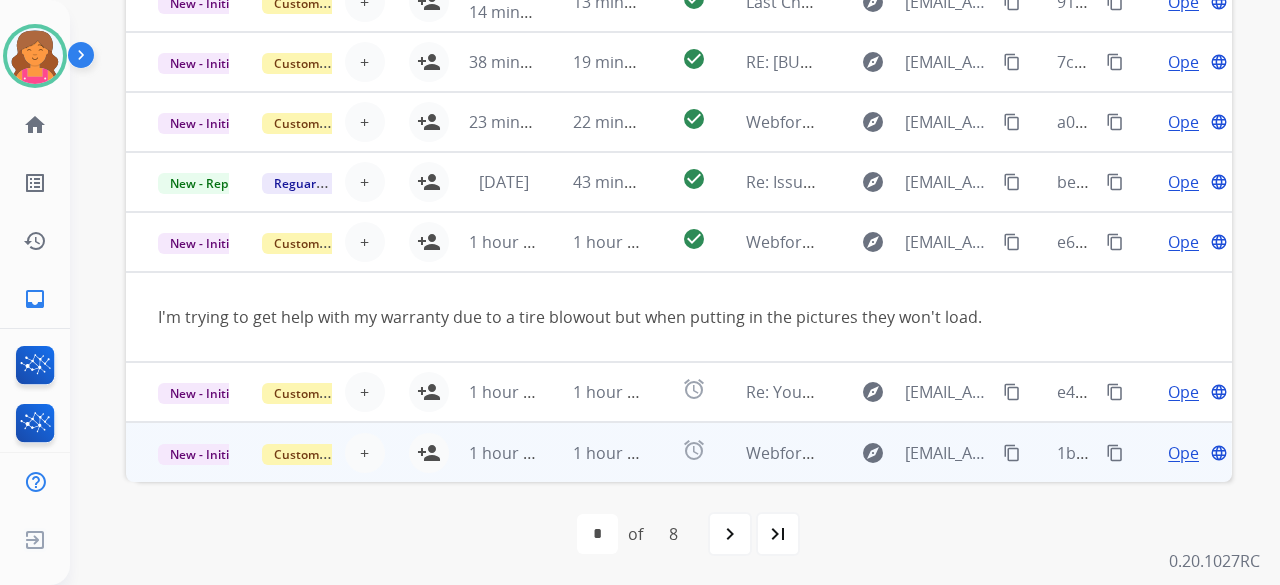 click on "alarm" at bounding box center (678, 452) 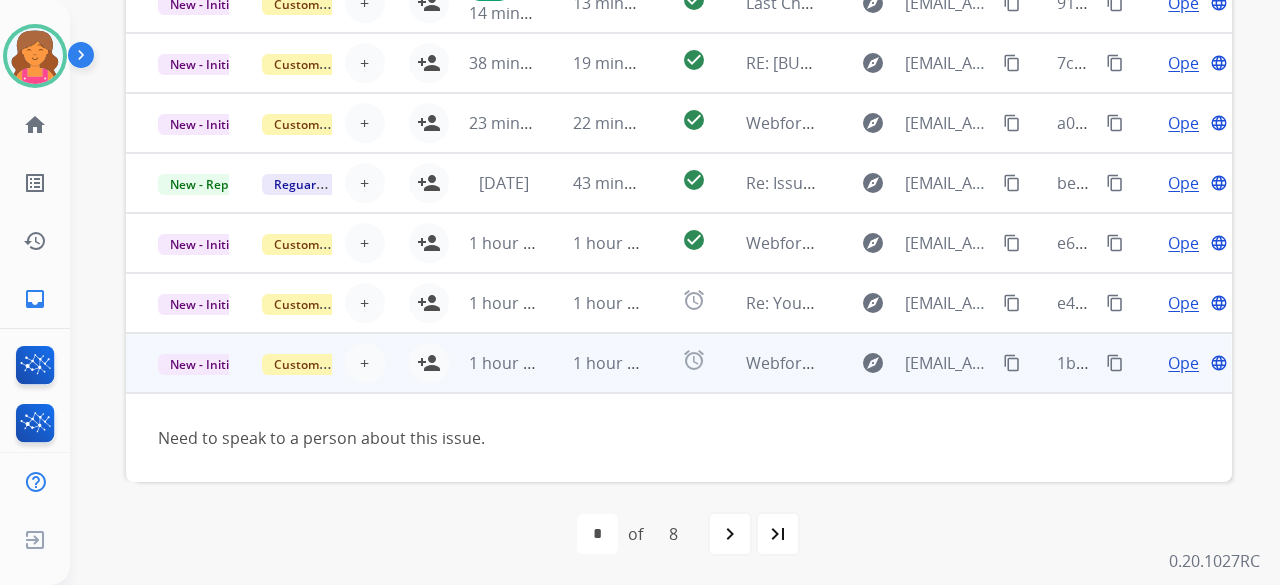 scroll, scrollTop: 91, scrollLeft: 0, axis: vertical 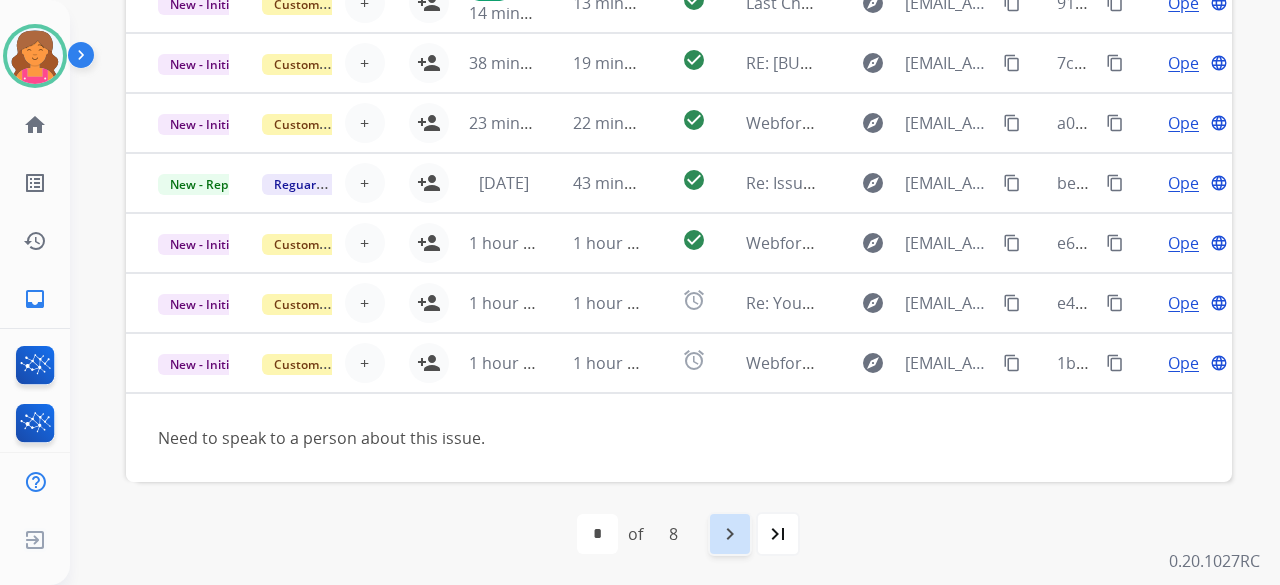 click on "navigate_next" at bounding box center [730, 534] 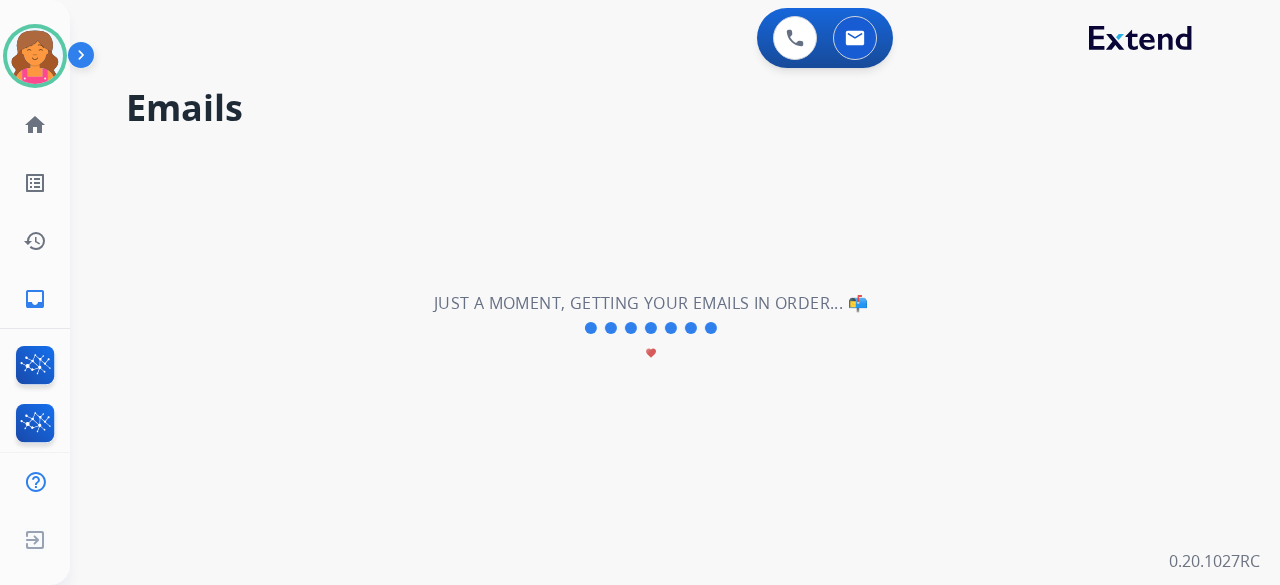 scroll, scrollTop: 67, scrollLeft: 0, axis: vertical 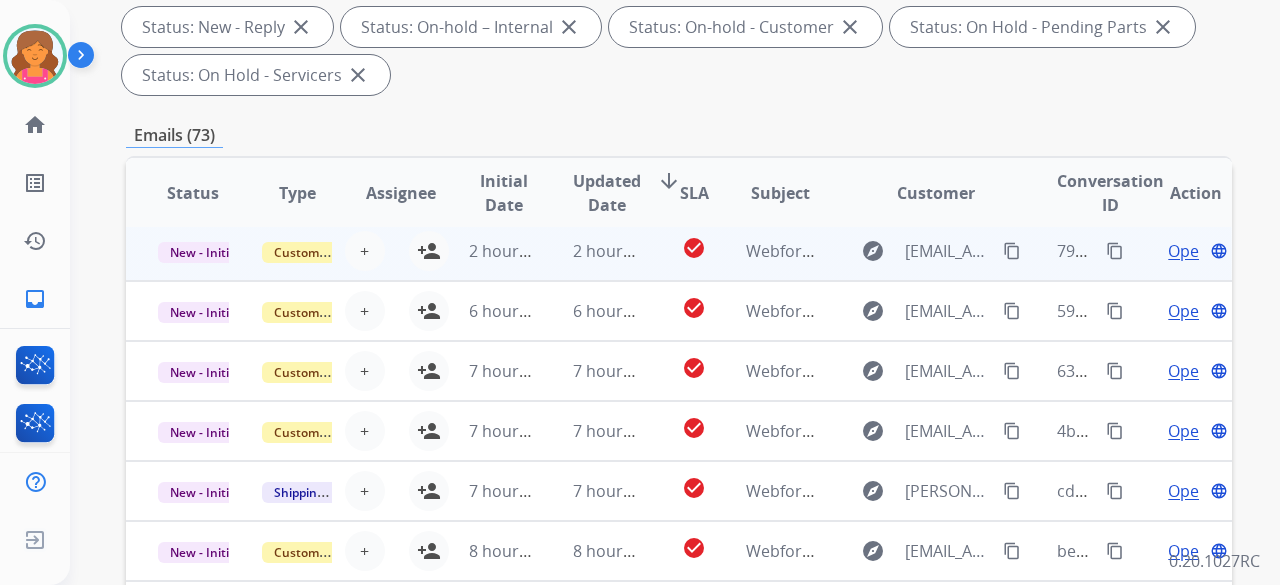 click on "check_circle" at bounding box center [678, 251] 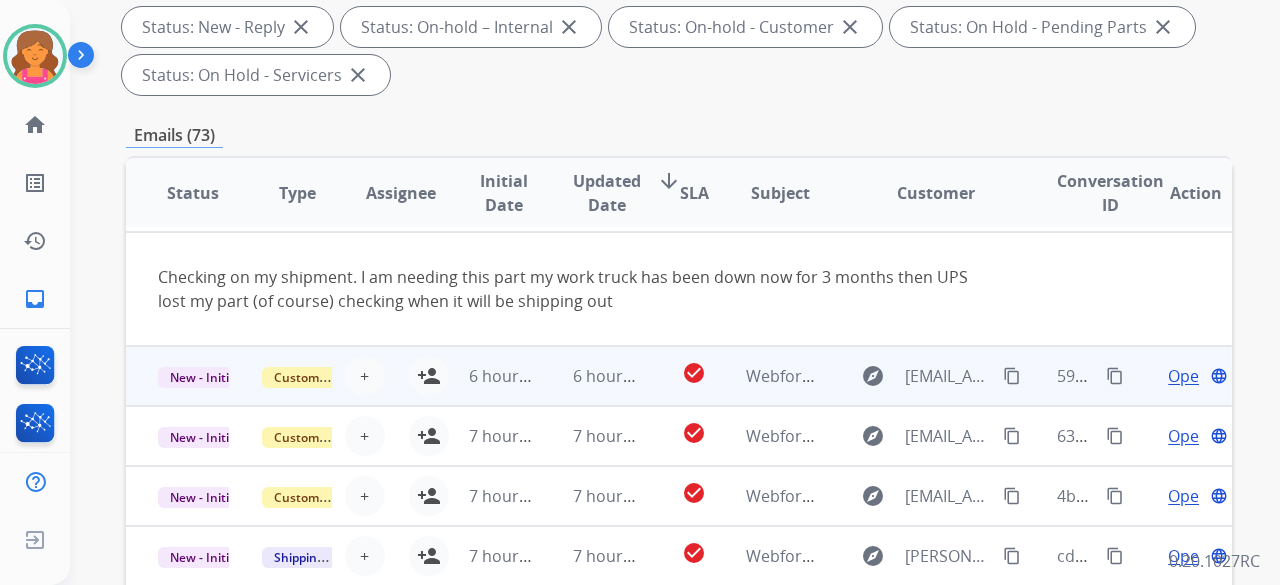 click on "check_circle" at bounding box center (678, 376) 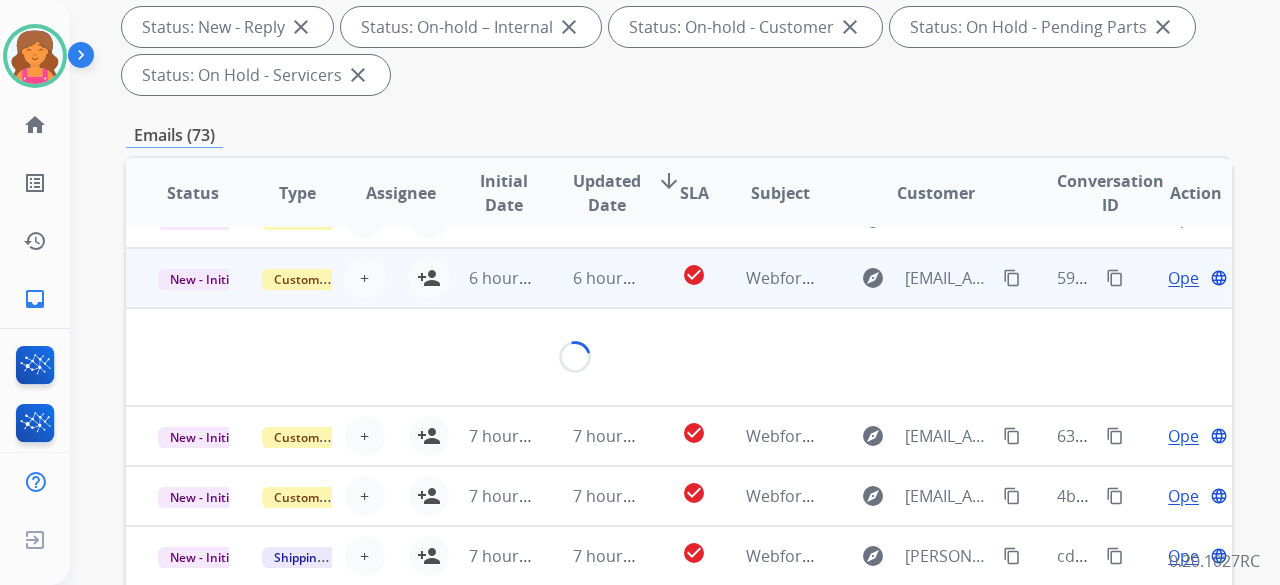 scroll, scrollTop: 116, scrollLeft: 0, axis: vertical 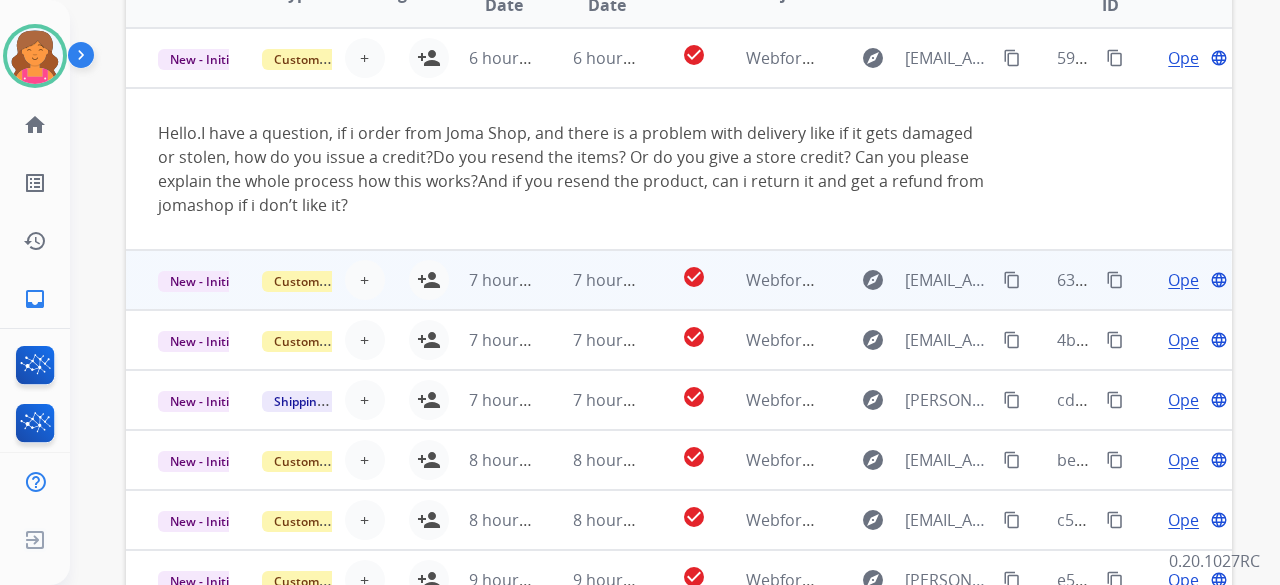 click on "check_circle" at bounding box center (678, 280) 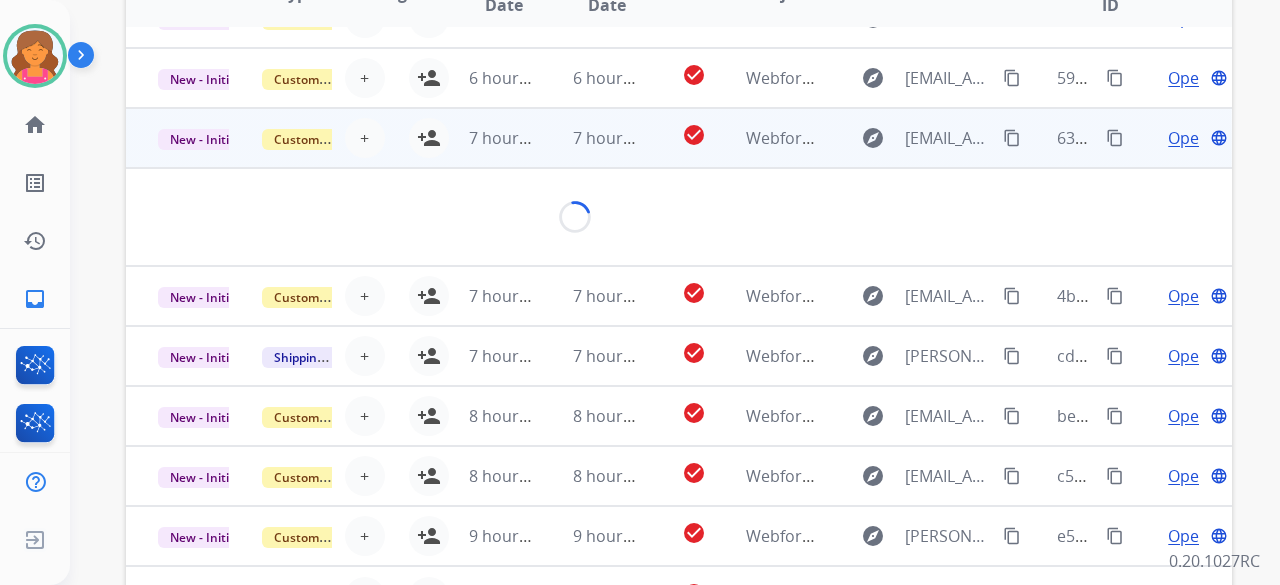 scroll, scrollTop: 100, scrollLeft: 0, axis: vertical 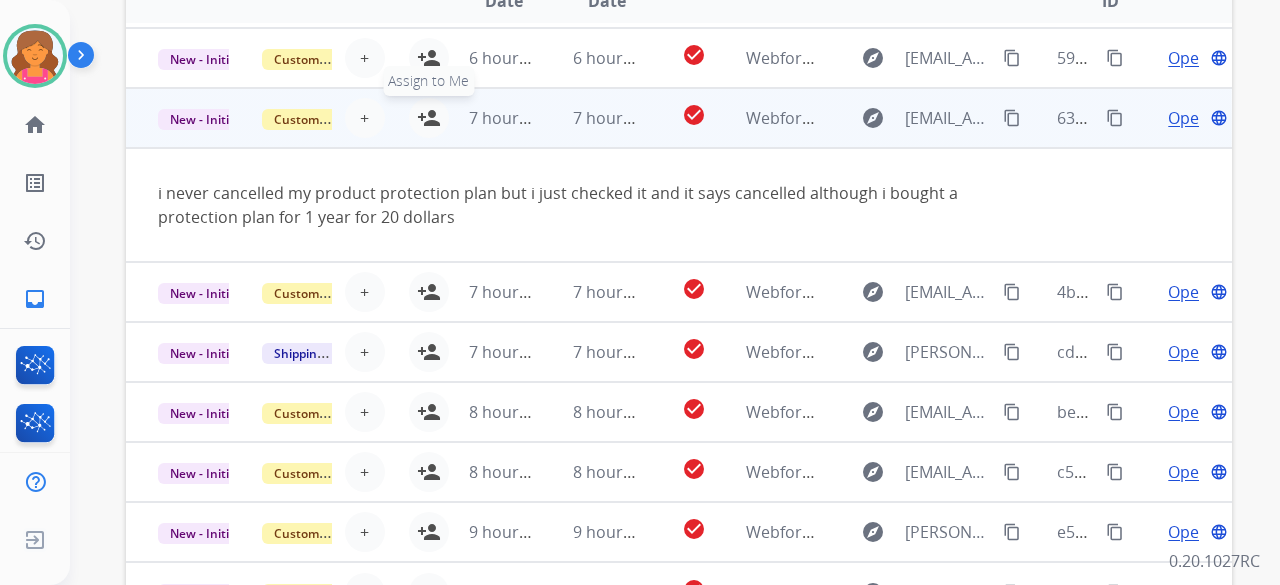 click on "person_add" at bounding box center (429, 118) 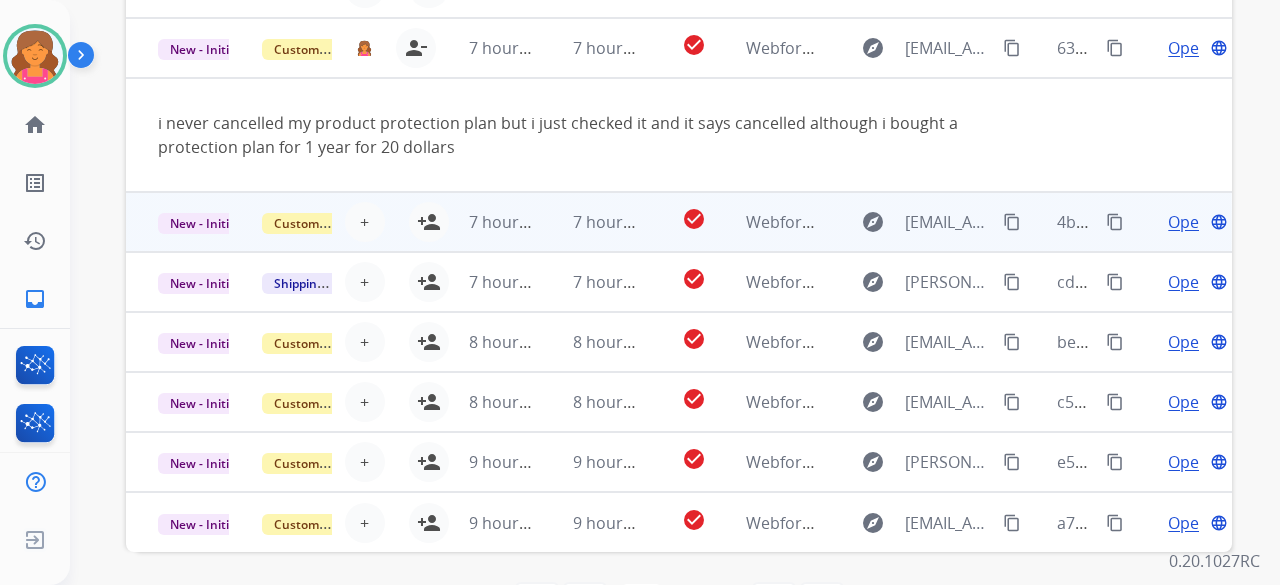 scroll, scrollTop: 744, scrollLeft: 0, axis: vertical 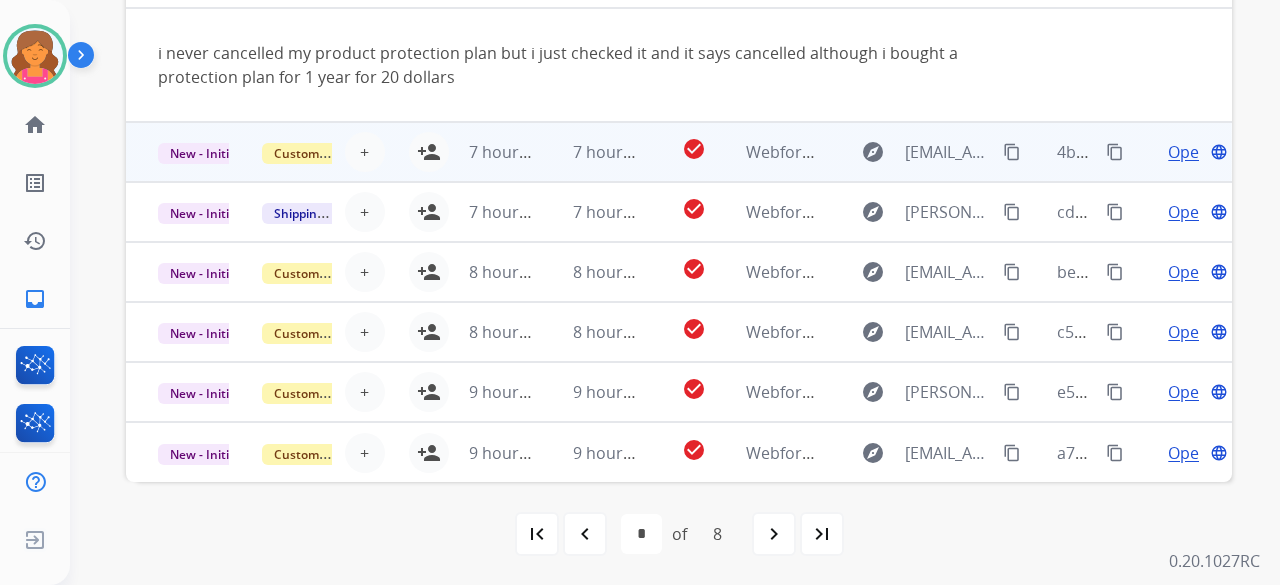 click on "check_circle" at bounding box center (678, 152) 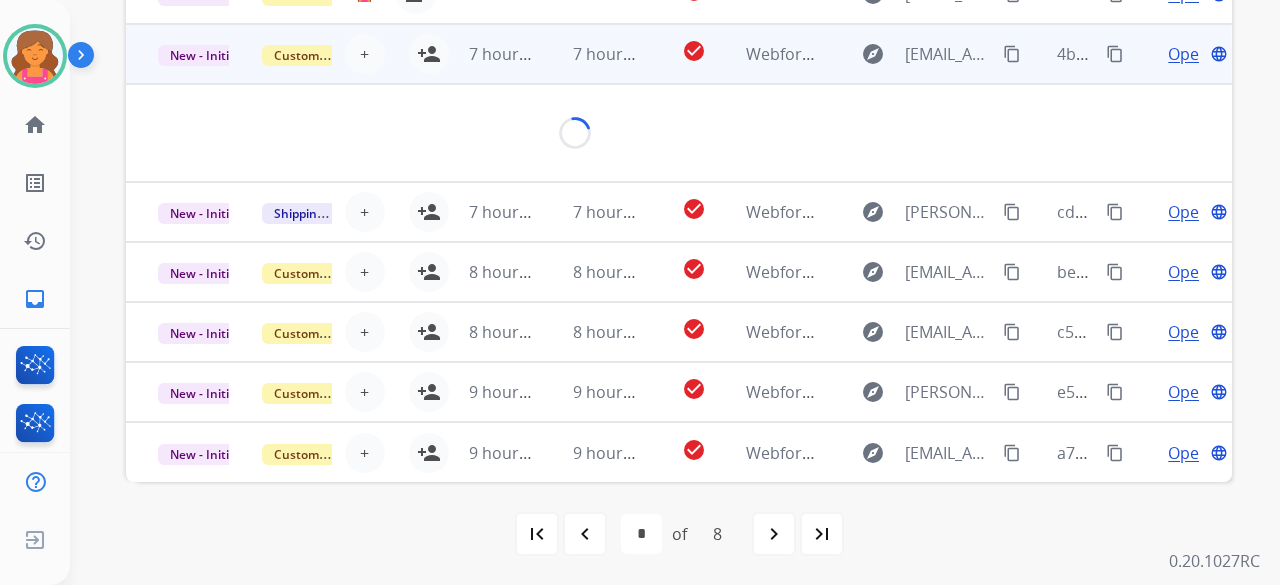 scroll, scrollTop: 92, scrollLeft: 0, axis: vertical 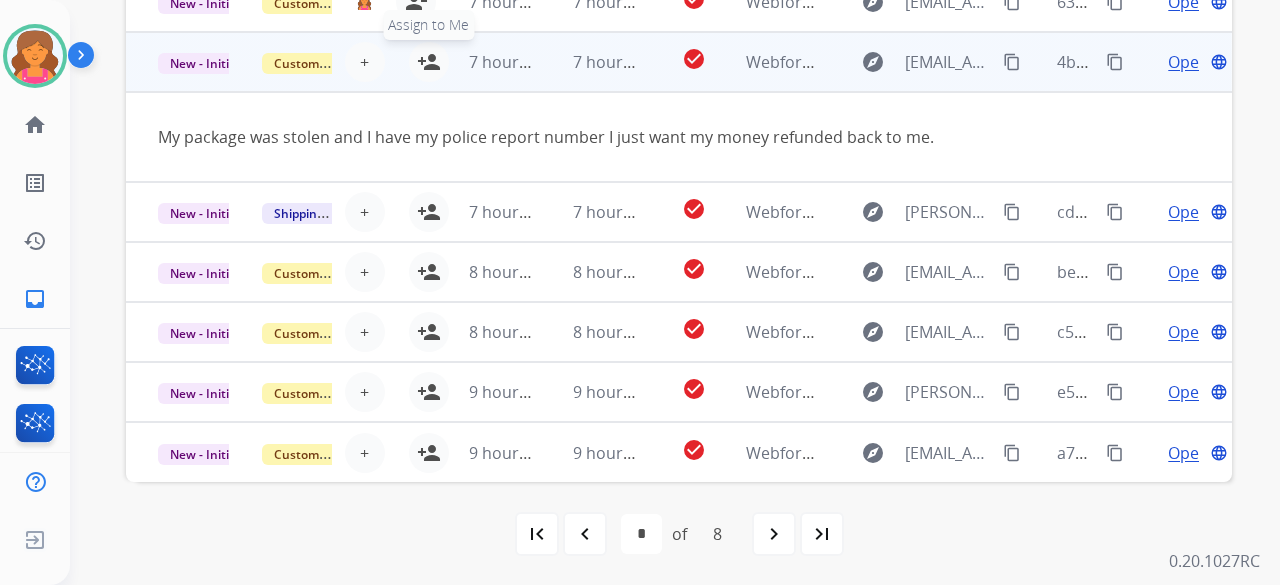 click on "person_add" at bounding box center (429, 62) 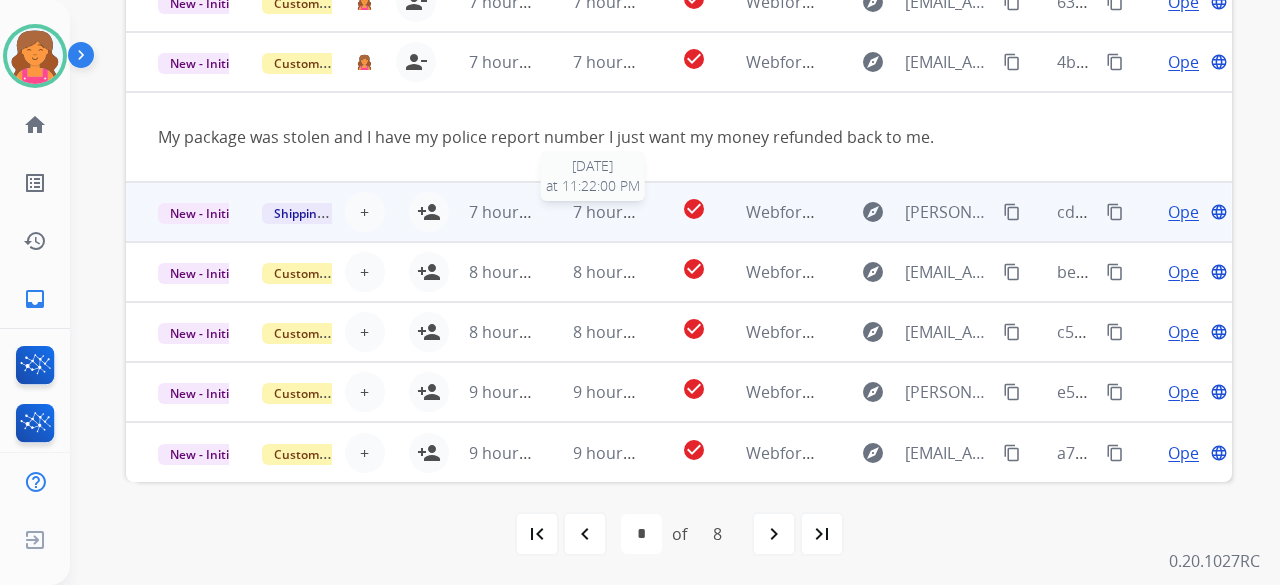 click on "7 hours ago" at bounding box center [618, 212] 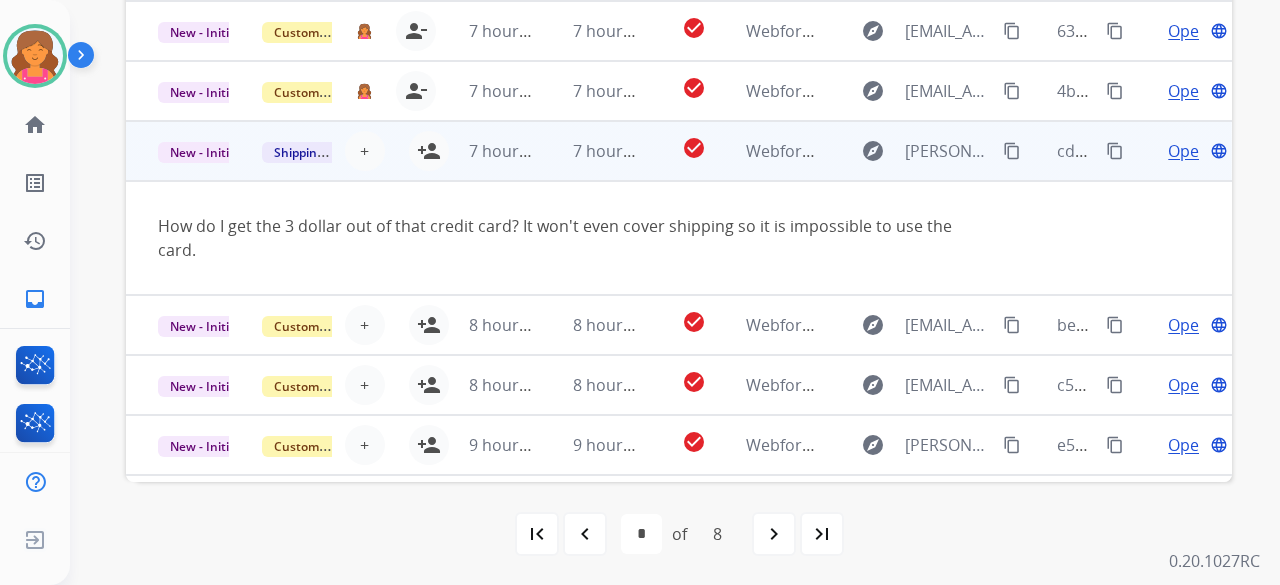 scroll, scrollTop: 0, scrollLeft: 0, axis: both 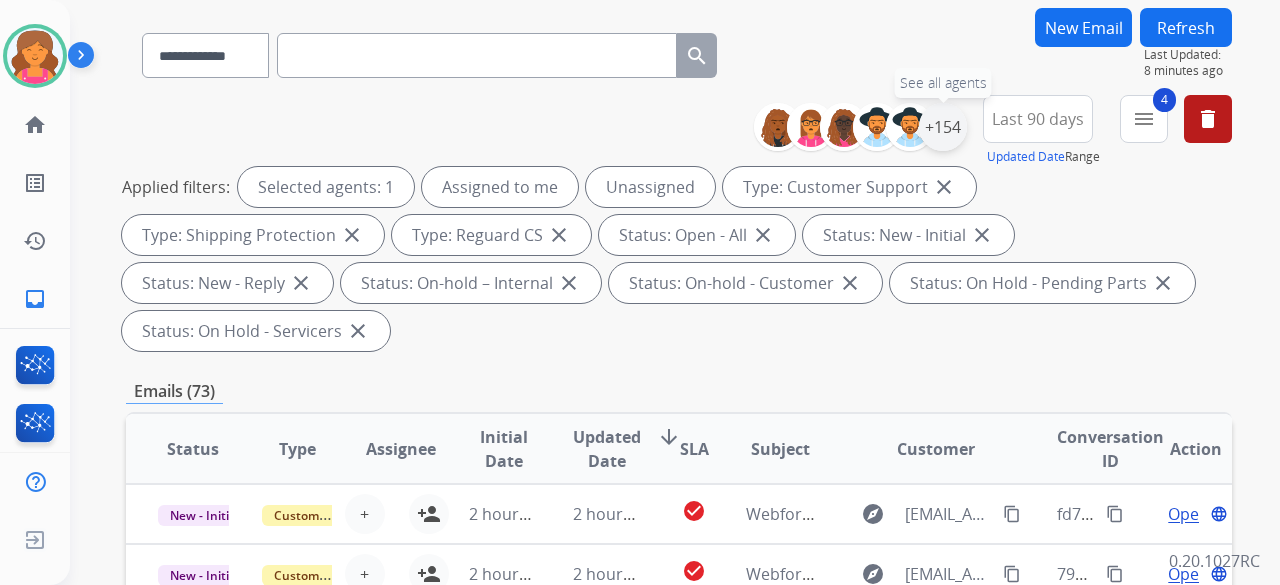 click on "+154" at bounding box center (943, 127) 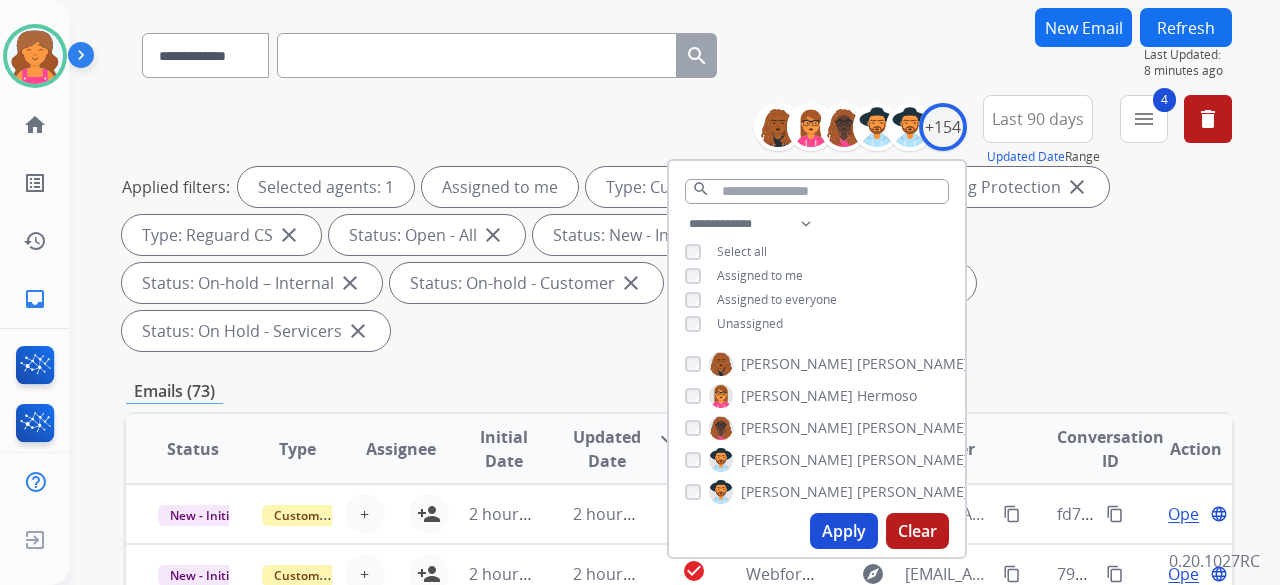 click on "Apply" at bounding box center [844, 531] 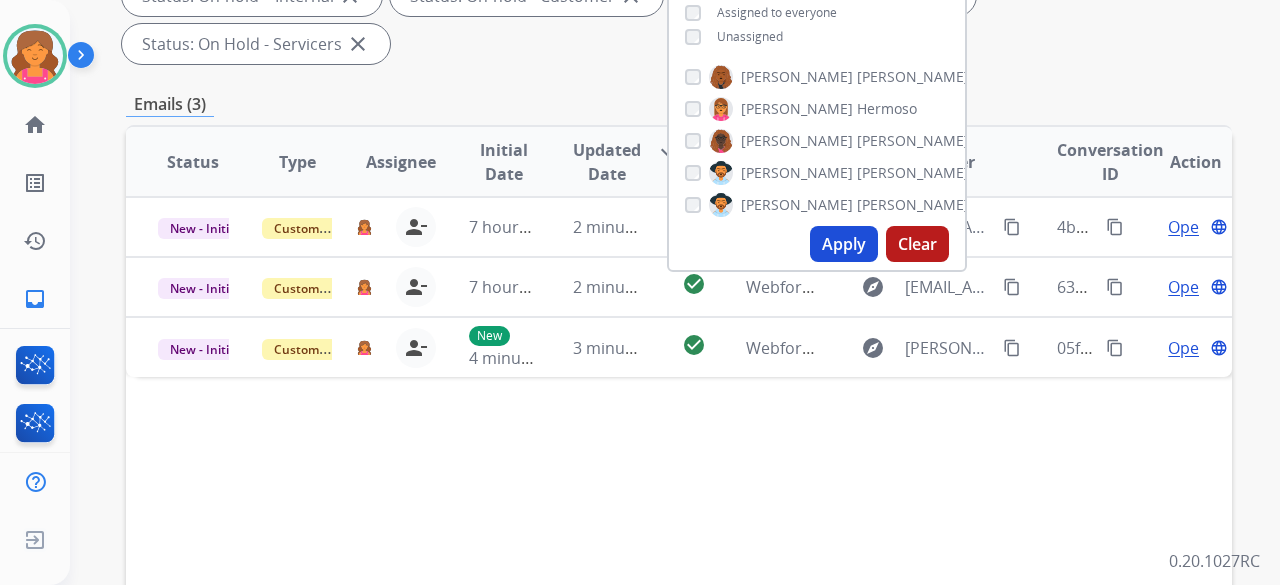 scroll, scrollTop: 500, scrollLeft: 0, axis: vertical 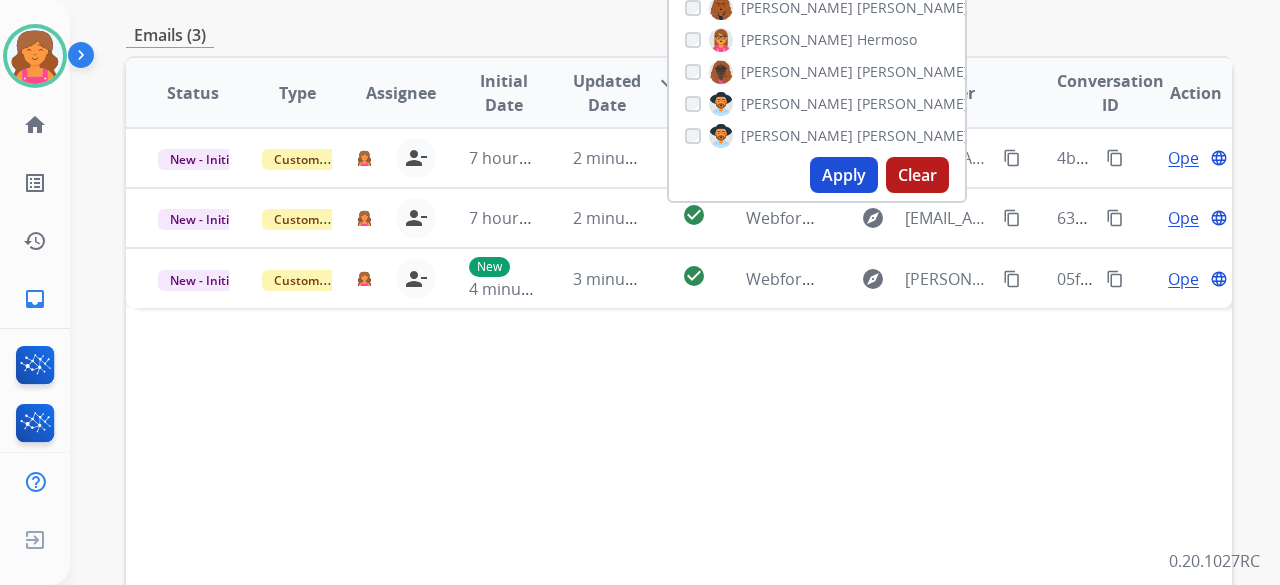 click on "Status Type Assignee Initial Date Updated Date arrow_downward SLA Subject Customer Conversation ID Action New - Initial Customer Support [EMAIL_ADDRESS][DOMAIN_NAME] person_remove Unassign to Me 7 hours ago 2 minutes ago check_circle  Webform from [EMAIL_ADDRESS][DOMAIN_NAME] on [DATE]  explore [EMAIL_ADDRESS][DOMAIN_NAME] content_copy  4bc11037-07d4-4f23-bf1e-c4f195a9ac97  content_copy Open language New - Initial Customer Support [EMAIL_ADDRESS][DOMAIN_NAME] person_remove Unassign to Me 7 hours ago 2 minutes ago check_circle  Webform from [EMAIL_ADDRESS][DOMAIN_NAME] on [DATE]  explore [EMAIL_ADDRESS][DOMAIN_NAME] content_copy  638a671e-a122-4c11-b7df-8508744ecb31  content_copy Open language New - Initial Customer Support [EMAIL_ADDRESS][DOMAIN_NAME] person_remove [PERSON_NAME] to Me New 4 minutes ago 3 minutes ago check_circle  Webform from [PERSON_NAME][EMAIL_ADDRESS][DOMAIN_NAME] on [DATE]  explore [PERSON_NAME][EMAIL_ADDRESS][DOMAIN_NAME] content_copy  05fb650c-b214-44f8-b368-4c937f2769e8  content_copy Open language" at bounding box center [679, 391] 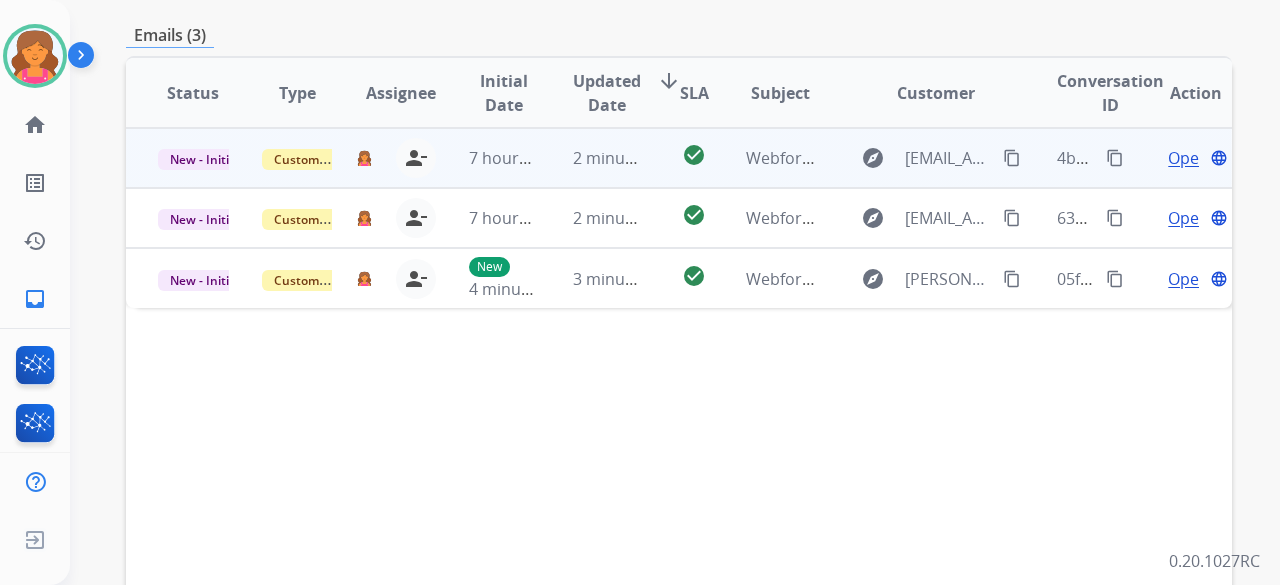 click on "Open" at bounding box center [1188, 158] 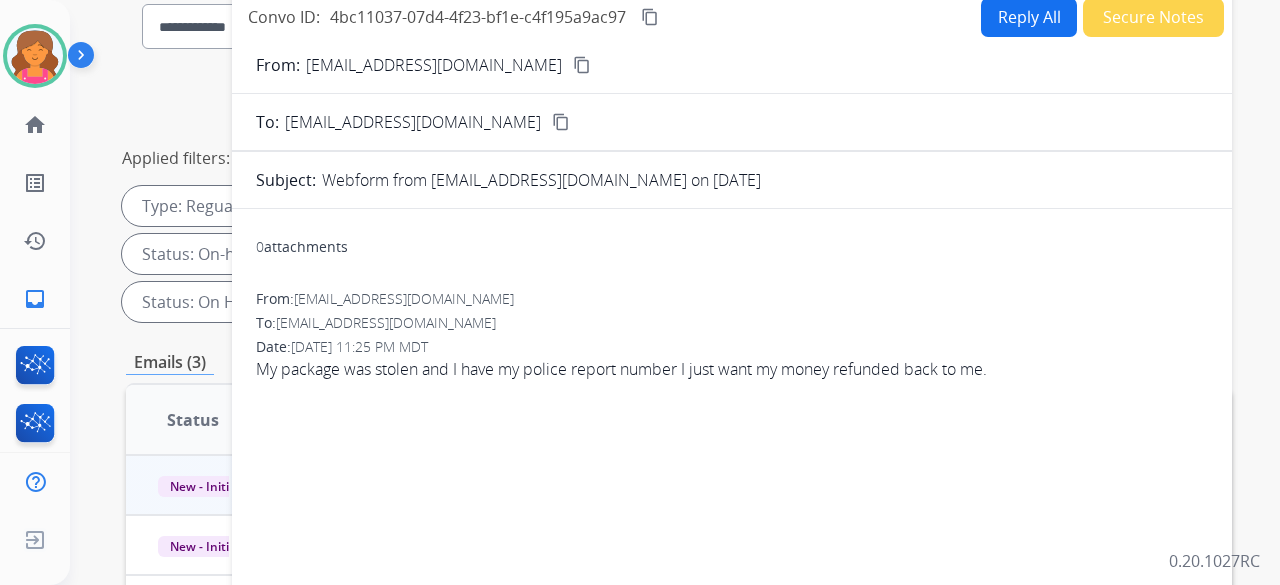 scroll, scrollTop: 200, scrollLeft: 0, axis: vertical 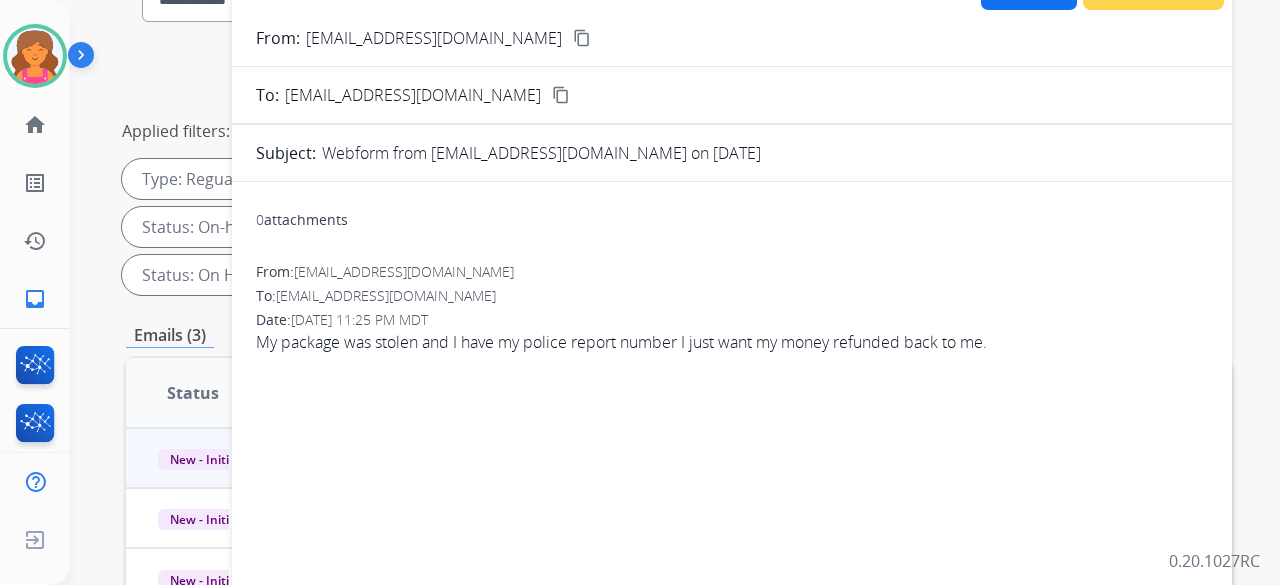 click on "content_copy" at bounding box center (582, 38) 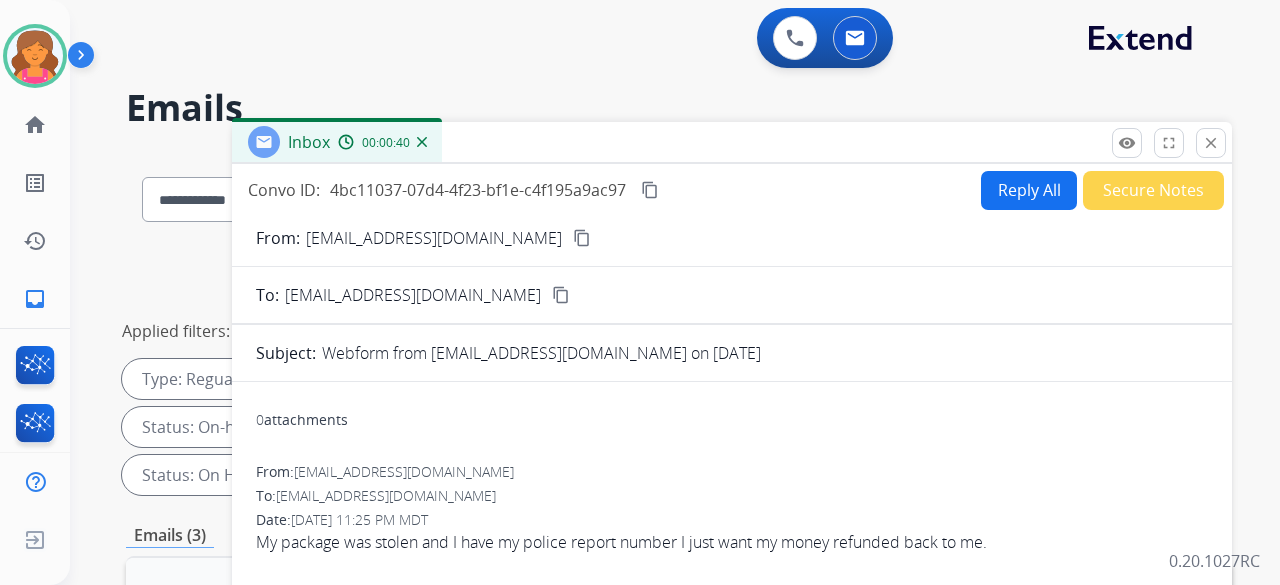 click on "Reply All" at bounding box center [1029, 190] 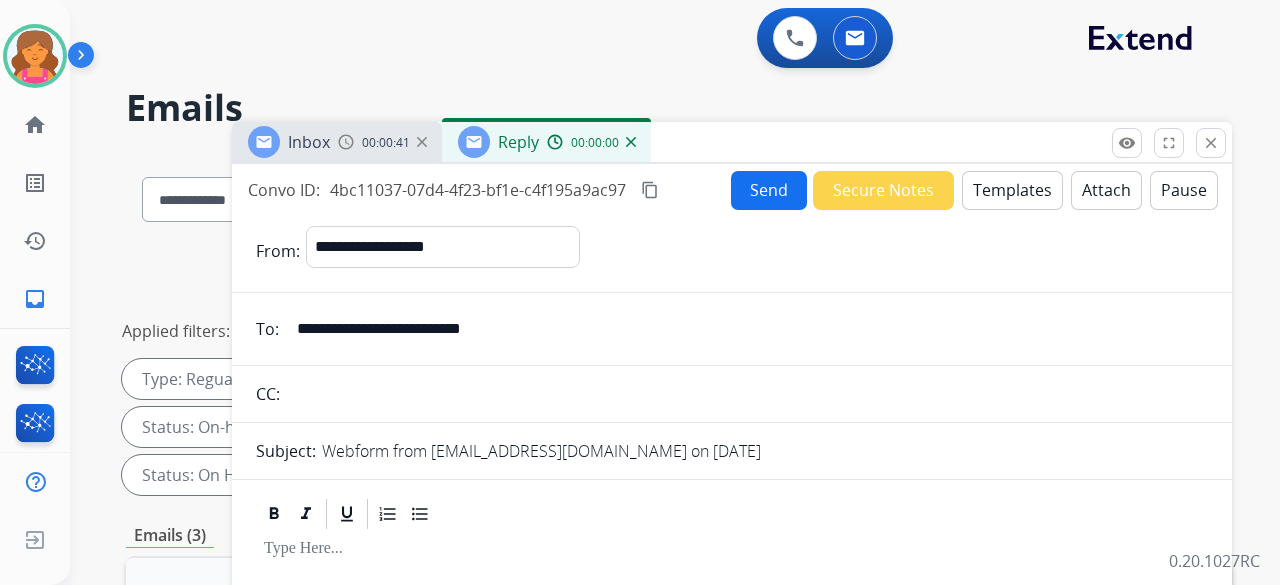 click on "Templates" at bounding box center [1012, 190] 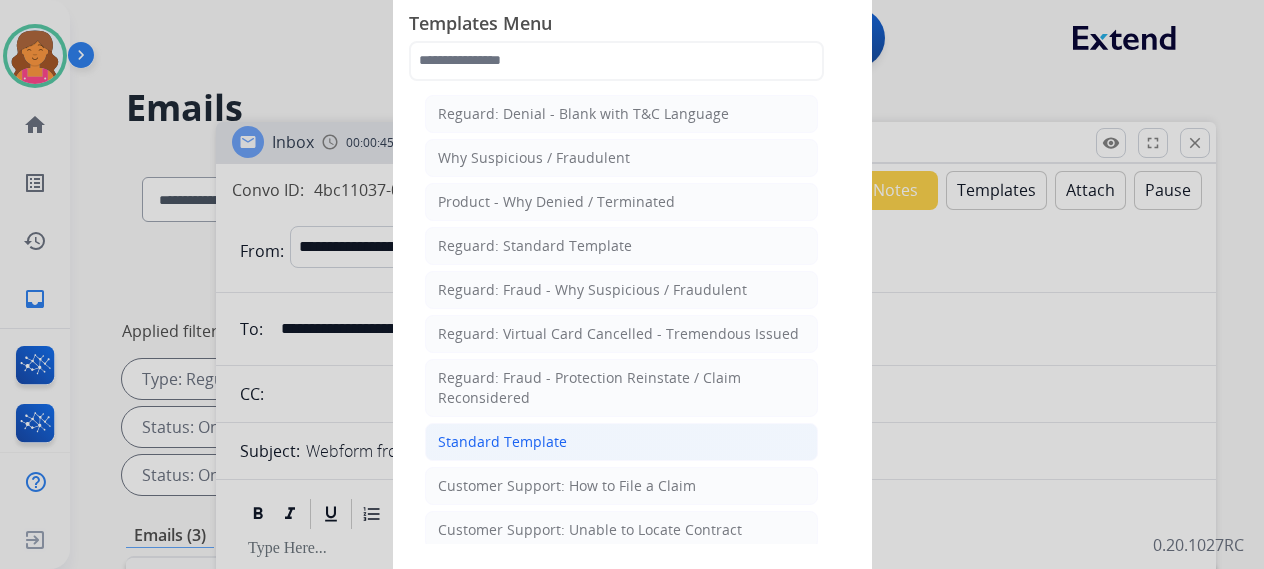 click on "Standard Template" 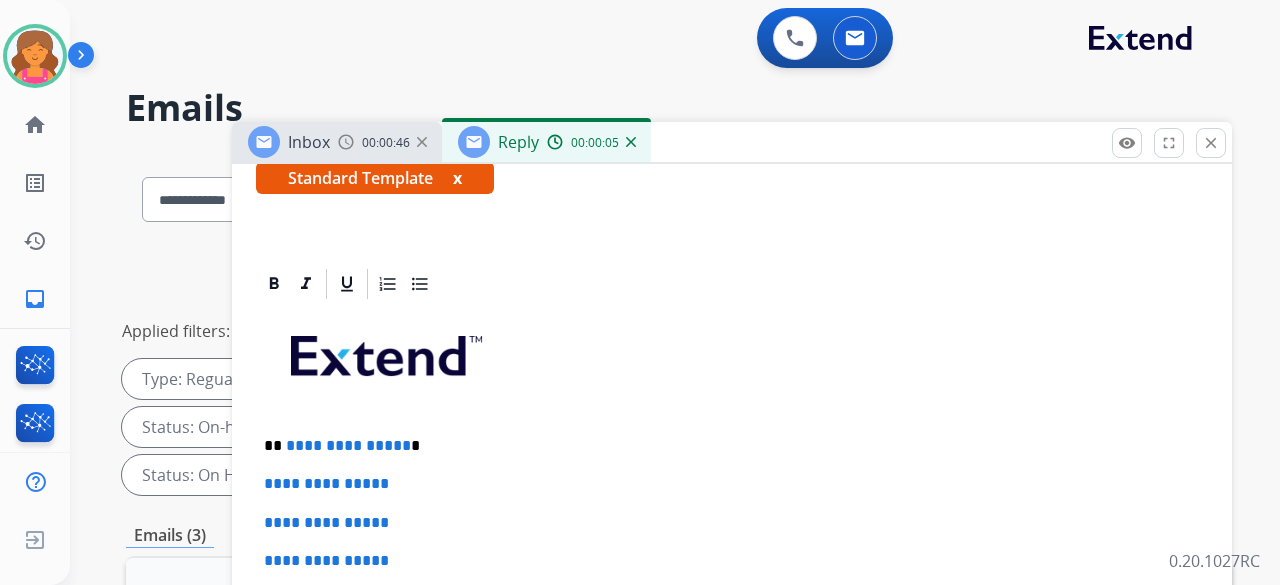 scroll, scrollTop: 436, scrollLeft: 0, axis: vertical 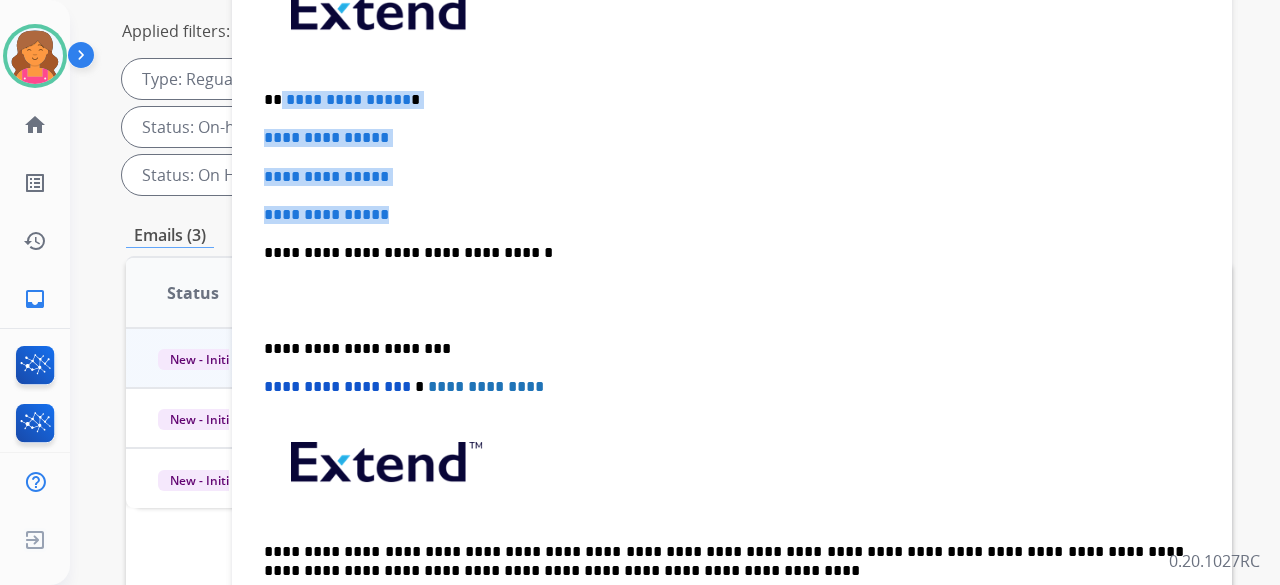 drag, startPoint x: 421, startPoint y: 180, endPoint x: 282, endPoint y: 55, distance: 186.93849 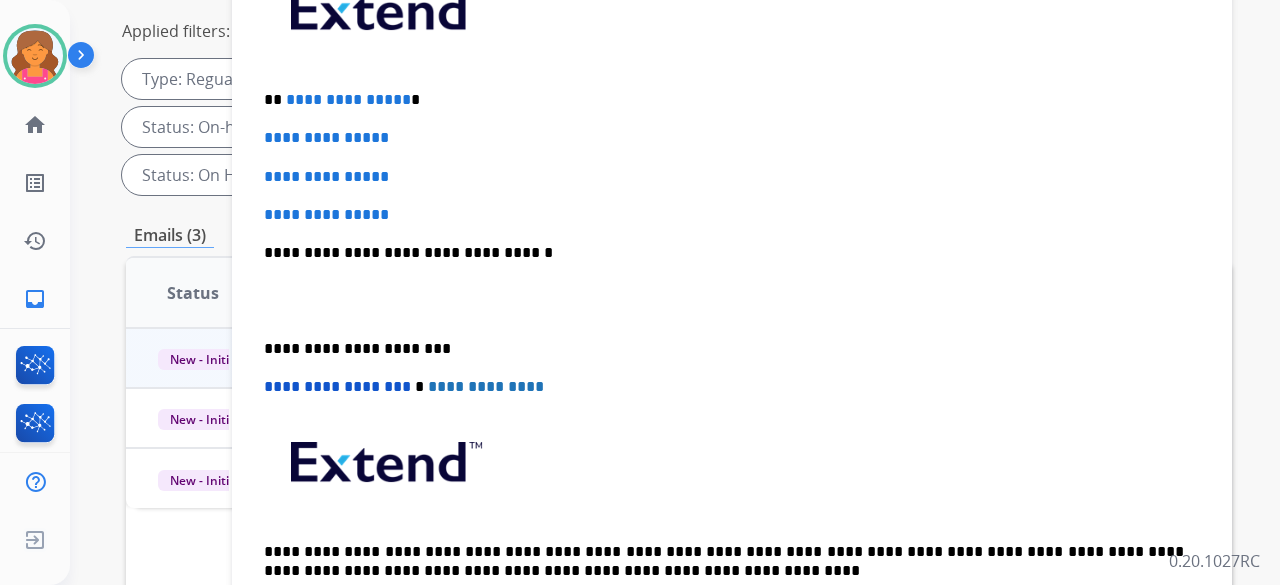 scroll, scrollTop: 322, scrollLeft: 0, axis: vertical 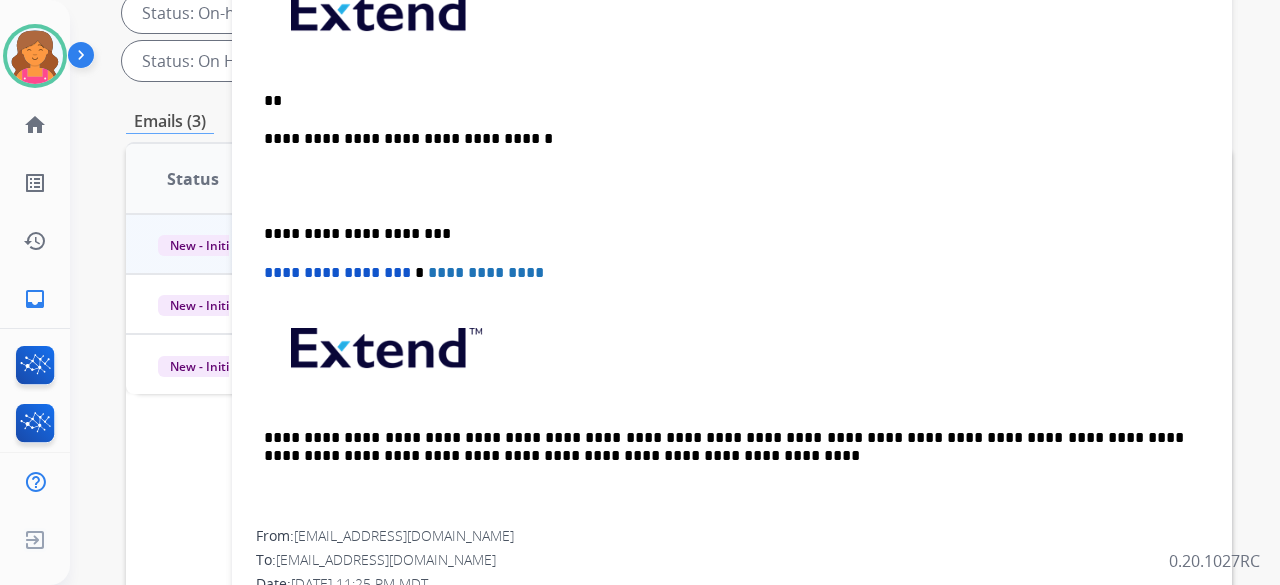 type 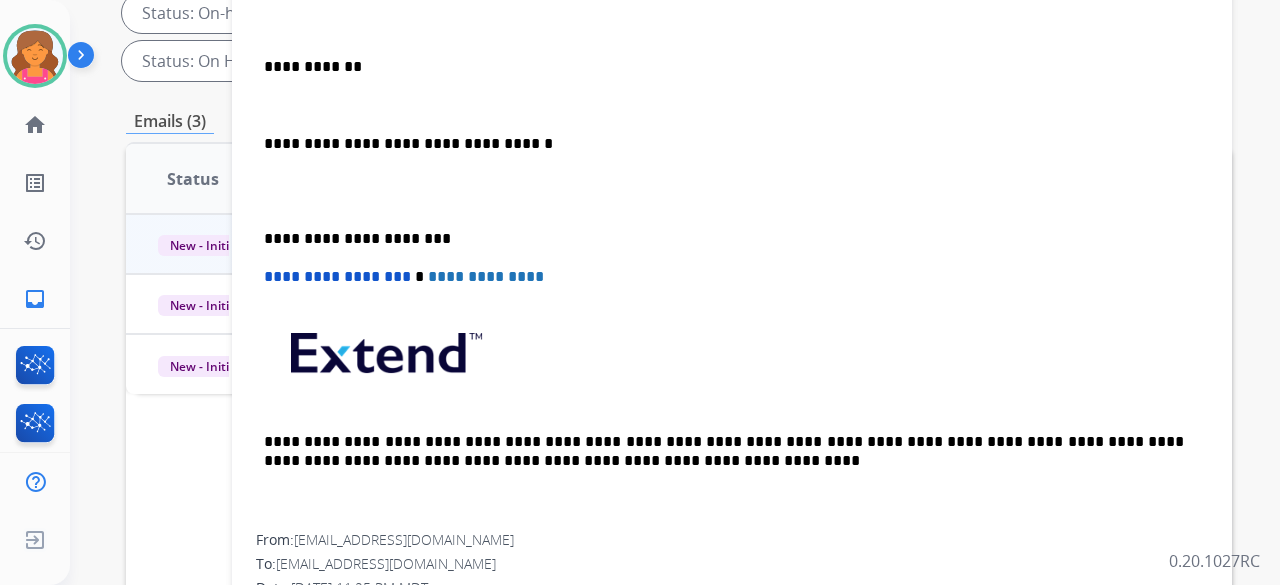 scroll, scrollTop: 360, scrollLeft: 0, axis: vertical 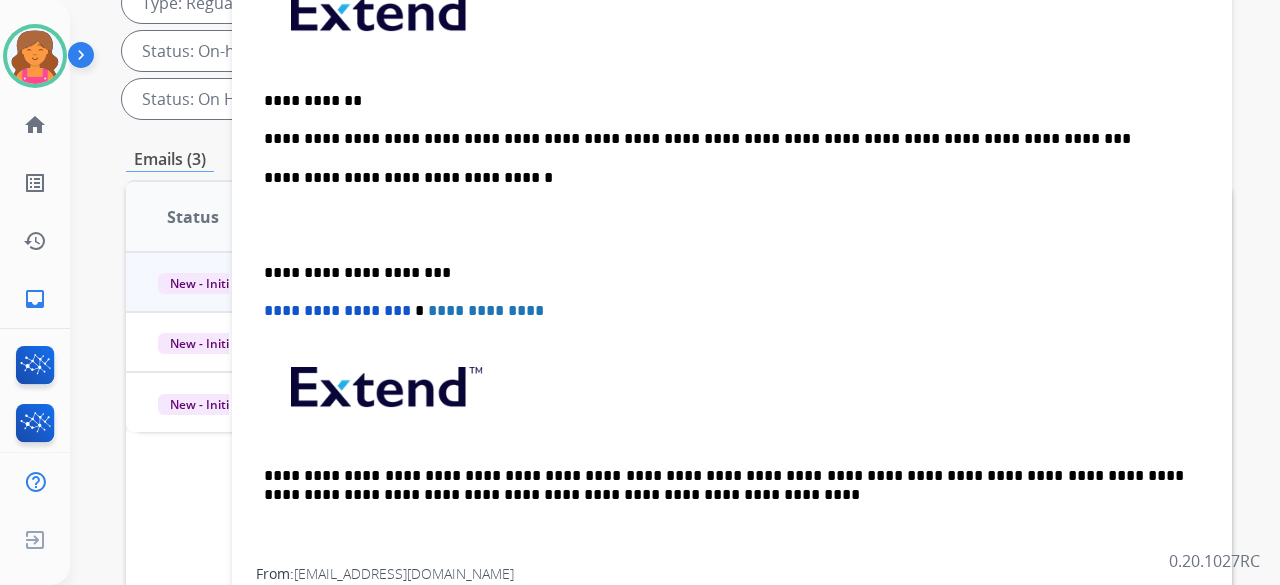 click on "**********" at bounding box center (724, 139) 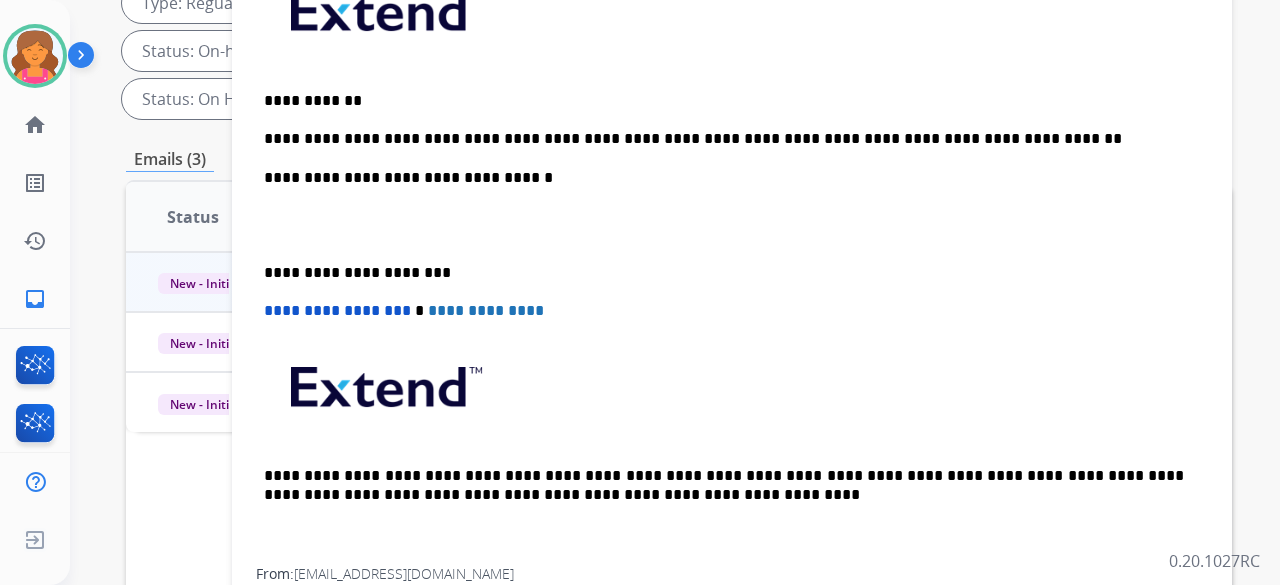 click on "**********" at bounding box center [724, 139] 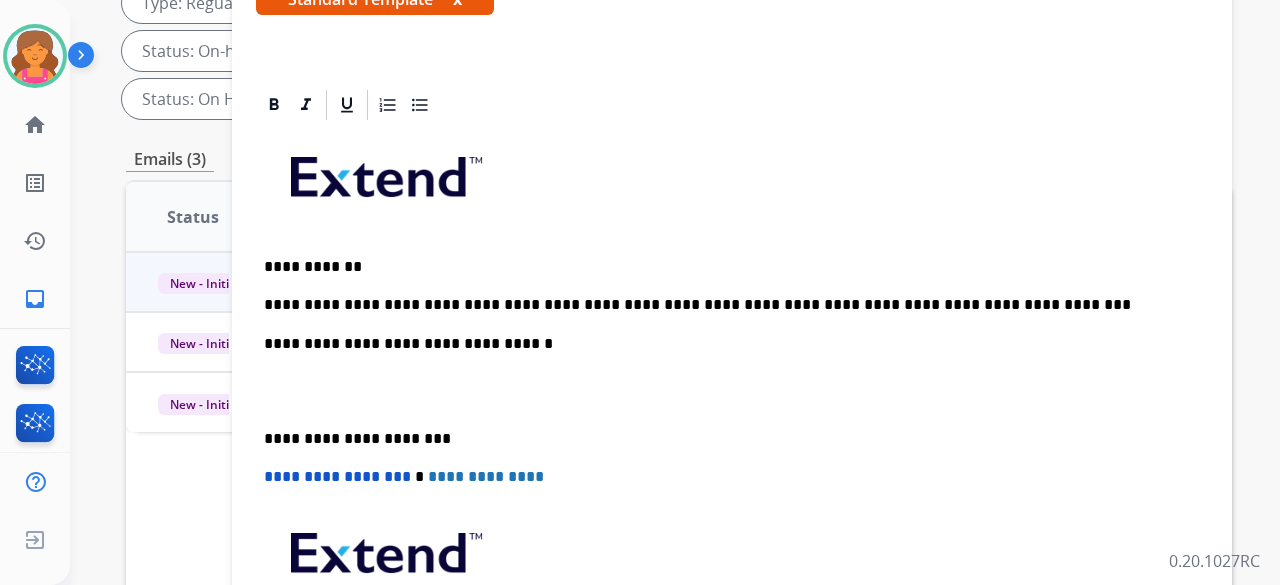 scroll, scrollTop: 0, scrollLeft: 0, axis: both 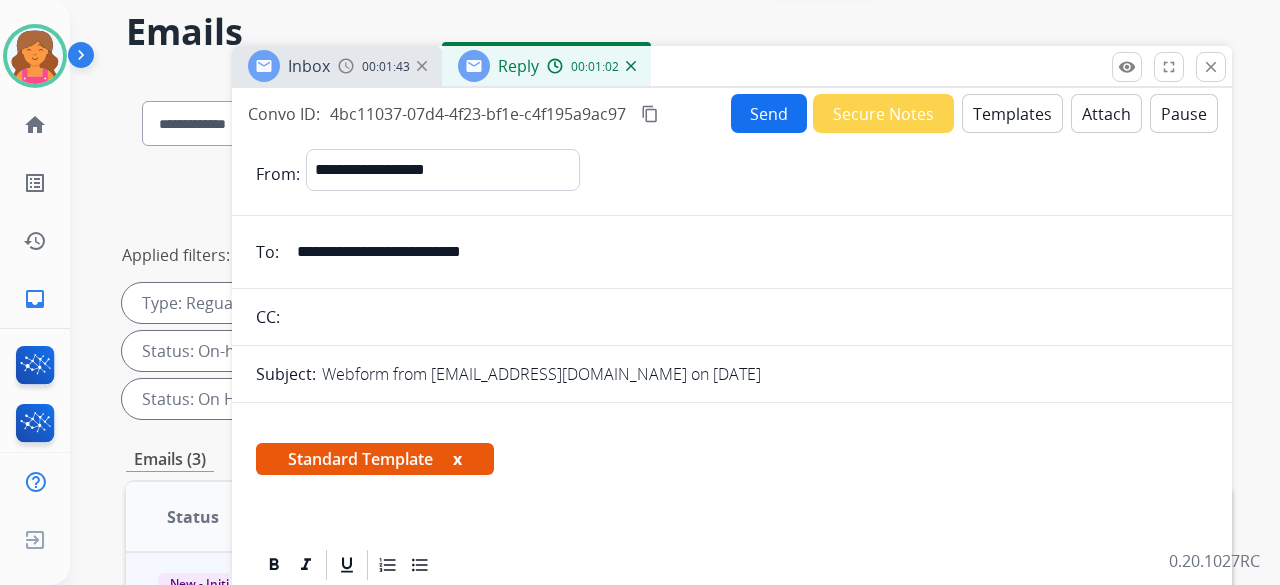 click on "content_copy" at bounding box center [650, 114] 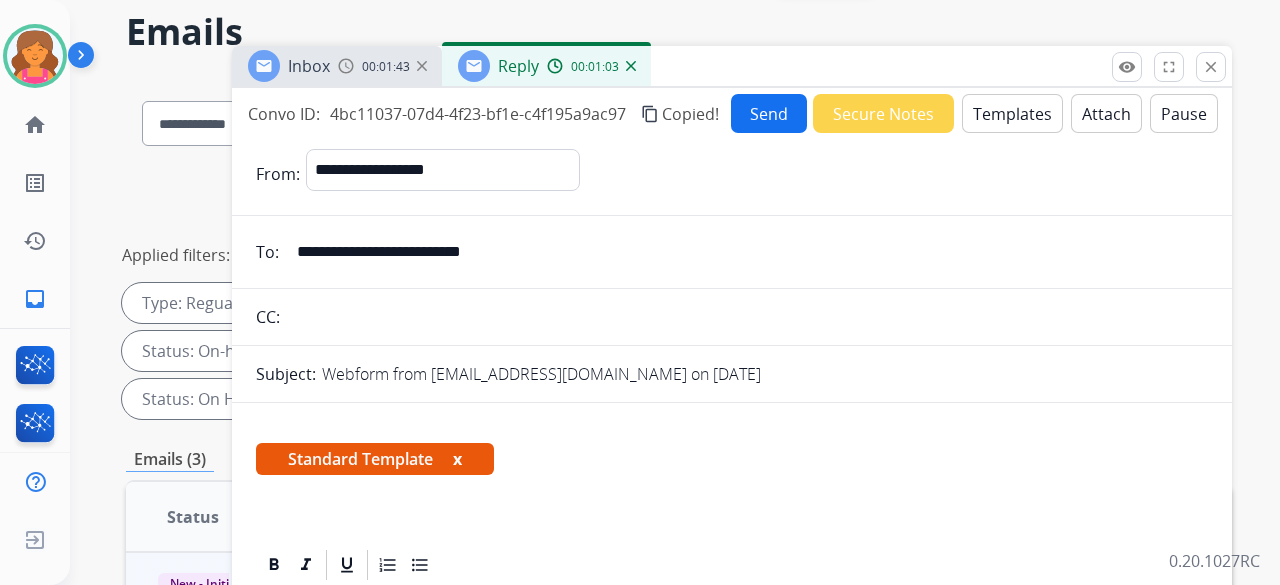click on "Send" at bounding box center (769, 113) 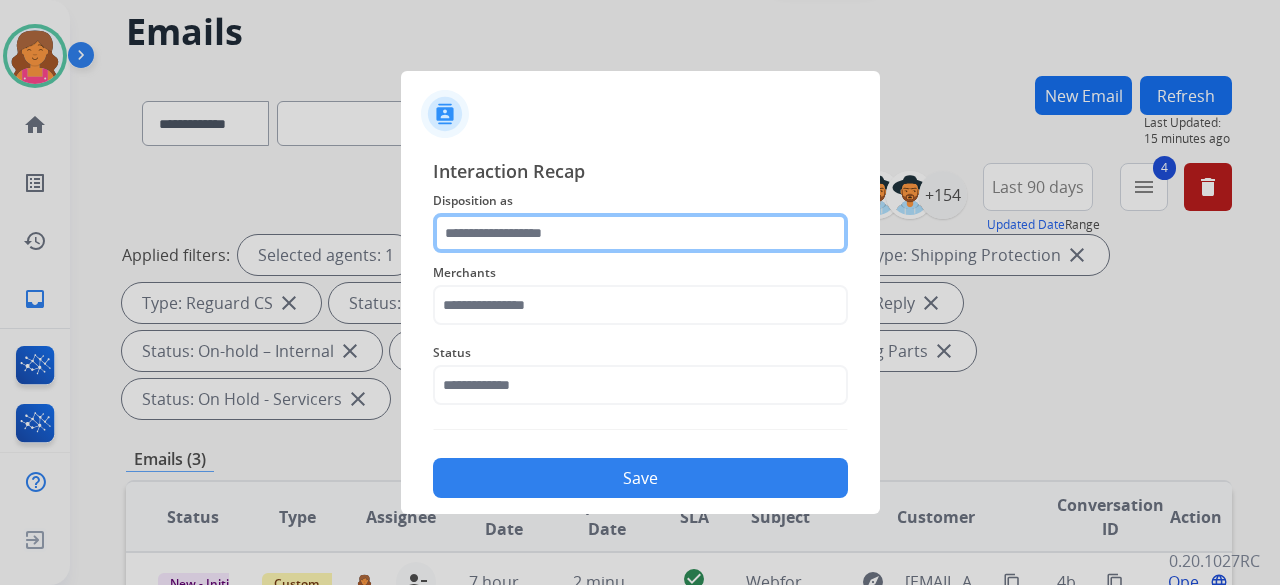 click 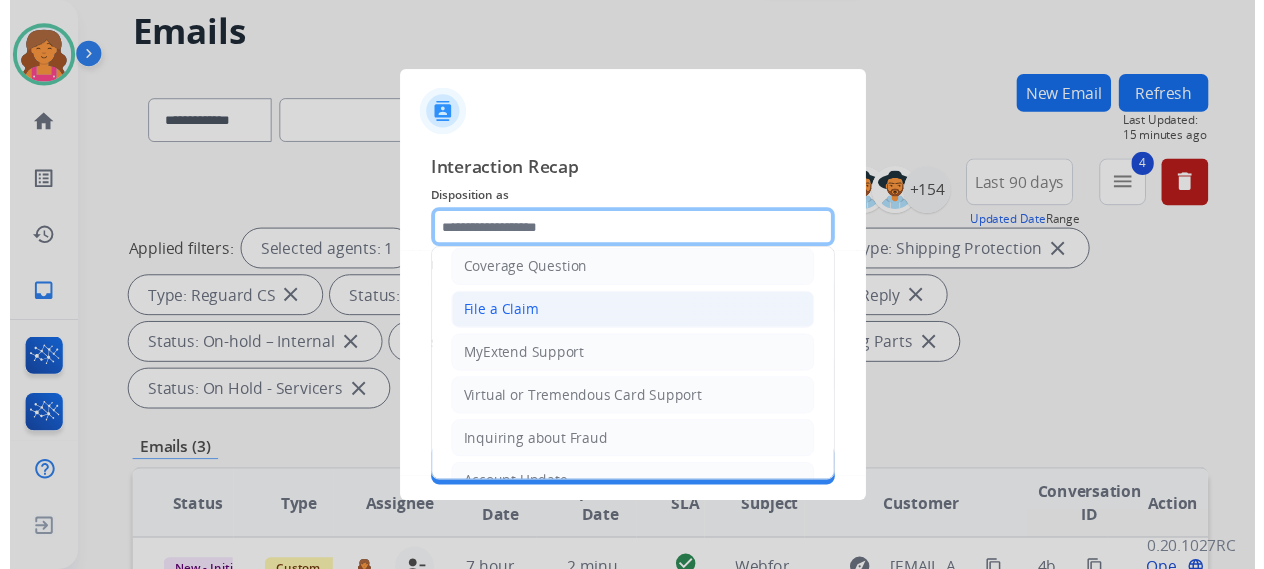 scroll, scrollTop: 100, scrollLeft: 0, axis: vertical 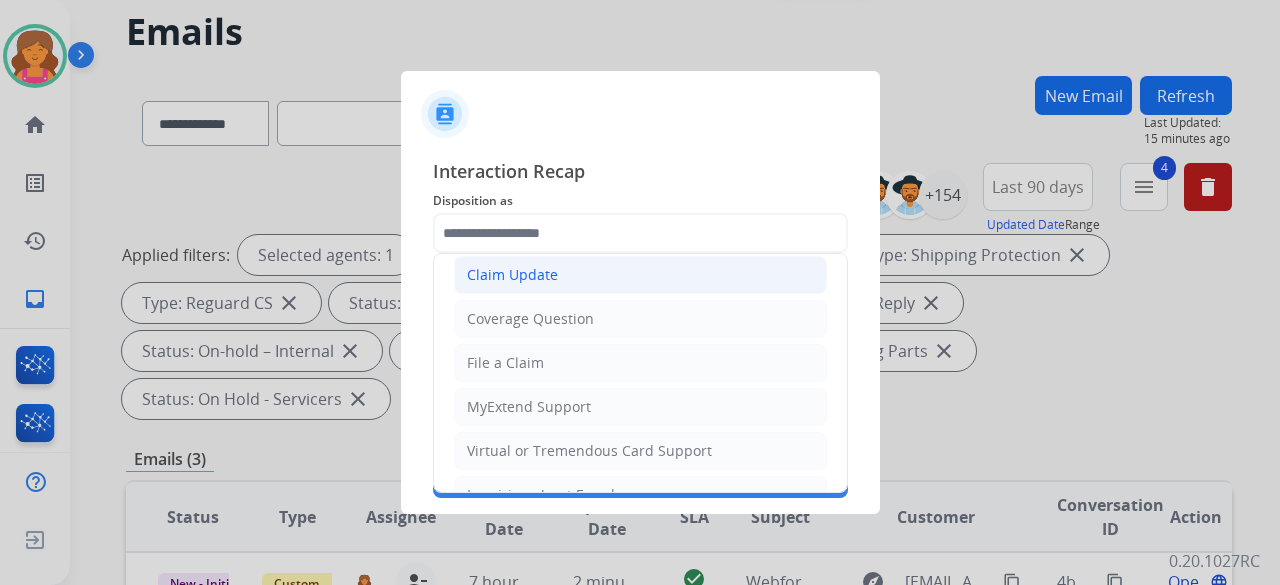 click on "Claim Update" 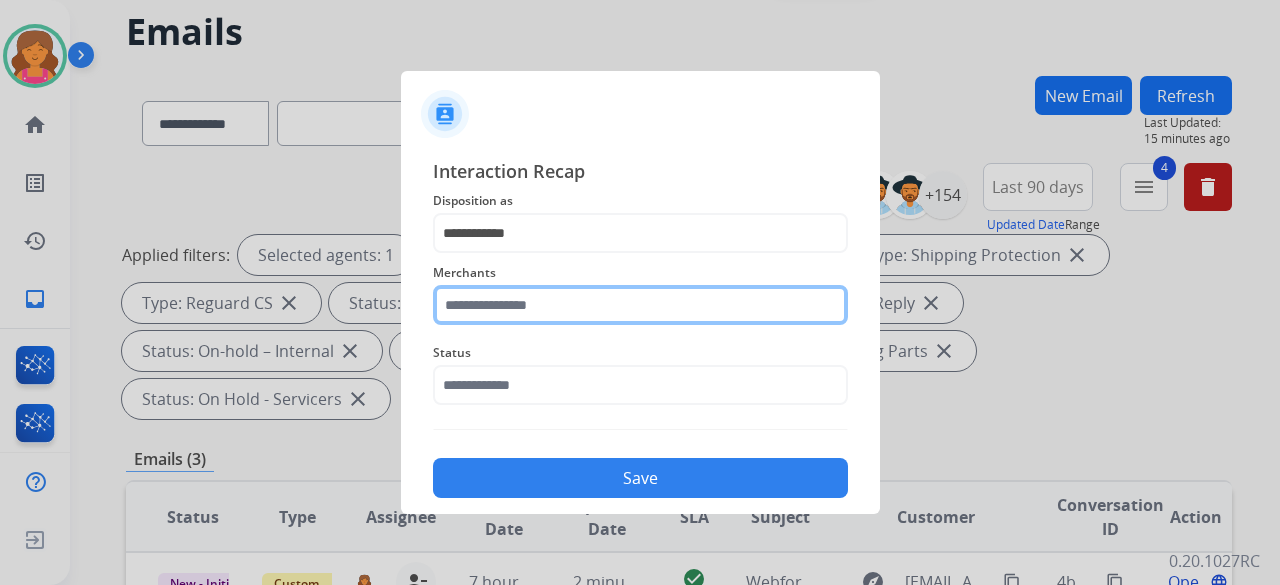 click 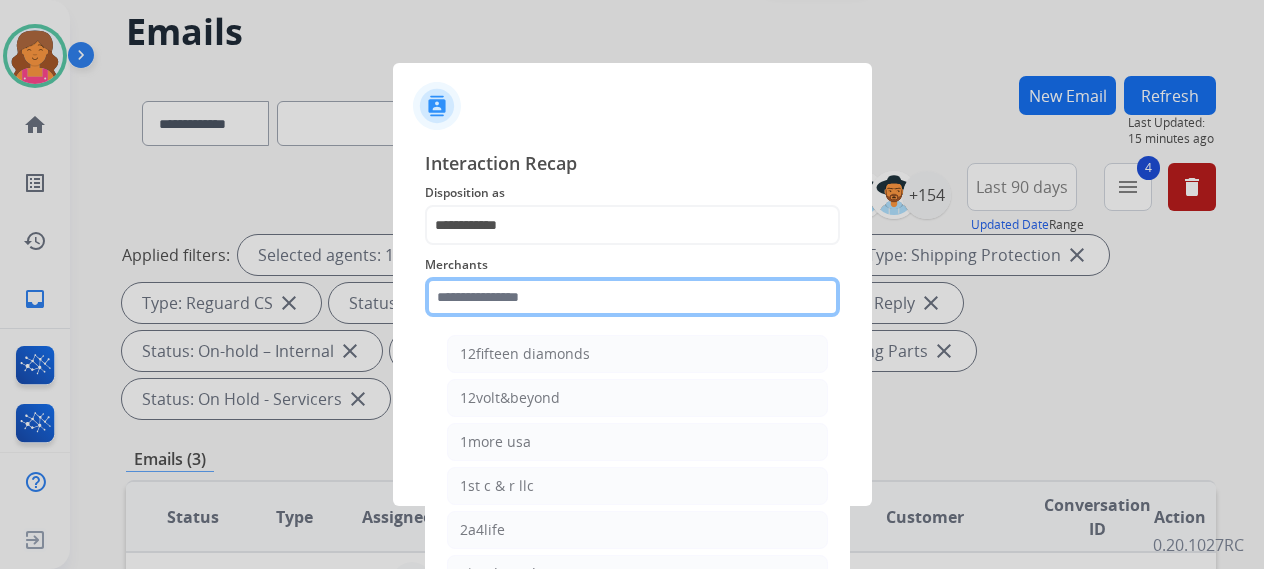 click 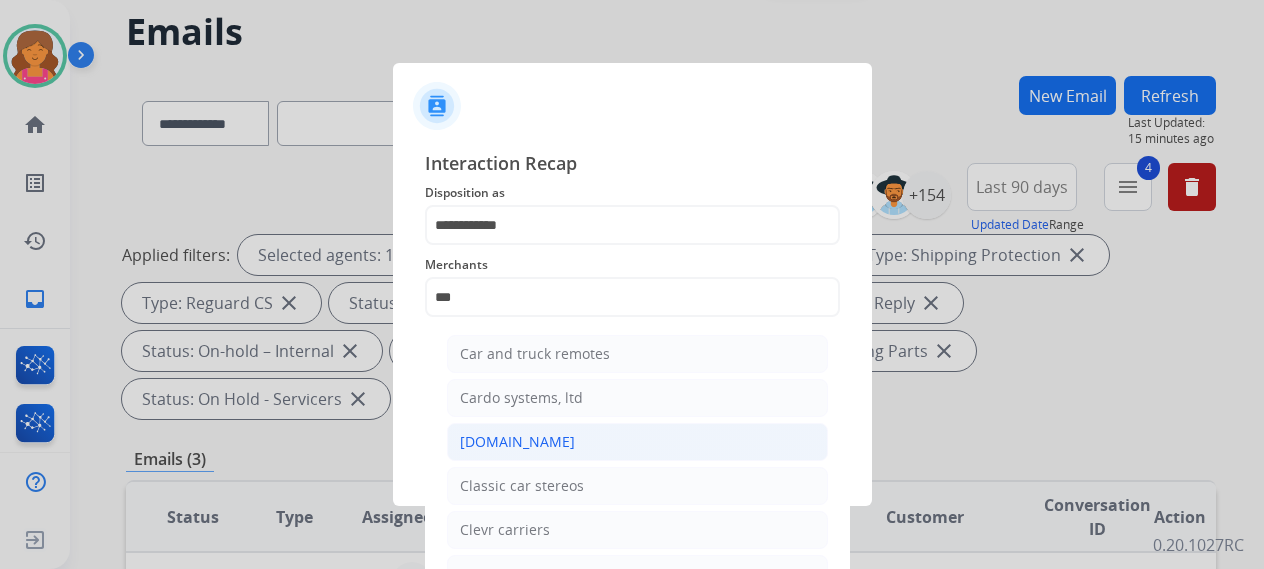 click on "[DOMAIN_NAME]" 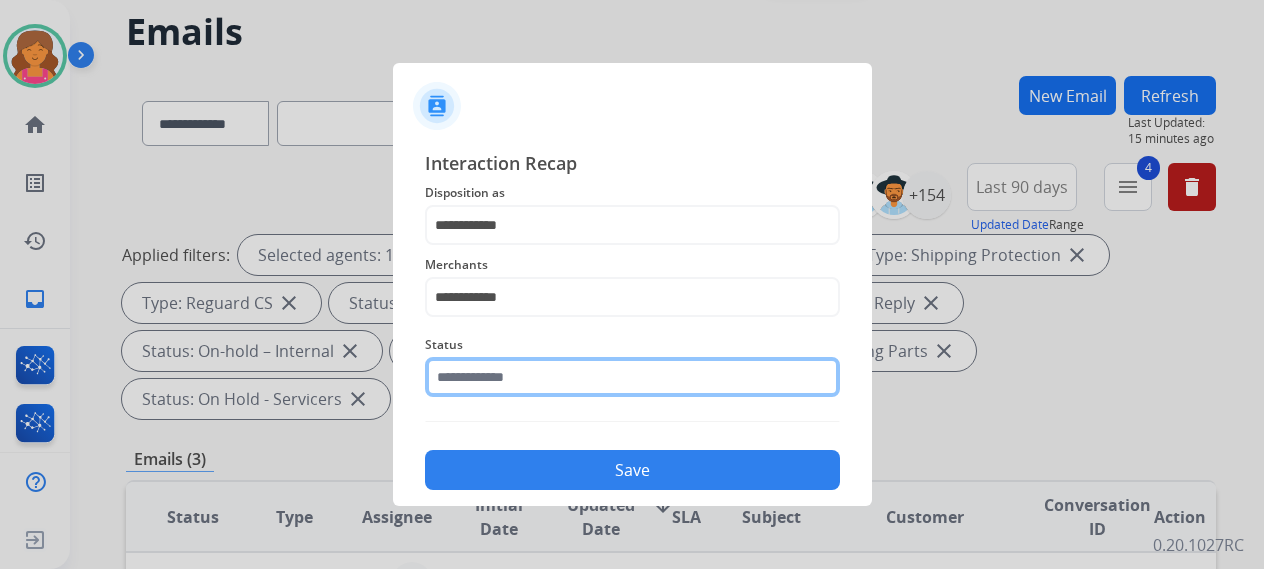 click 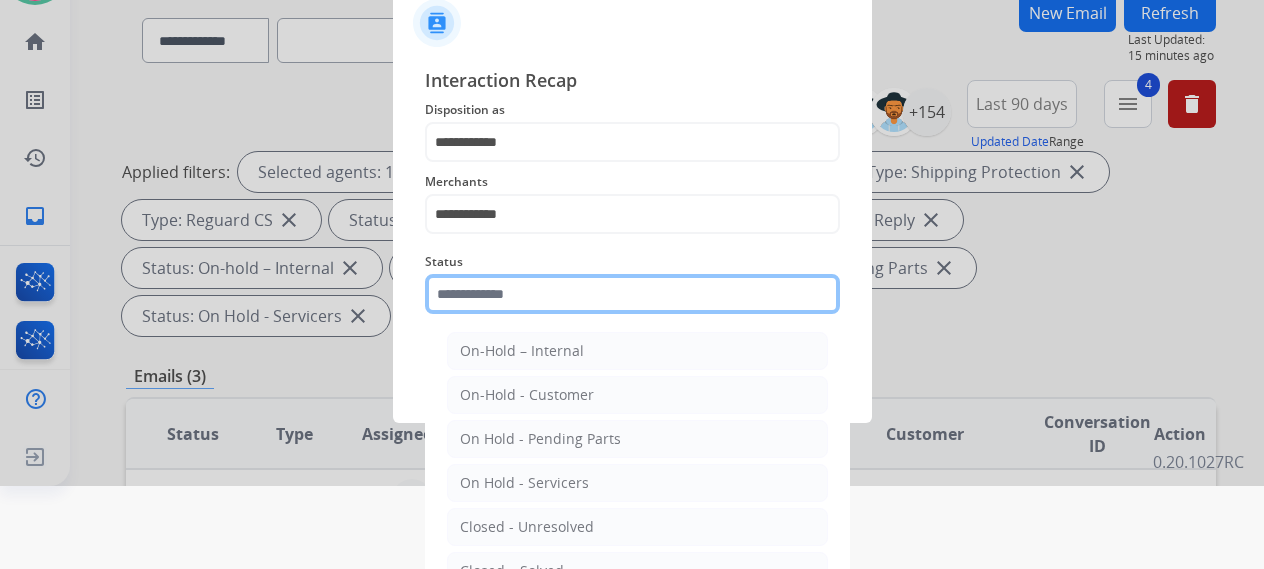 scroll, scrollTop: 136, scrollLeft: 0, axis: vertical 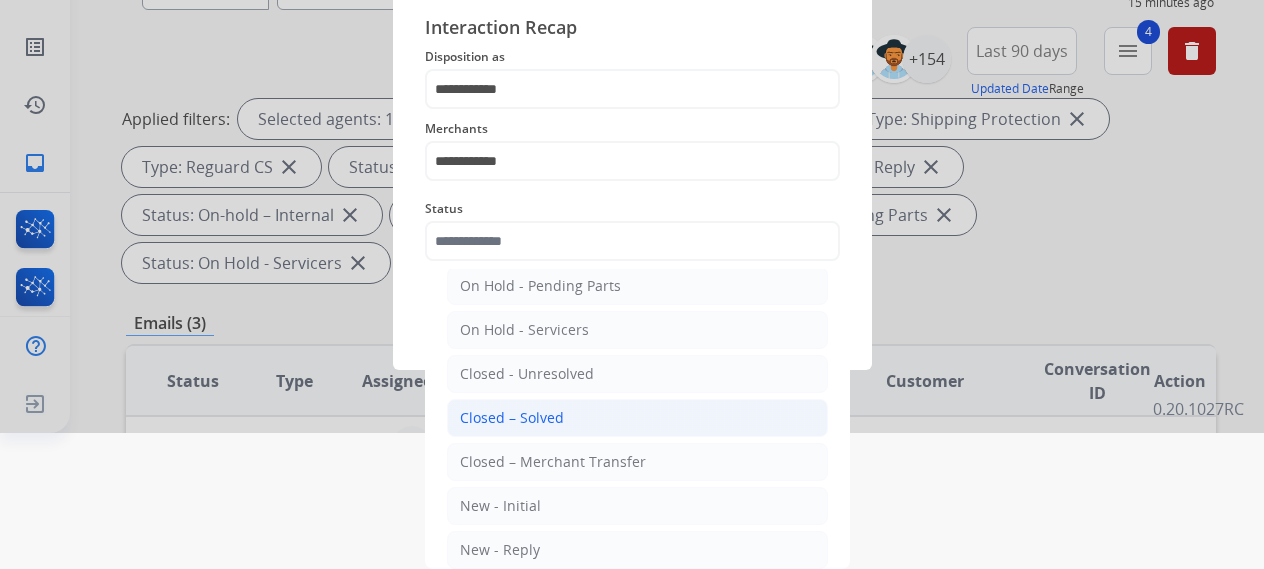 click on "Closed – Solved" 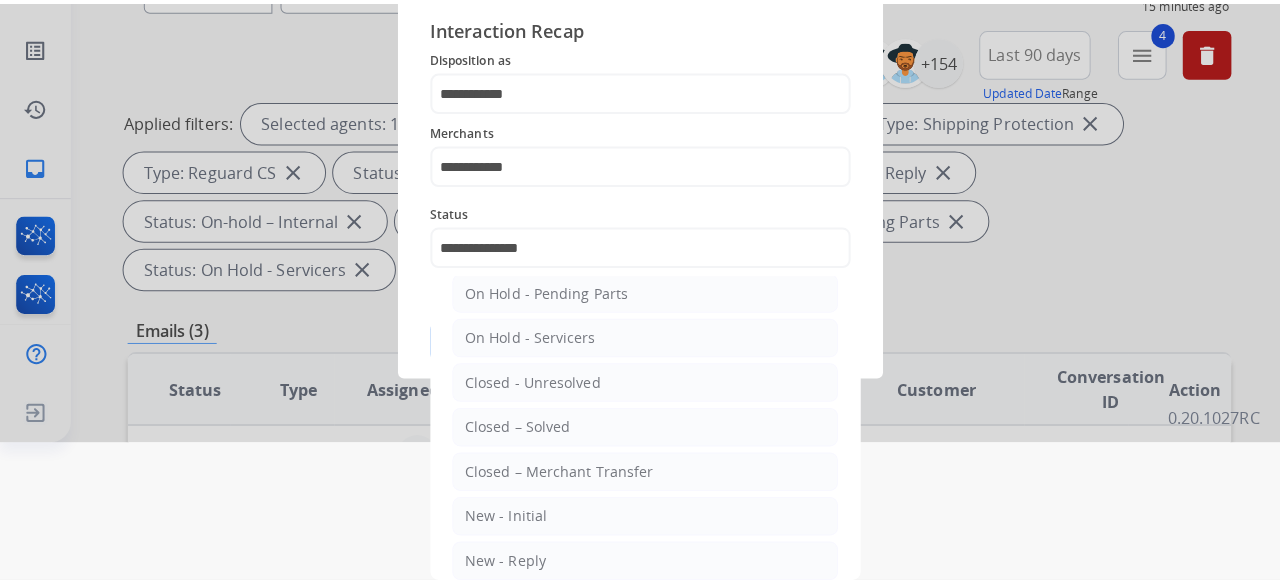 scroll, scrollTop: 0, scrollLeft: 0, axis: both 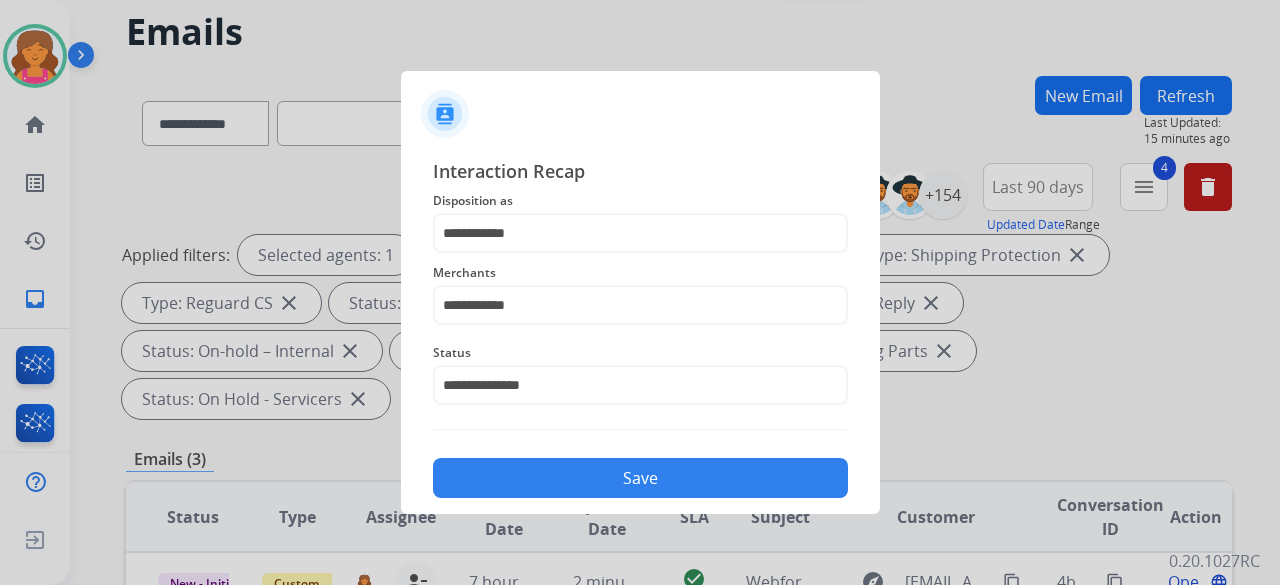 click on "Save" 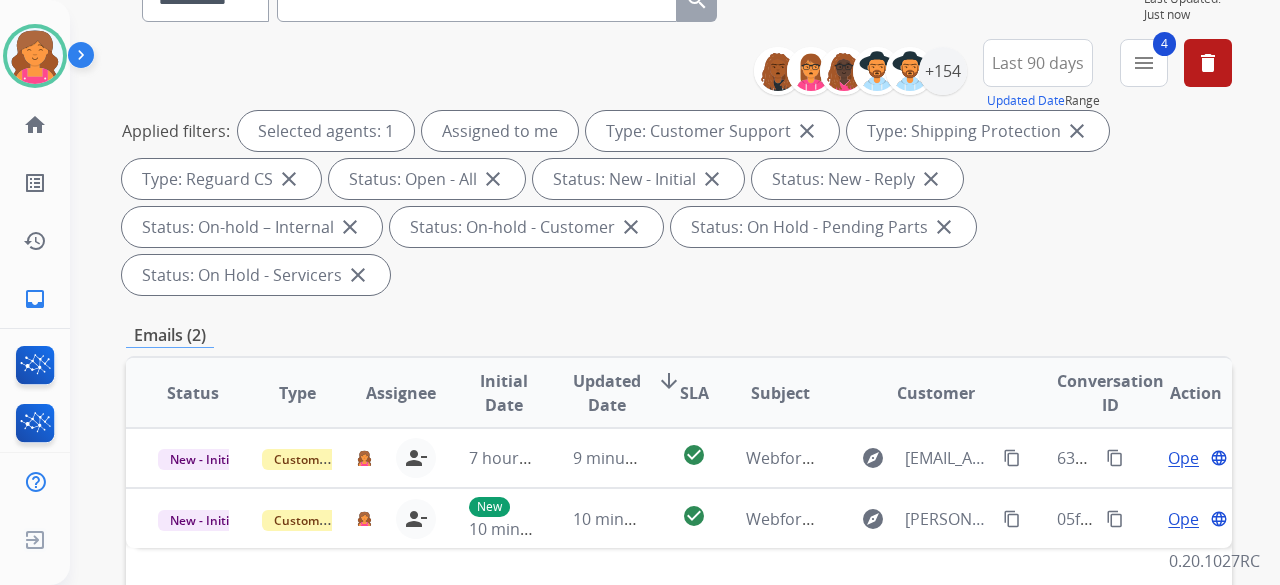 scroll, scrollTop: 400, scrollLeft: 0, axis: vertical 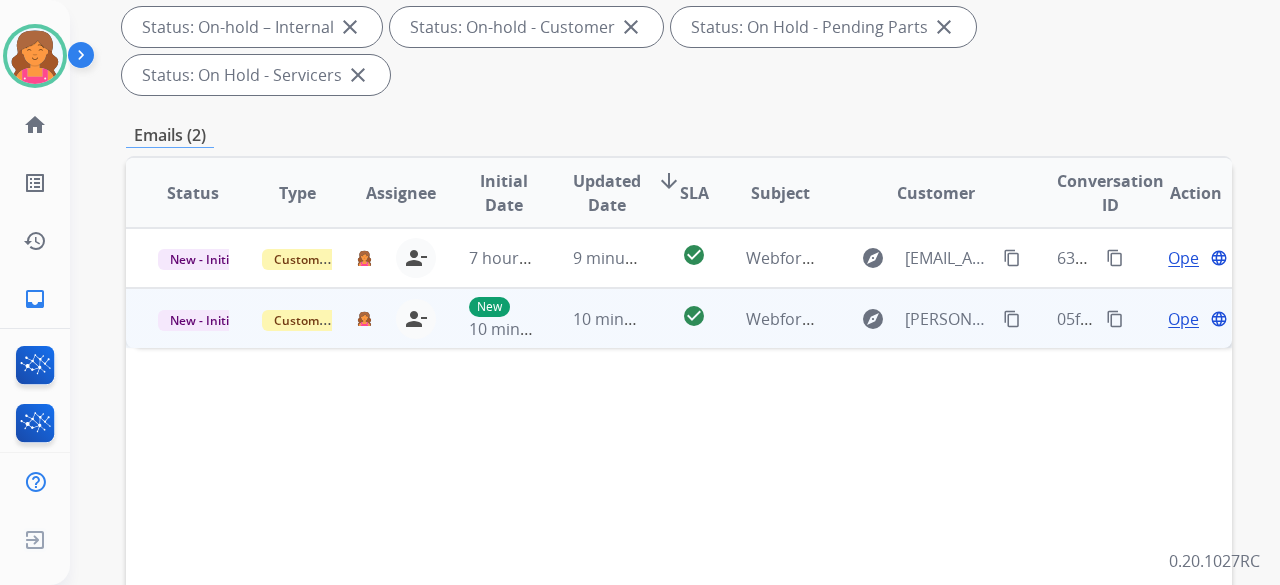 click on "Open" at bounding box center [1188, 319] 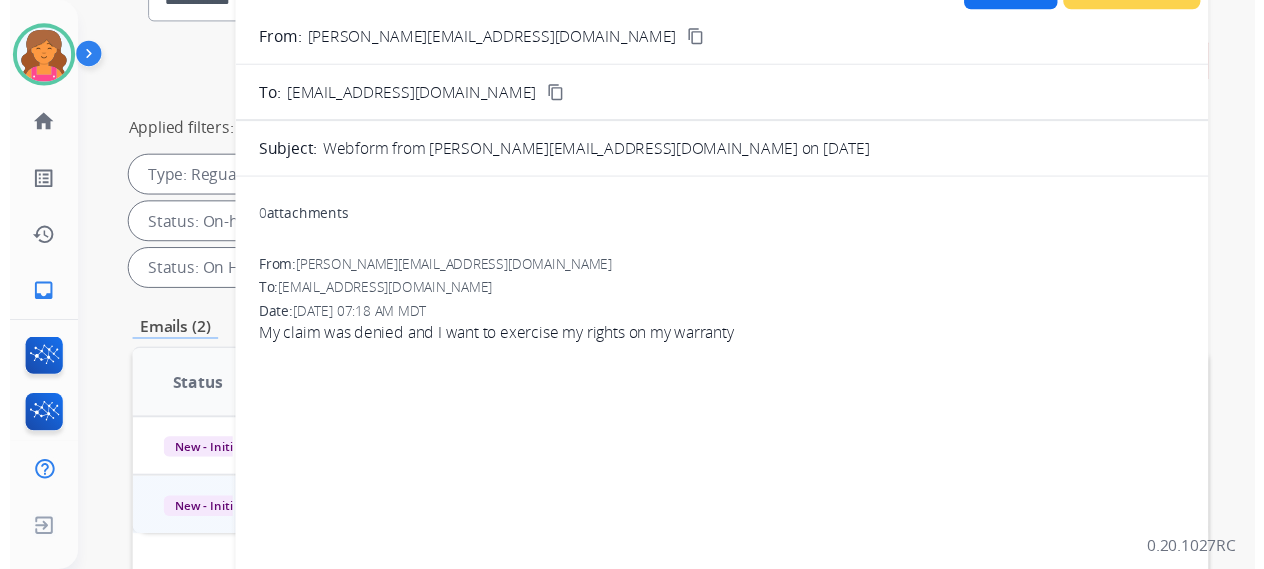 scroll, scrollTop: 100, scrollLeft: 0, axis: vertical 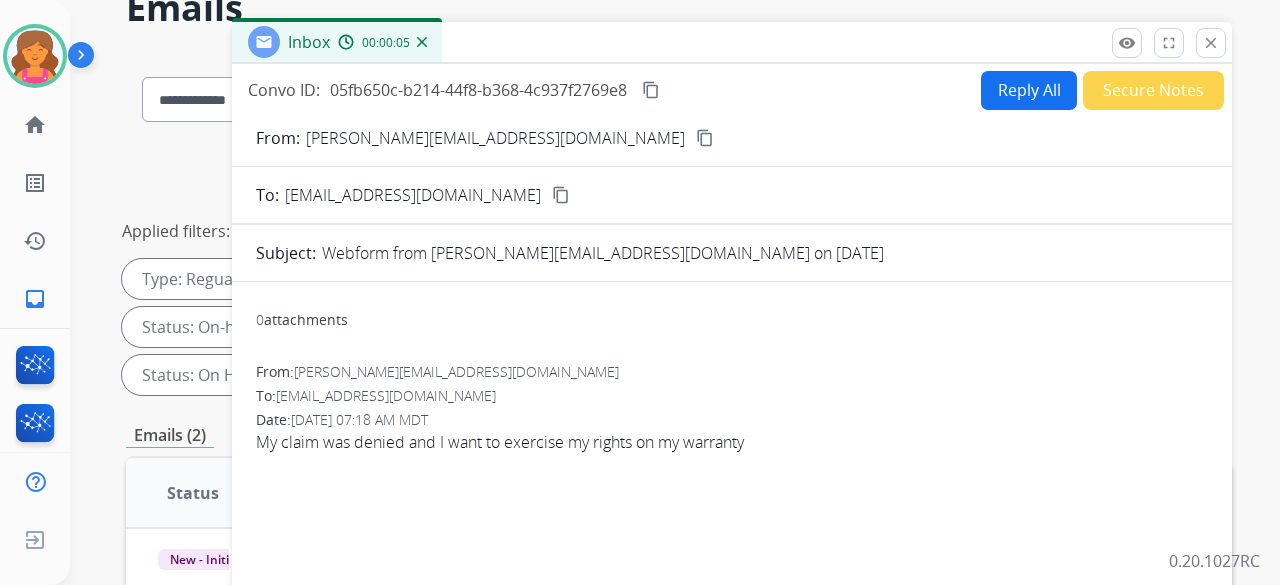 click on "content_copy" at bounding box center [705, 138] 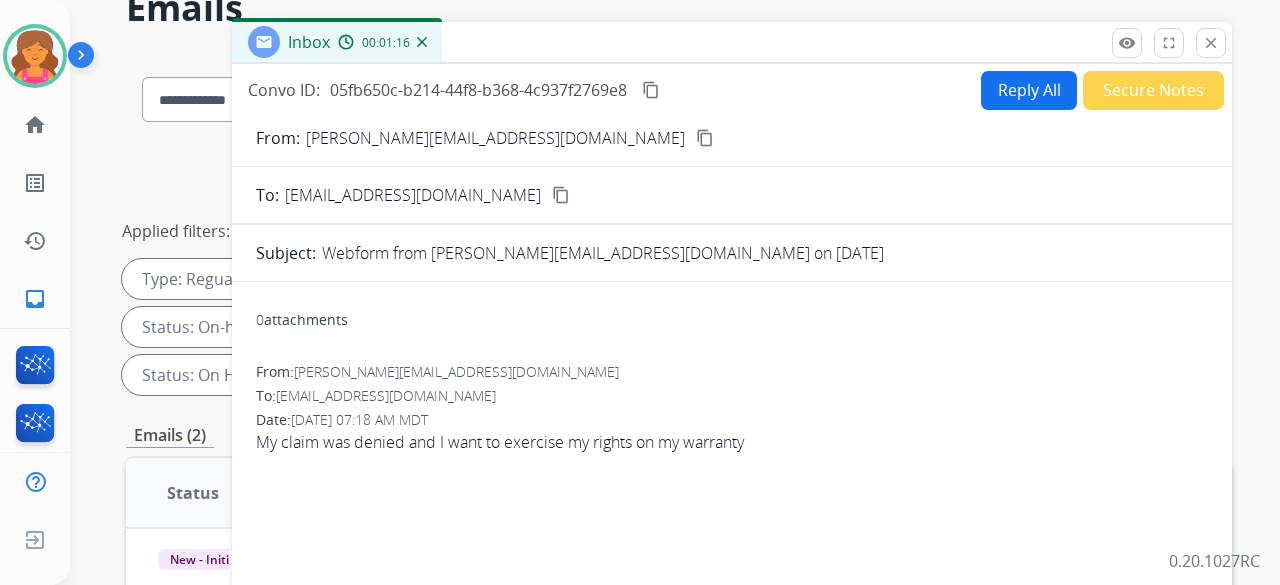click on "Reply All" at bounding box center (1029, 90) 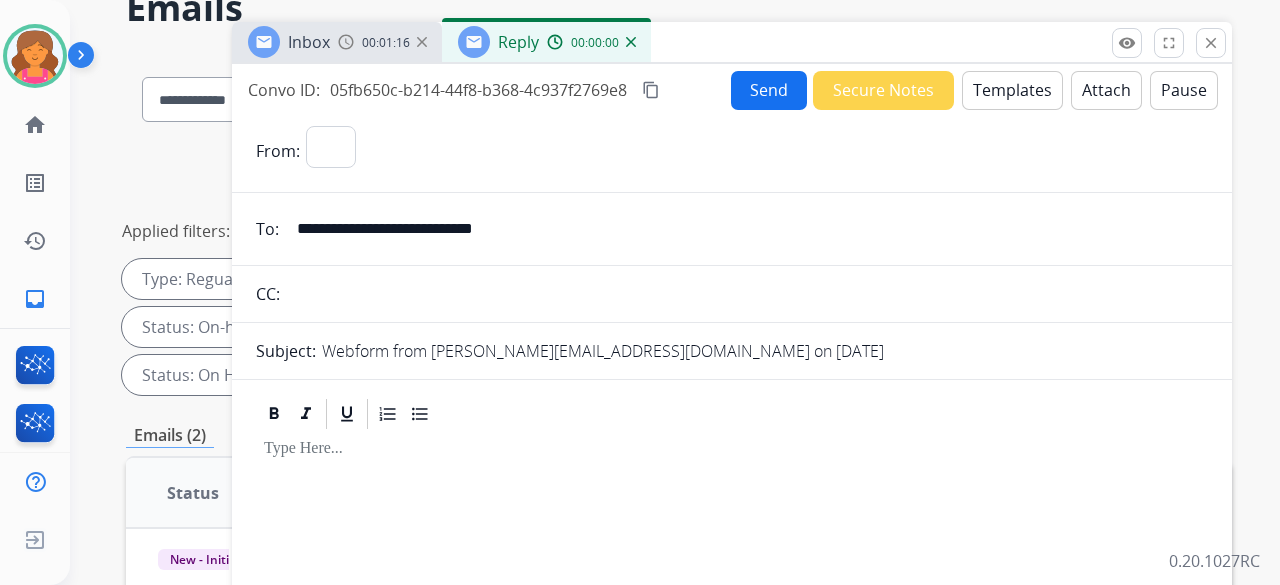 select on "**********" 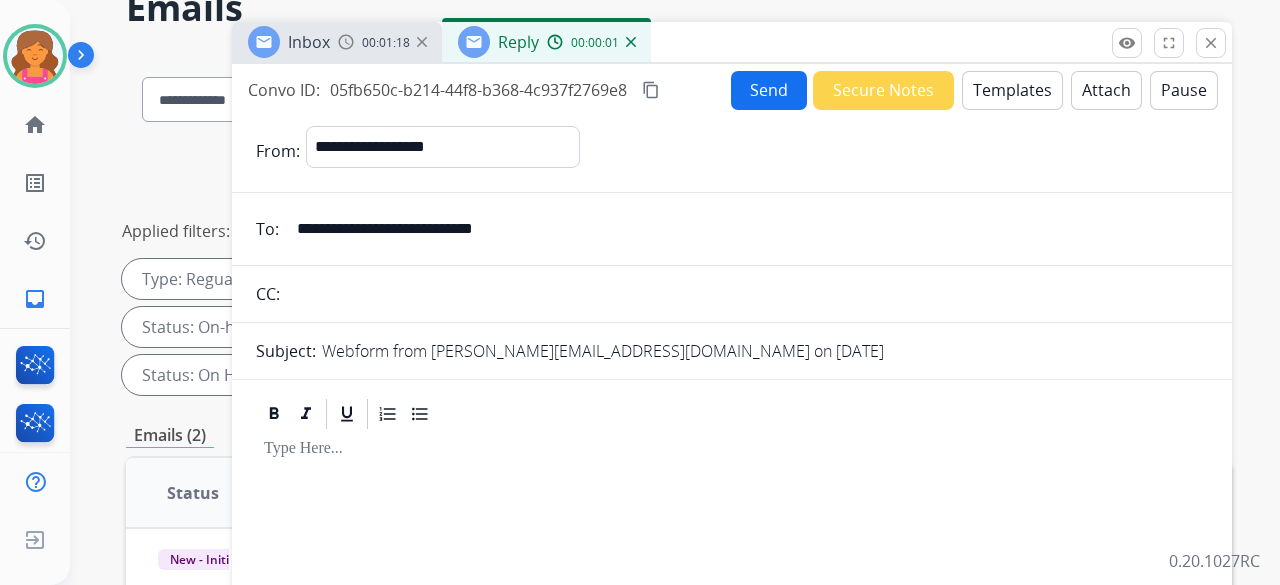 click on "Templates" at bounding box center (1012, 90) 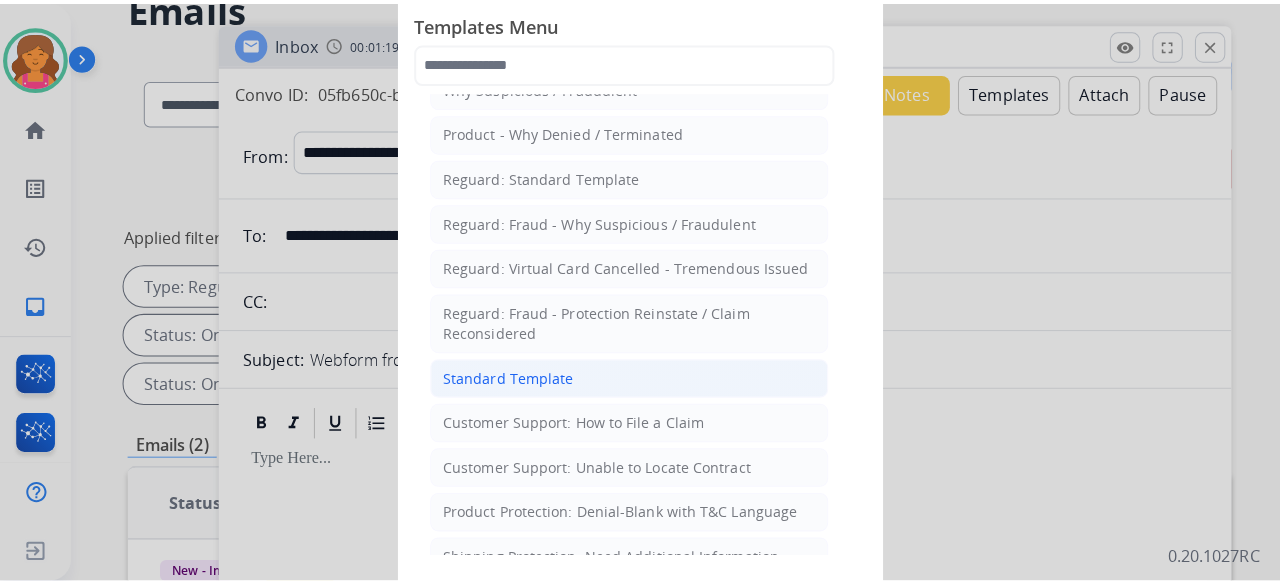 scroll, scrollTop: 100, scrollLeft: 0, axis: vertical 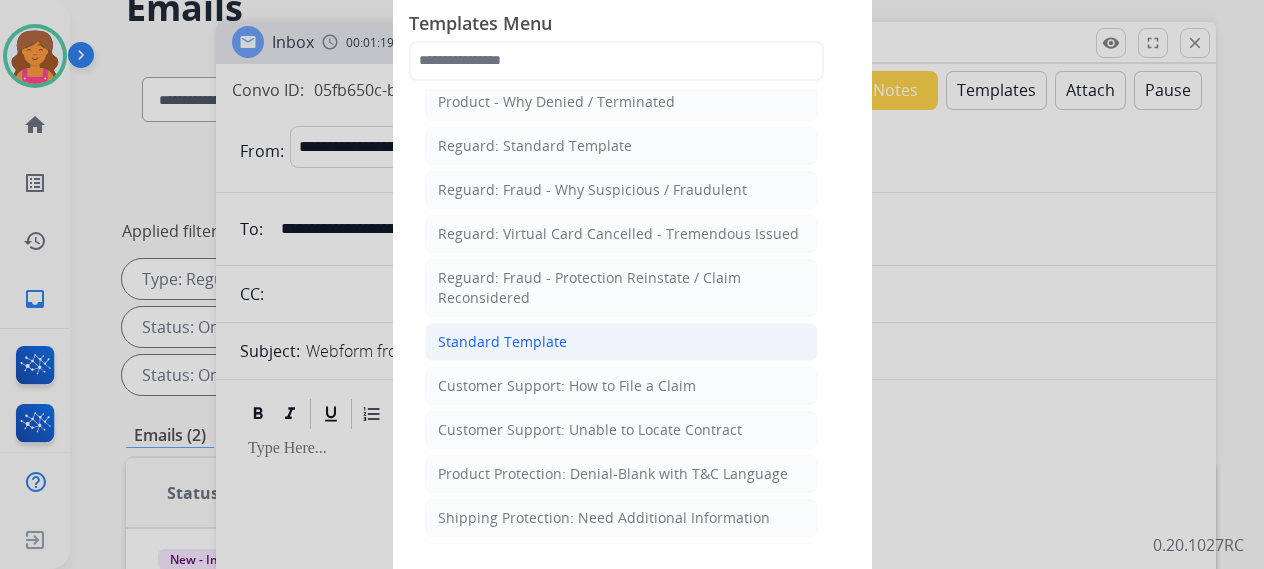 click on "Standard Template" 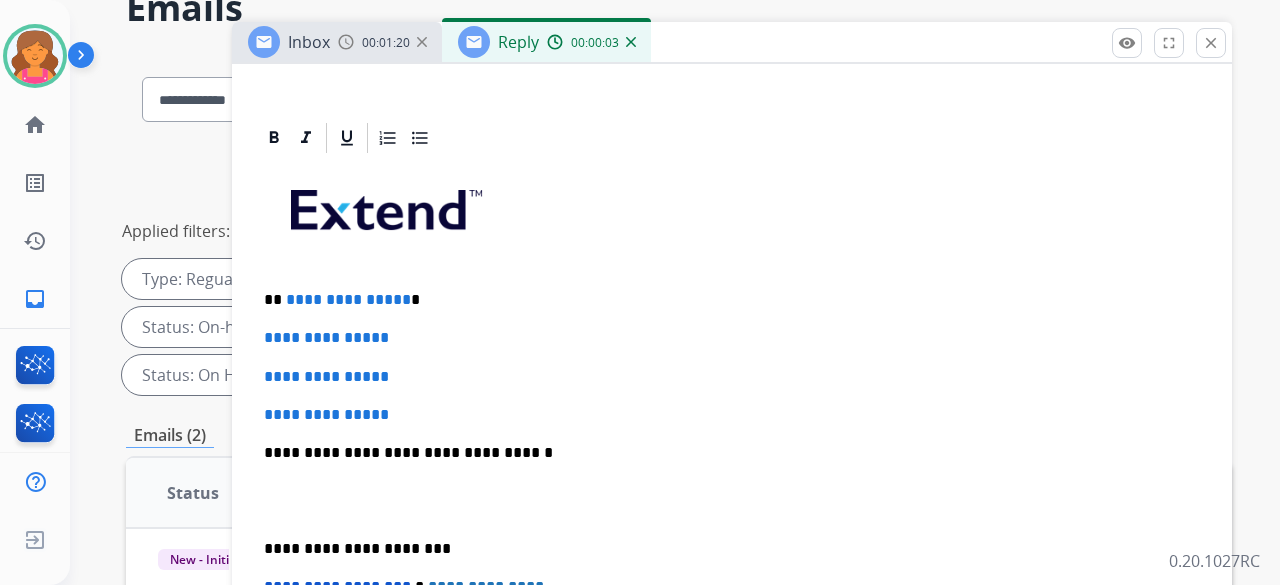 scroll, scrollTop: 436, scrollLeft: 0, axis: vertical 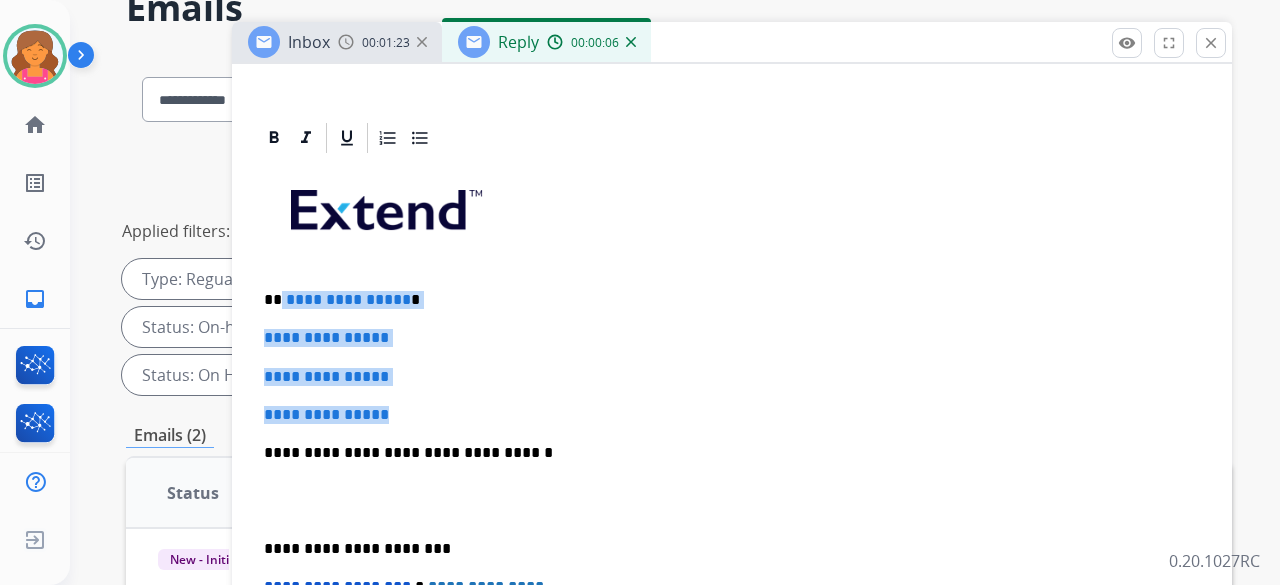 drag, startPoint x: 418, startPoint y: 383, endPoint x: 280, endPoint y: 249, distance: 192.35384 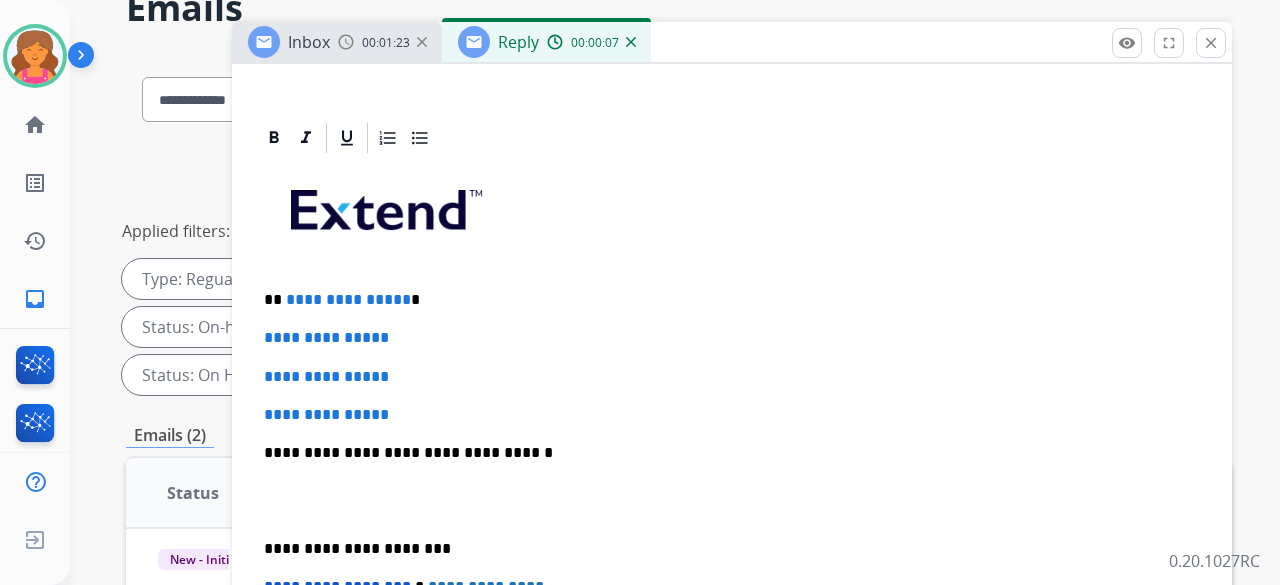 scroll, scrollTop: 322, scrollLeft: 0, axis: vertical 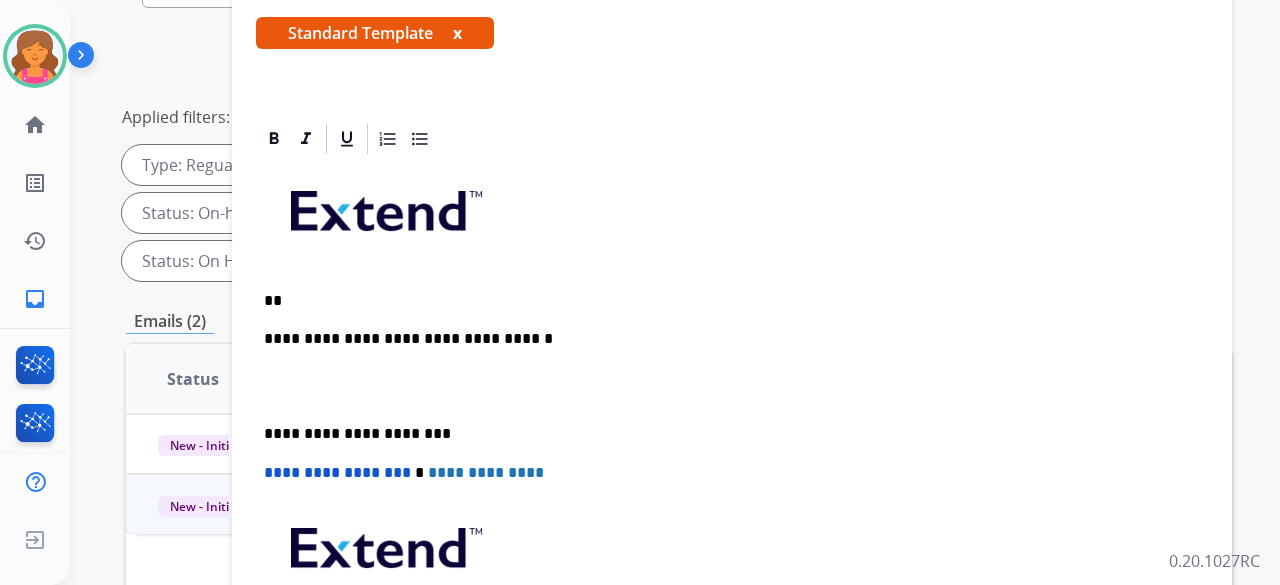 type 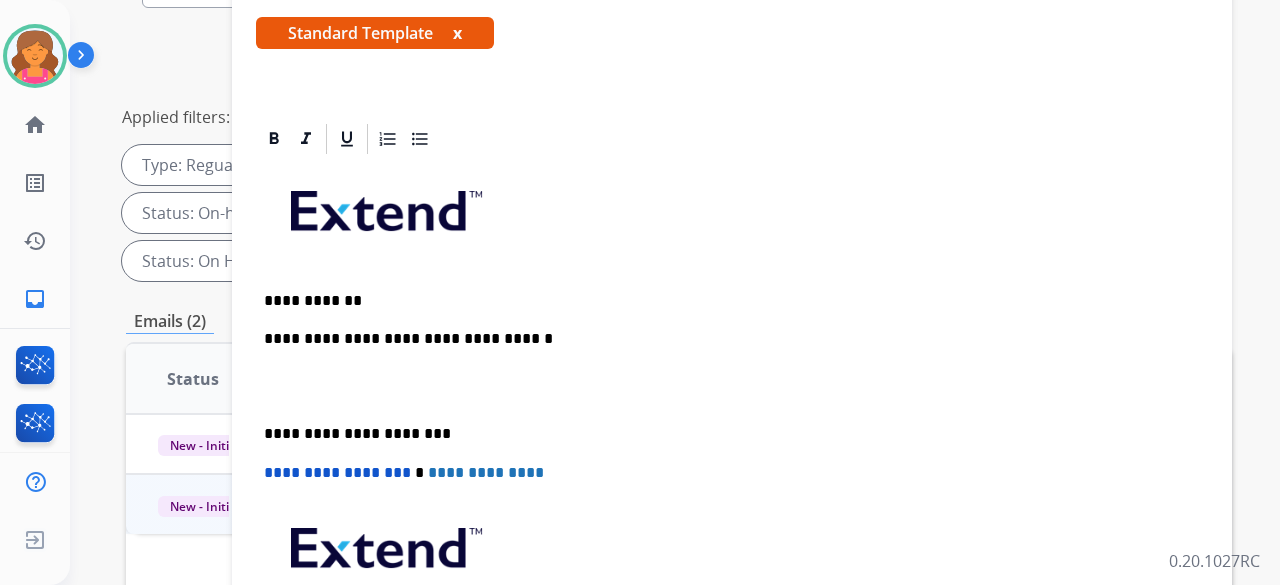 scroll, scrollTop: 360, scrollLeft: 0, axis: vertical 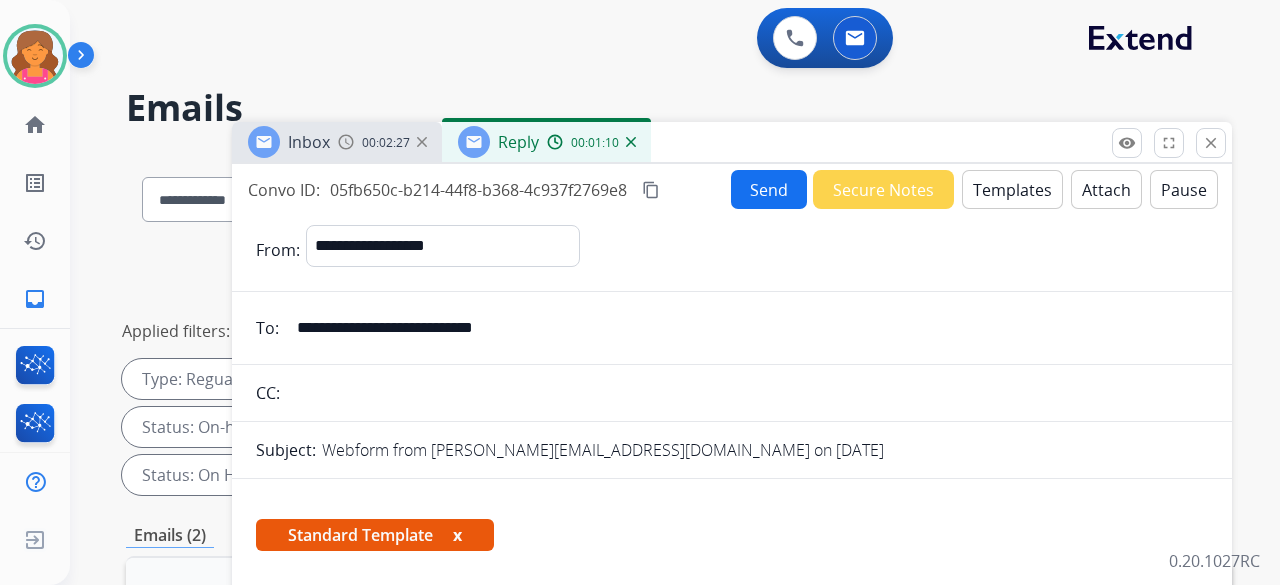 click on "Send" at bounding box center (769, 189) 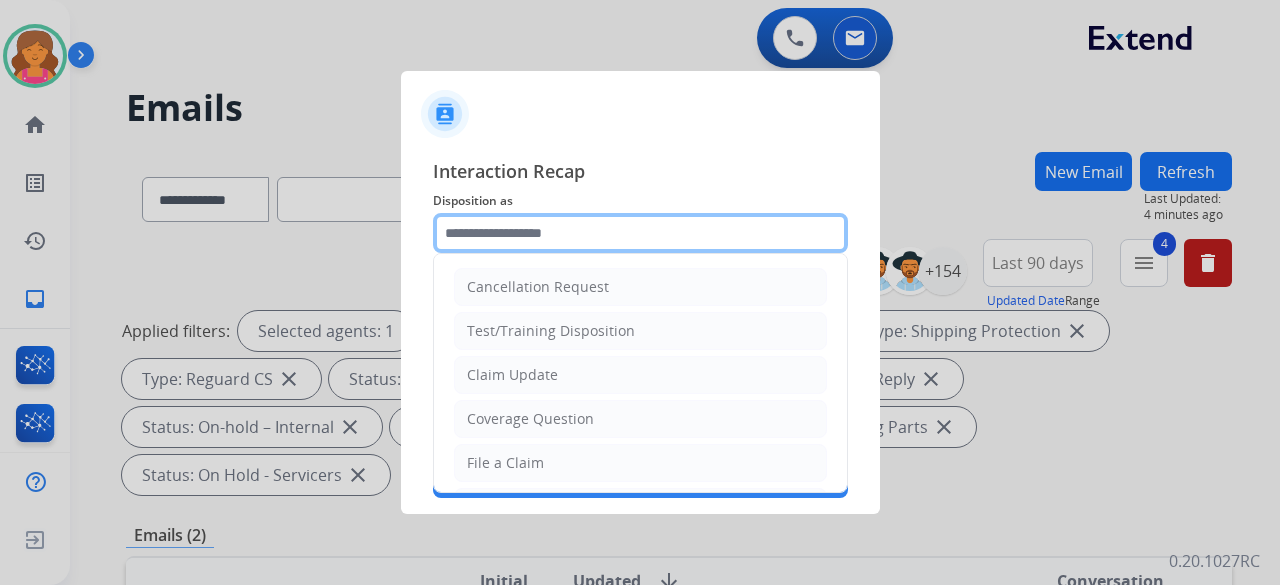 drag, startPoint x: 745, startPoint y: 217, endPoint x: 739, endPoint y: 229, distance: 13.416408 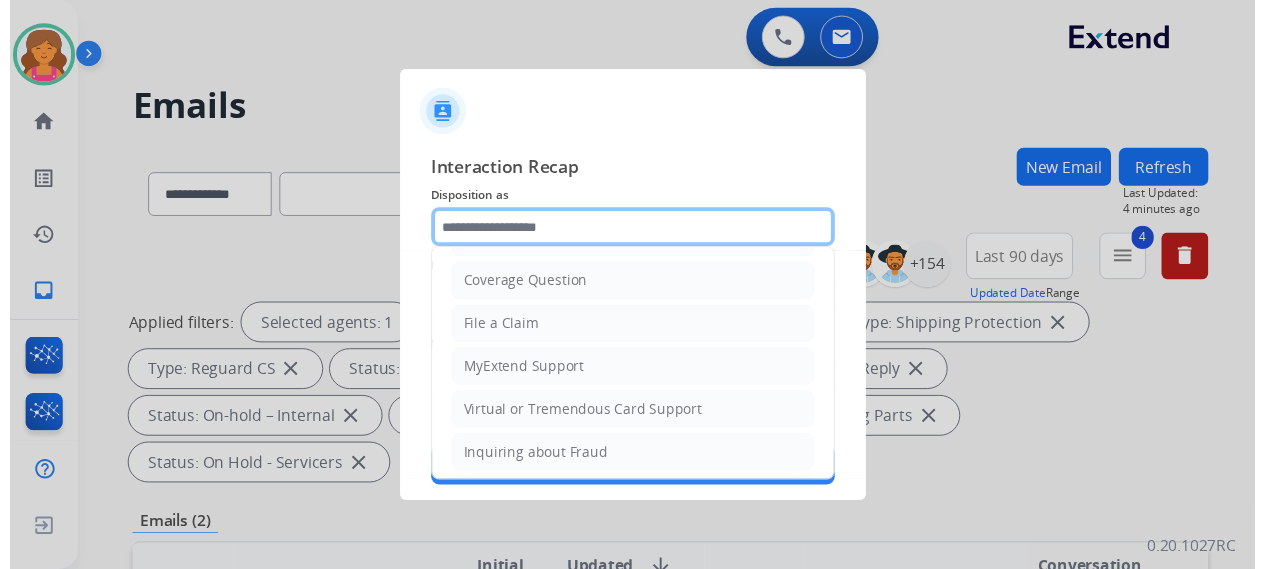 scroll, scrollTop: 100, scrollLeft: 0, axis: vertical 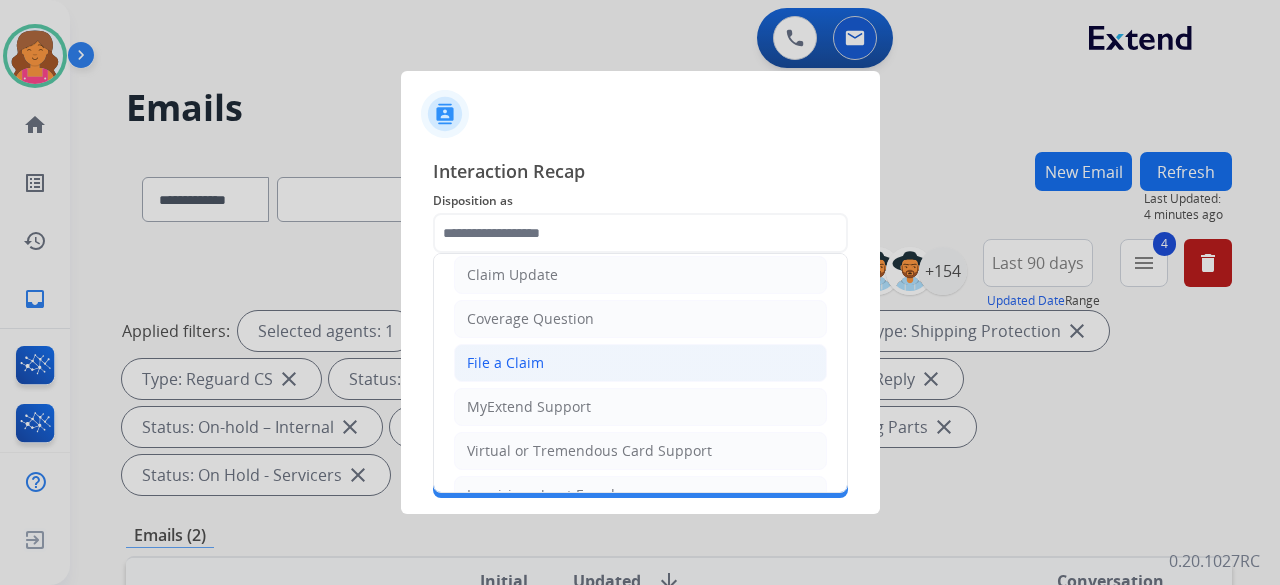 click on "File a Claim" 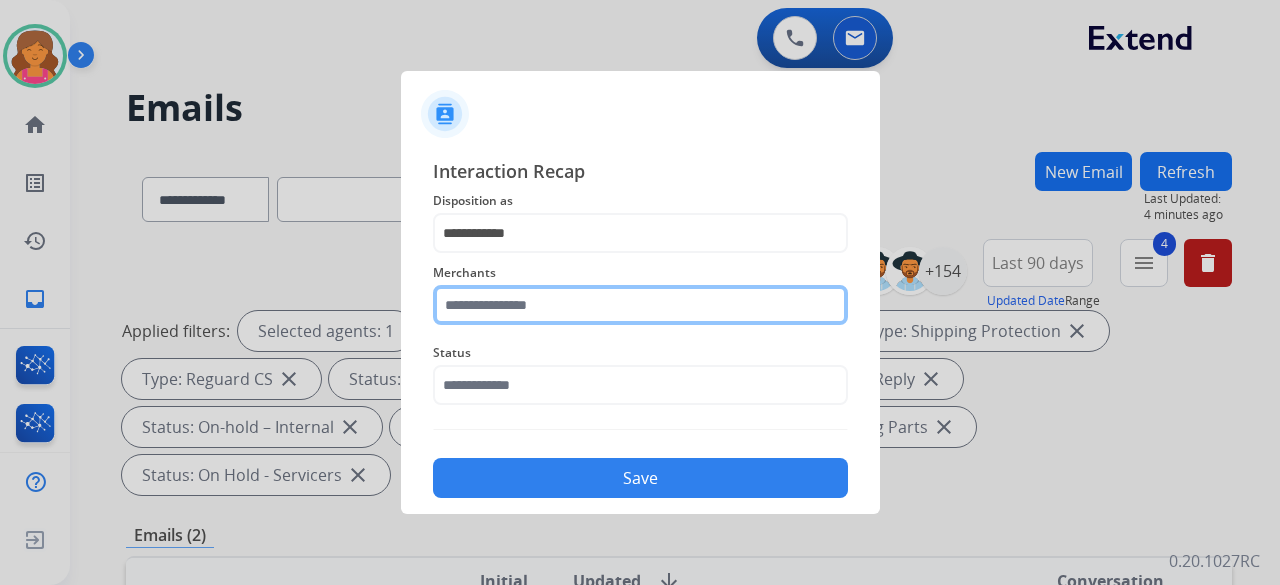 click 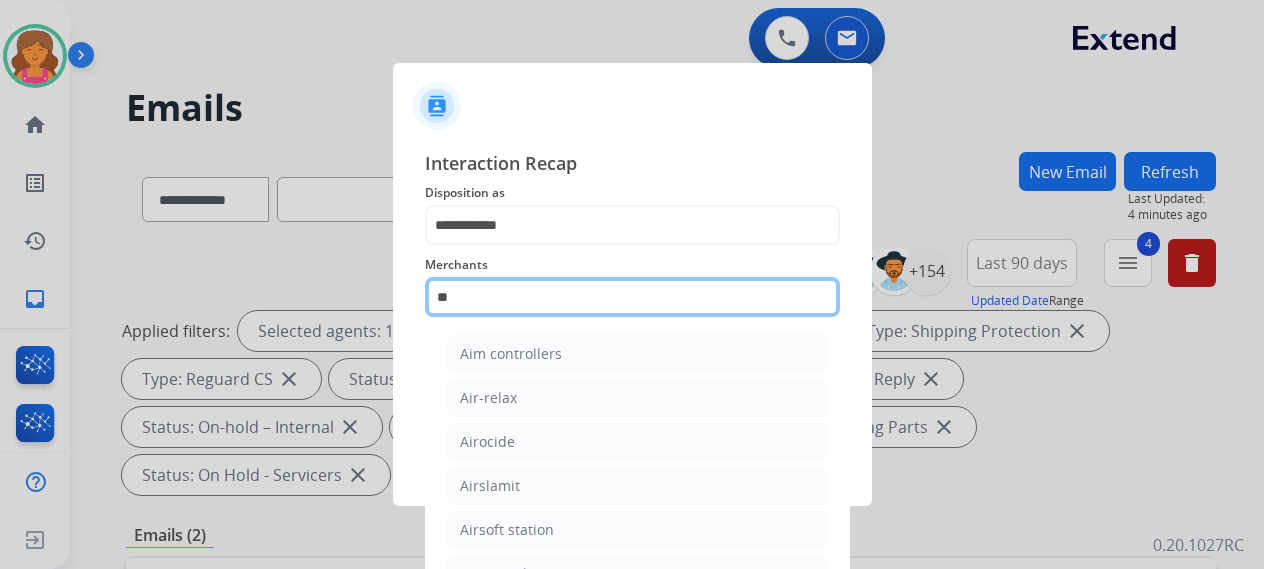 type on "*" 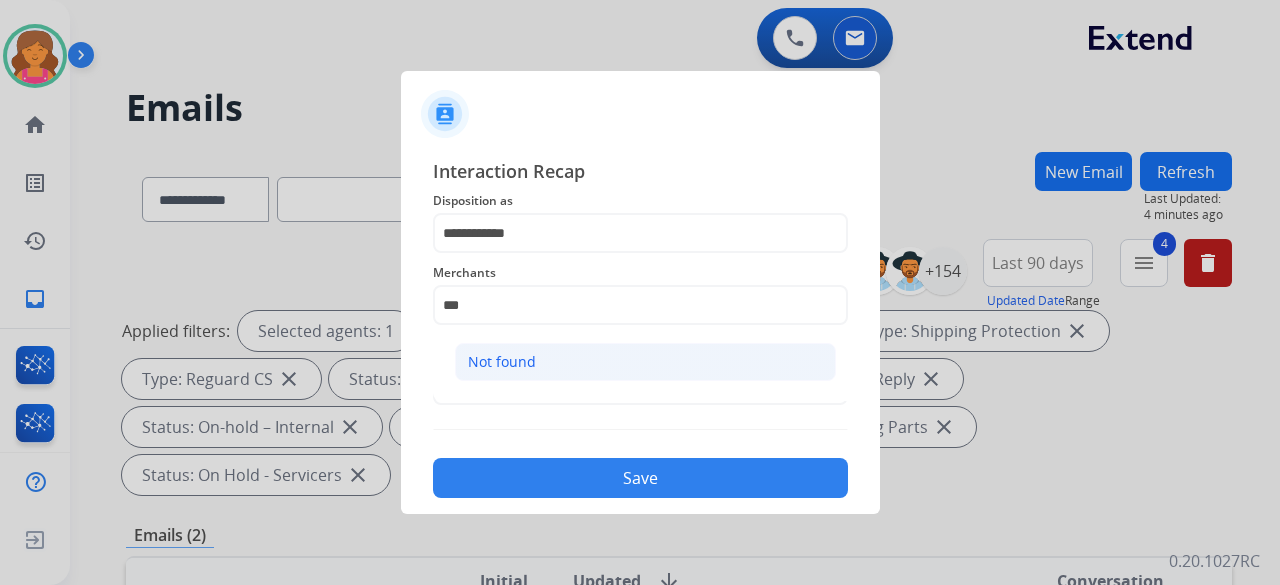 click on "Not found" 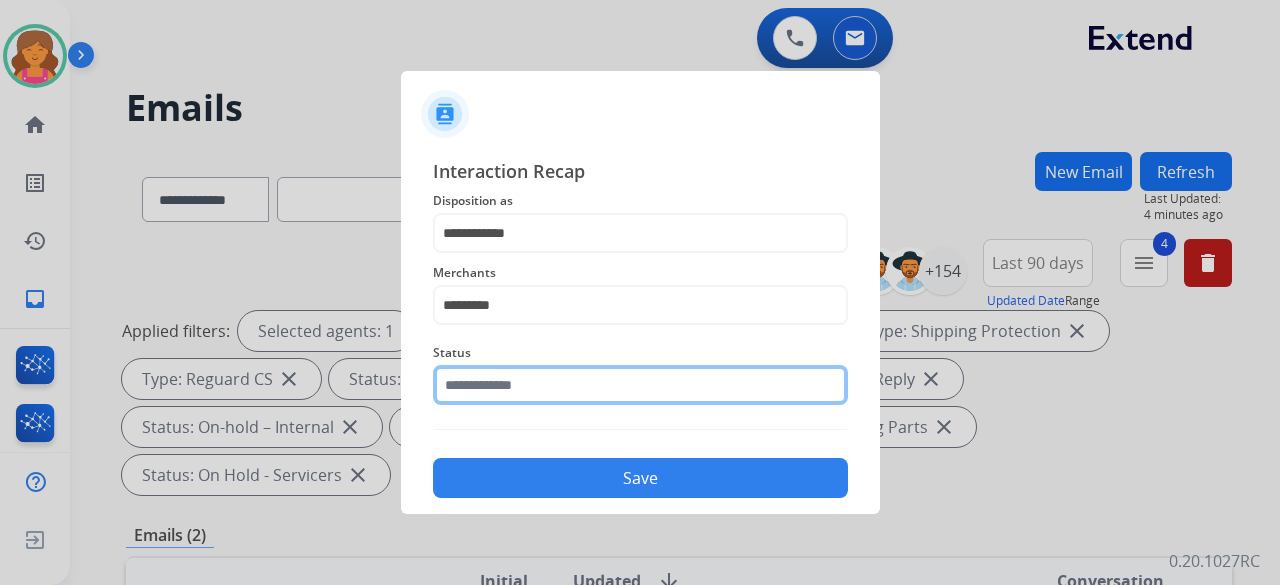 click 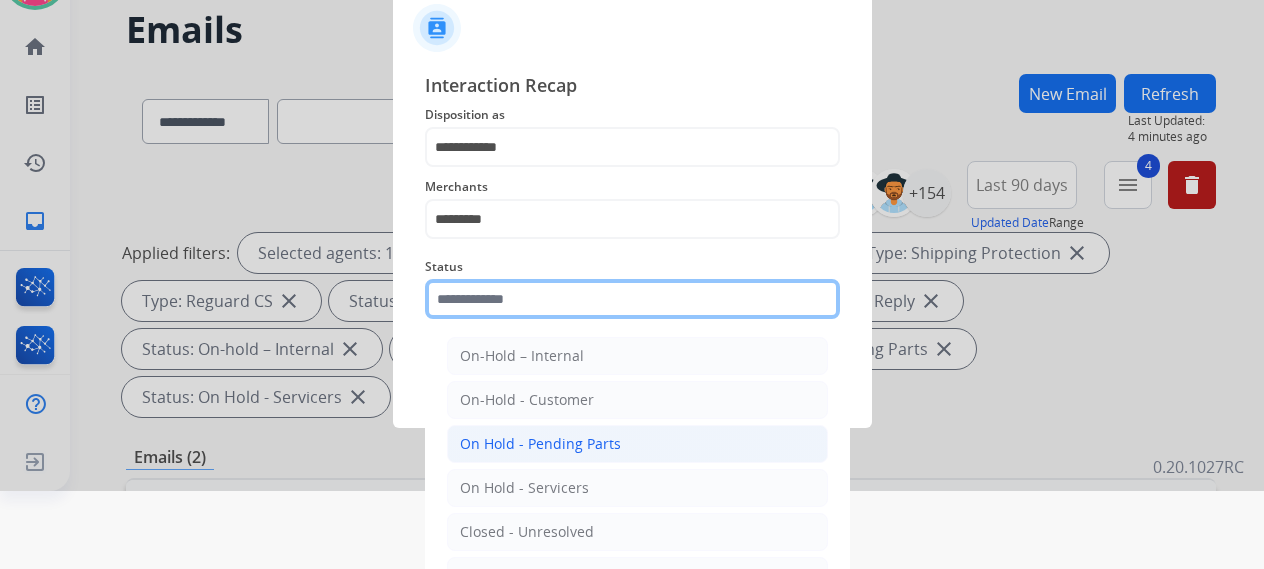 scroll, scrollTop: 136, scrollLeft: 0, axis: vertical 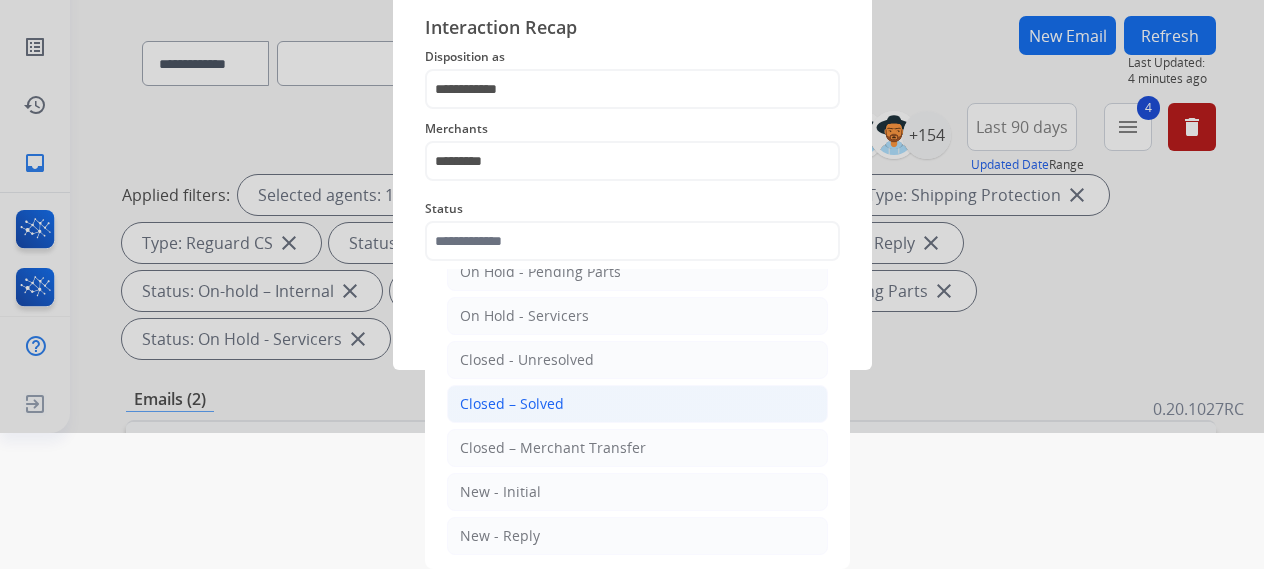 click on "Closed – Solved" 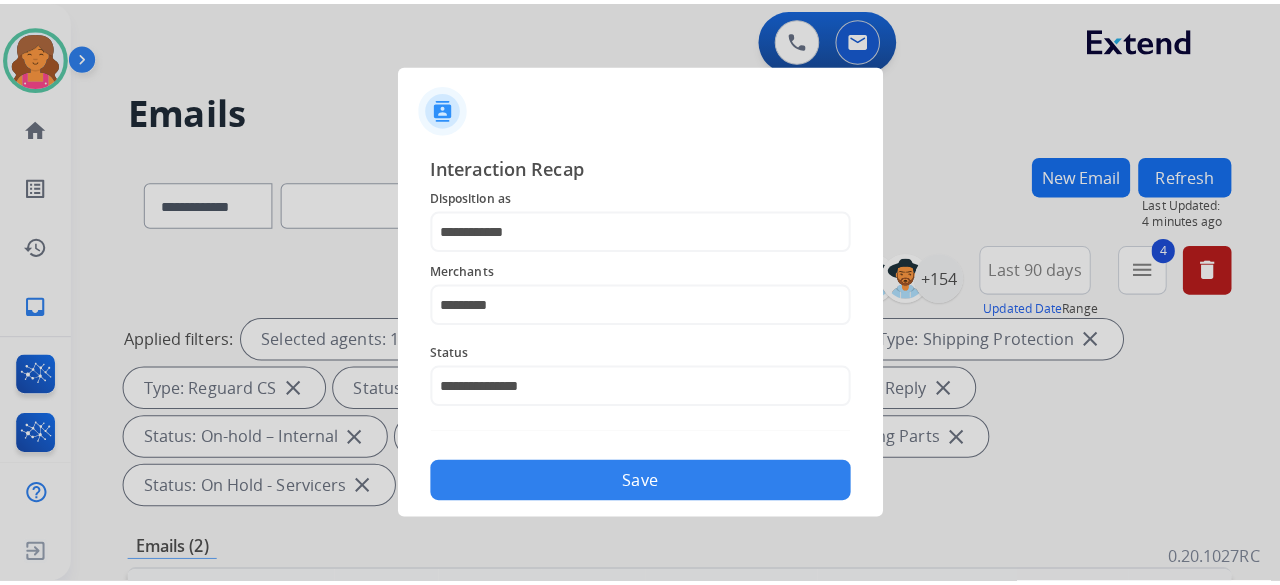 scroll, scrollTop: 0, scrollLeft: 0, axis: both 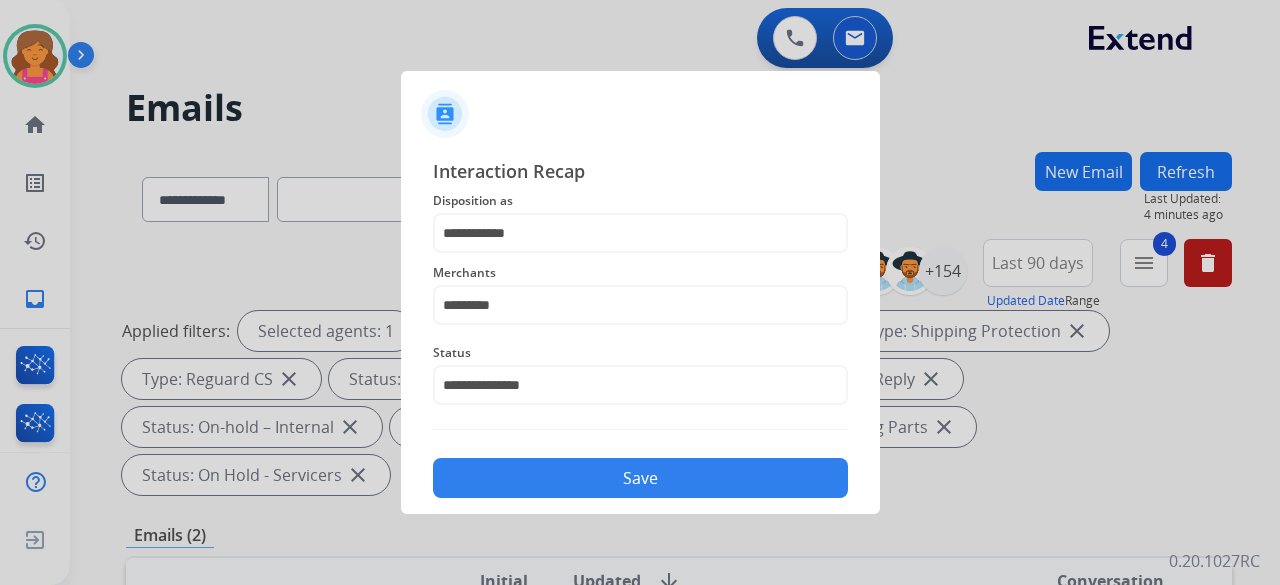 click on "Save" 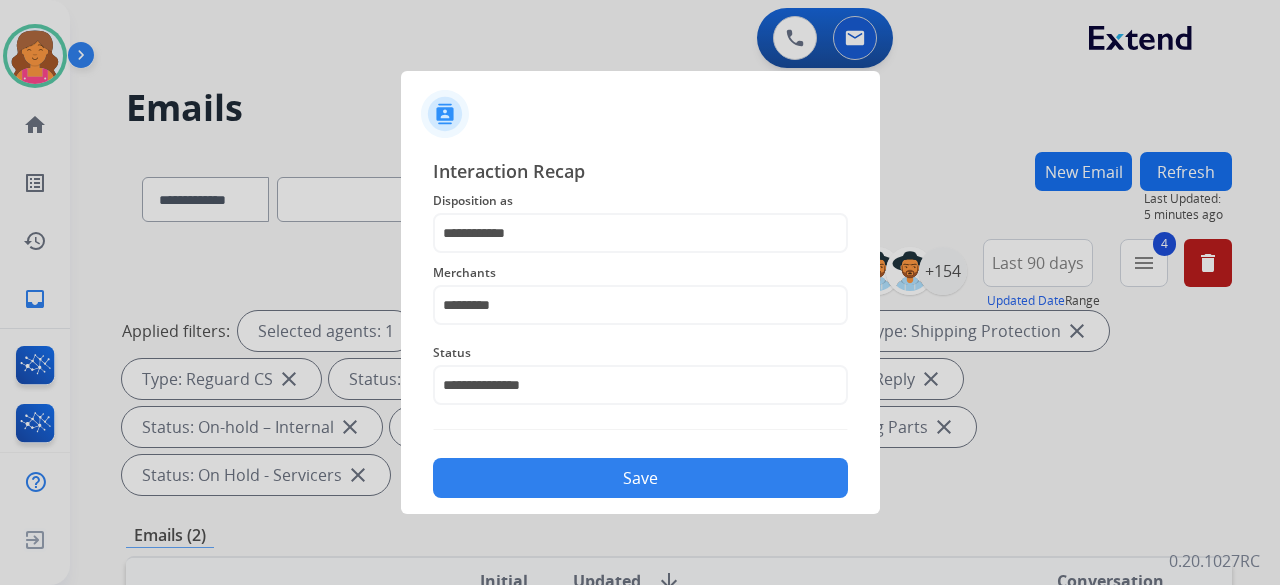 click on "Save" 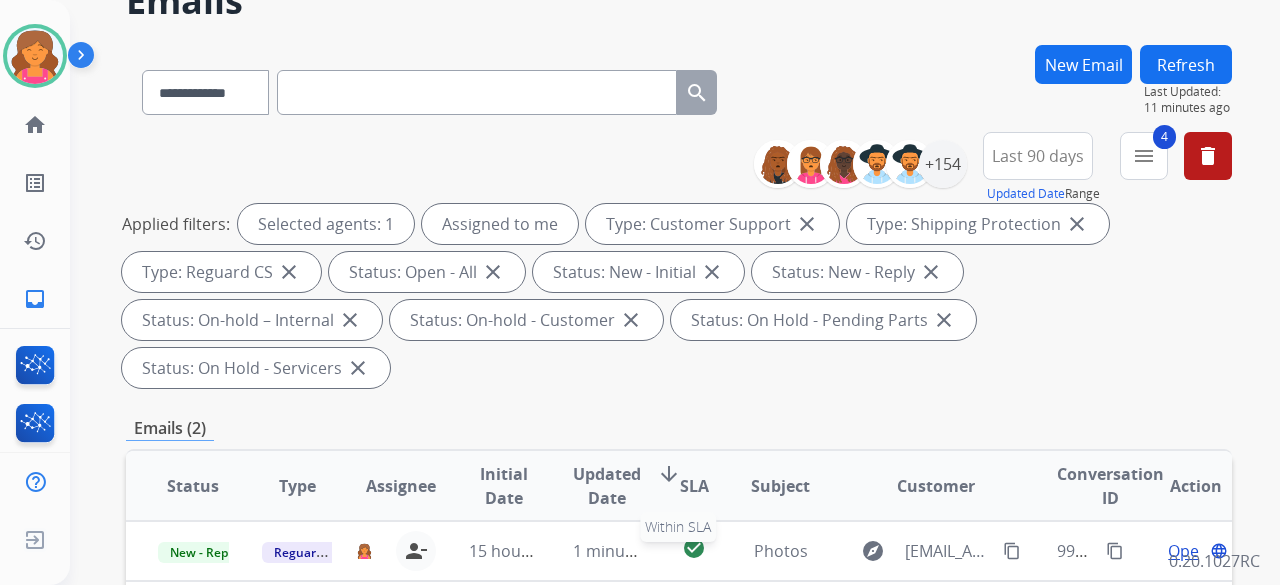 scroll, scrollTop: 300, scrollLeft: 0, axis: vertical 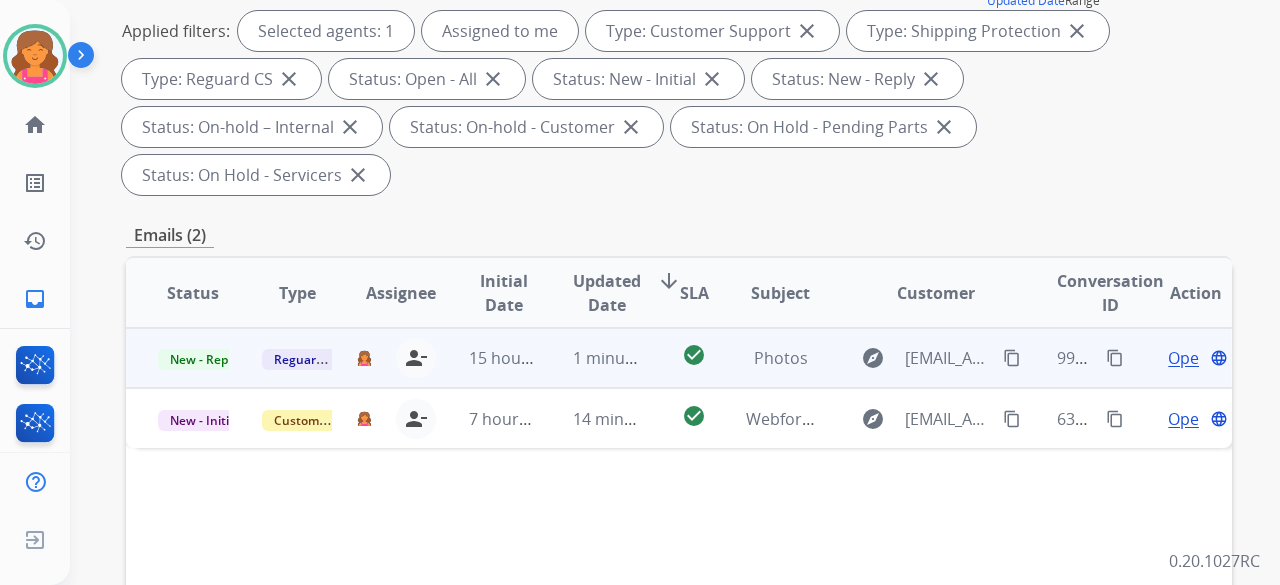 click on "Open" at bounding box center (1188, 358) 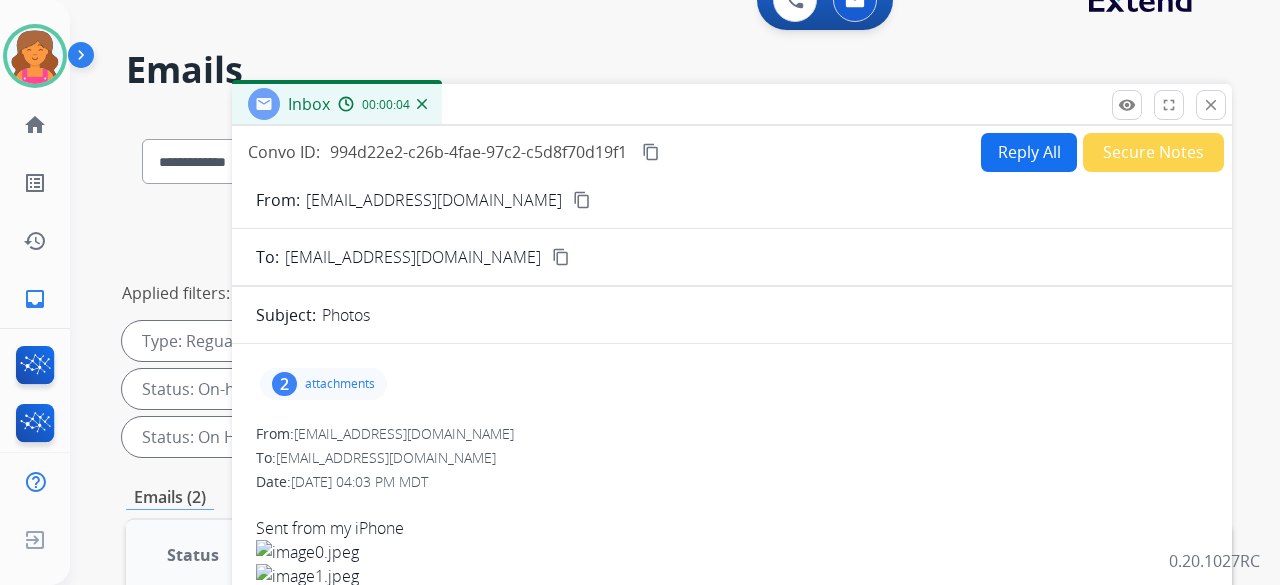 scroll, scrollTop: 0, scrollLeft: 0, axis: both 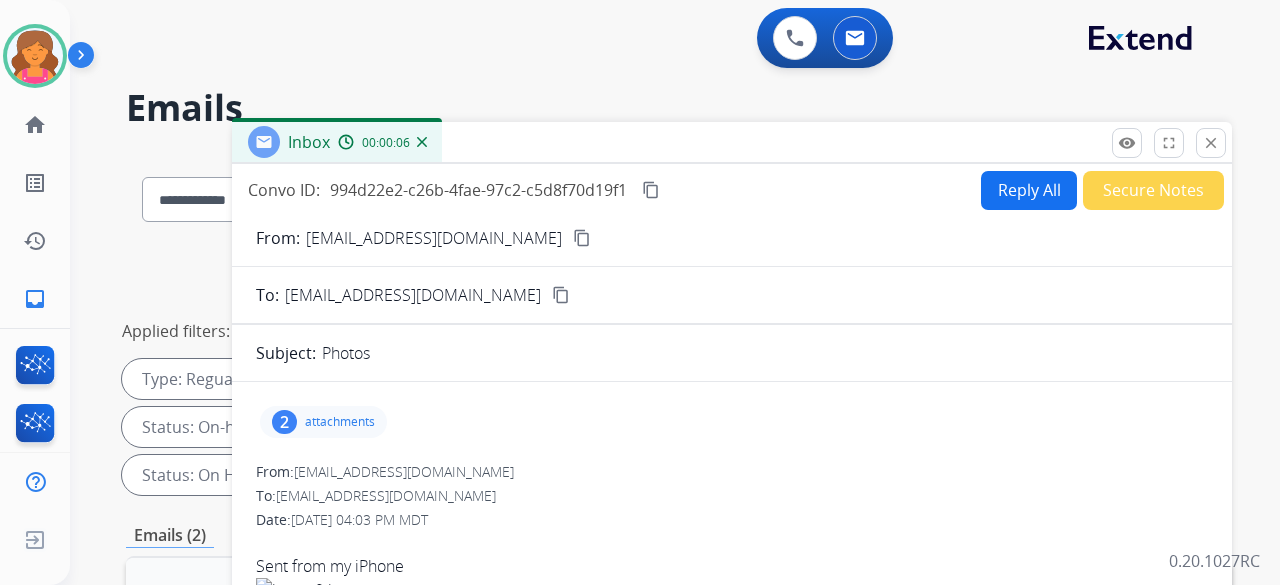 click on "attachments" at bounding box center (340, 422) 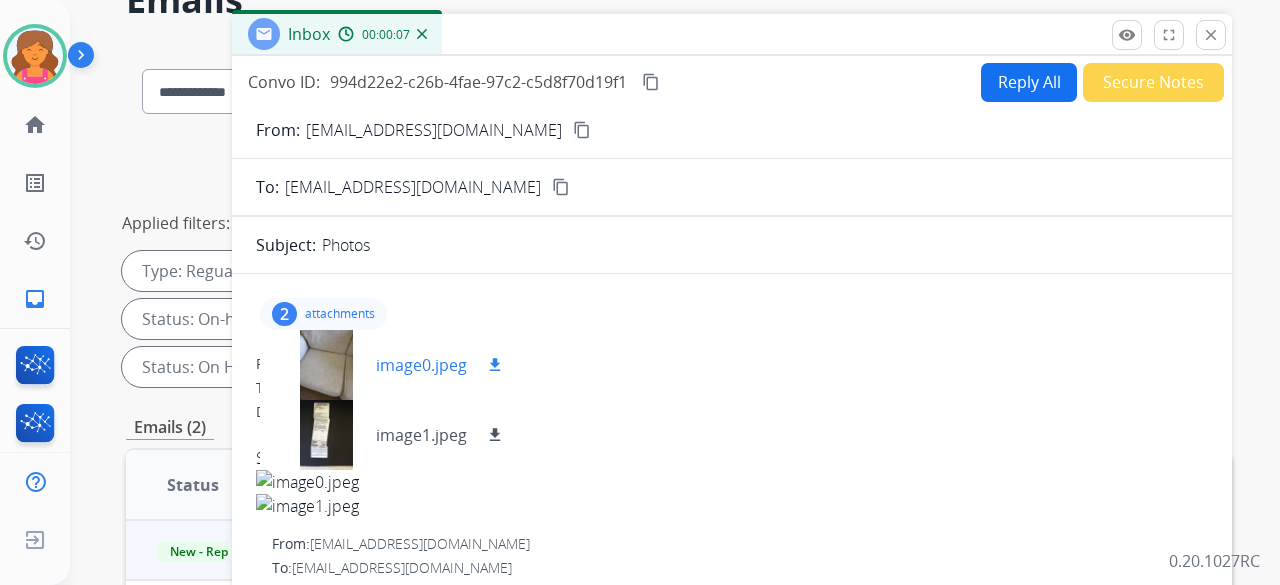 scroll, scrollTop: 200, scrollLeft: 0, axis: vertical 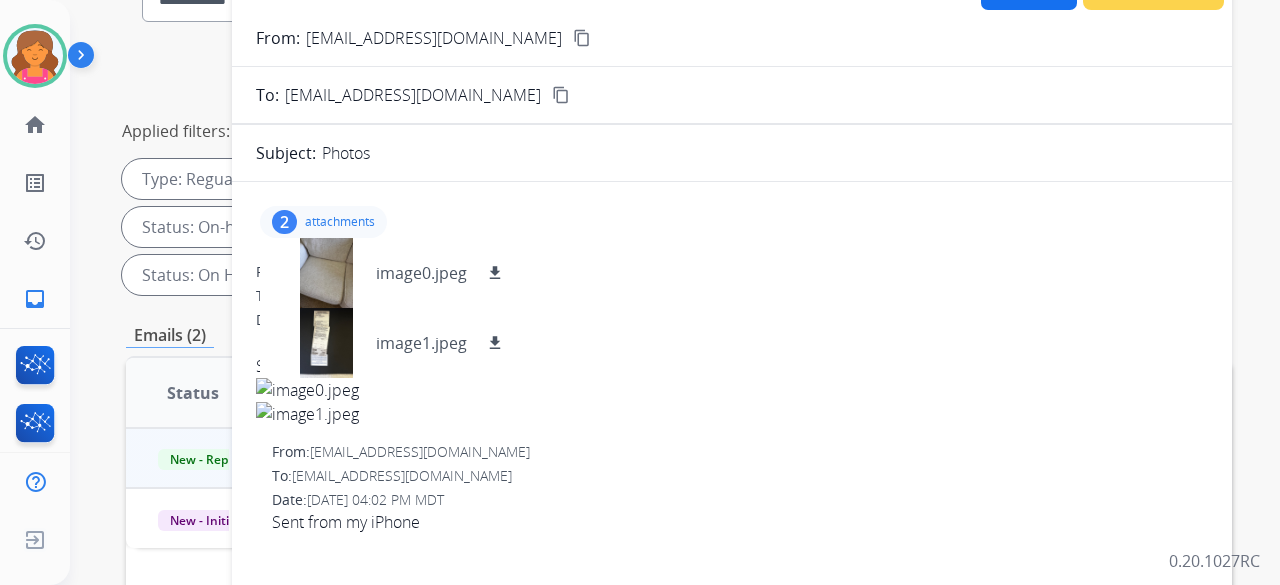 click on "Sent from my iPhone" at bounding box center [732, 390] 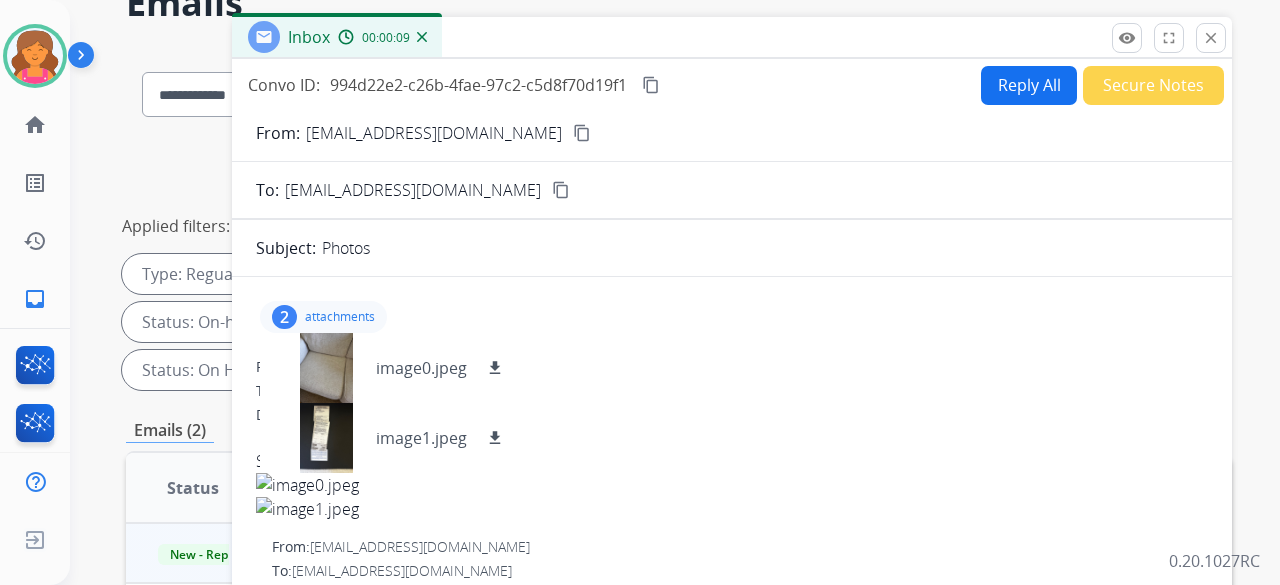 scroll, scrollTop: 0, scrollLeft: 0, axis: both 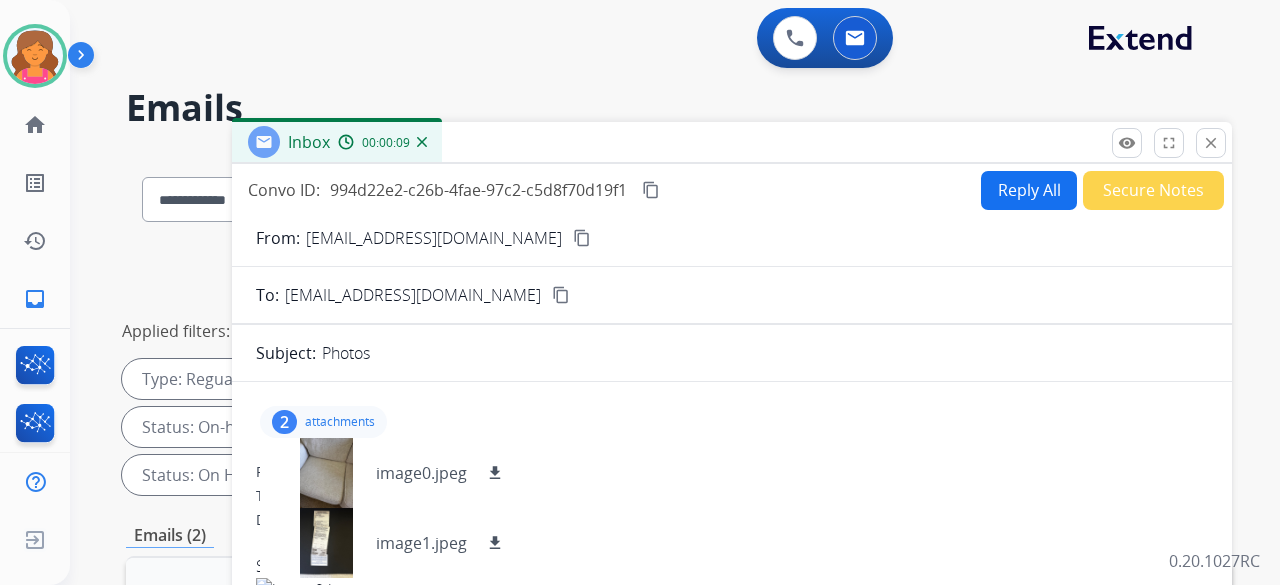 click on "From: [EMAIL_ADDRESS][DOMAIN_NAME] content_copy To:  [EMAIL_ADDRESS][DOMAIN_NAME]  content_copy Subject:  Photos  2 attachments  image0.jpeg  download  image1.jpeg  download  From:  [EMAIL_ADDRESS][DOMAIN_NAME]   To:  [EMAIL_ADDRESS][DOMAIN_NAME]  Date:  [DATE] 04:03 PM MDT
Sent from my iPhone
From:  [EMAIL_ADDRESS][DOMAIN_NAME]   To:  [EMAIL_ADDRESS][DOMAIN_NAME]  Date:  [DATE] 04:02 PM MDT
Sent from my iPhone" at bounding box center (732, 633) 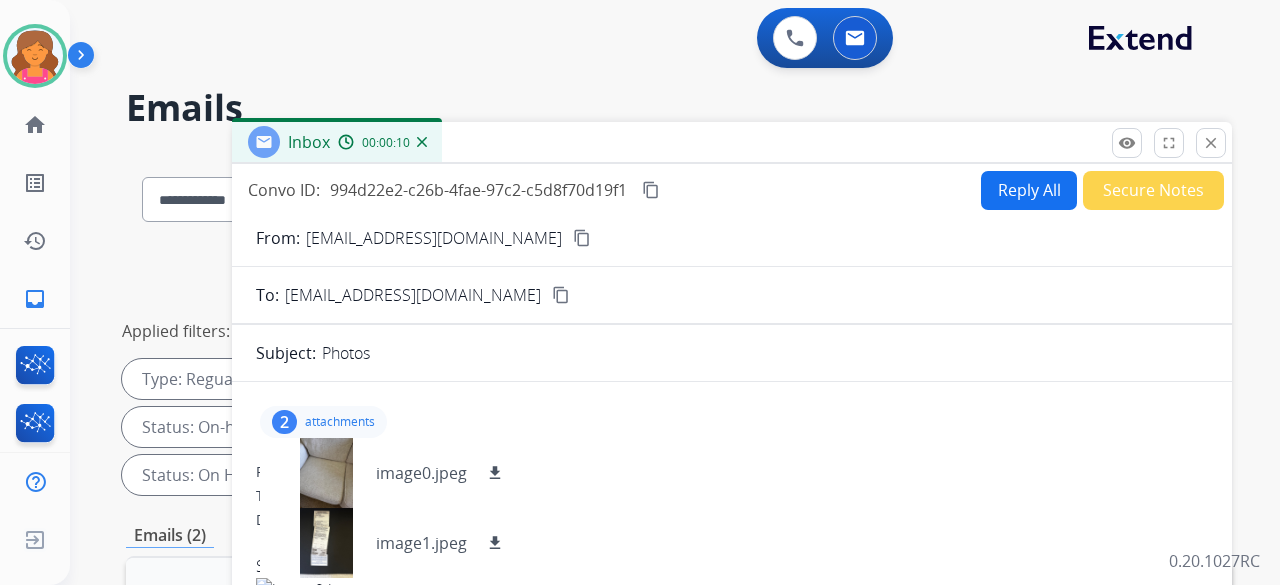 click on "content_copy" at bounding box center [582, 238] 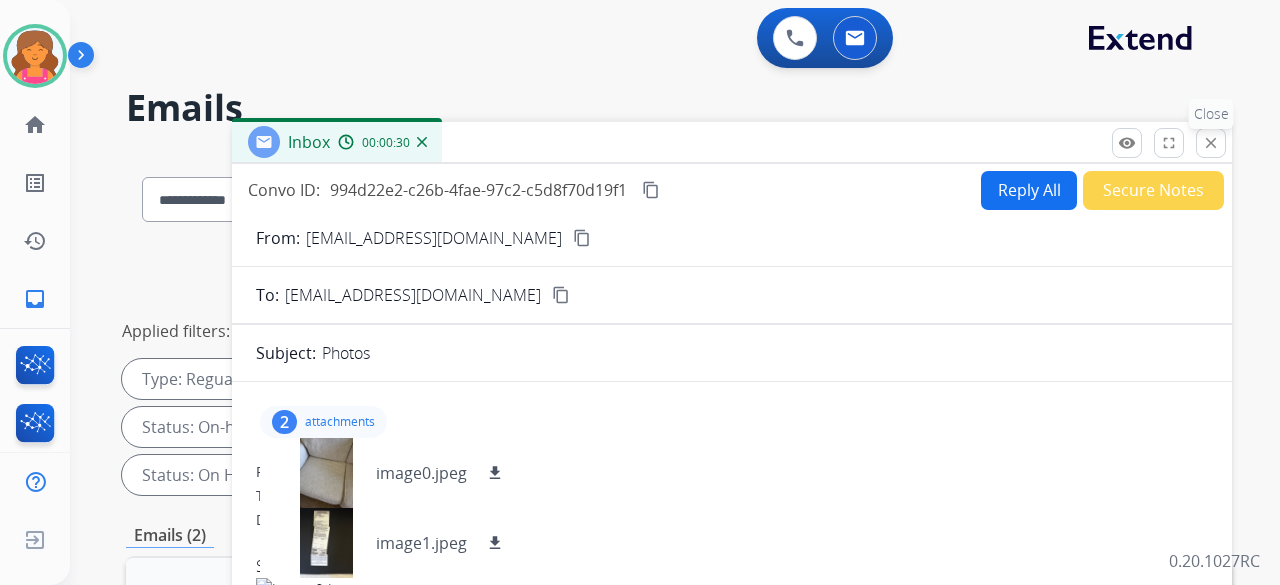 click on "close" at bounding box center [1211, 143] 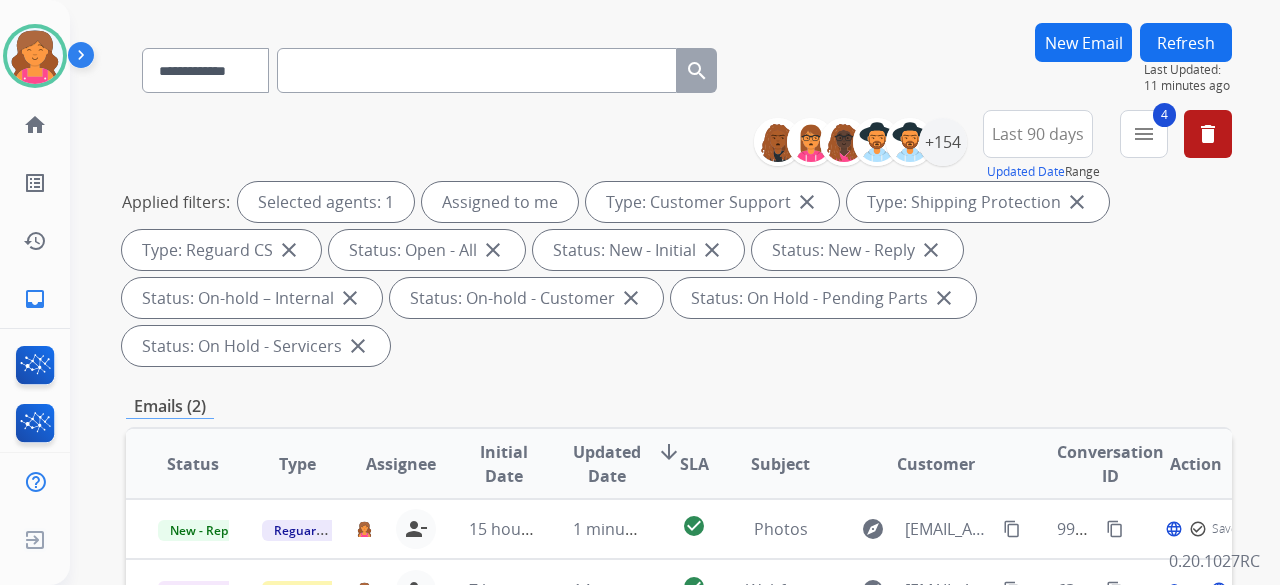 scroll, scrollTop: 200, scrollLeft: 0, axis: vertical 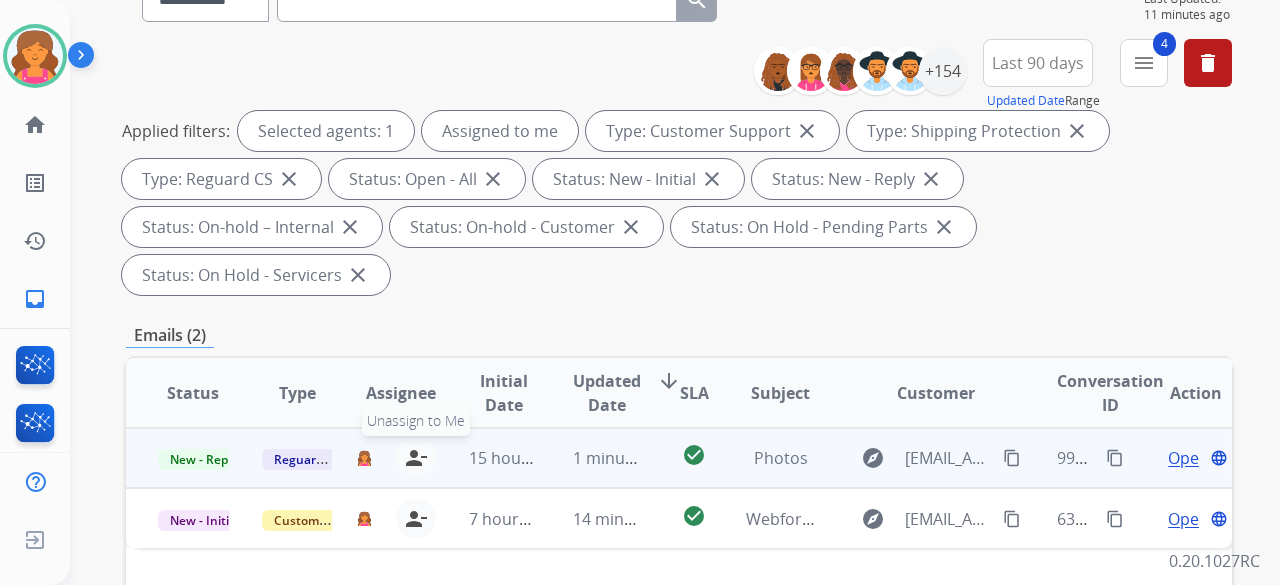 click on "person_remove" at bounding box center [416, 458] 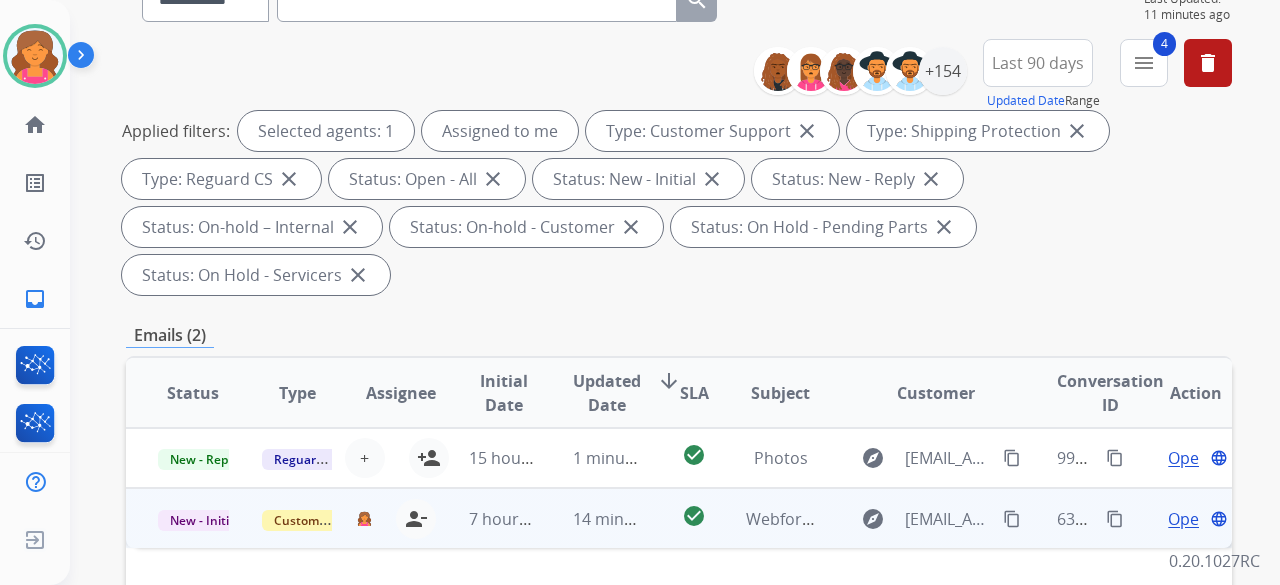 click on "Open" at bounding box center (1188, 519) 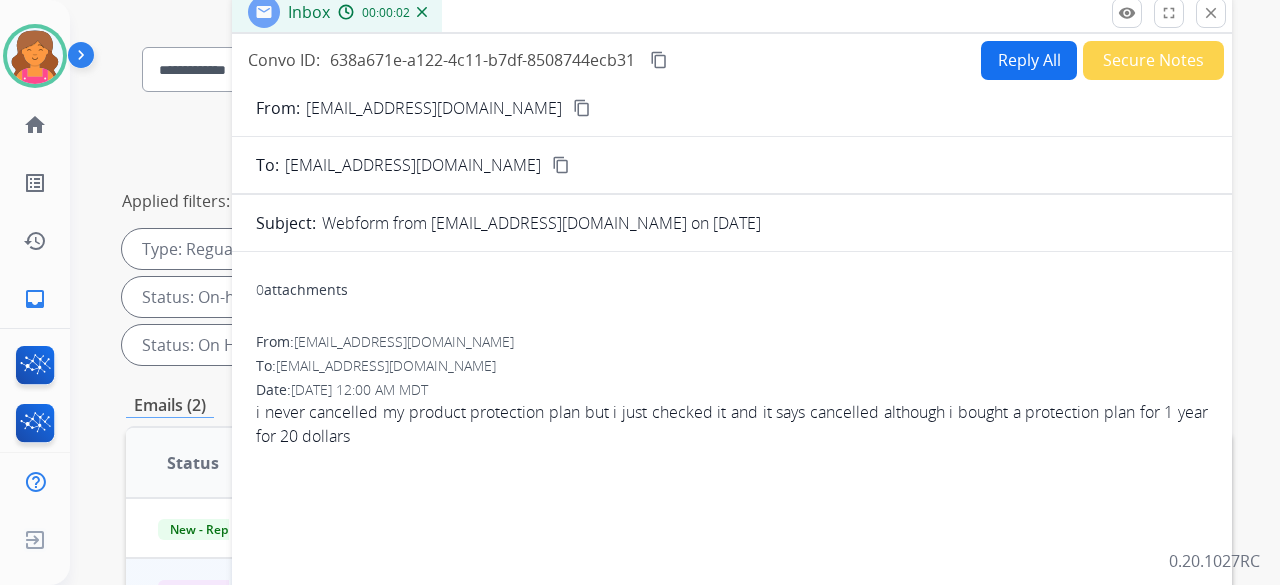 scroll, scrollTop: 100, scrollLeft: 0, axis: vertical 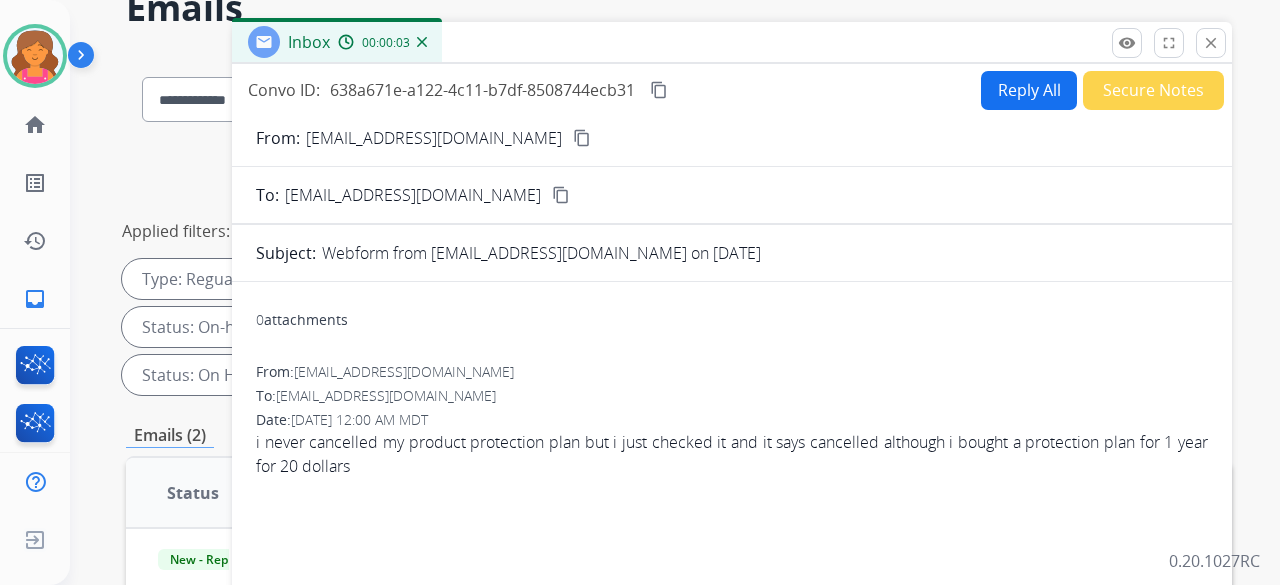 click on "content_copy" at bounding box center (582, 138) 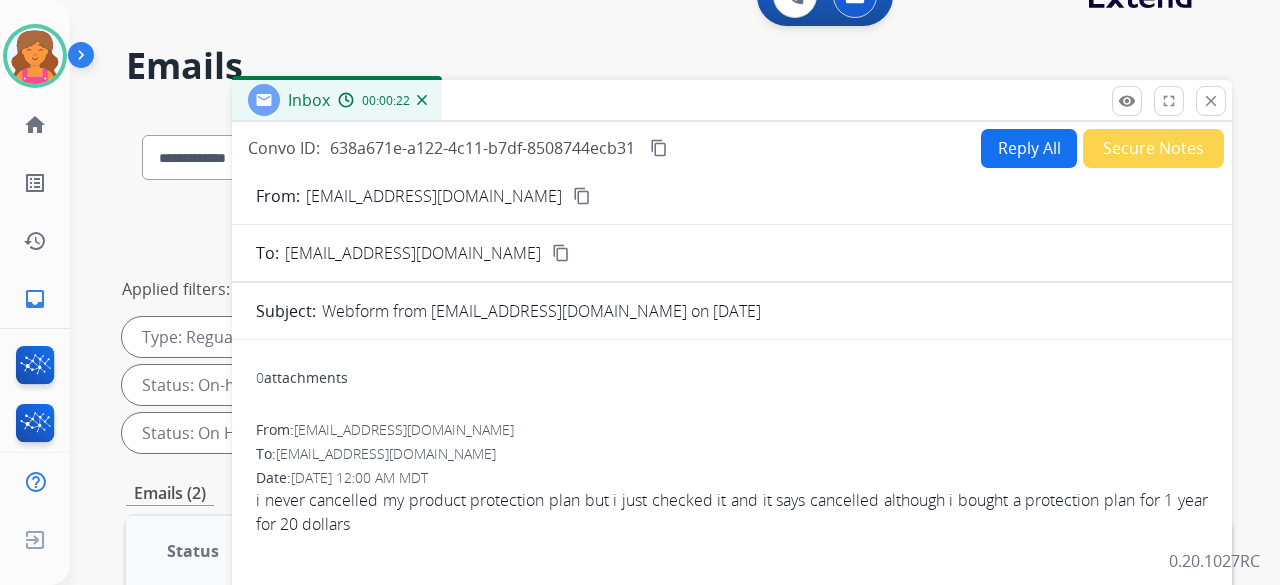 scroll, scrollTop: 0, scrollLeft: 0, axis: both 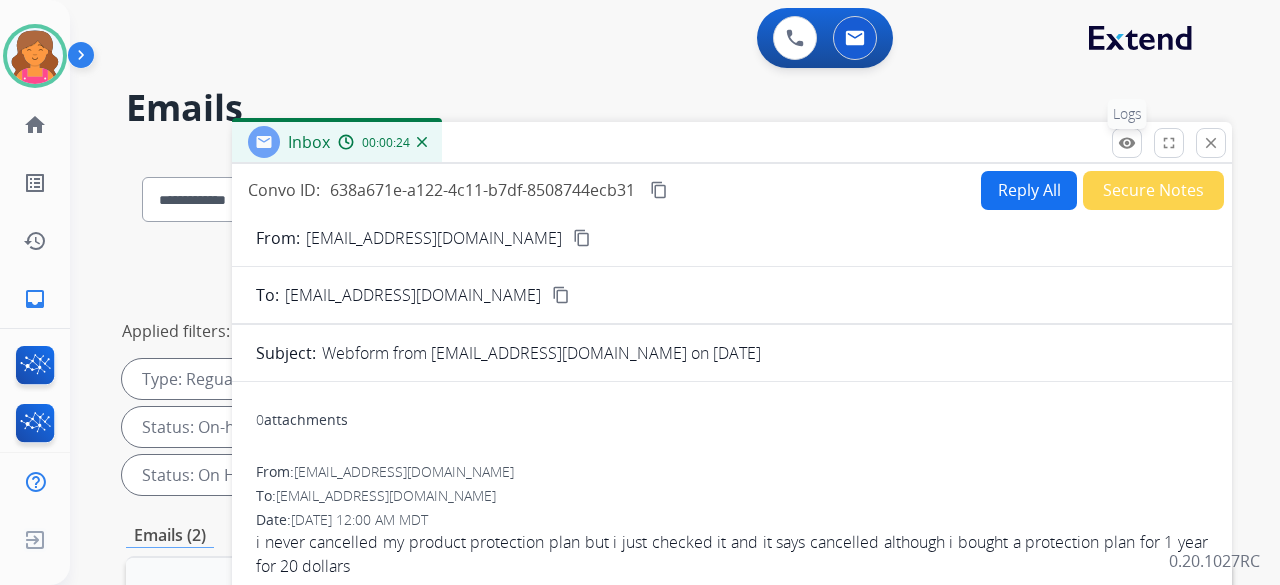 click on "remove_red_eye" at bounding box center [1127, 143] 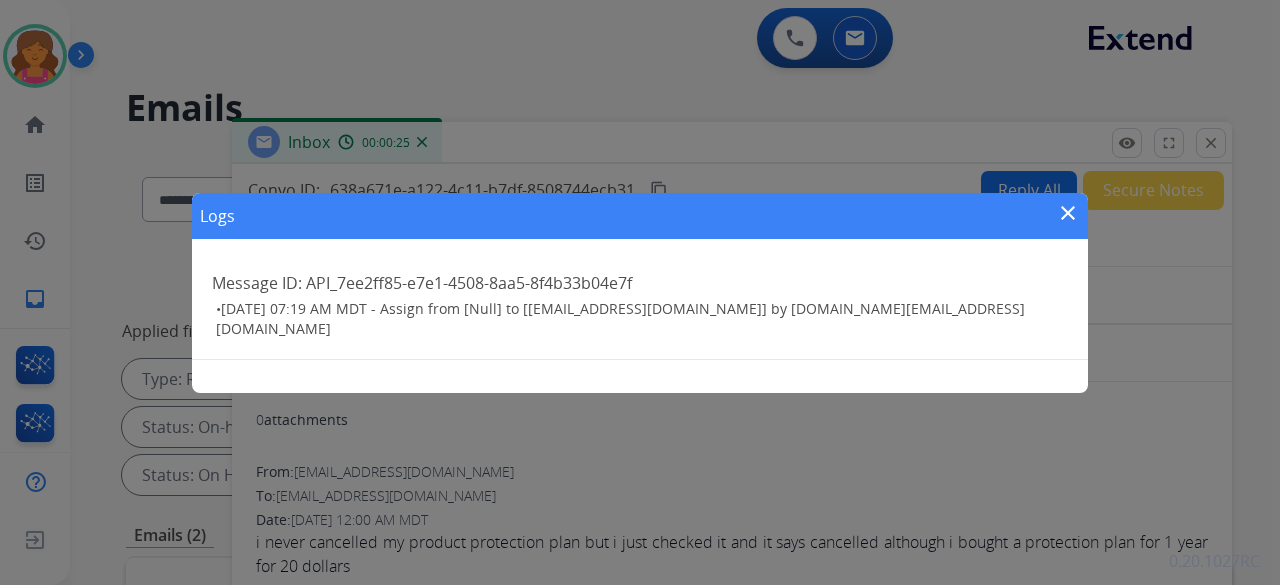 click on "close" at bounding box center [1068, 213] 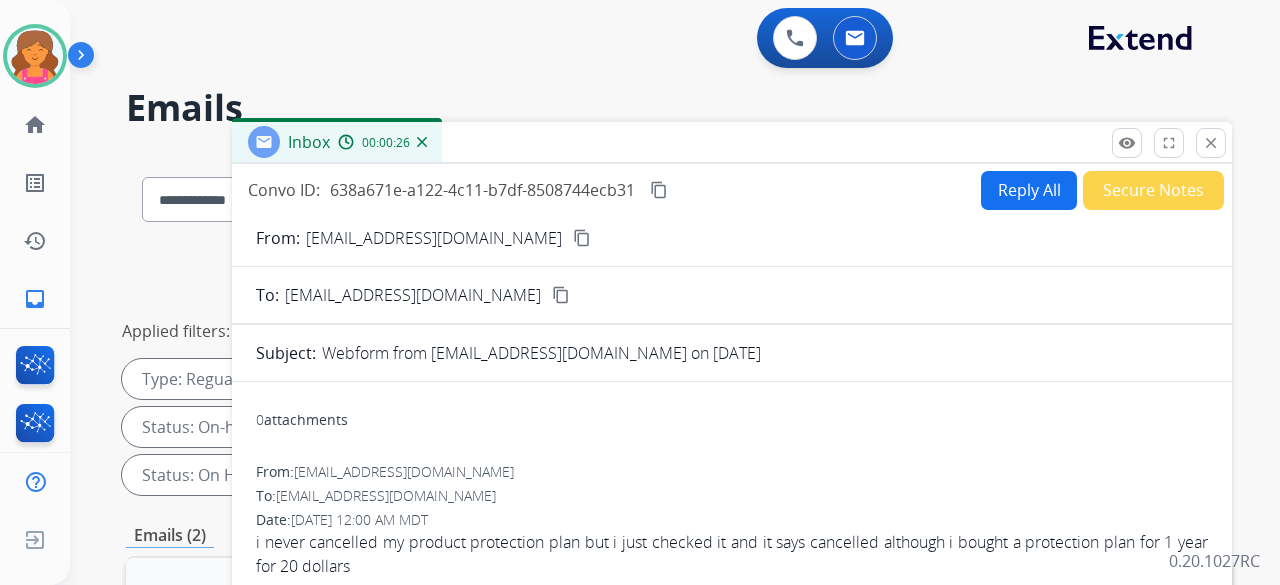 click on "Secure Notes" at bounding box center (1153, 190) 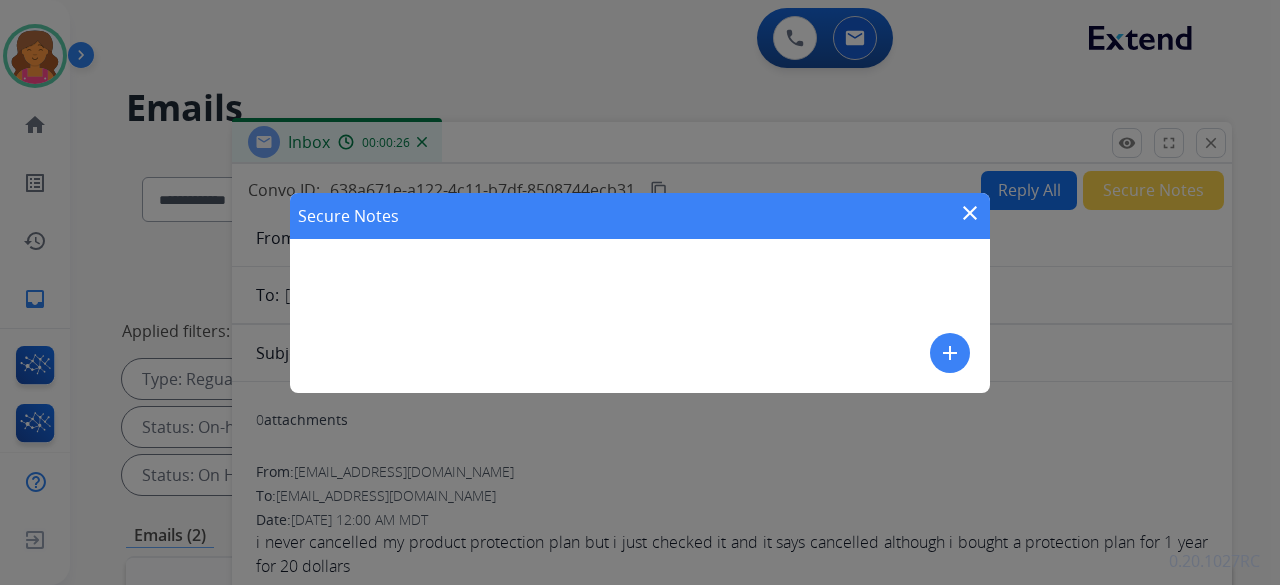 click on "Secure Notes close add" at bounding box center [640, 293] 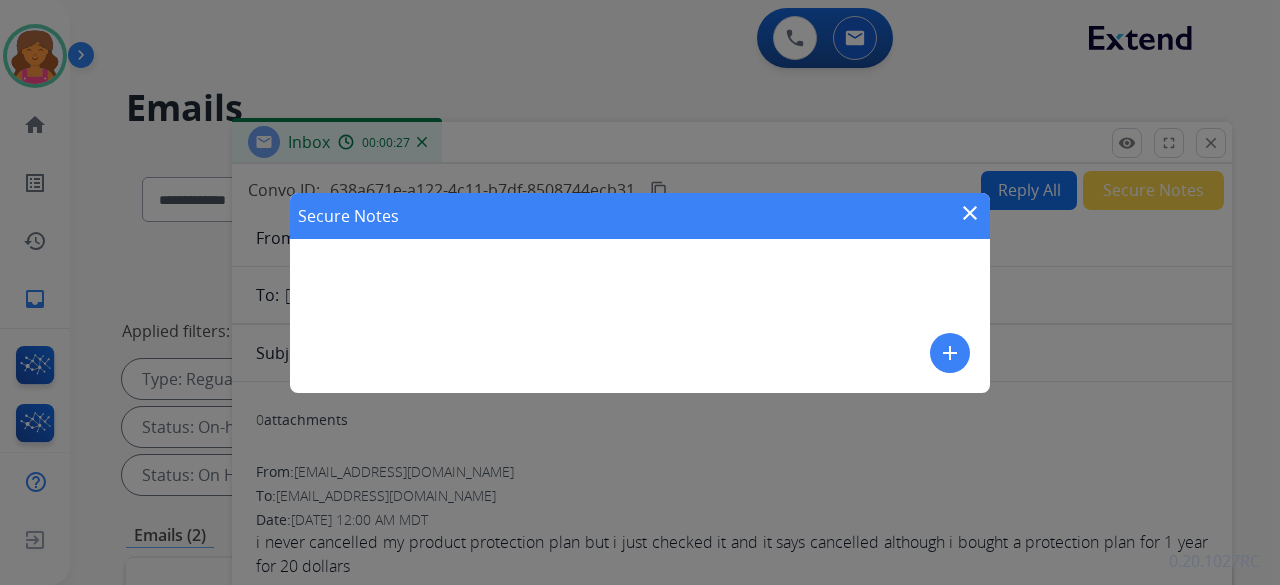 click on "add" at bounding box center (950, 353) 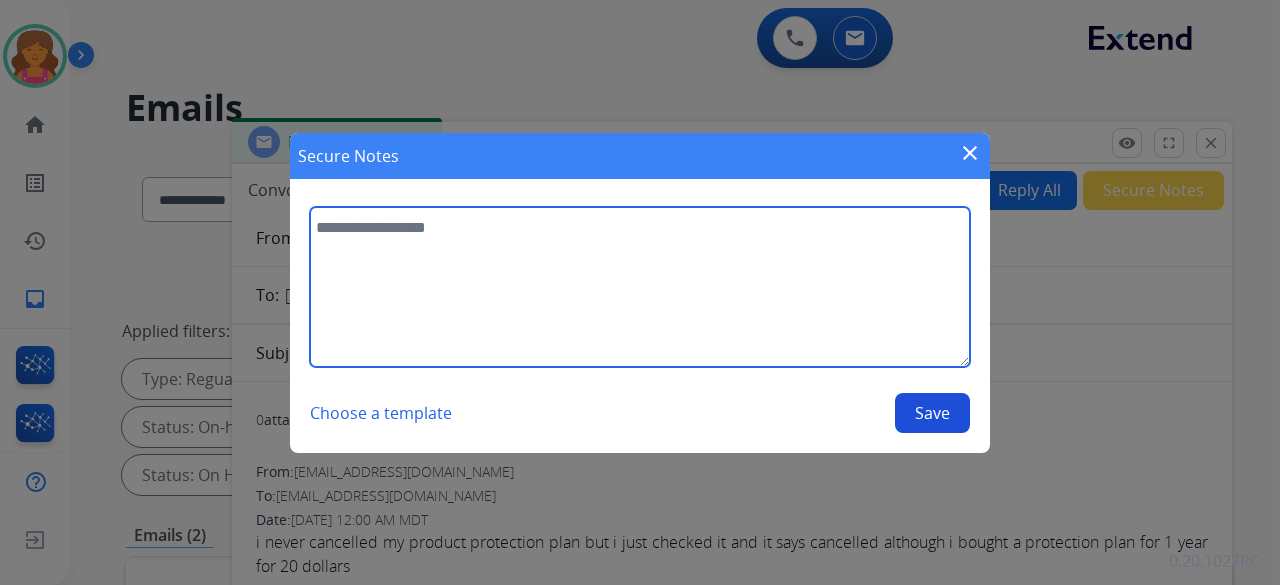 click at bounding box center (640, 287) 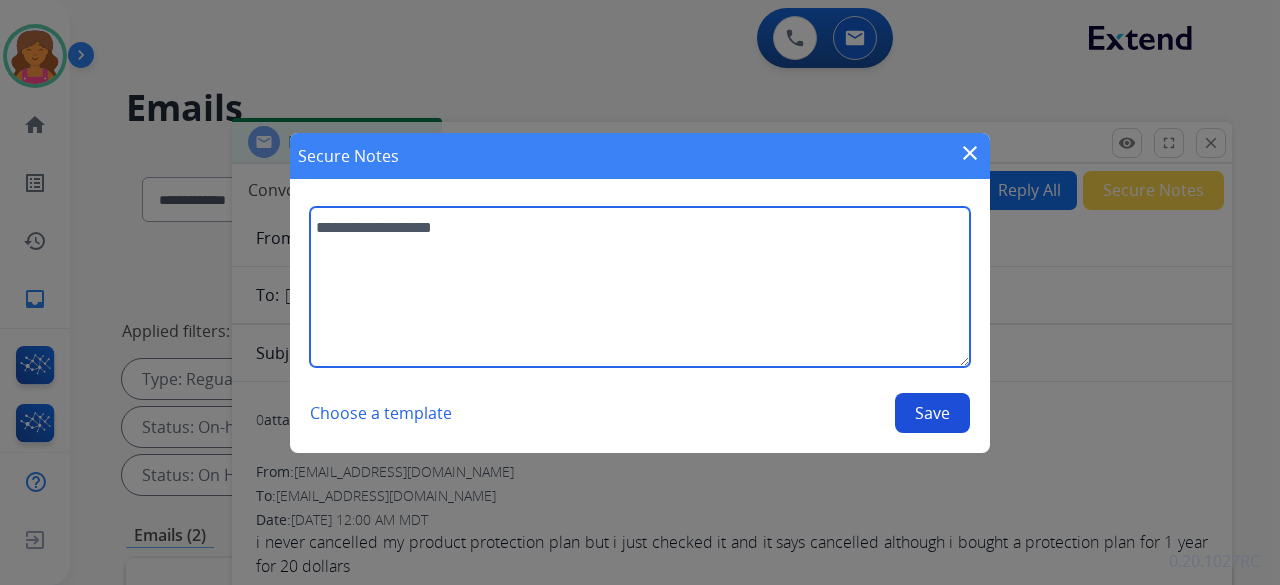 type on "**********" 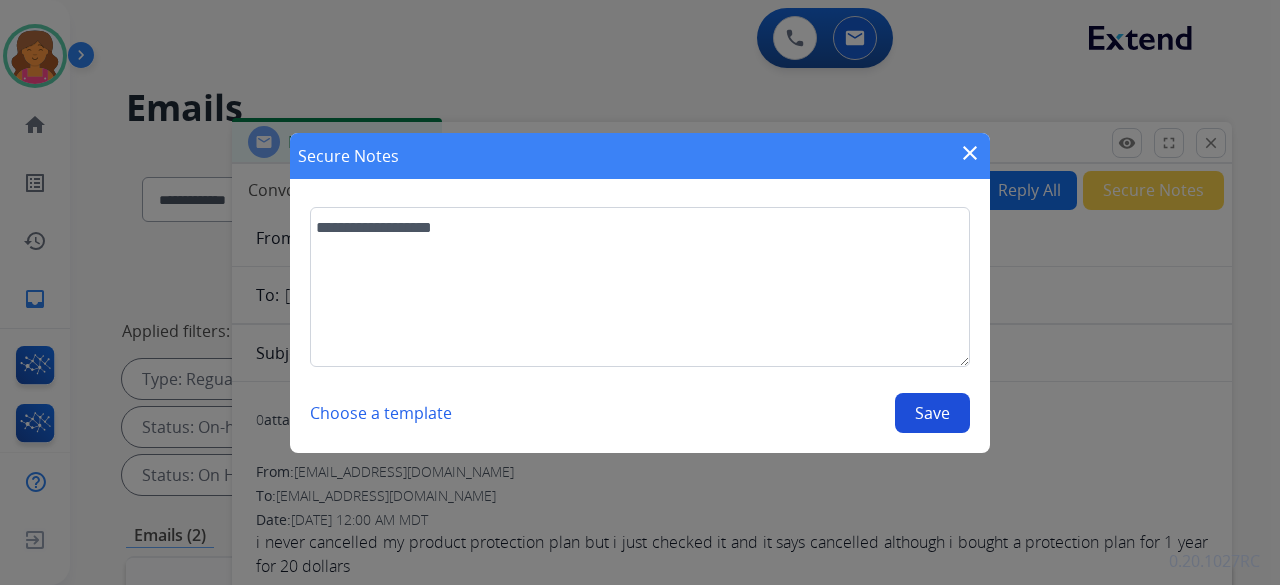 click on "Save" at bounding box center (932, 413) 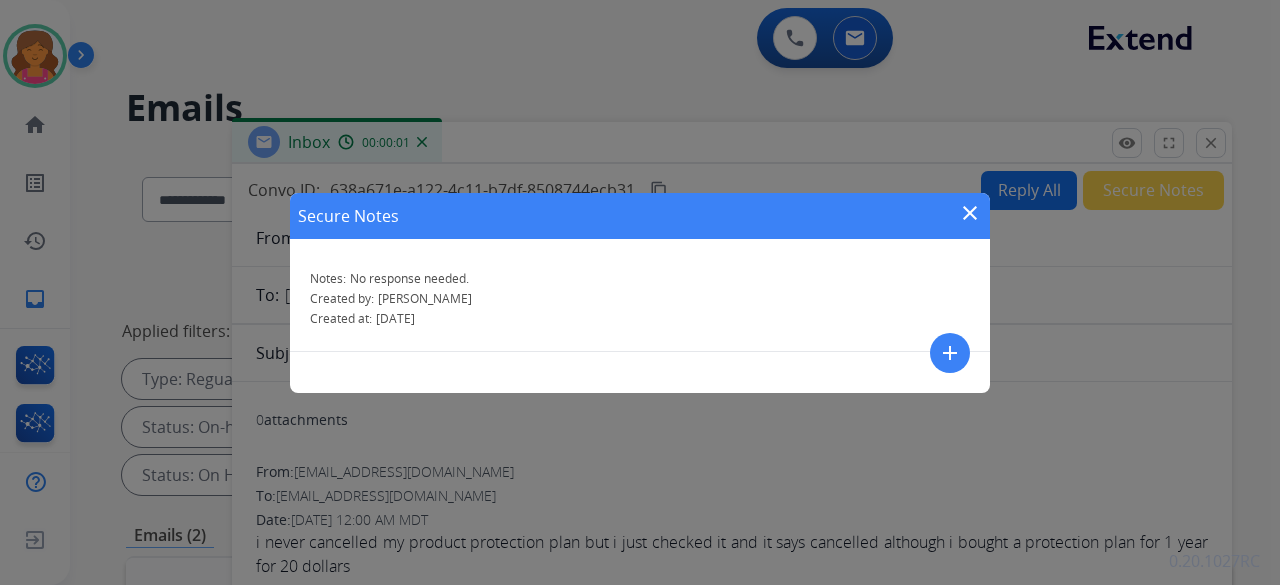 click on "close" at bounding box center [970, 213] 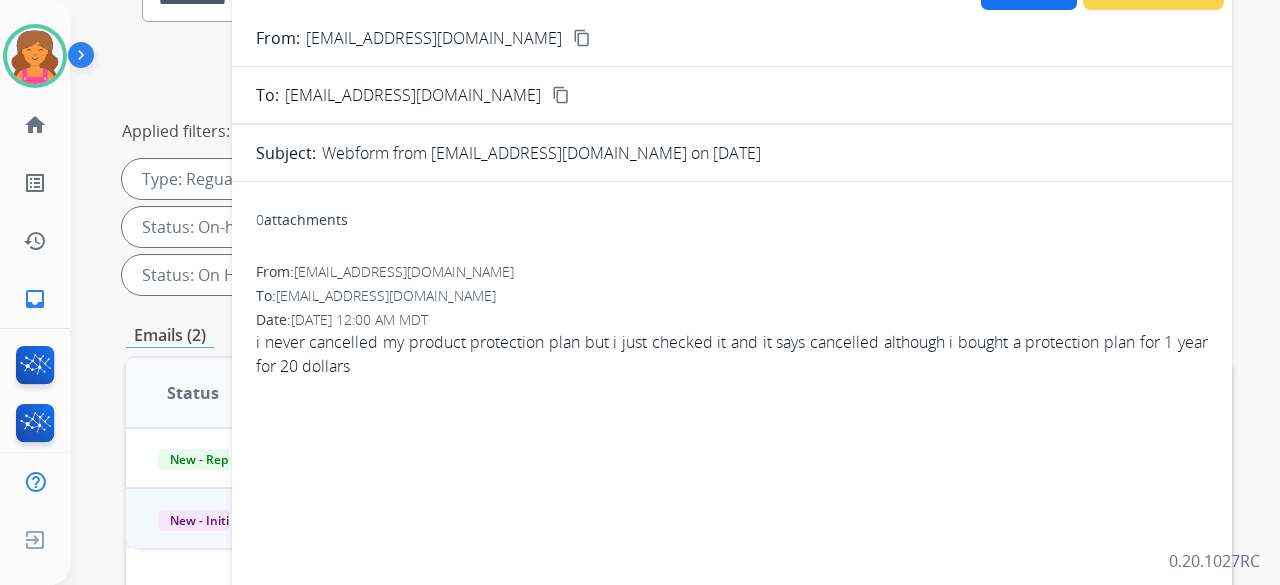 scroll, scrollTop: 0, scrollLeft: 0, axis: both 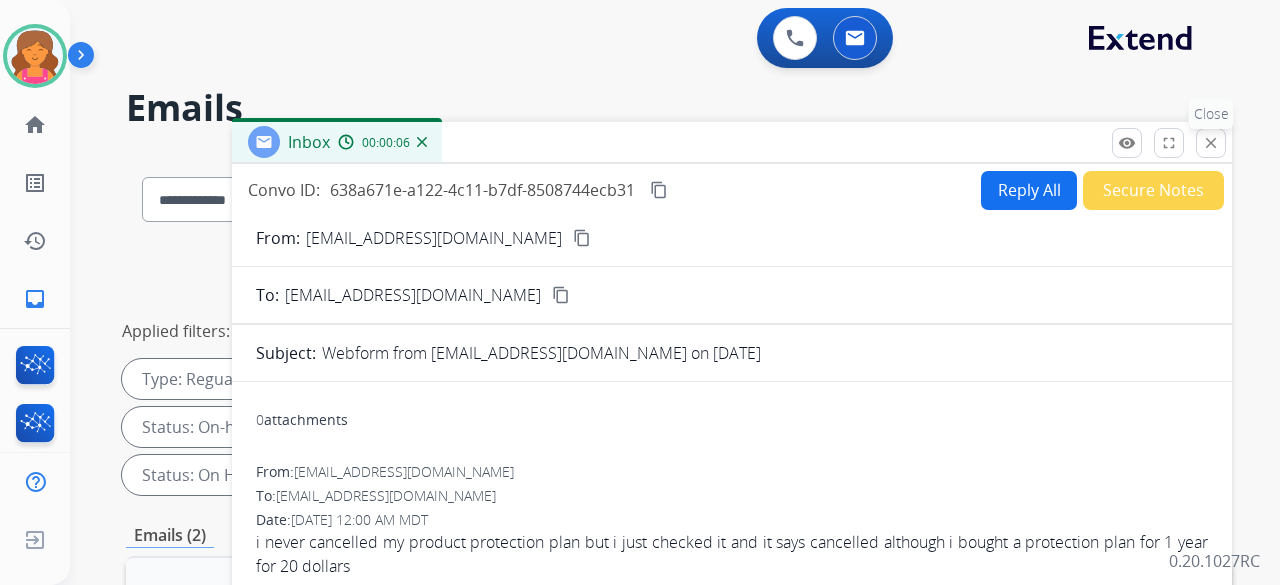 click on "close Close" at bounding box center (1211, 143) 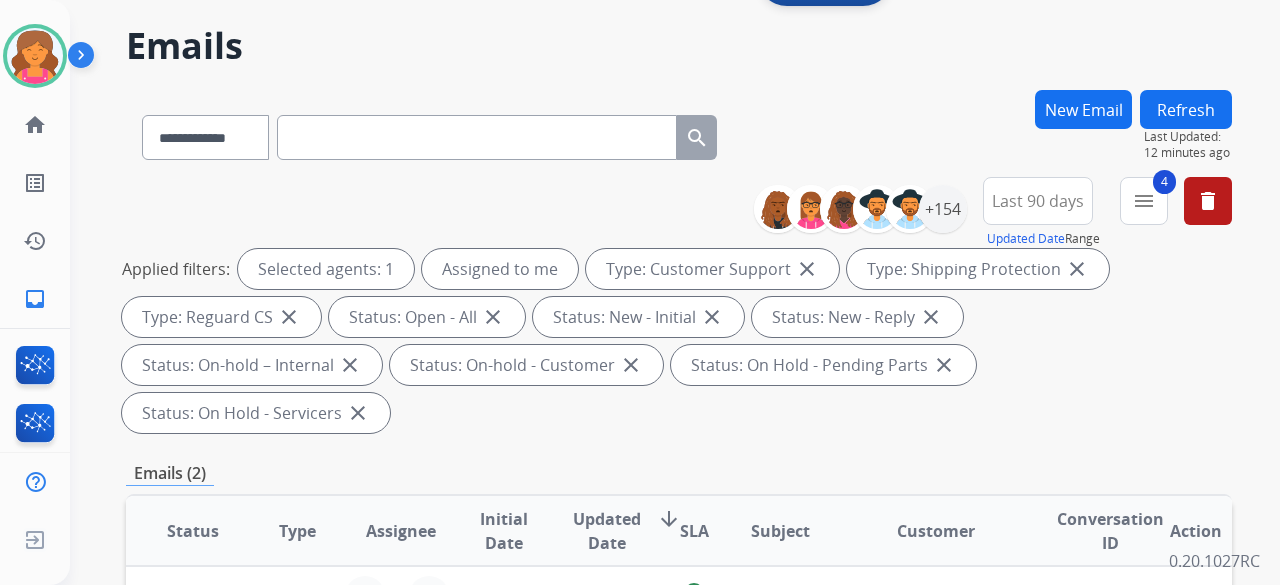 scroll, scrollTop: 200, scrollLeft: 0, axis: vertical 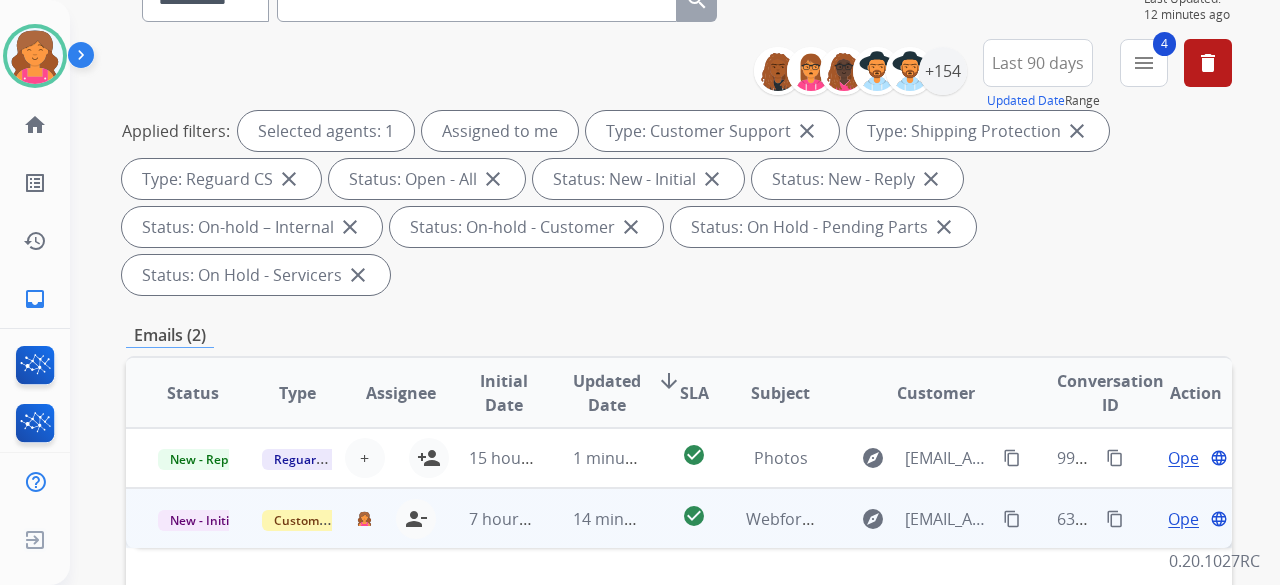click on "New - Initial" at bounding box center (193, 519) 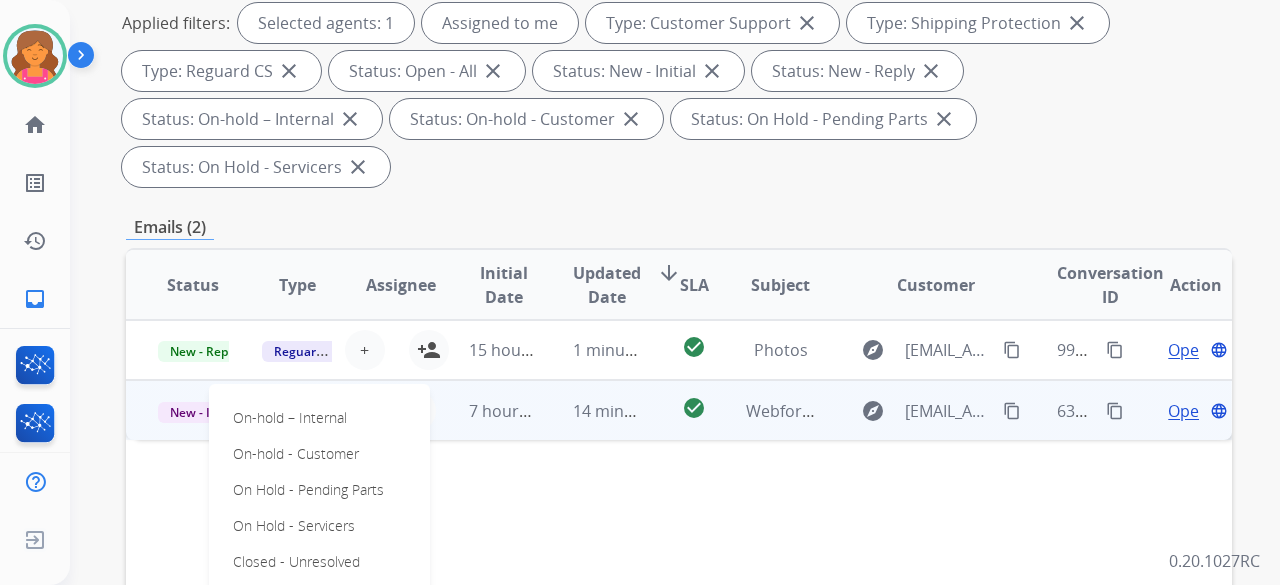 scroll, scrollTop: 400, scrollLeft: 0, axis: vertical 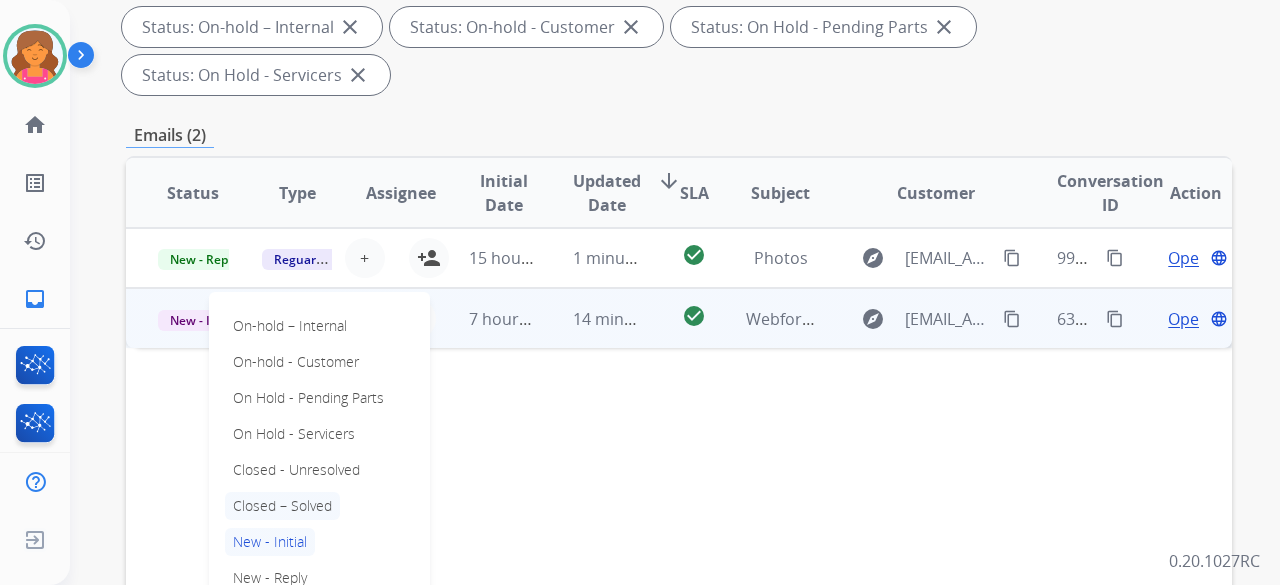 click on "Closed – Solved" at bounding box center (282, 506) 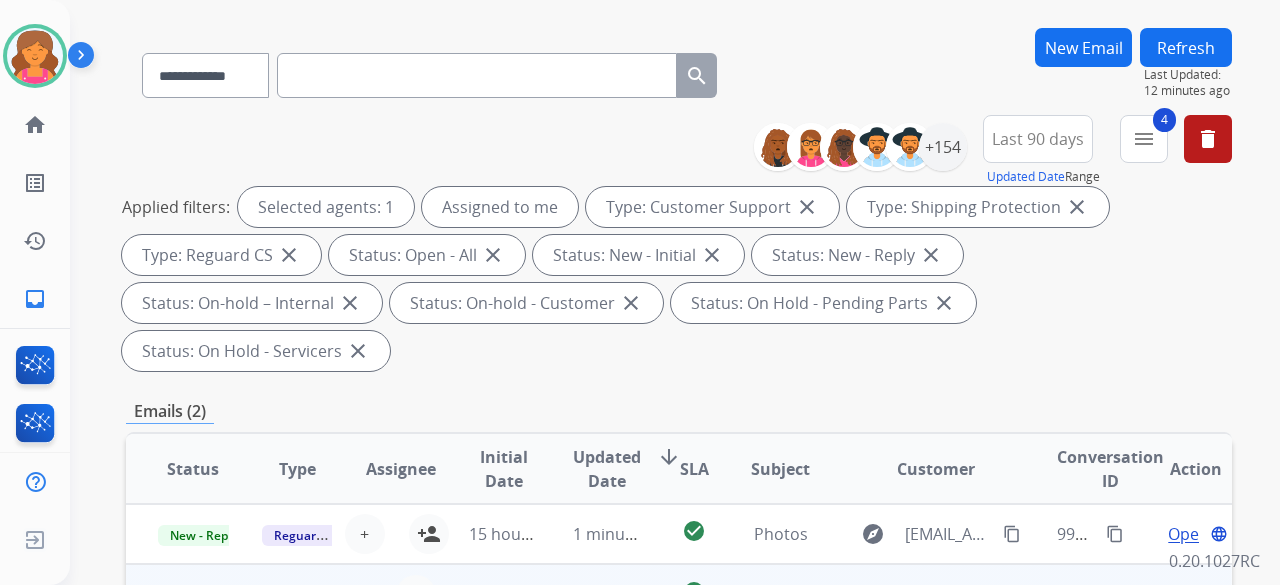 scroll, scrollTop: 0, scrollLeft: 0, axis: both 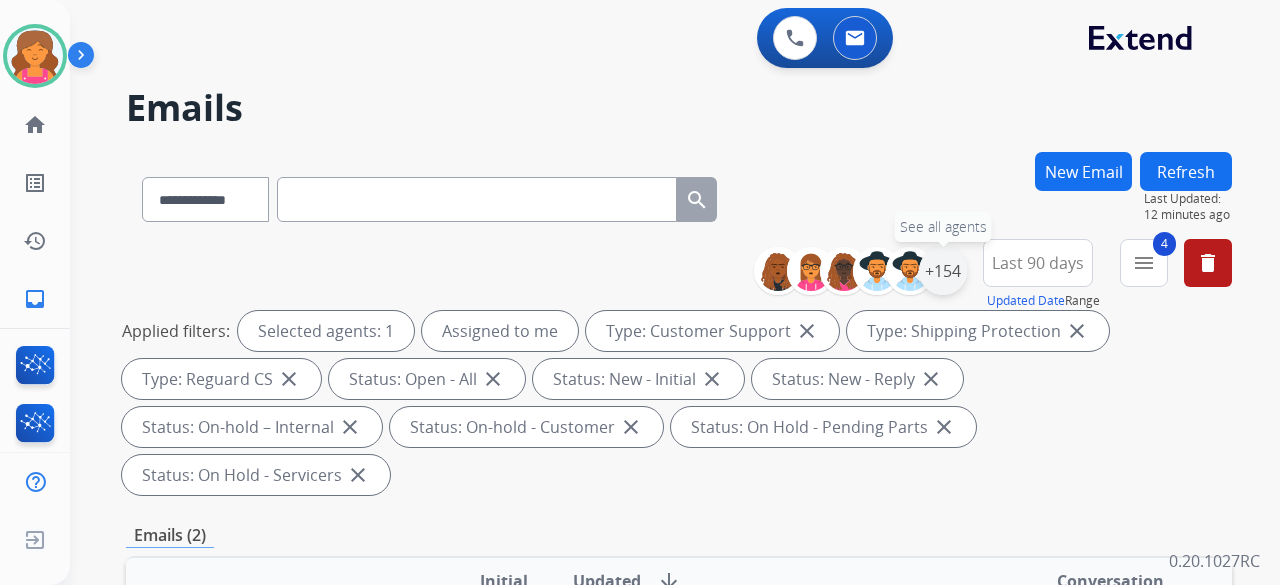 click on "+154" at bounding box center (943, 271) 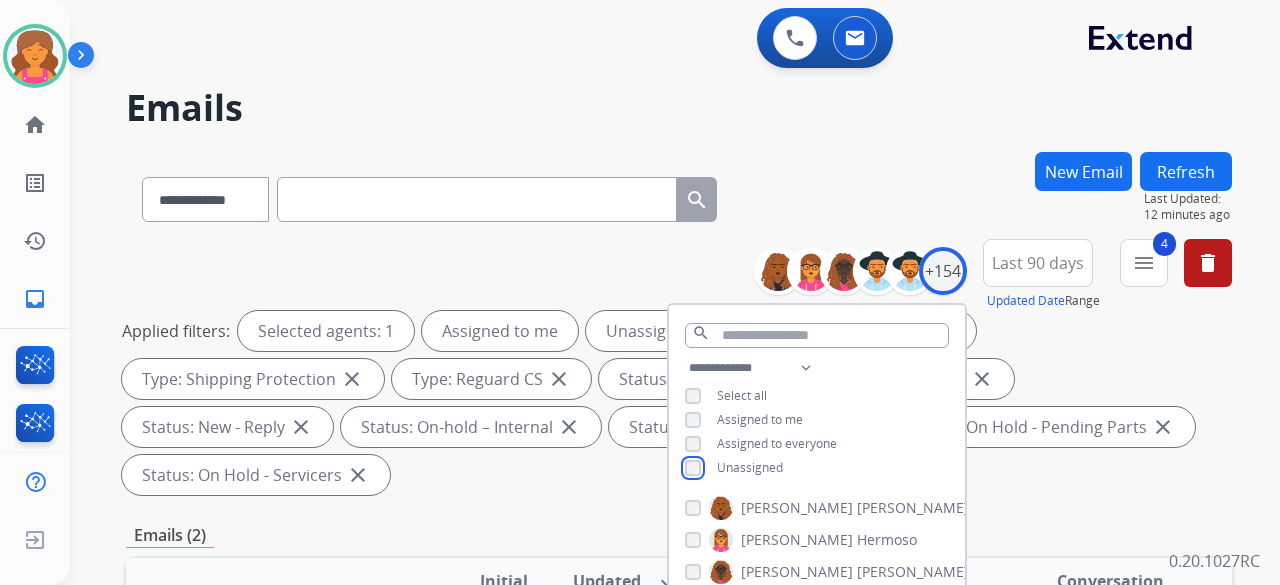scroll, scrollTop: 300, scrollLeft: 0, axis: vertical 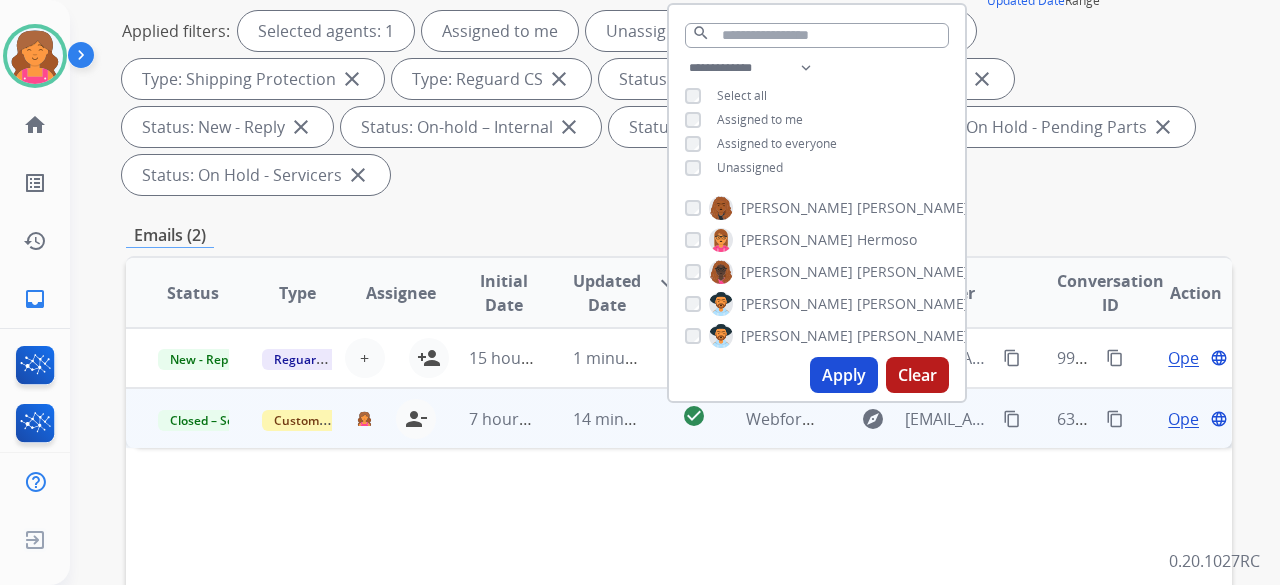 click on "Apply" at bounding box center (844, 375) 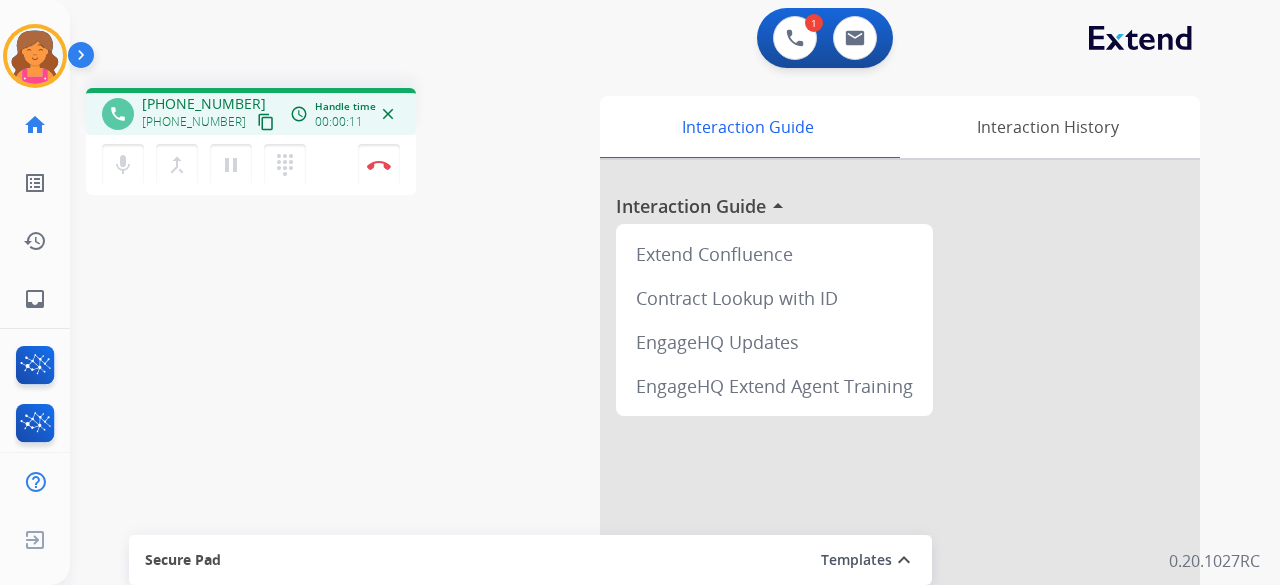 click on "[PHONE_NUMBER] content_copy" at bounding box center (210, 122) 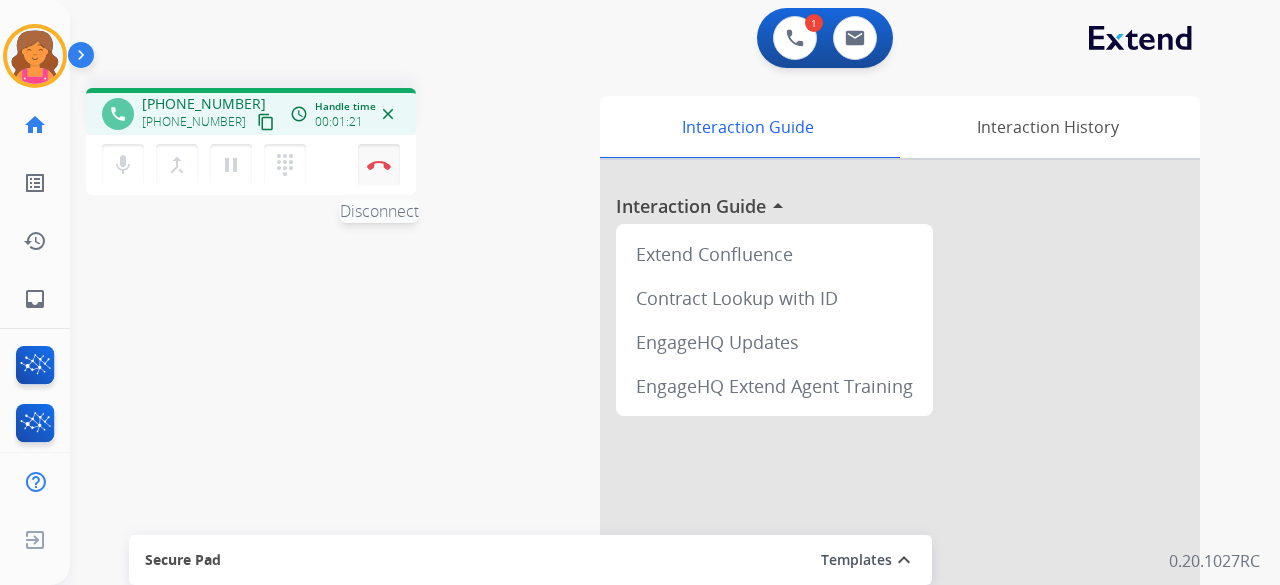 click on "Disconnect" at bounding box center (379, 165) 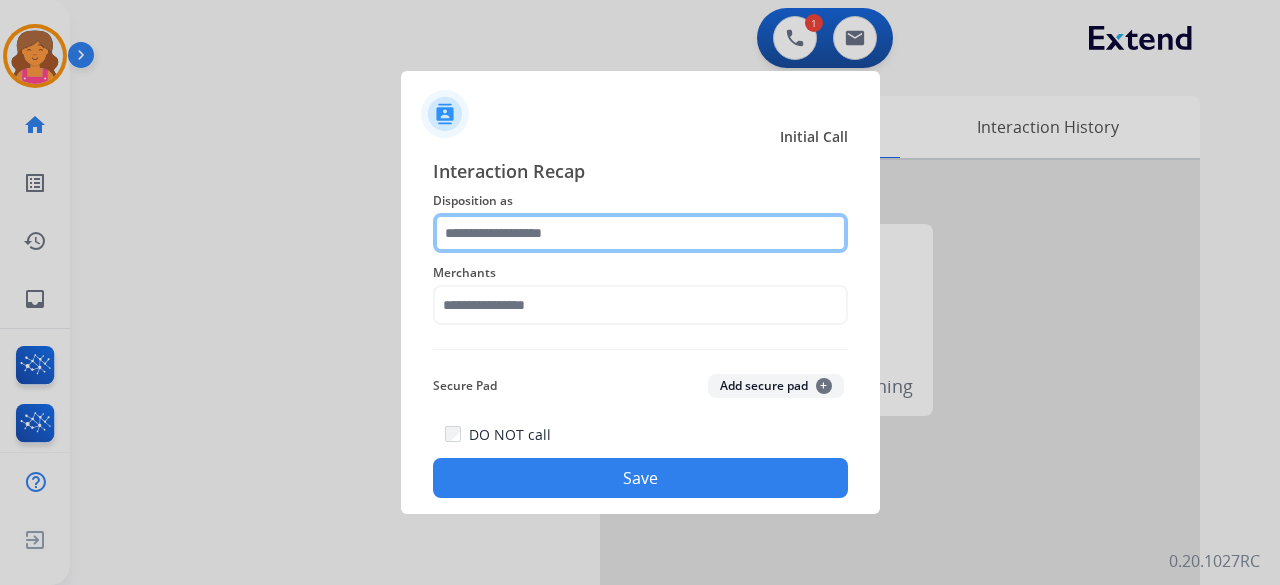 click 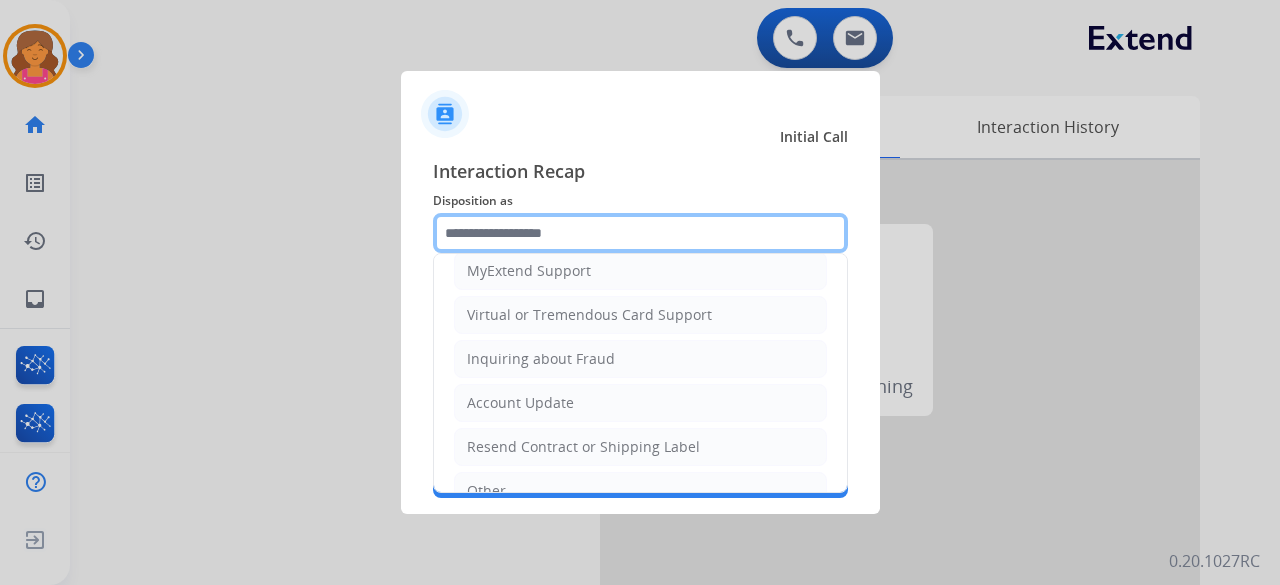 scroll, scrollTop: 303, scrollLeft: 0, axis: vertical 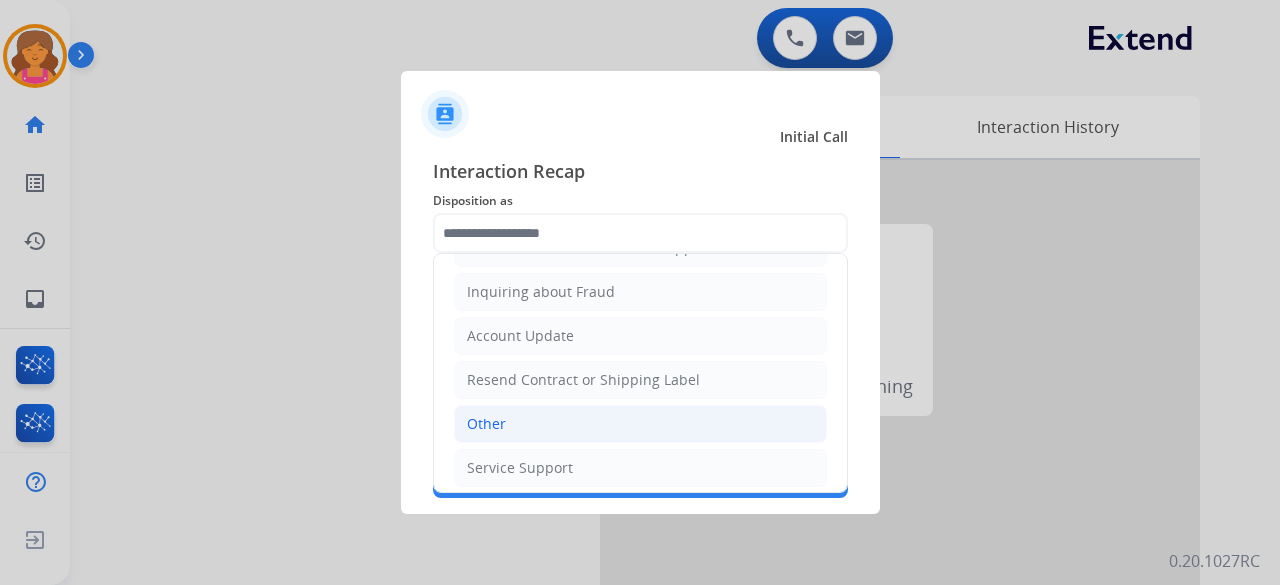click on "Other" 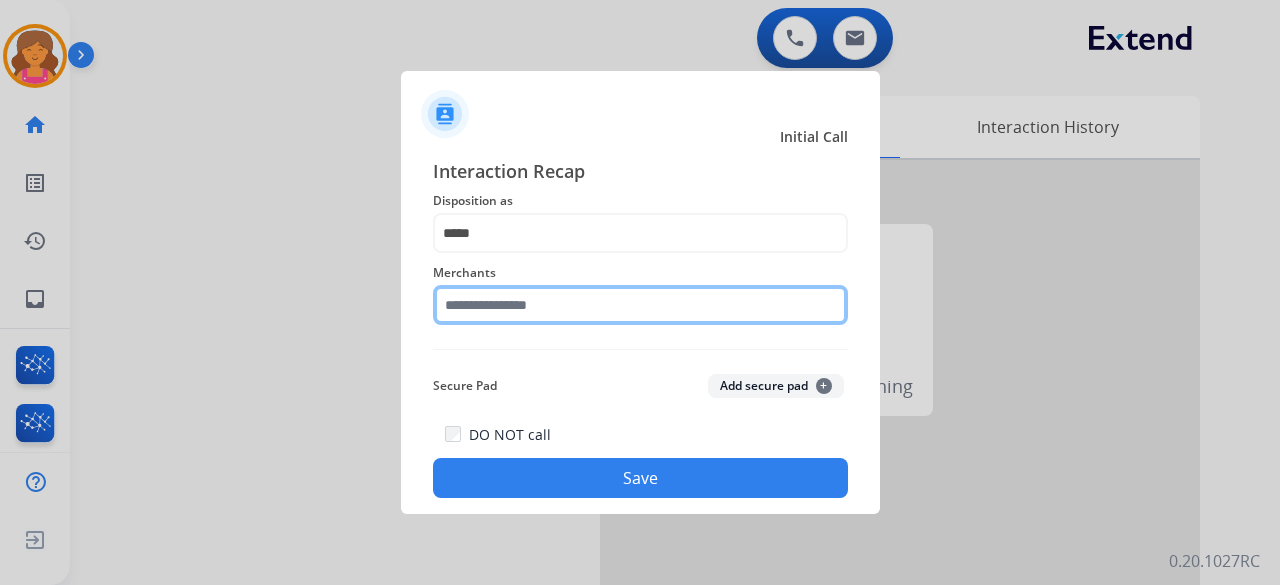 click 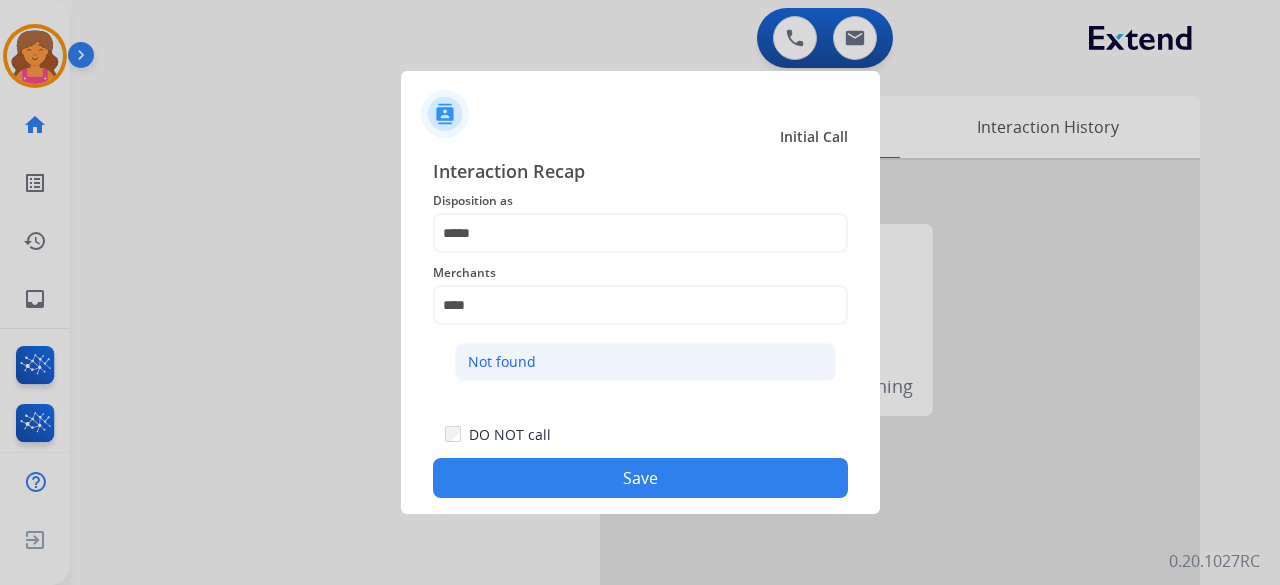click on "Not found" 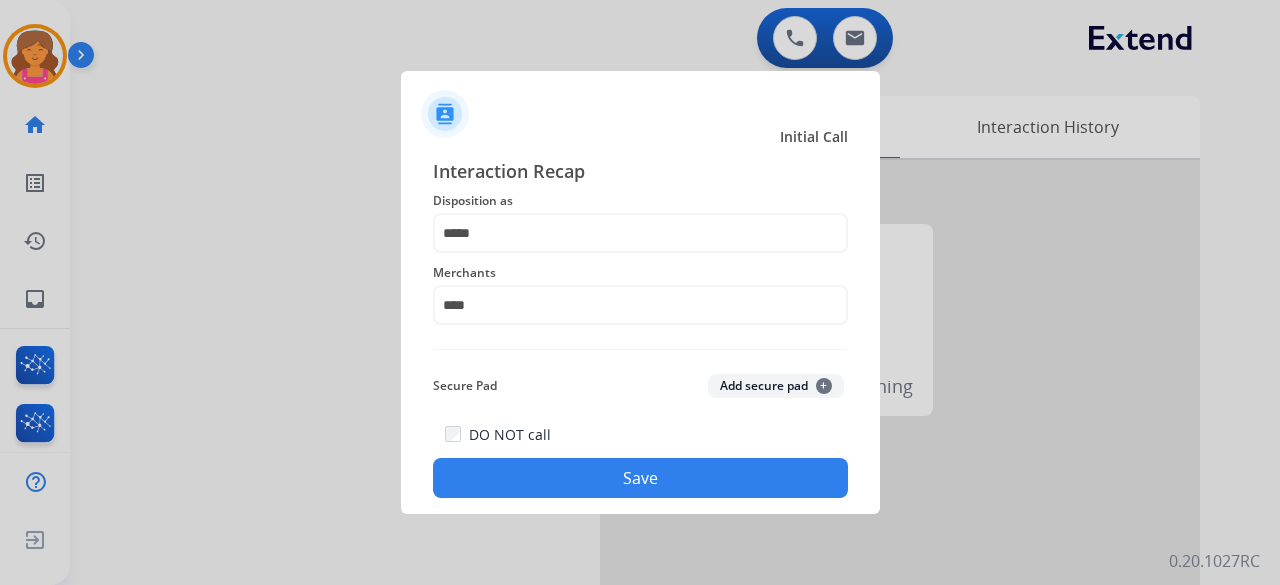 type on "*********" 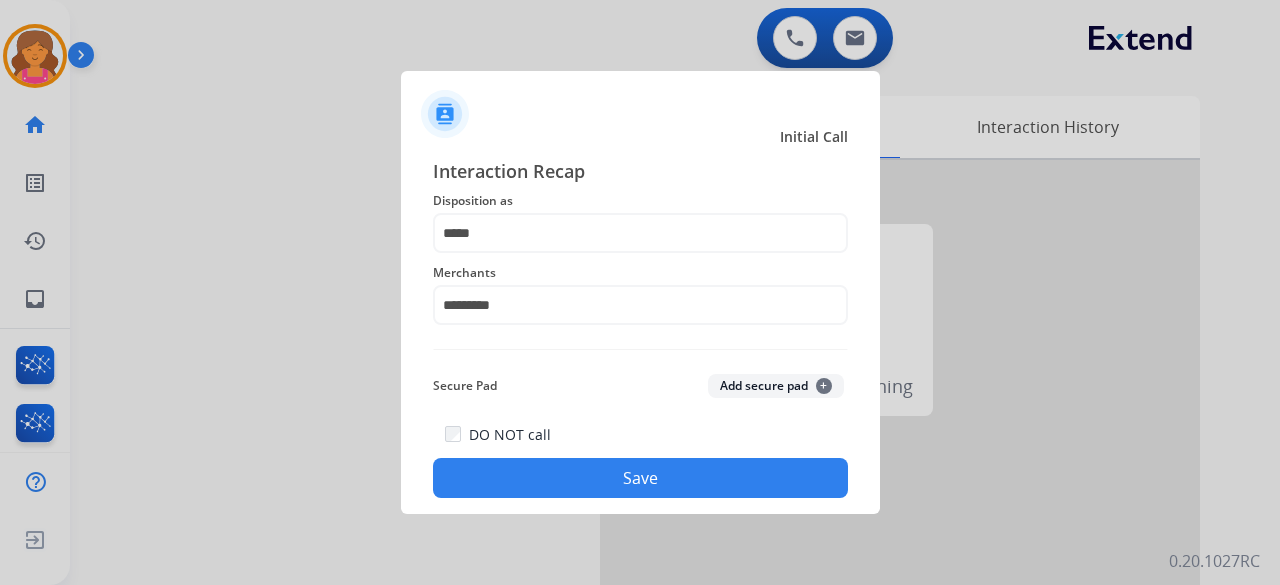 click on "Save" 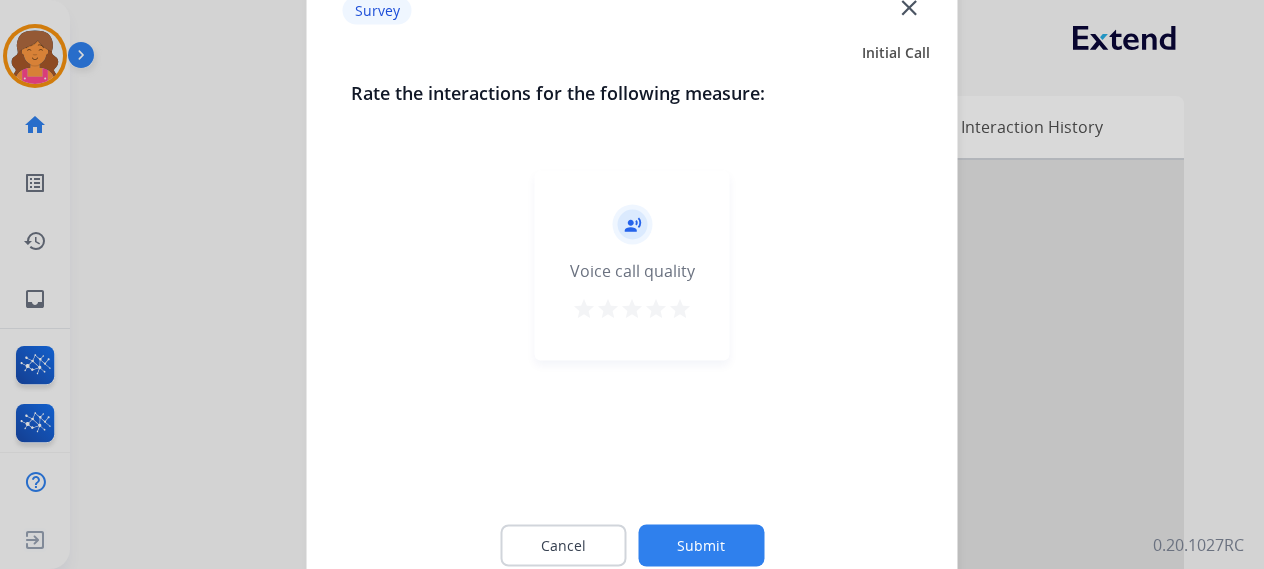 click on "star" at bounding box center [680, 308] 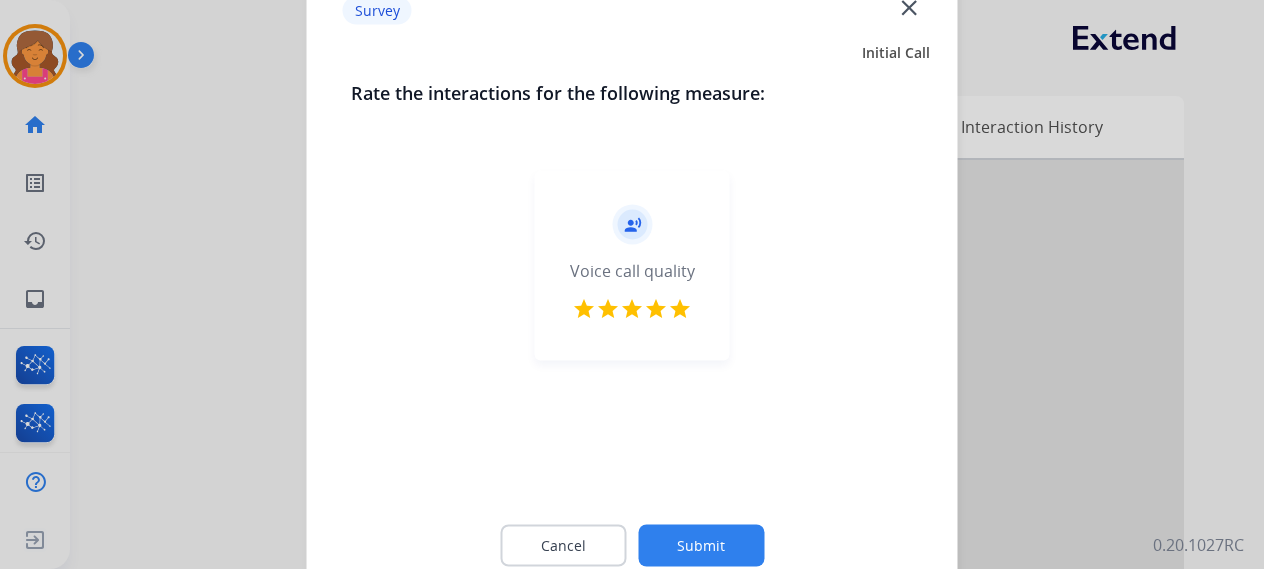 click on "Submit" 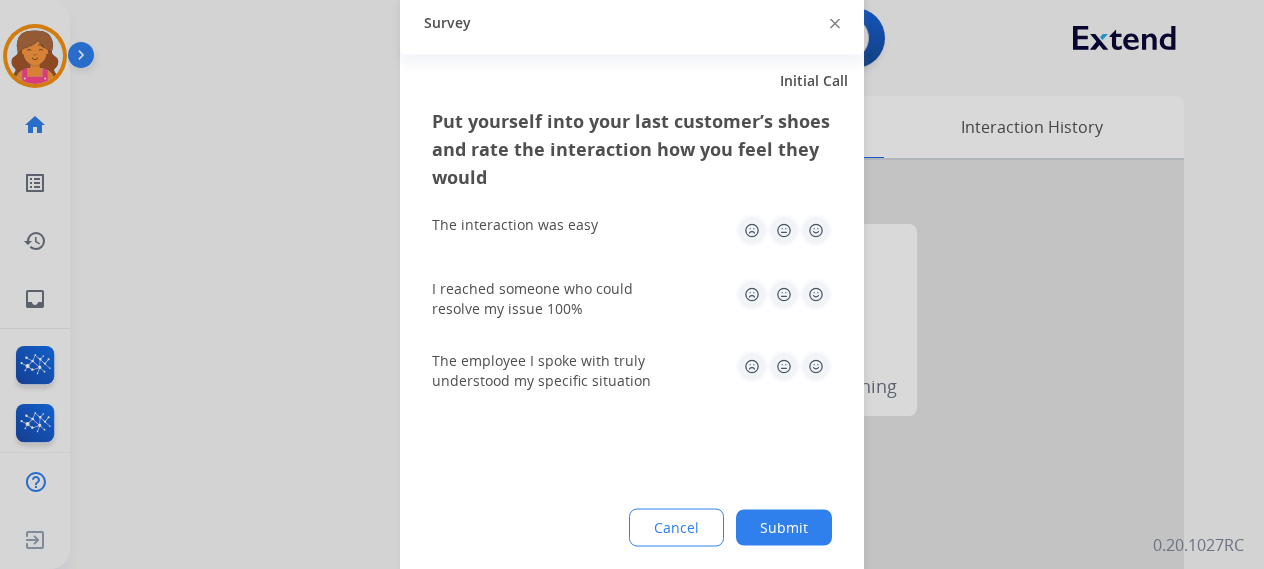 click 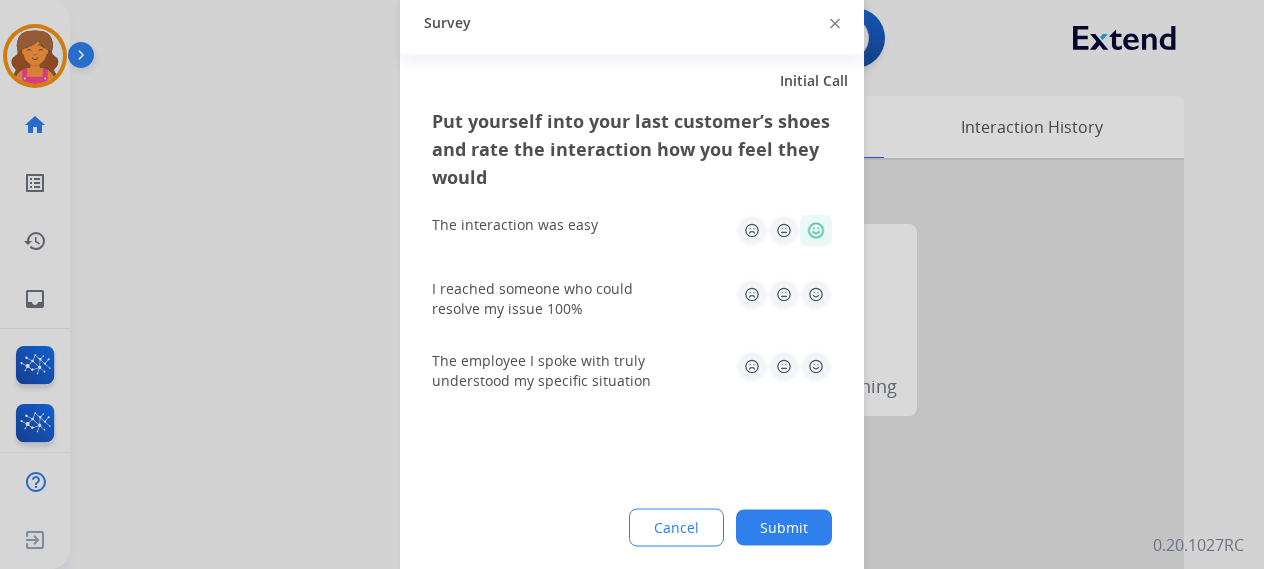click 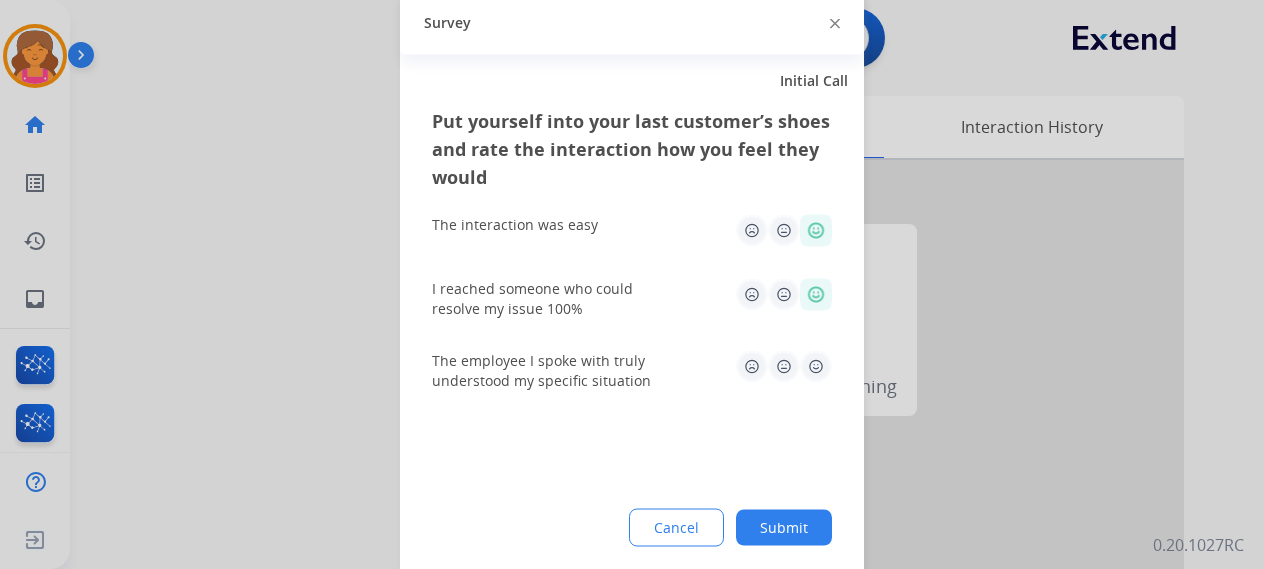 click 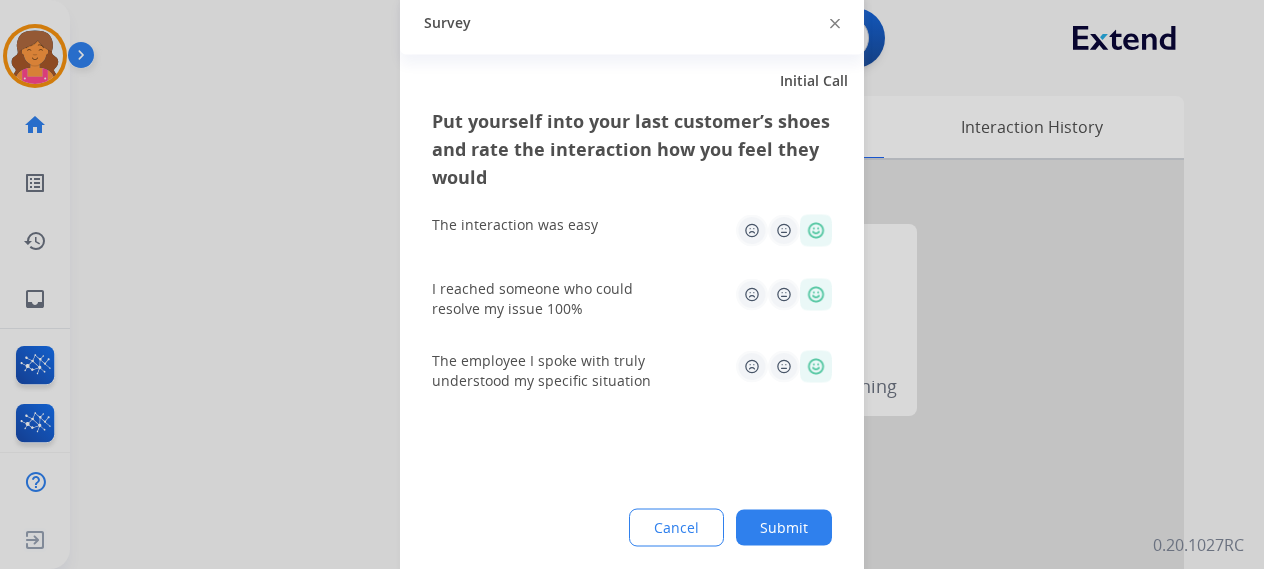 click on "Submit" 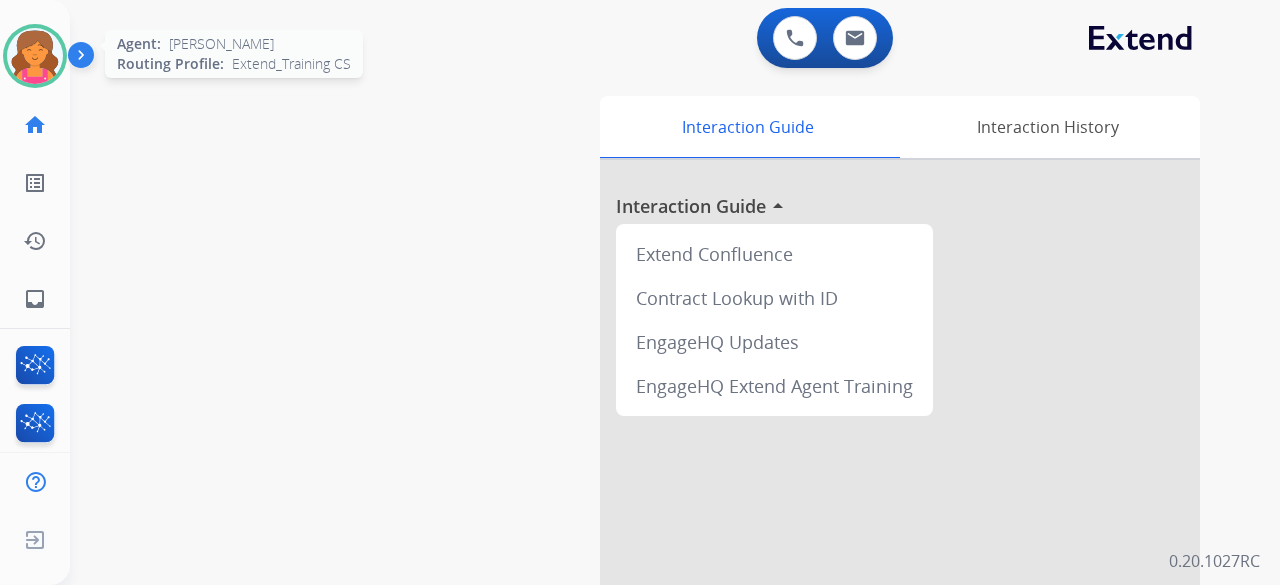 click at bounding box center (35, 56) 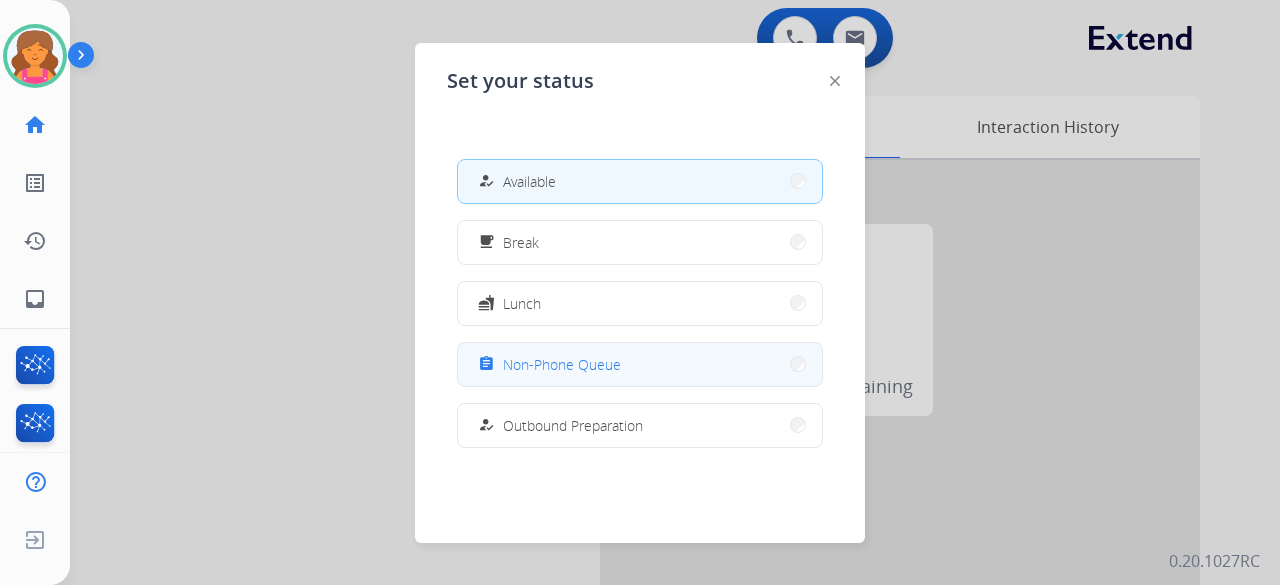 click on "assignment Non-Phone Queue" at bounding box center (640, 364) 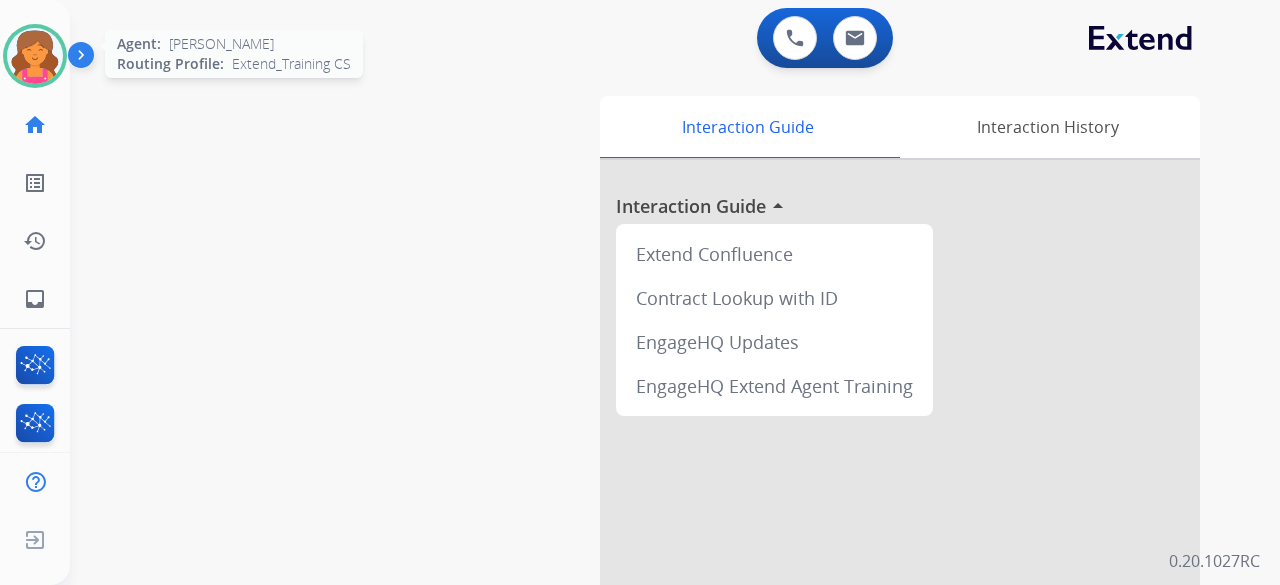 click at bounding box center (35, 56) 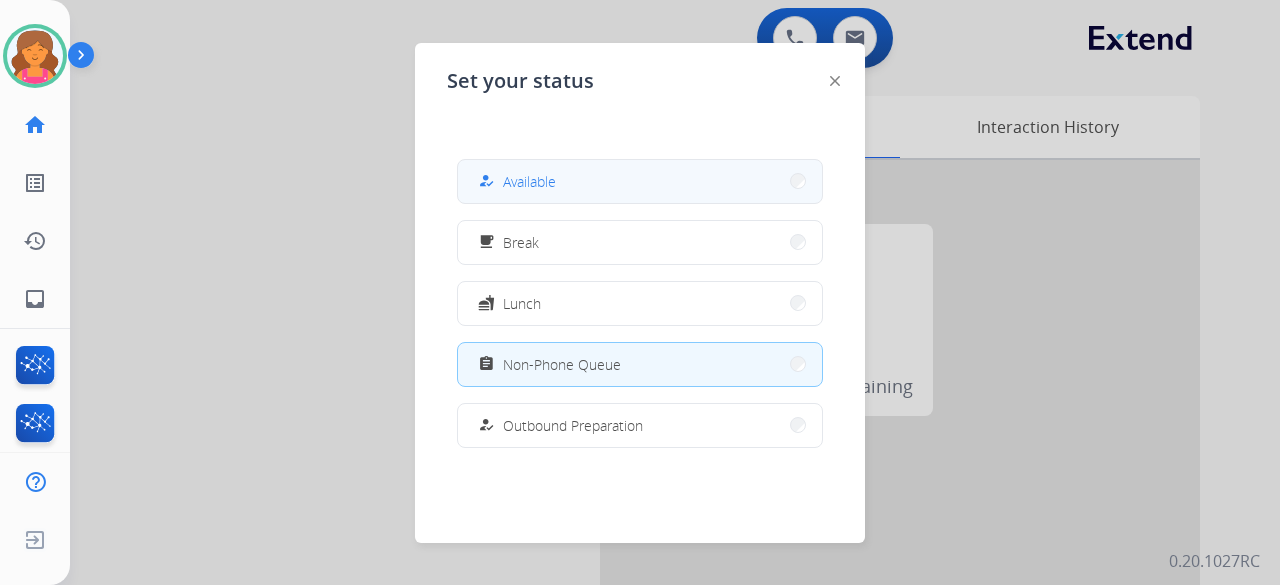 click on "how_to_reg Available" at bounding box center (640, 181) 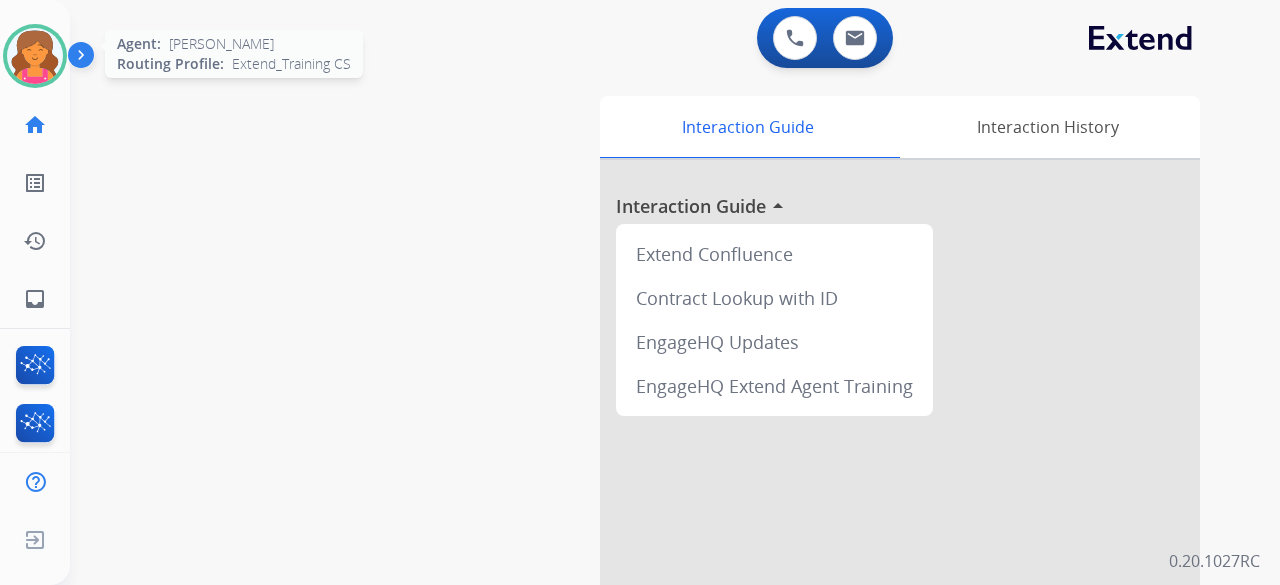 click at bounding box center [35, 56] 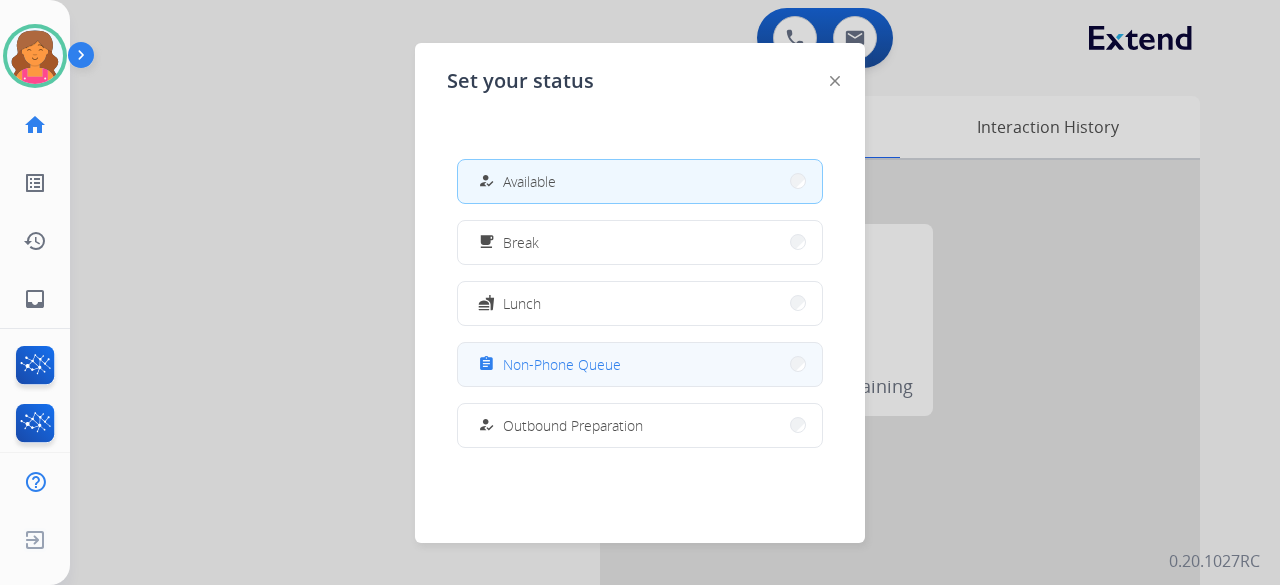 click on "Non-Phone Queue" at bounding box center (562, 364) 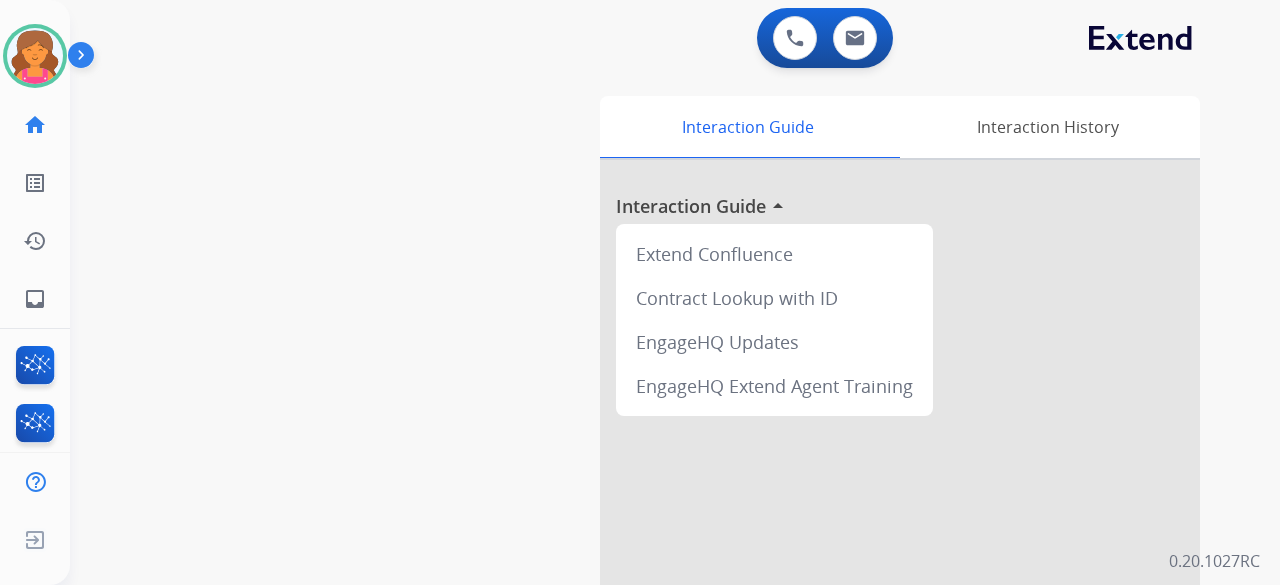click on "swap_horiz Break voice bridge close_fullscreen Connect 3-Way Call merge_type Separate 3-Way Call  Interaction Guide   Interaction History  Interaction Guide arrow_drop_up  Extend Confluence   Contract Lookup with ID   EngageHQ Updates   EngageHQ Extend Agent Training" at bounding box center (651, 489) 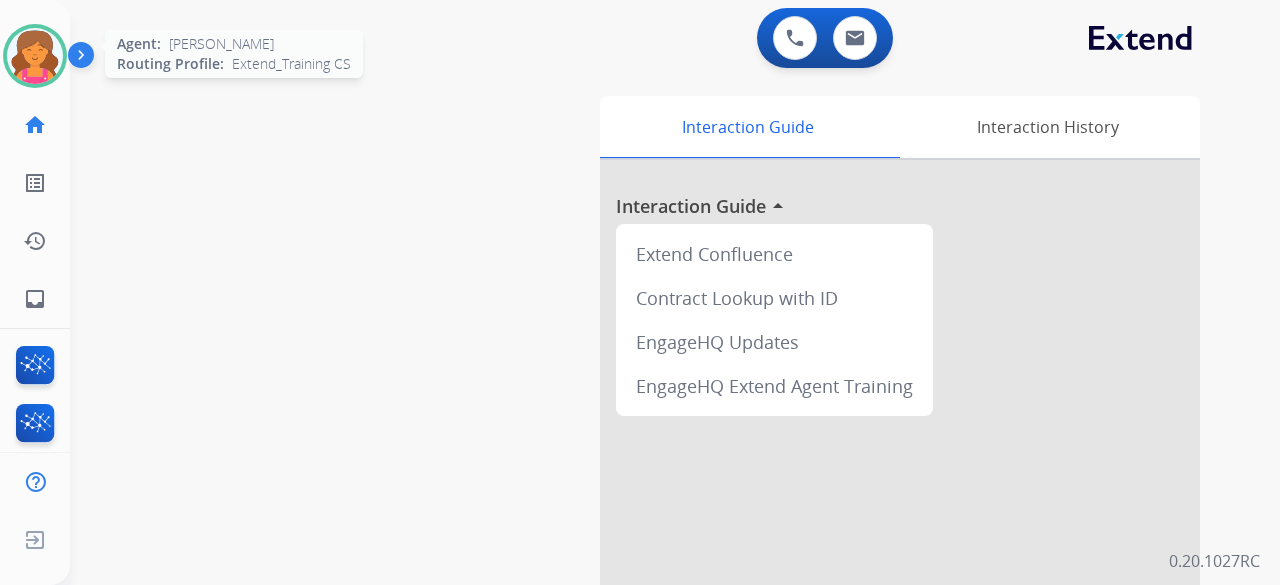 click at bounding box center (35, 56) 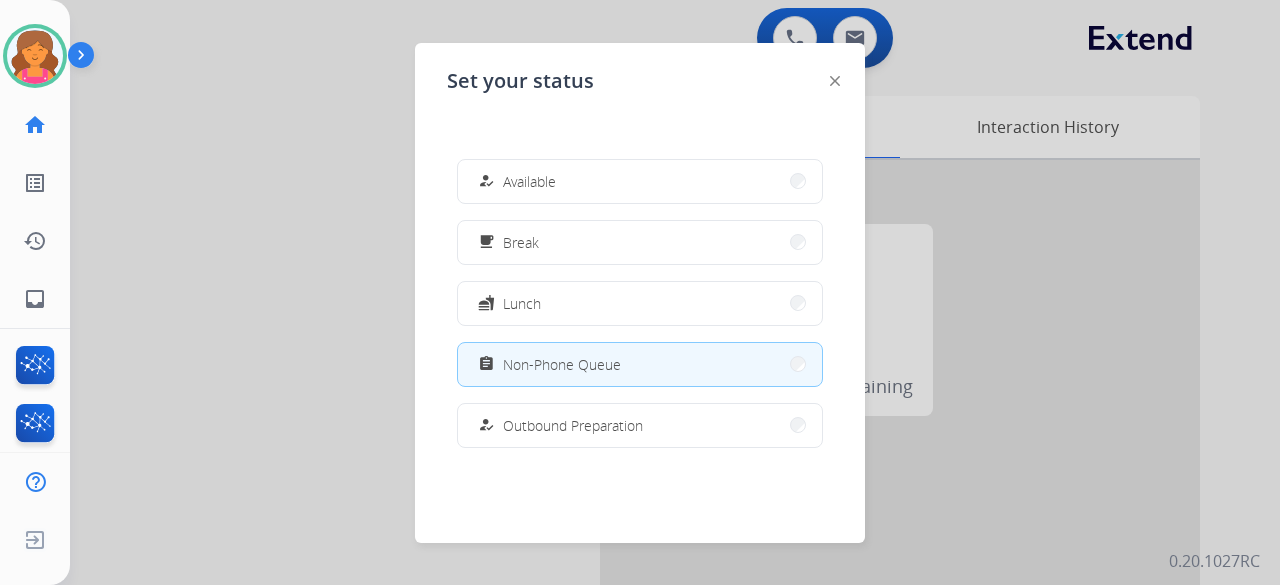 drag, startPoint x: 510, startPoint y: 188, endPoint x: 476, endPoint y: 155, distance: 47.38143 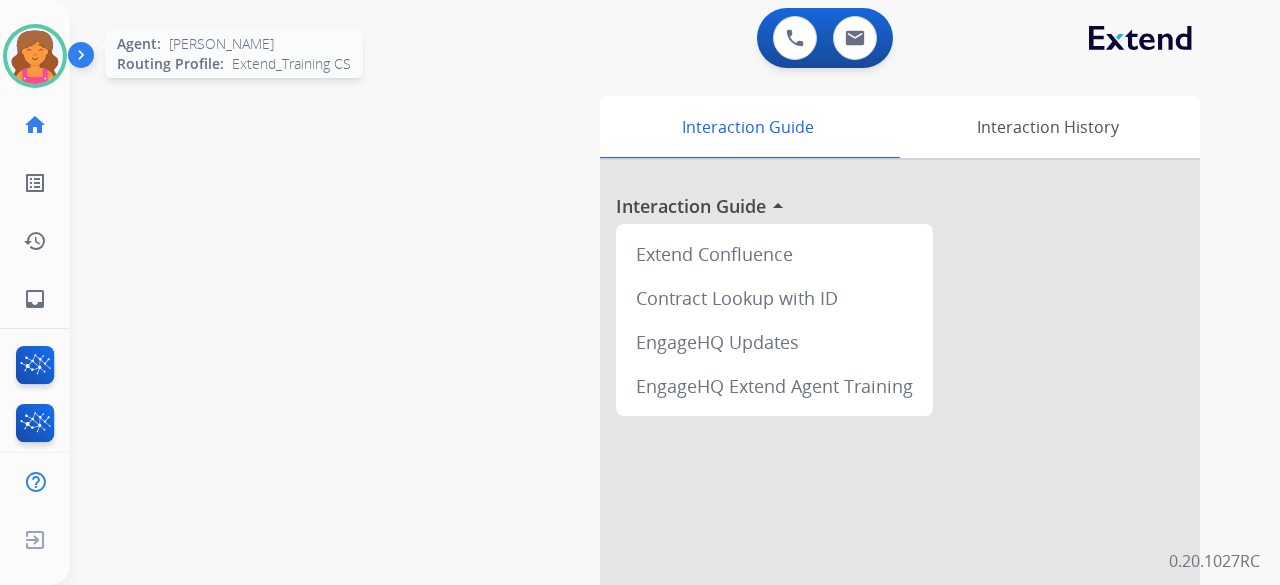 click at bounding box center (35, 56) 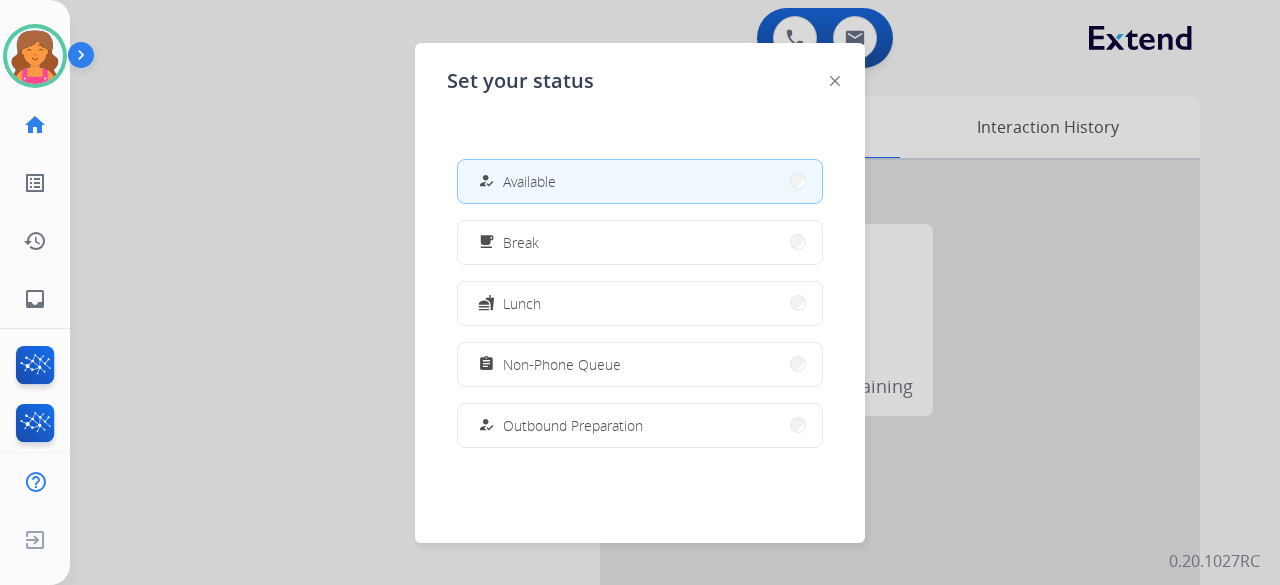 click on "how_to_reg Available" at bounding box center (640, 181) 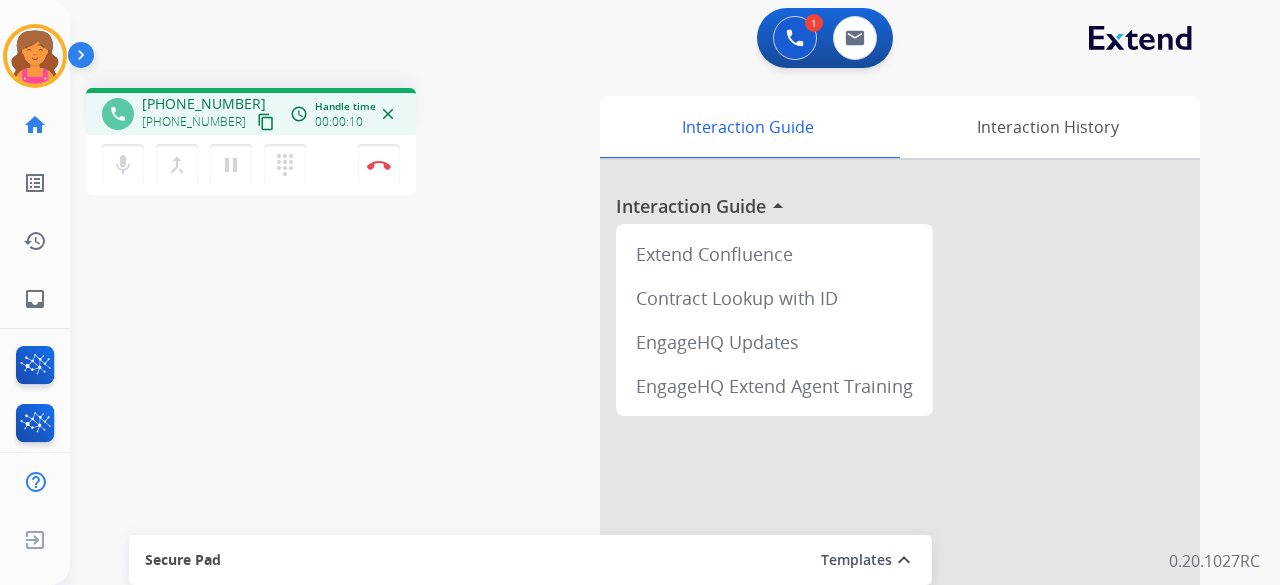 click on "content_copy" at bounding box center (266, 122) 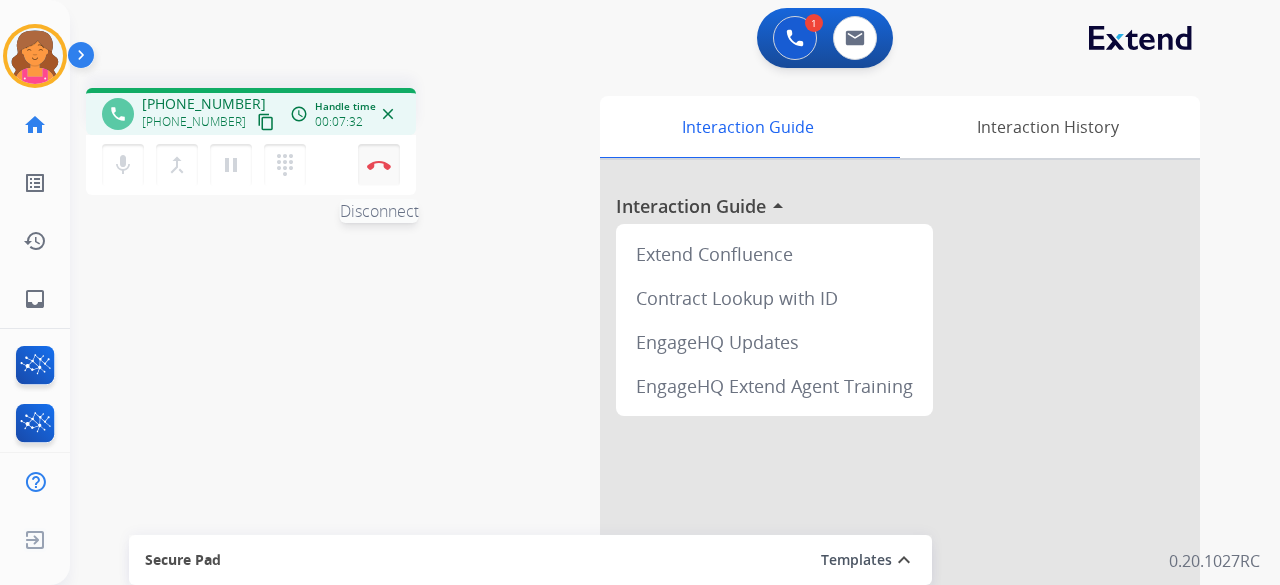click on "Disconnect" at bounding box center (379, 165) 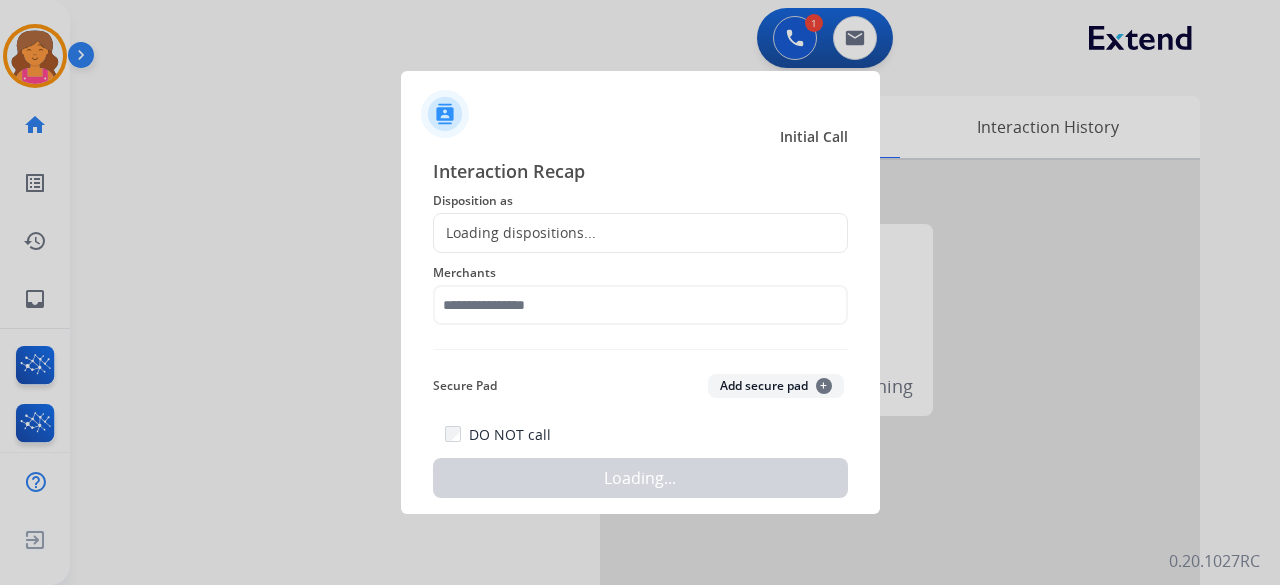 click on "Loading dispositions..." 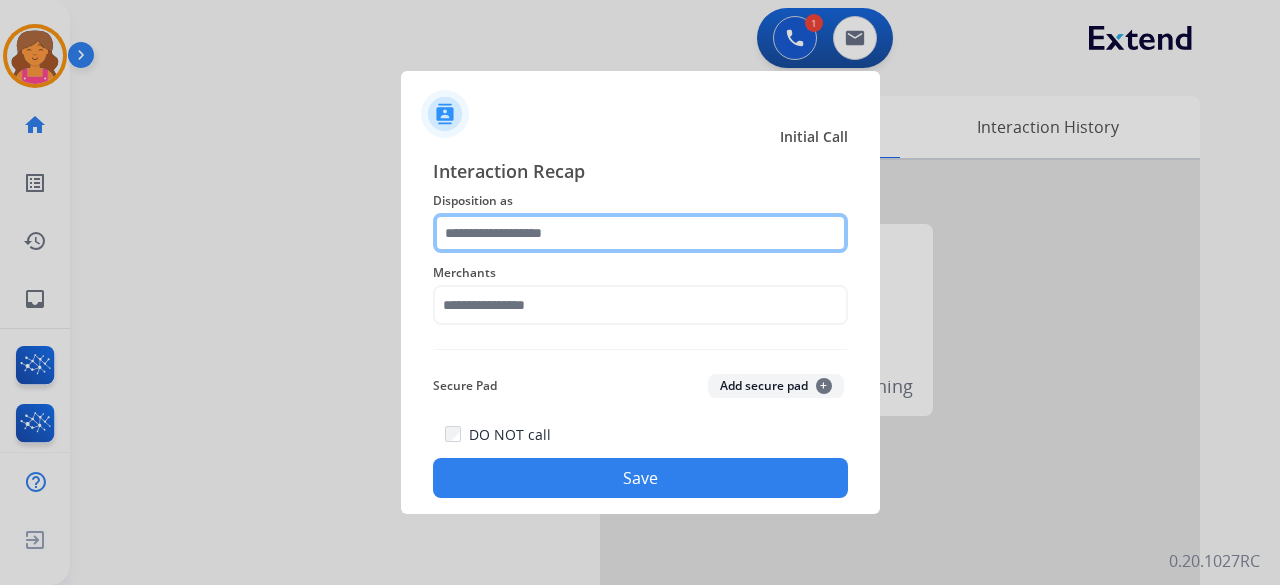 click 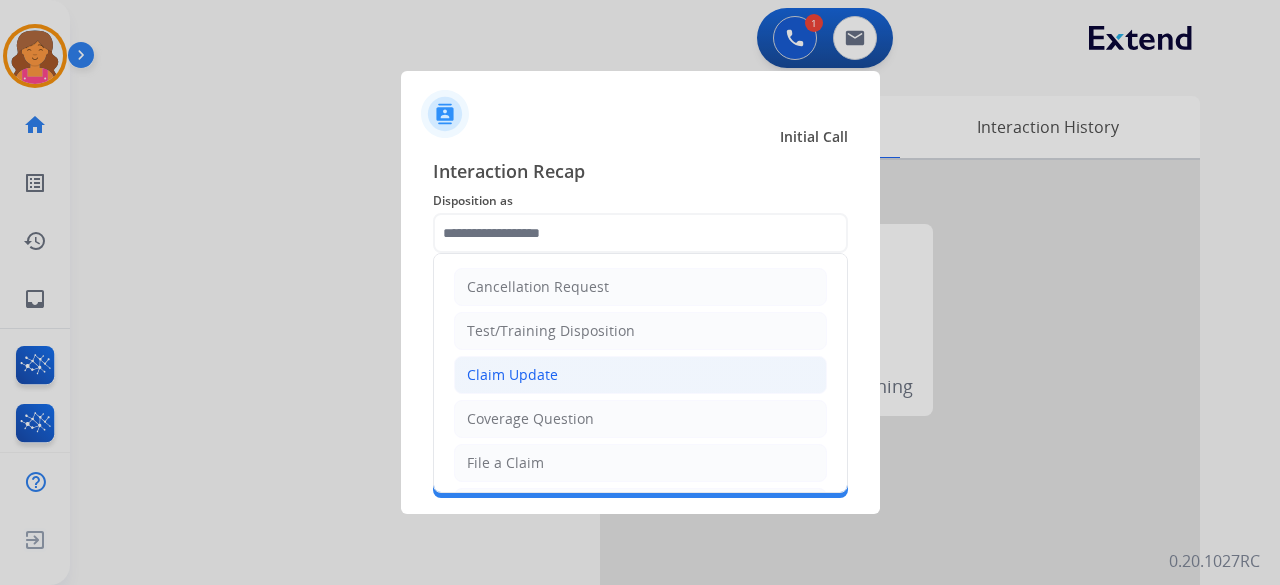 click on "Claim Update" 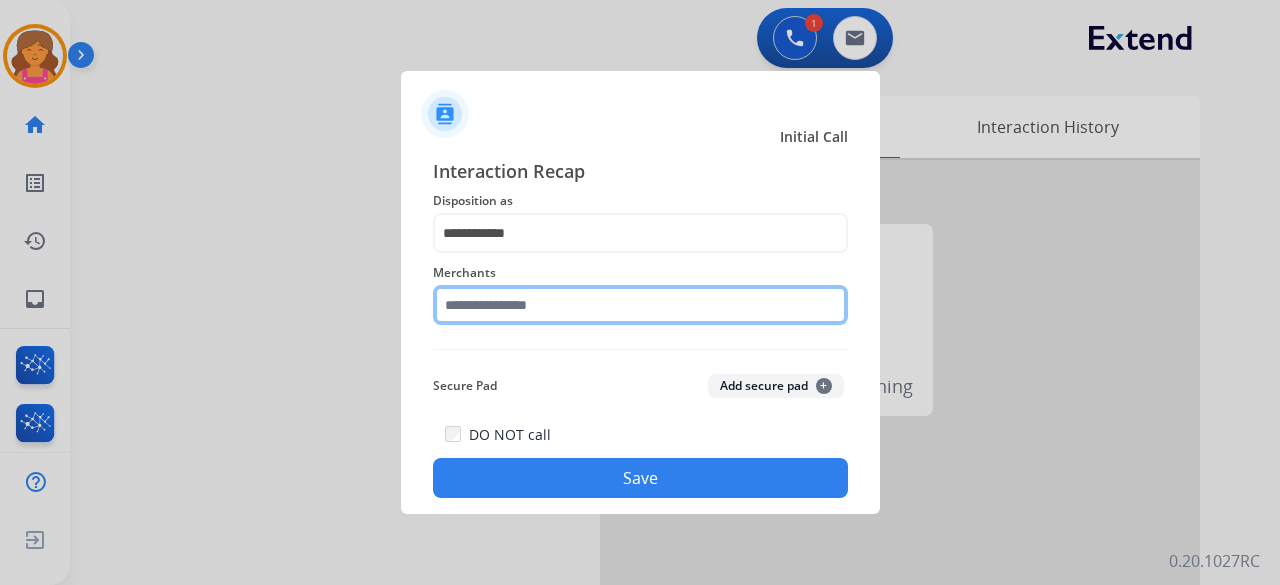 click 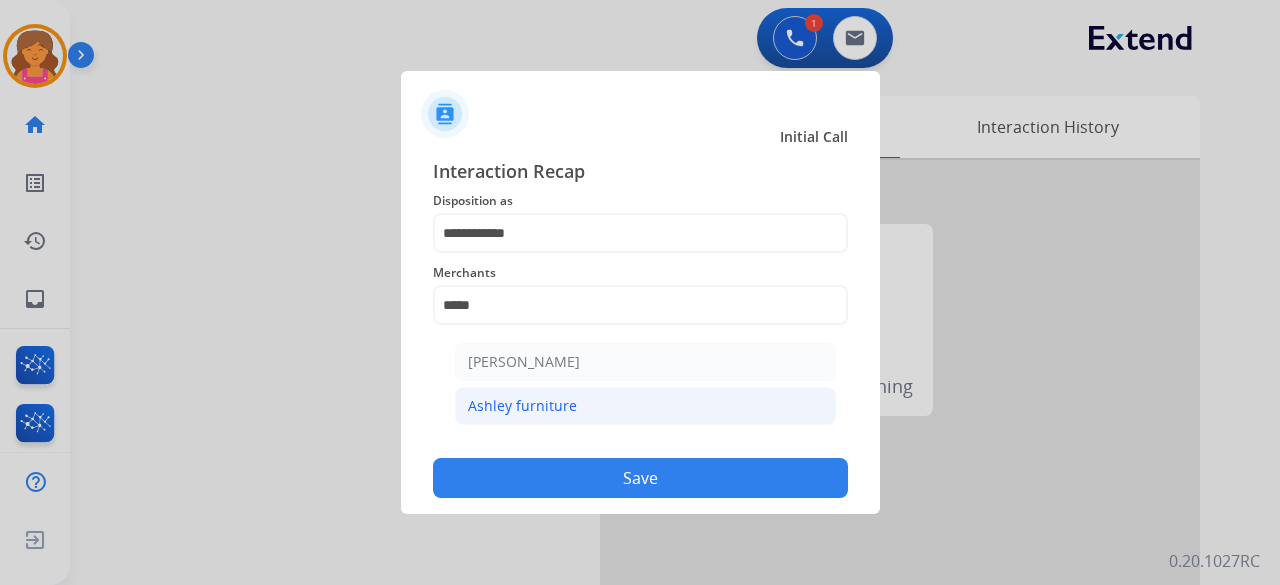 click on "Ashley furniture" 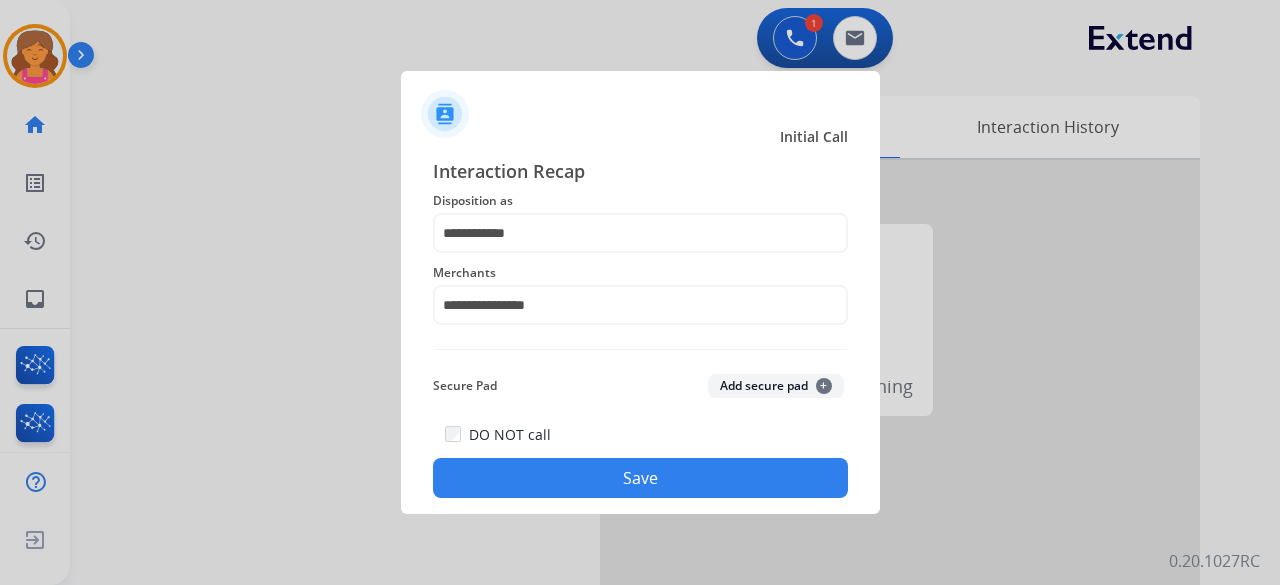 click on "Save" 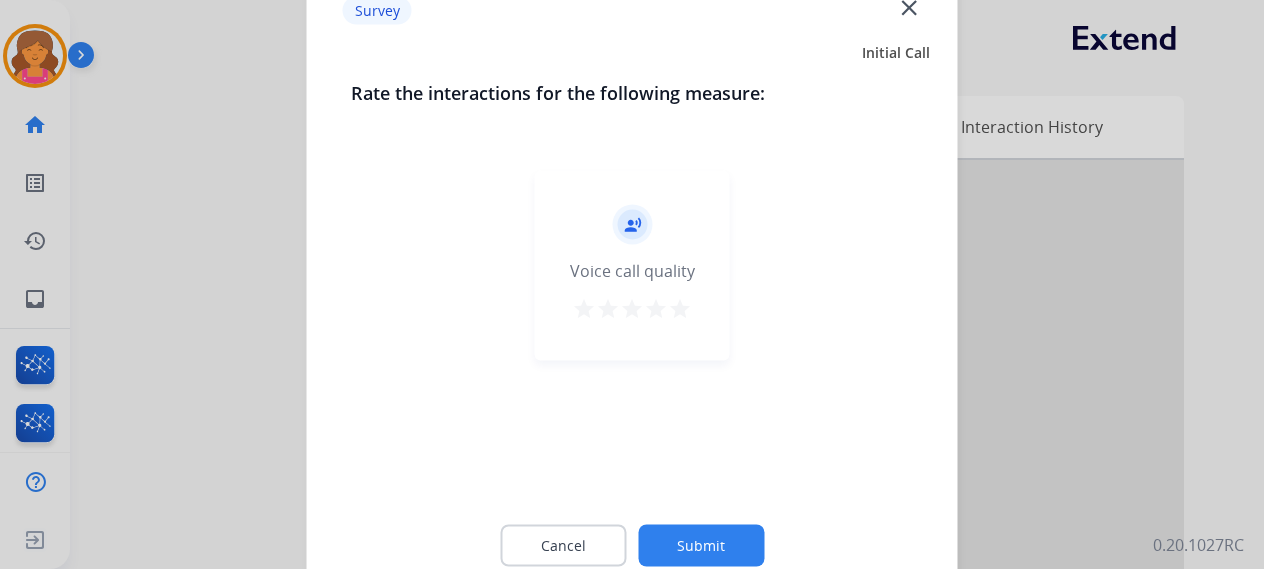 click on "star" at bounding box center (680, 308) 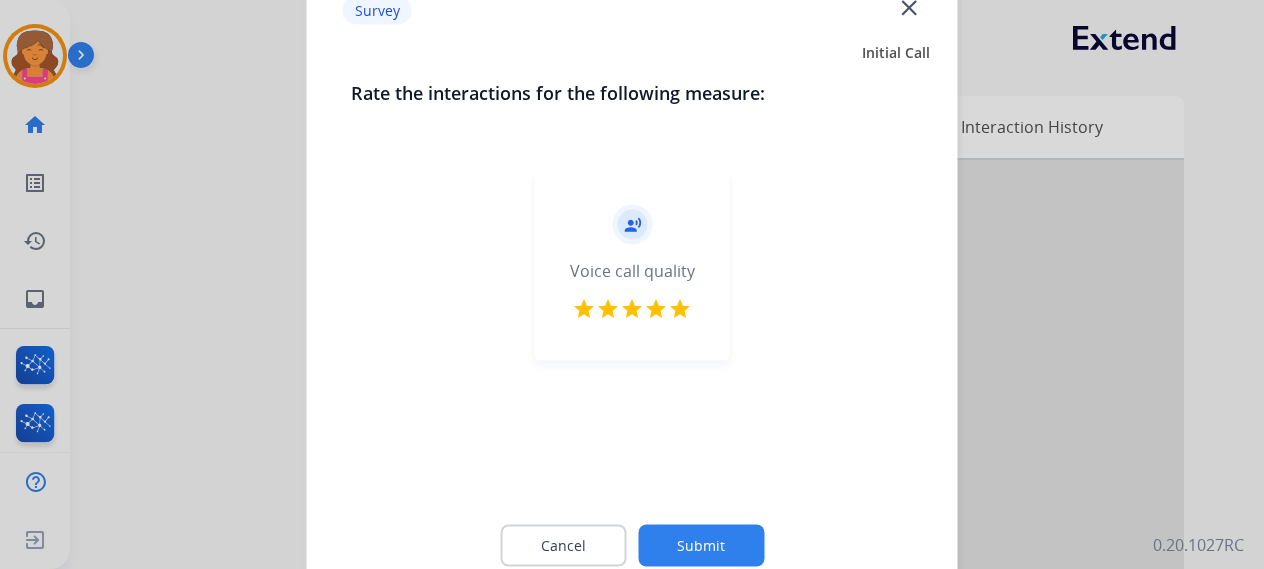 click on "Submit" 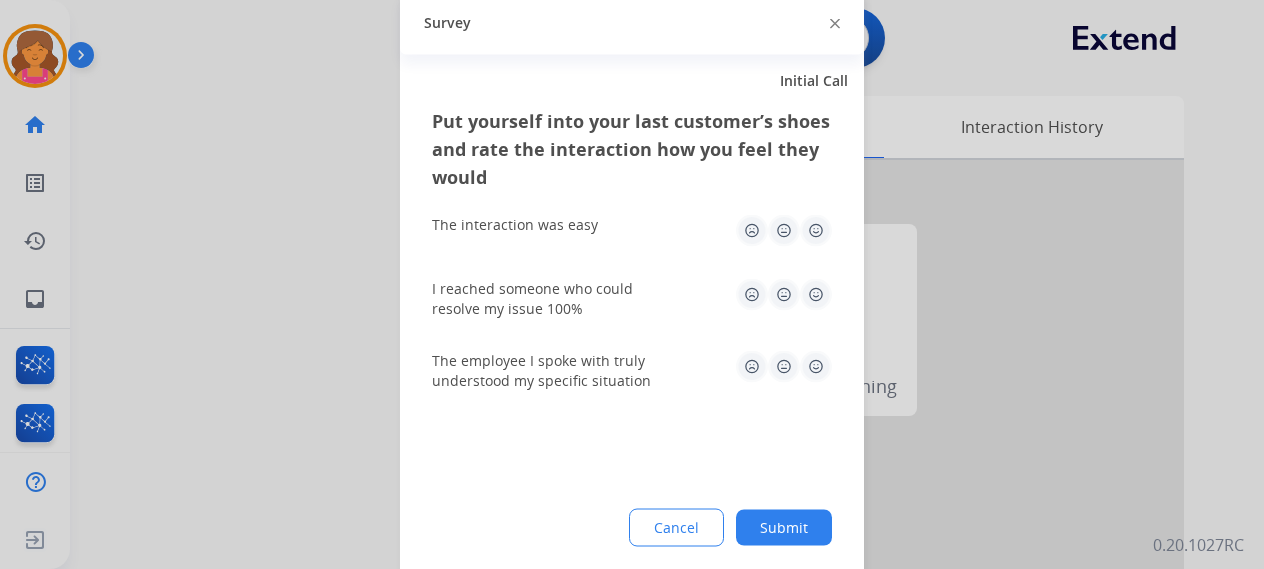 click 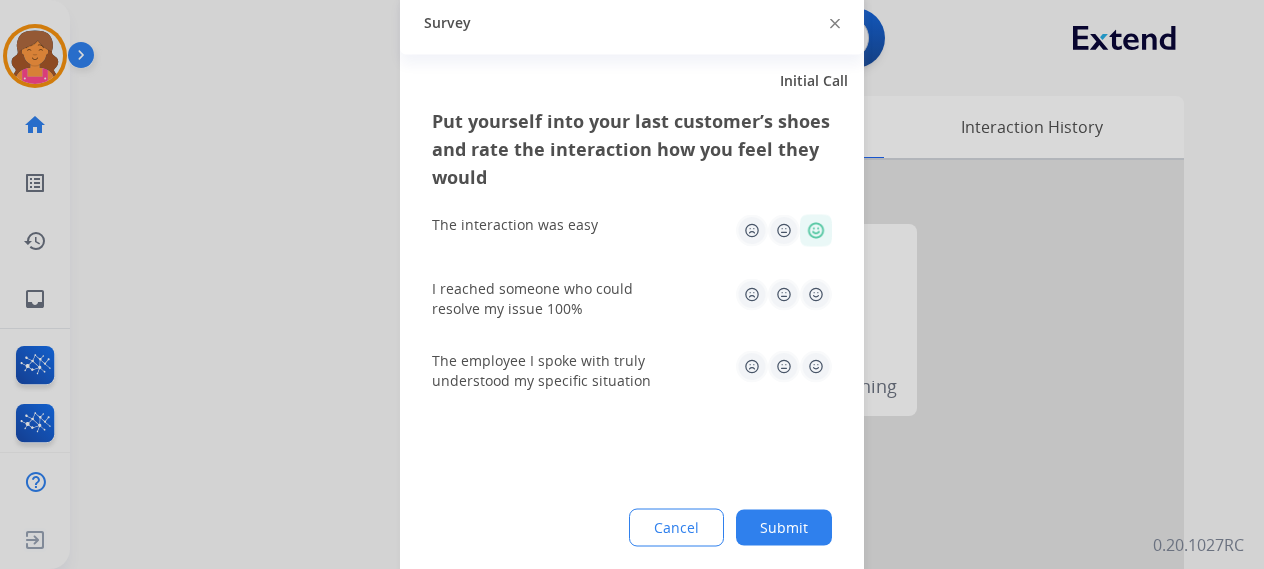 click 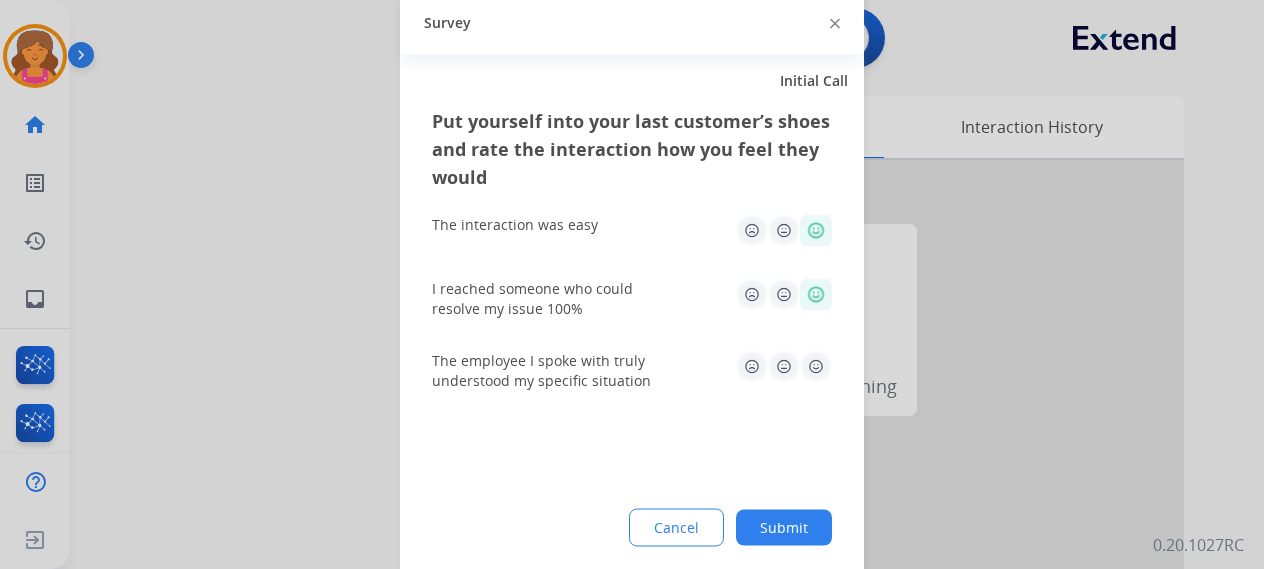 click 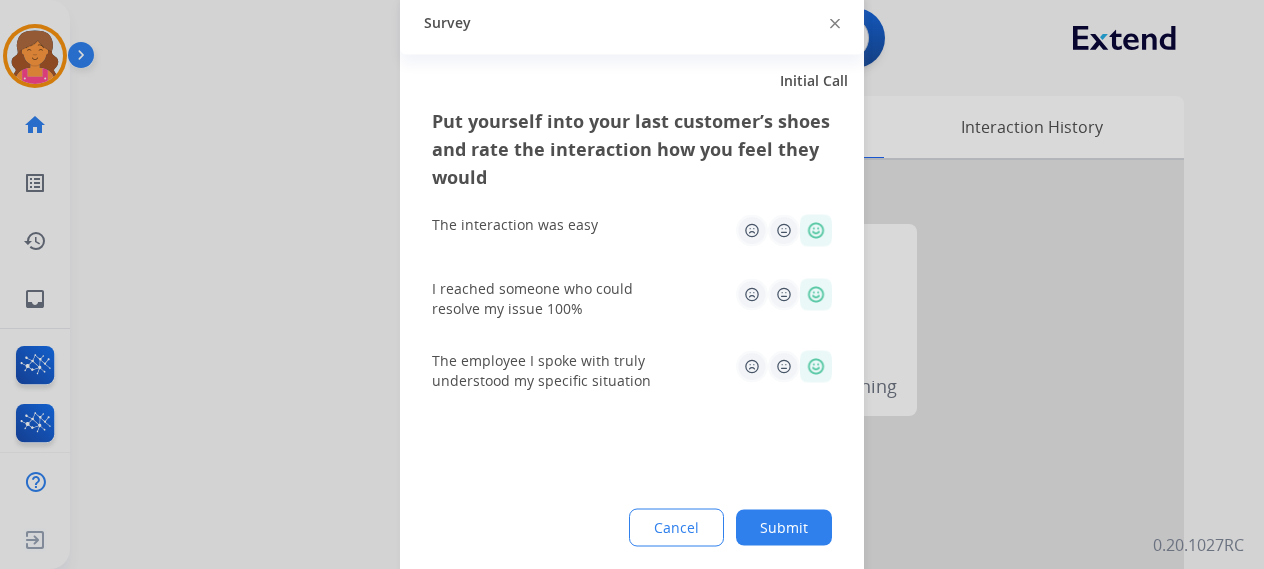 click on "Submit" 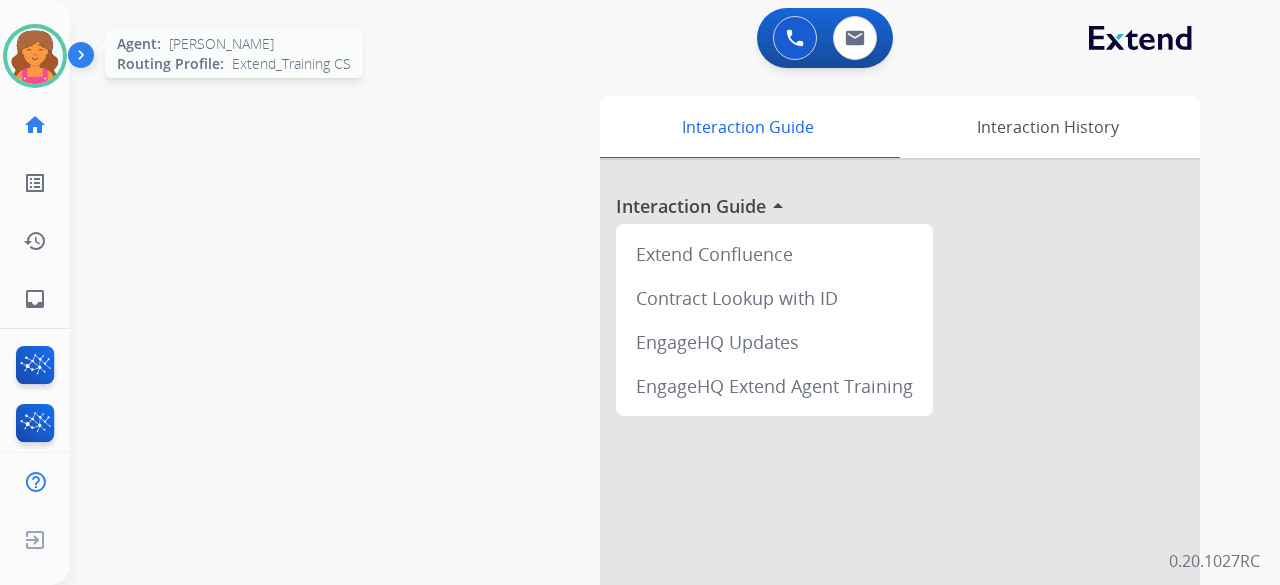 click at bounding box center [35, 56] 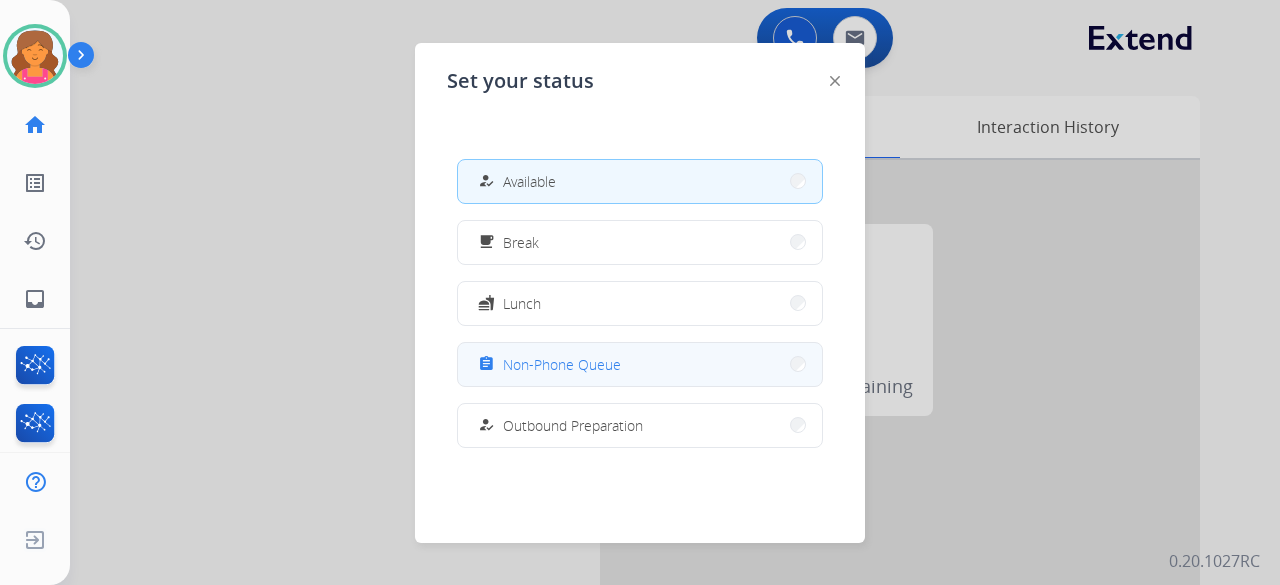 click on "Non-Phone Queue" at bounding box center (562, 364) 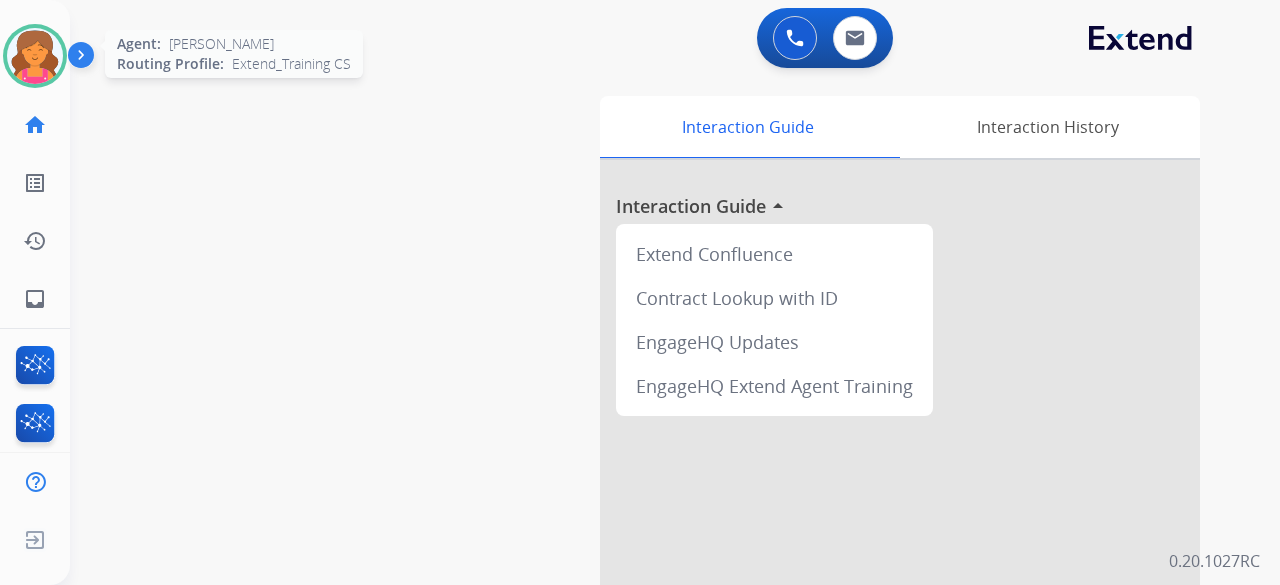 click at bounding box center (35, 56) 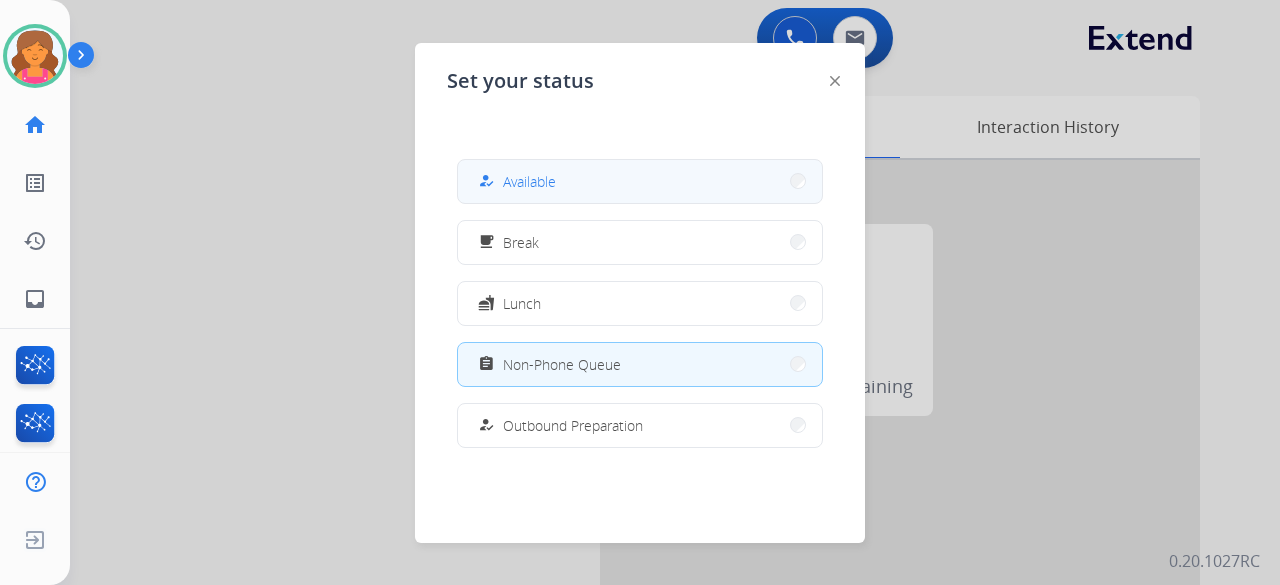 click on "how_to_reg Available" at bounding box center (640, 181) 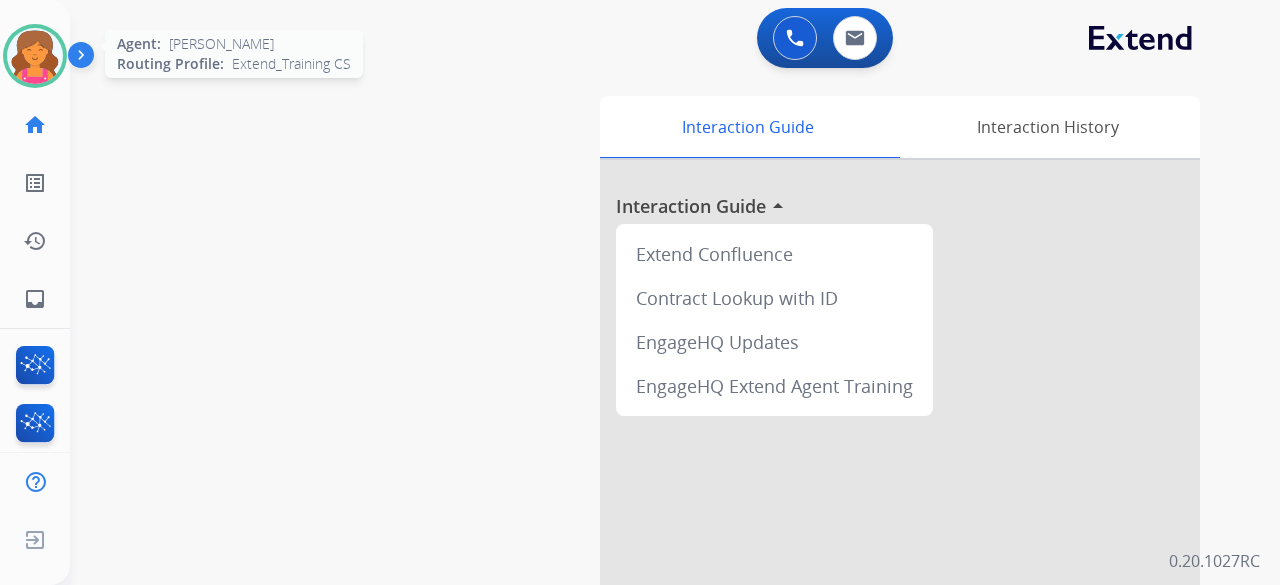 click at bounding box center (35, 56) 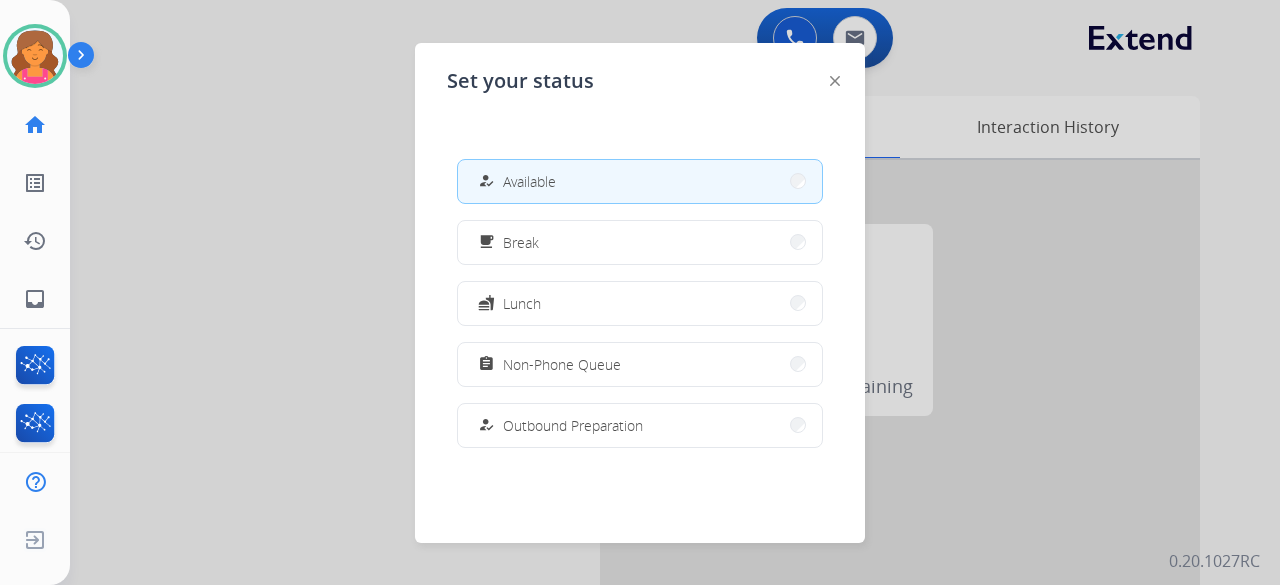 click at bounding box center (640, 292) 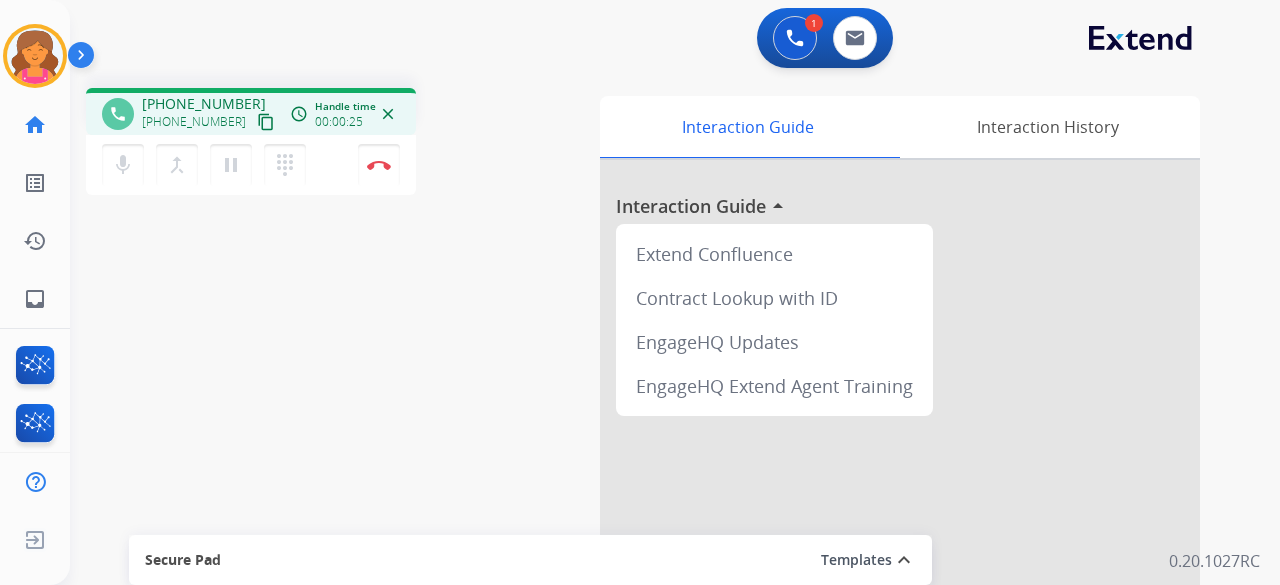 click on "content_copy" at bounding box center [266, 122] 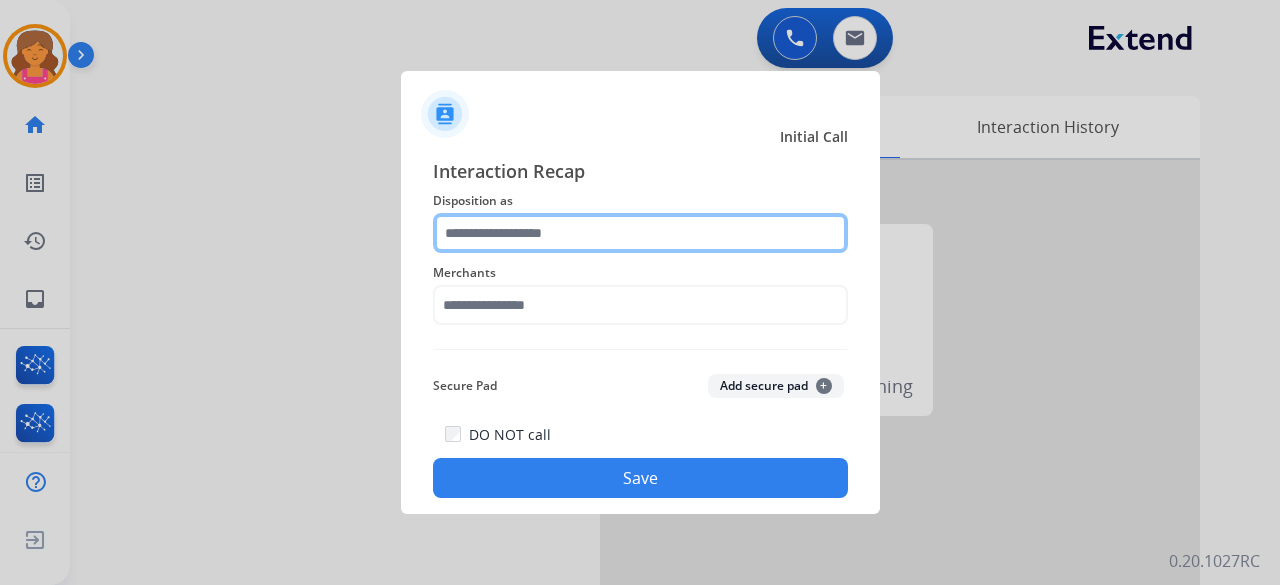 drag, startPoint x: 597, startPoint y: 219, endPoint x: 581, endPoint y: 229, distance: 18.867962 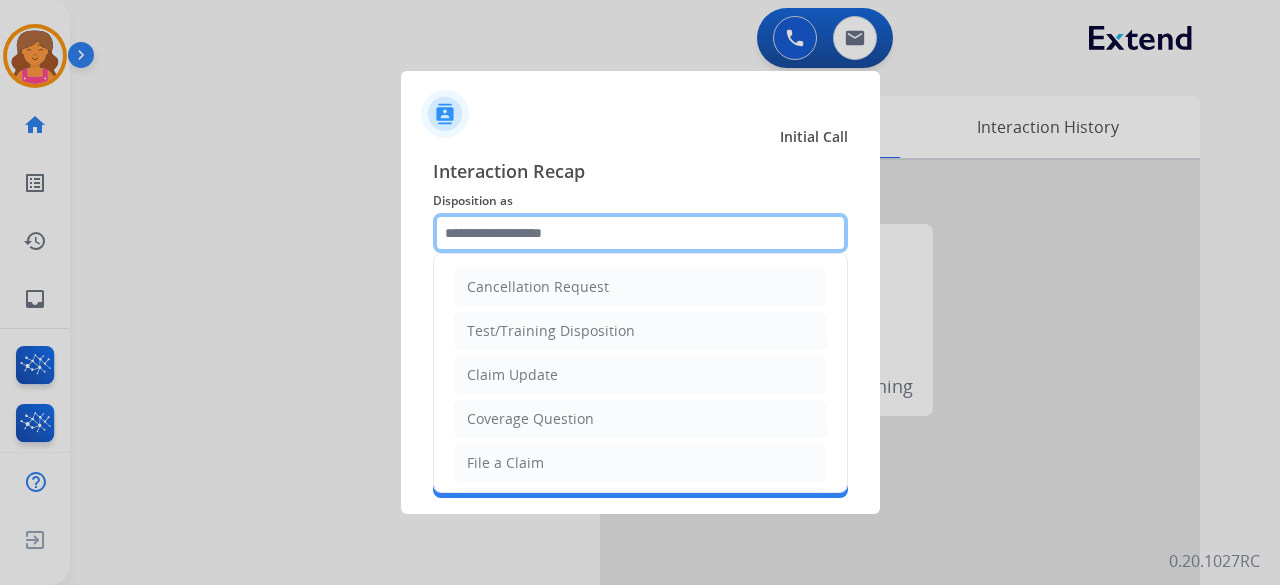 scroll, scrollTop: 303, scrollLeft: 0, axis: vertical 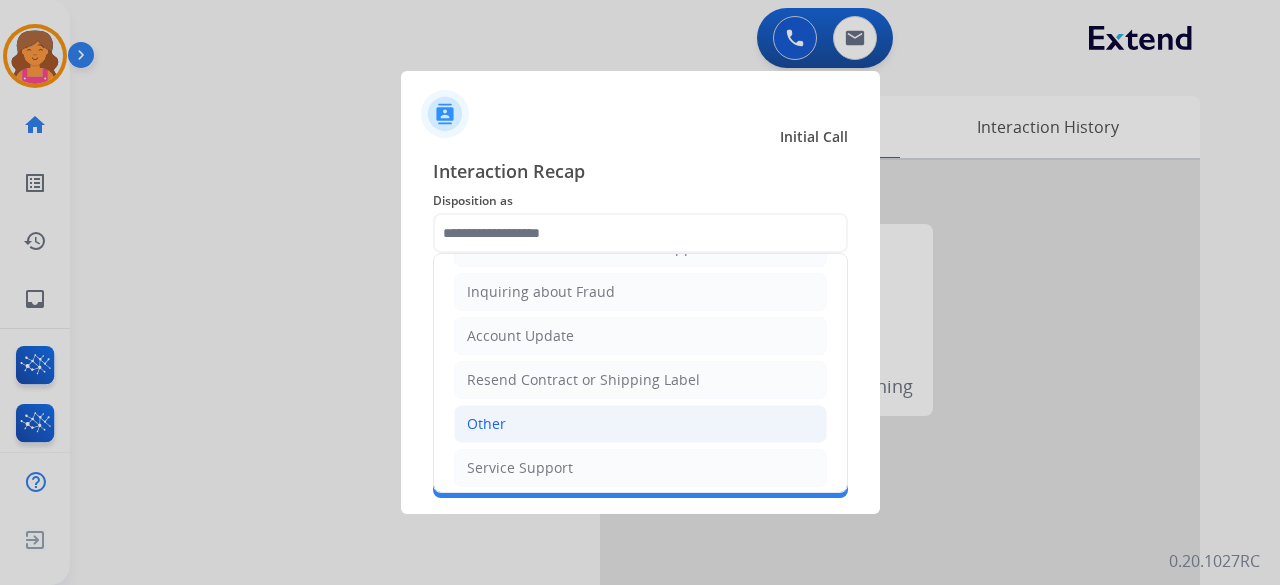 click on "Other" 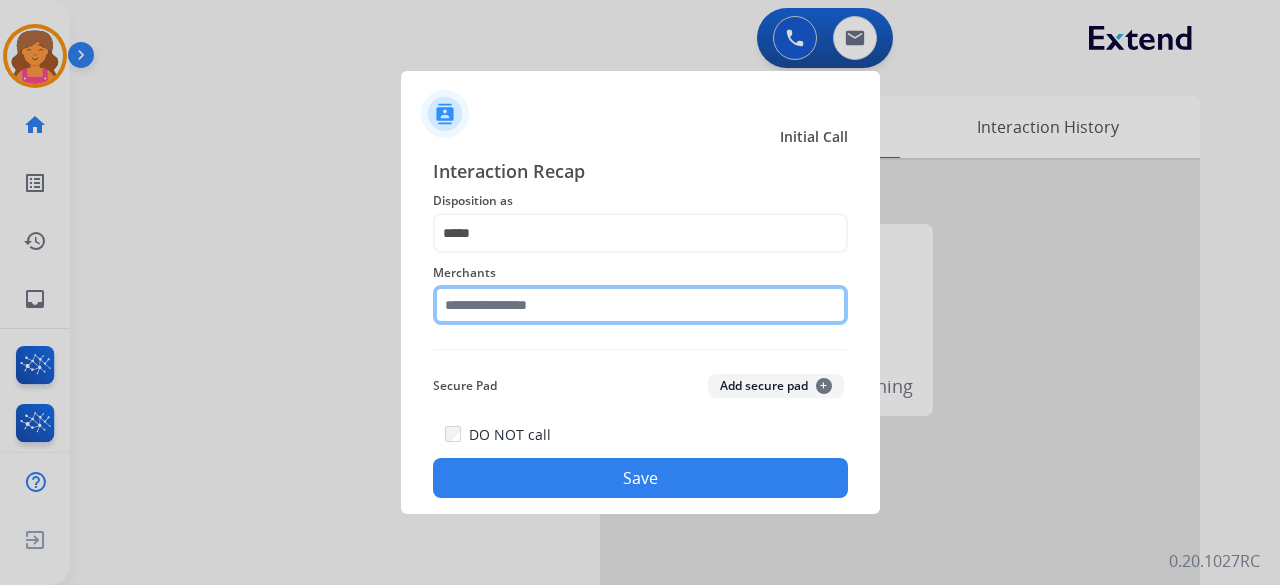 click 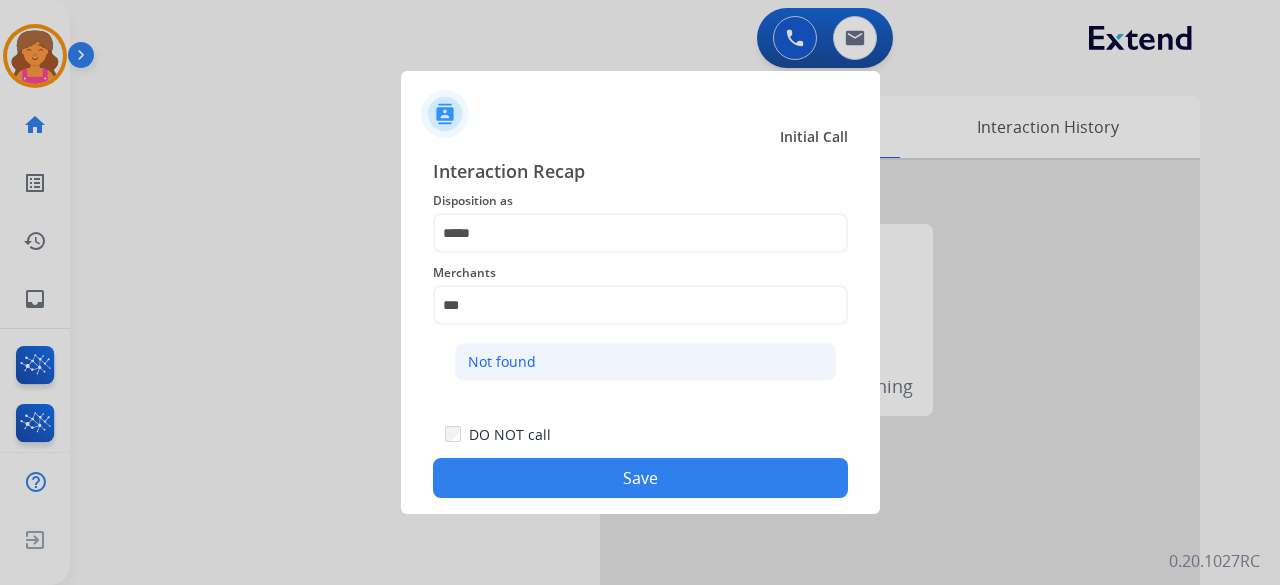 click on "Not found" 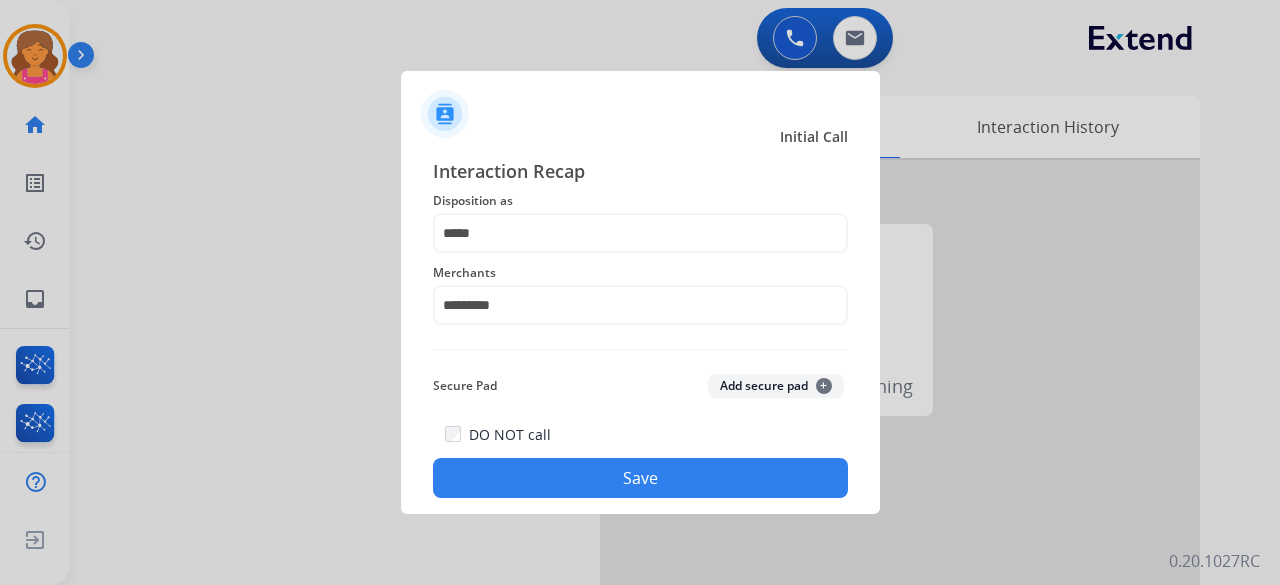 click on "Save" 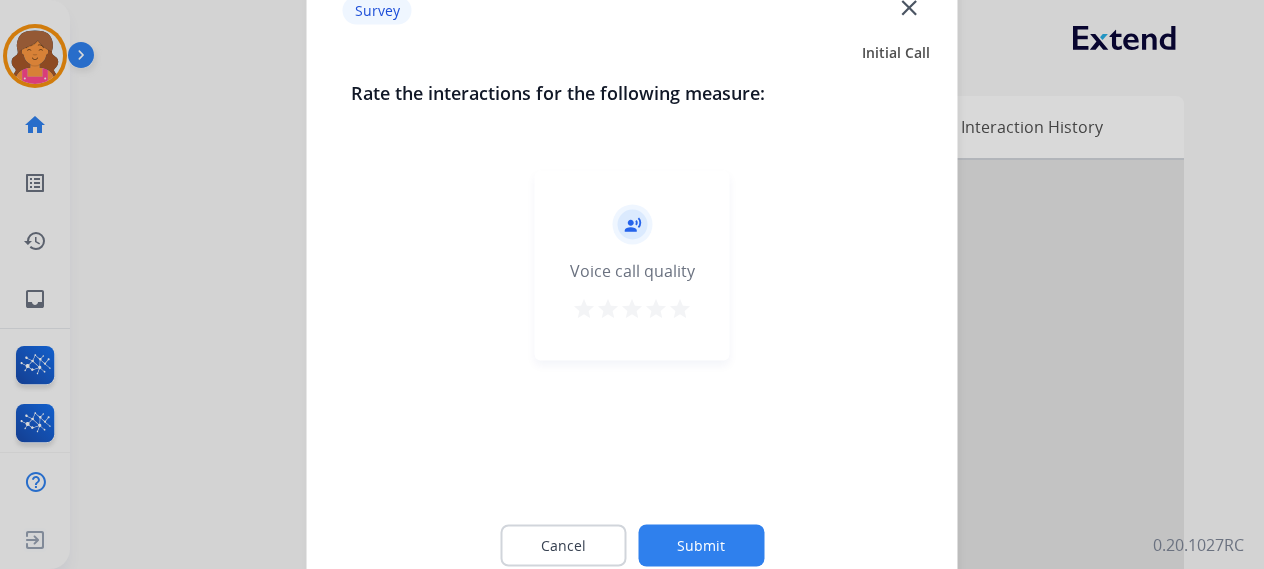 click on "star" at bounding box center (680, 308) 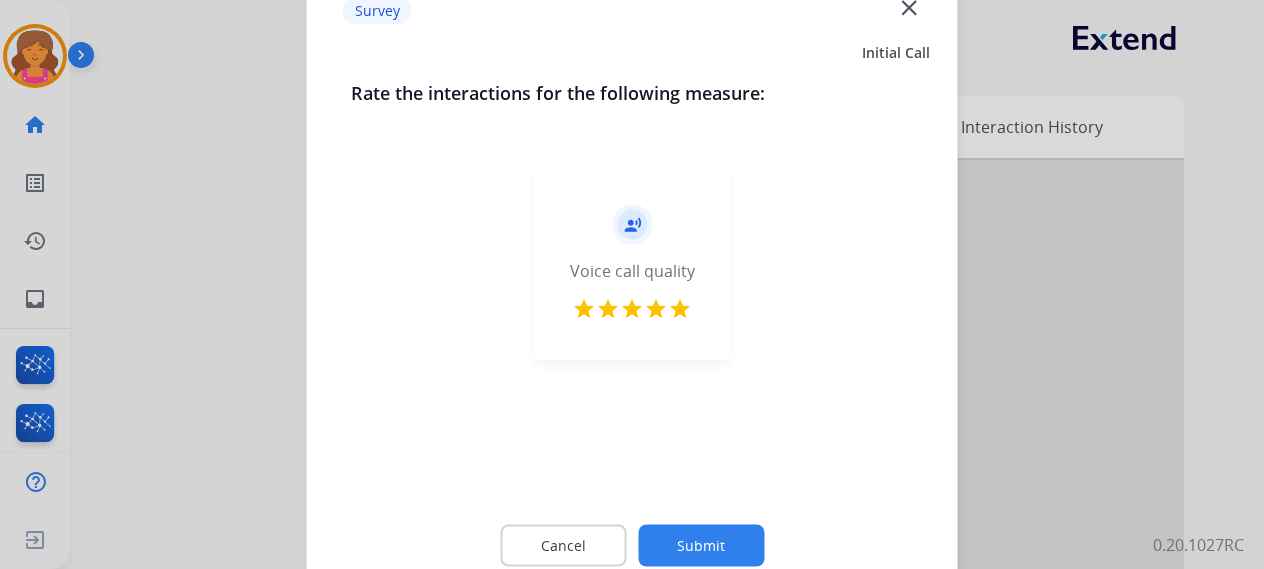 click on "Submit" 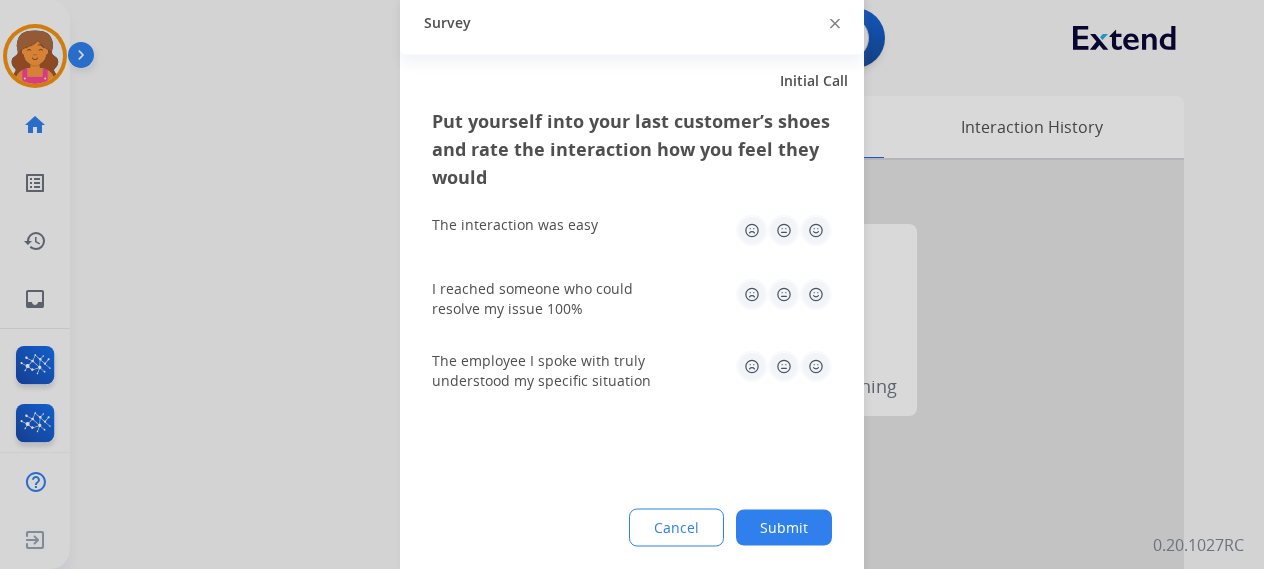 click 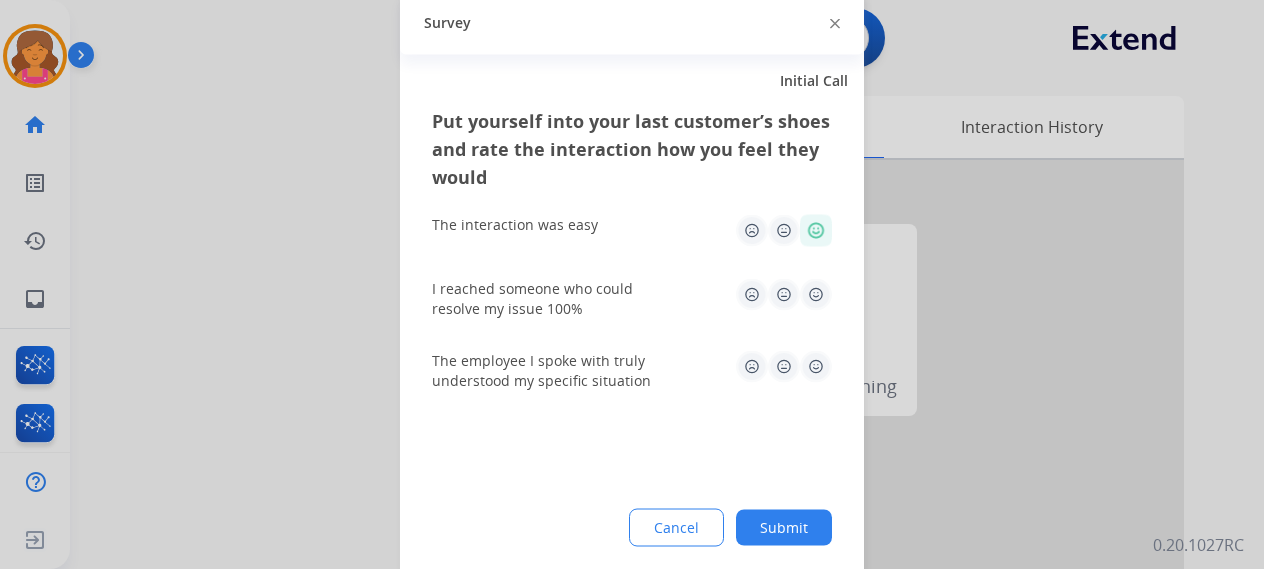 click 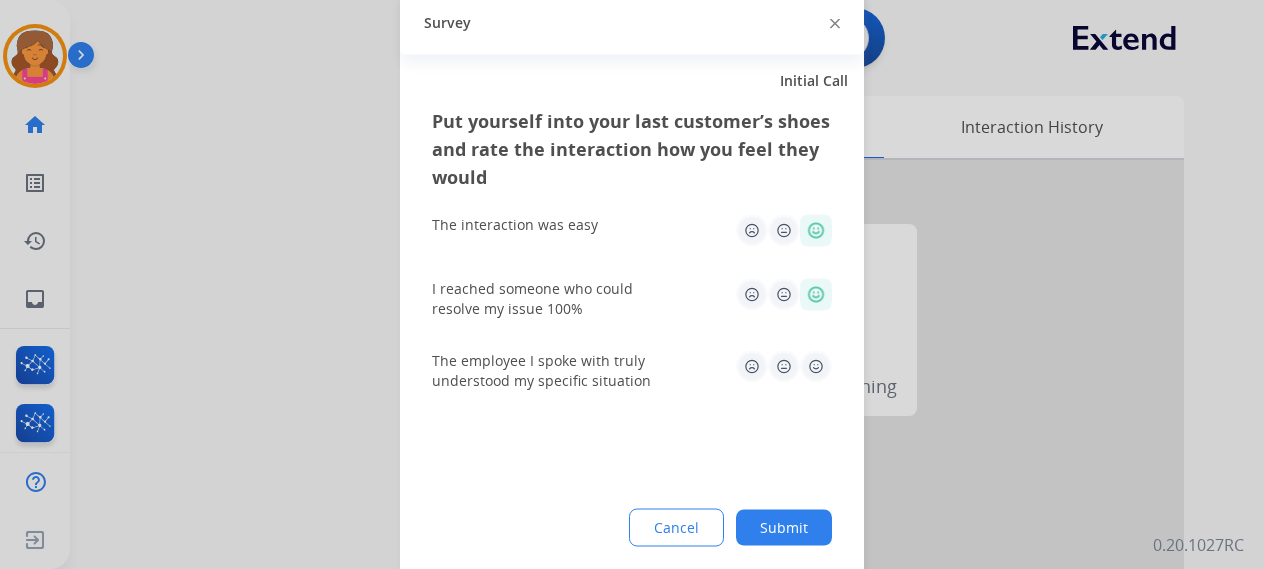 click 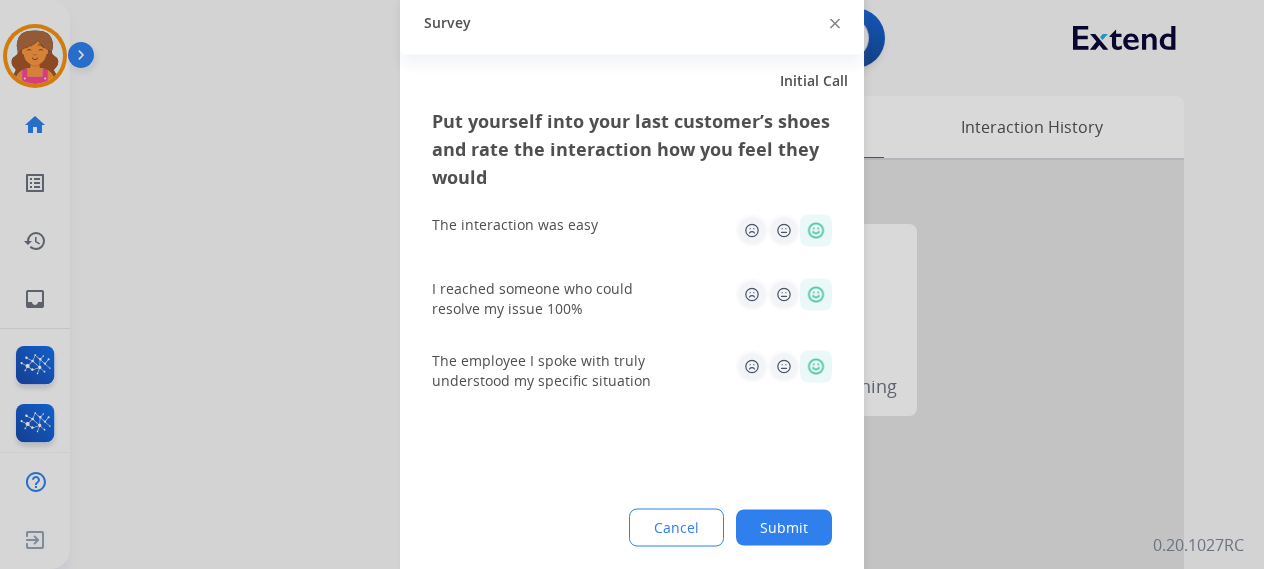 click on "Submit" 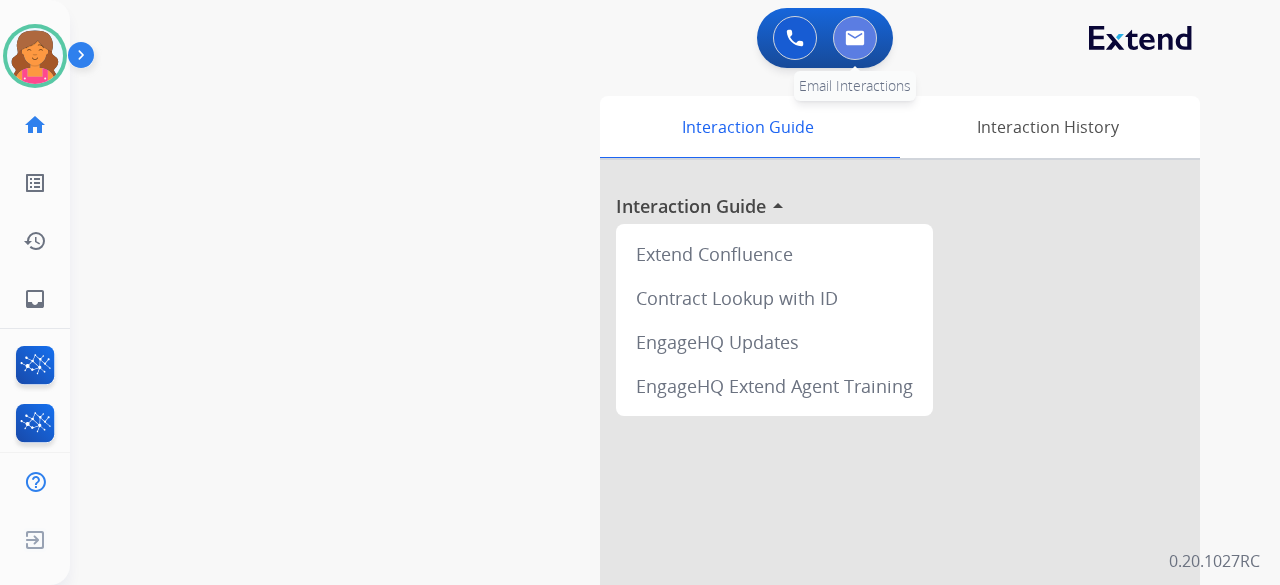 click at bounding box center (855, 38) 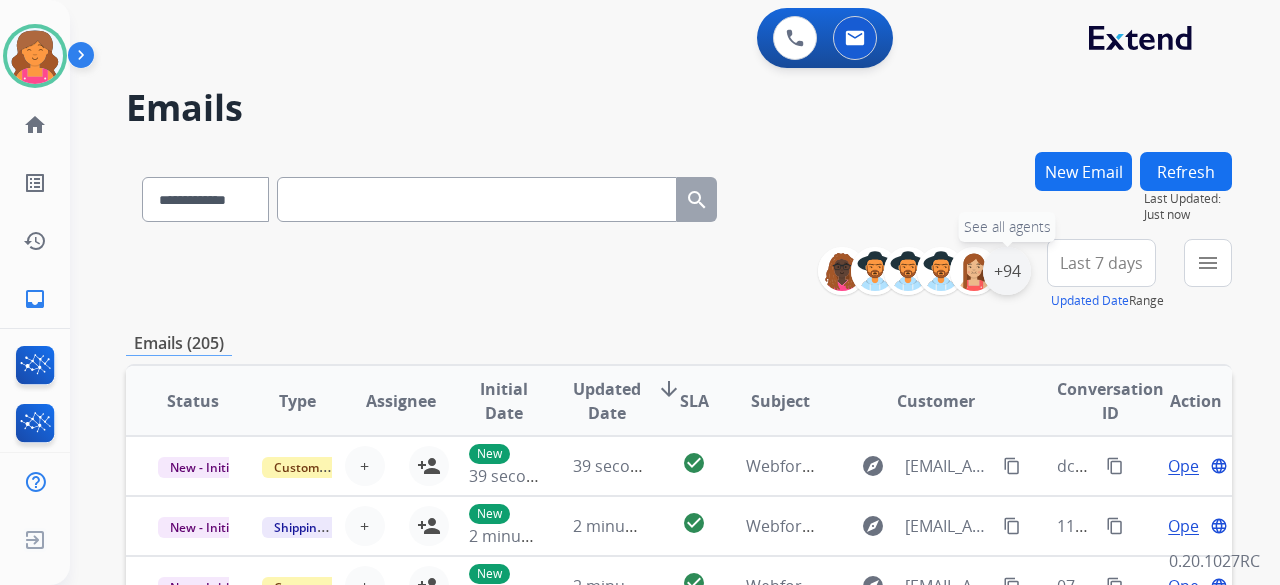 click on "+94" at bounding box center (1007, 271) 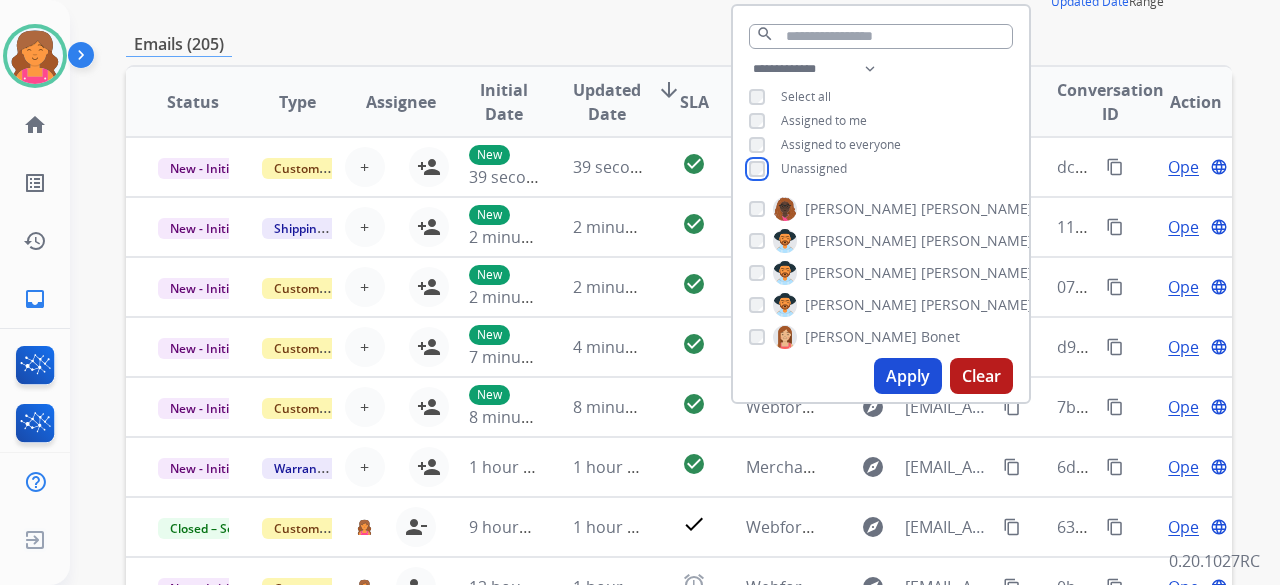 scroll, scrollTop: 300, scrollLeft: 0, axis: vertical 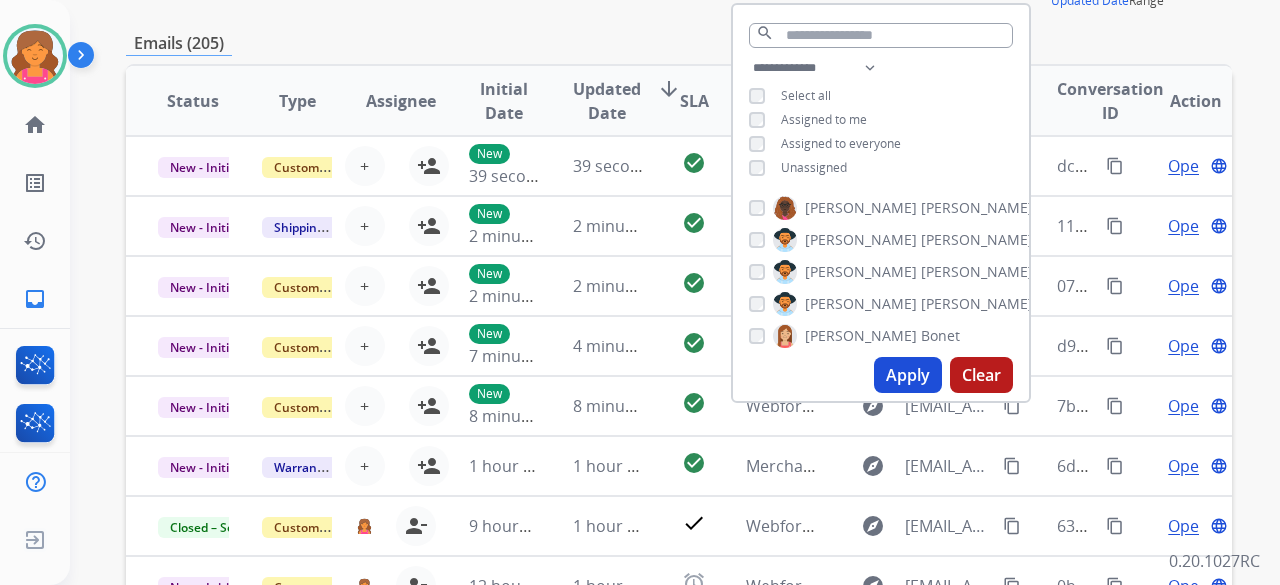 click on "Apply" at bounding box center [908, 375] 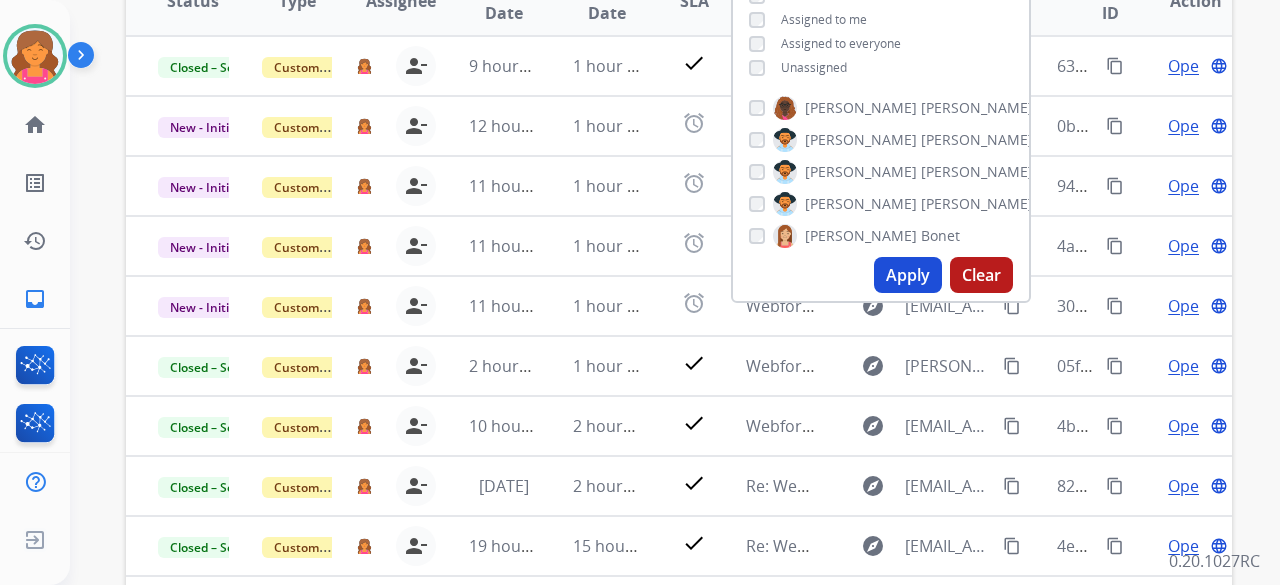 scroll, scrollTop: 300, scrollLeft: 0, axis: vertical 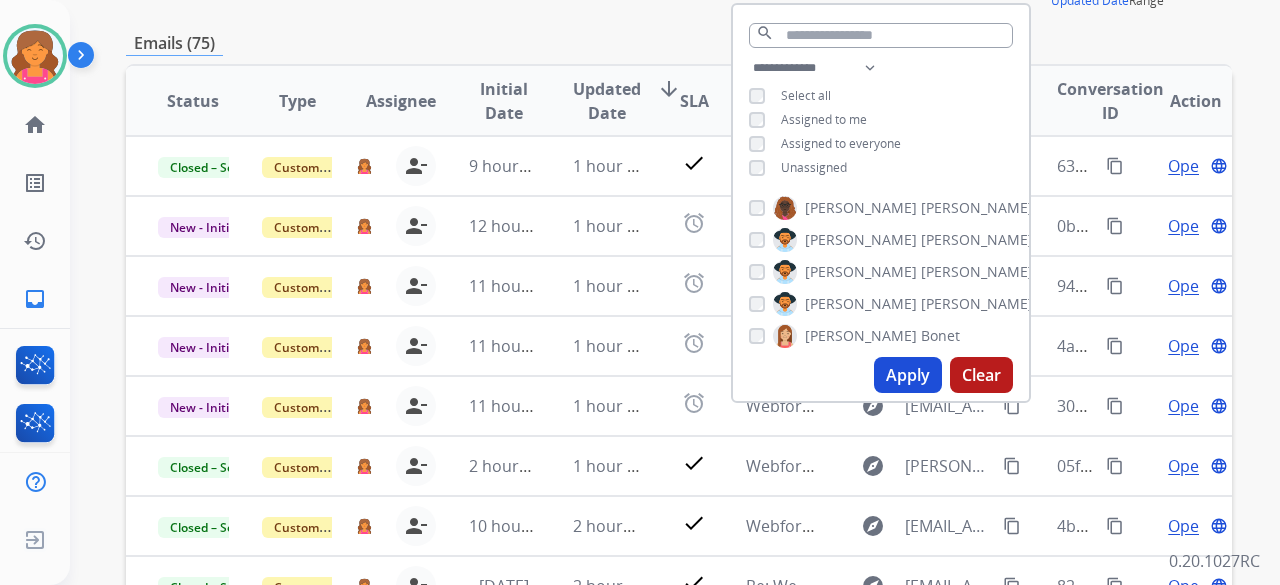 click on "Emails (75)" at bounding box center (679, 43) 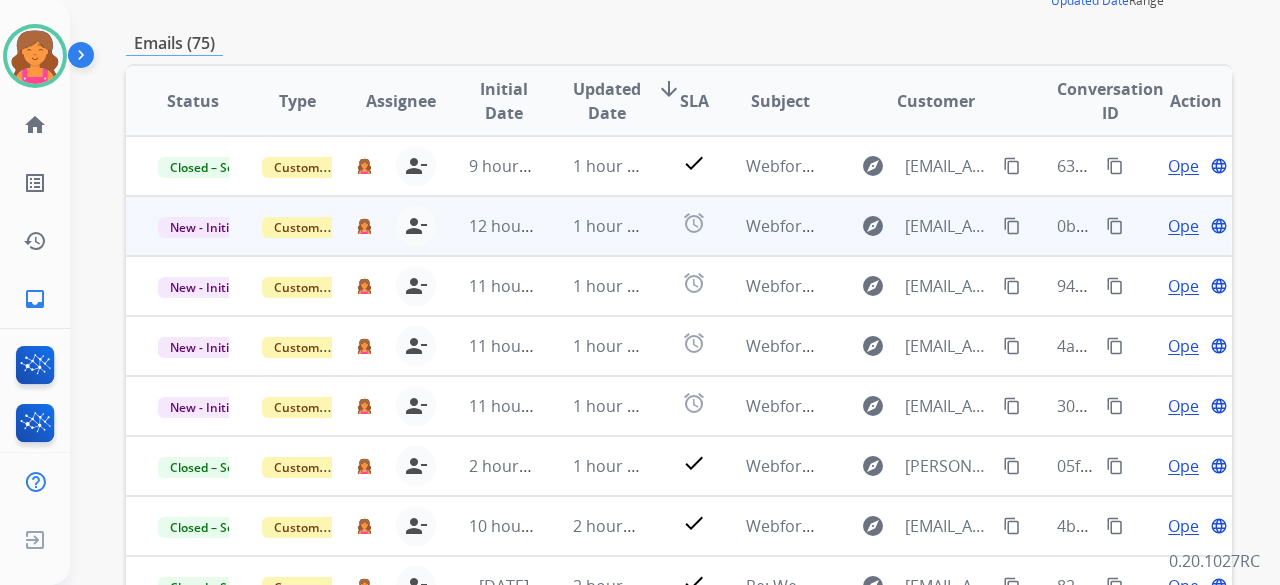 click on "Open" at bounding box center [1188, 226] 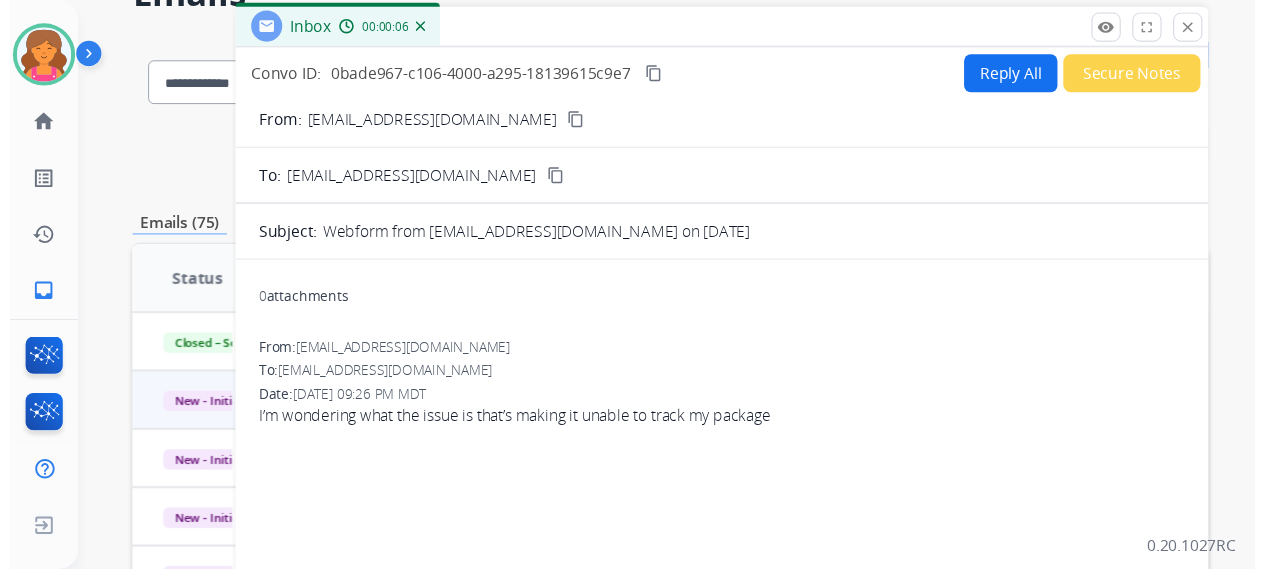 scroll, scrollTop: 100, scrollLeft: 0, axis: vertical 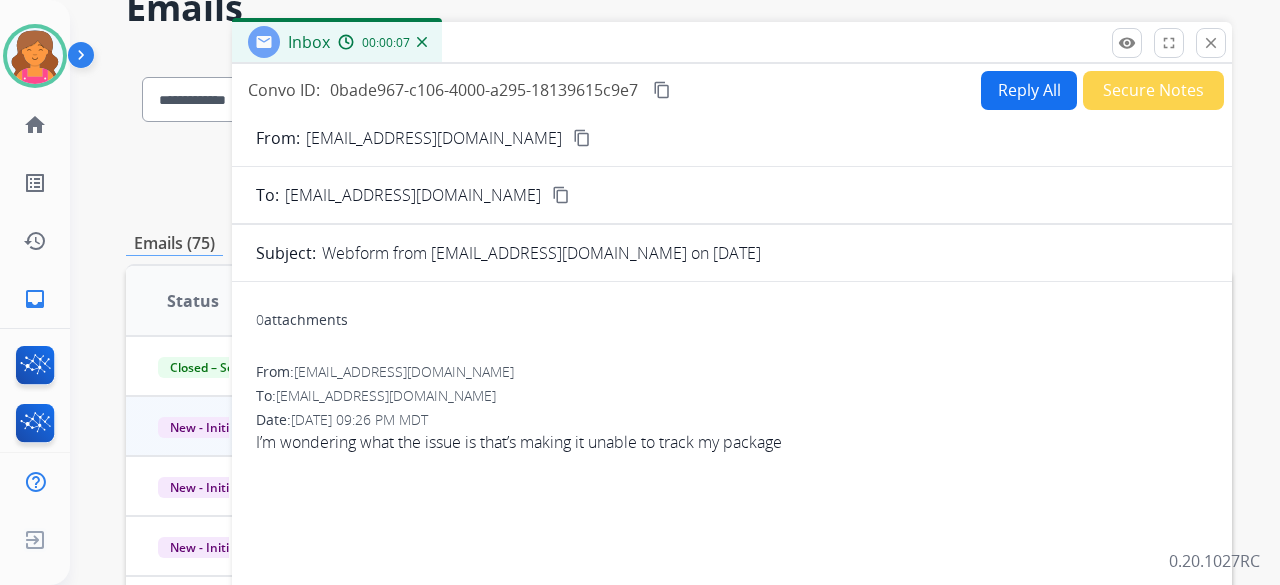 click on "content_copy" at bounding box center (582, 138) 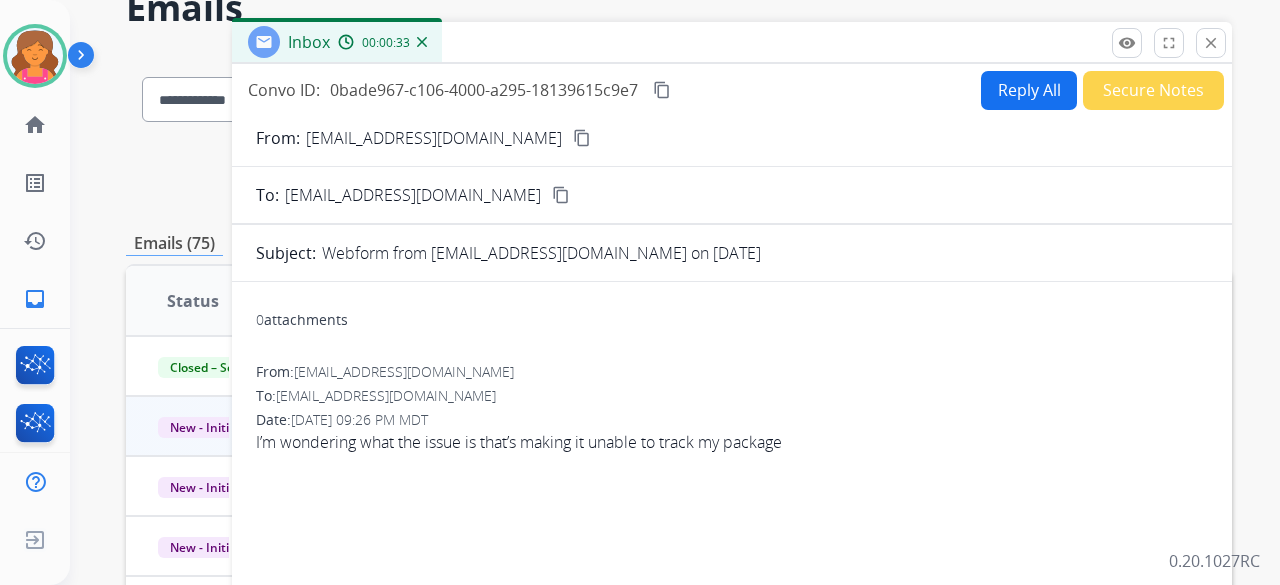 click on "Reply All" at bounding box center (1029, 90) 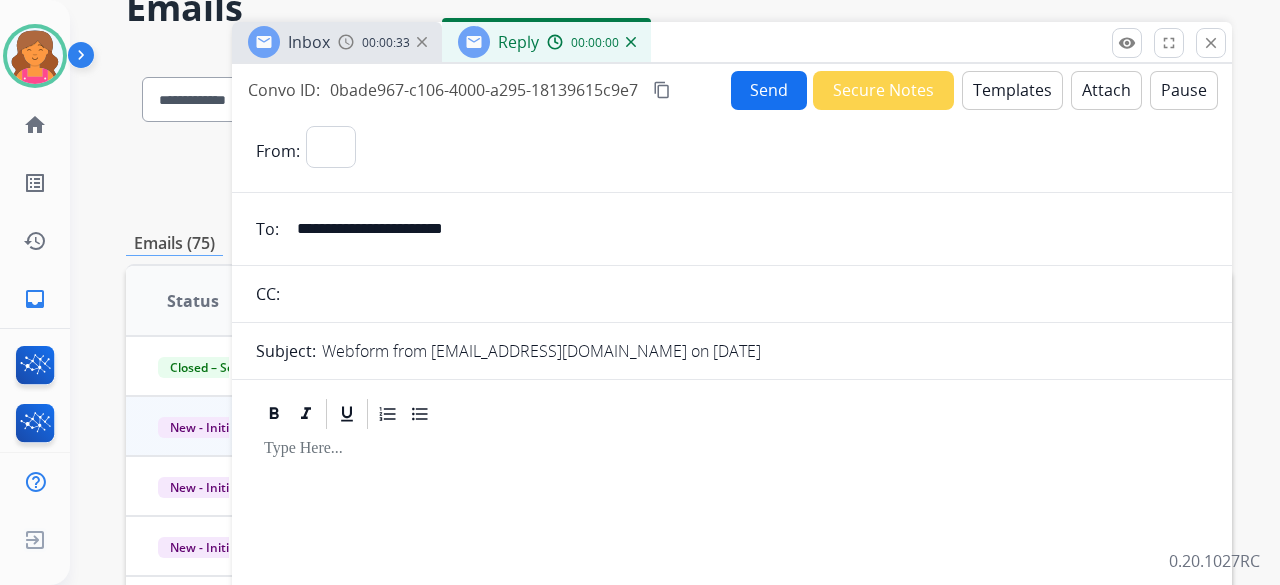 select on "**********" 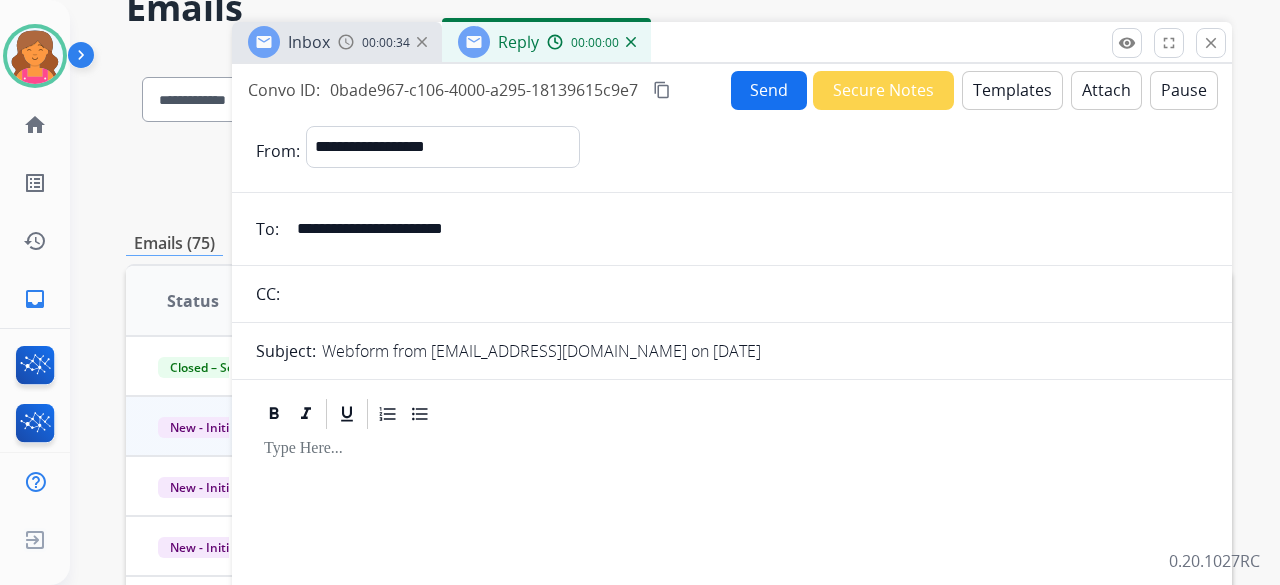 click on "Templates" at bounding box center (1012, 90) 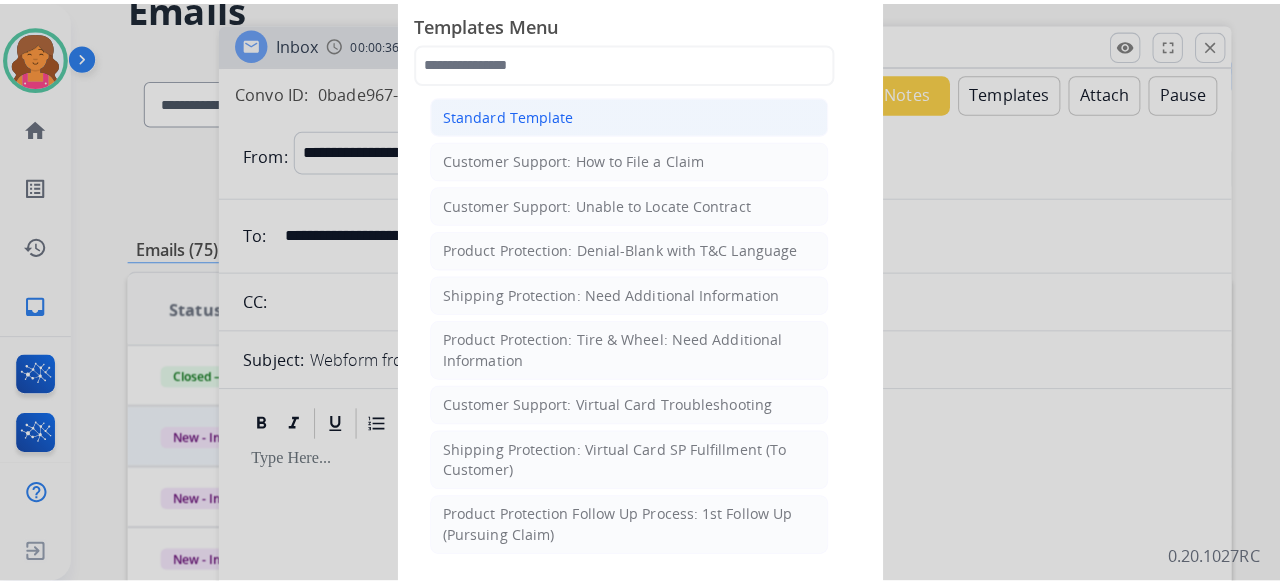 scroll, scrollTop: 300, scrollLeft: 0, axis: vertical 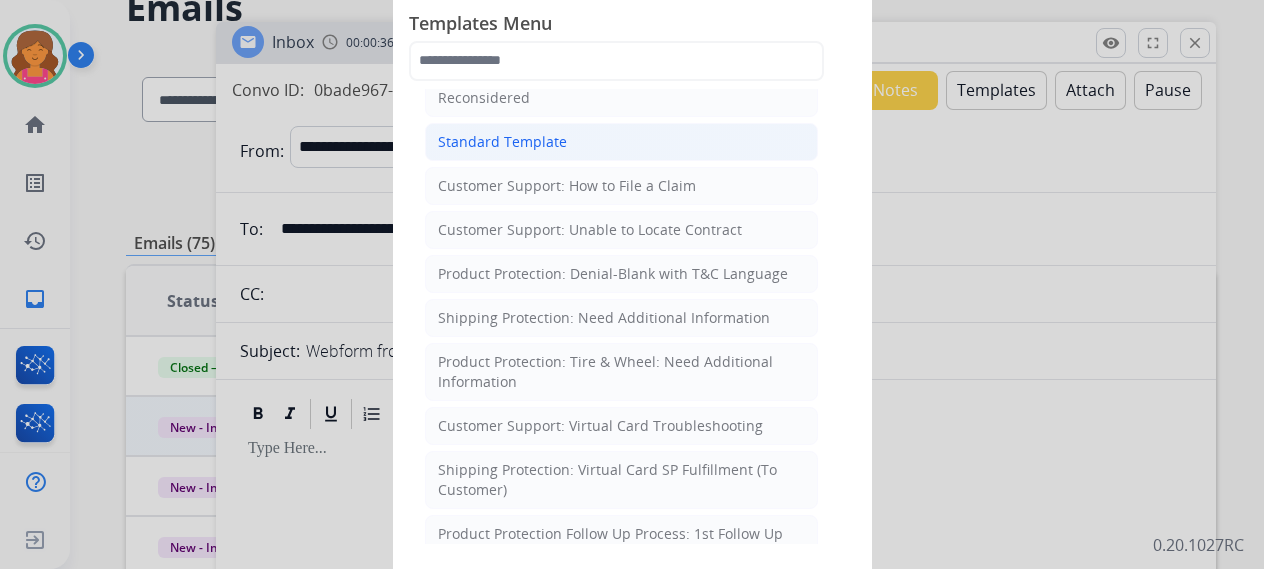 click on "Standard Template" 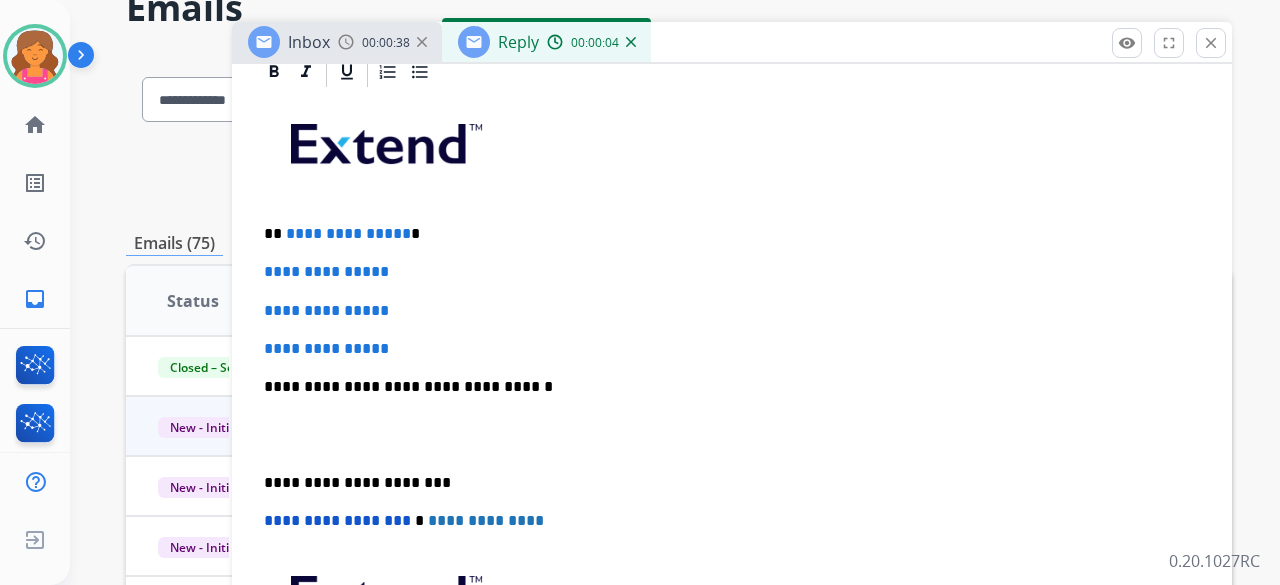 scroll, scrollTop: 500, scrollLeft: 0, axis: vertical 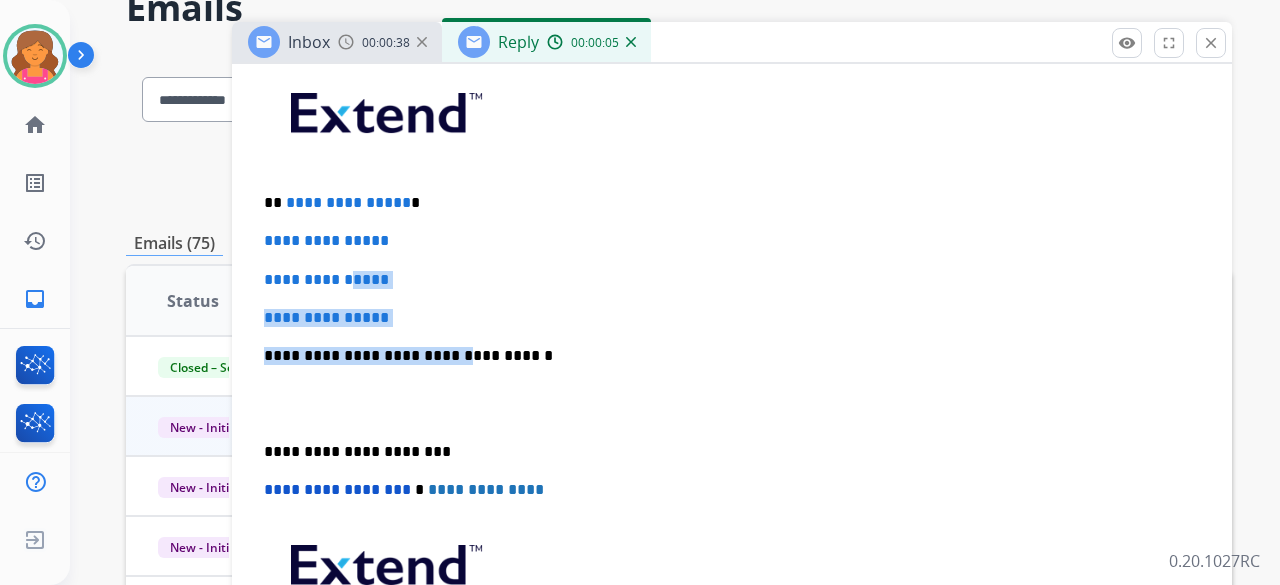 drag, startPoint x: 438, startPoint y: 327, endPoint x: 368, endPoint y: 278, distance: 85.44589 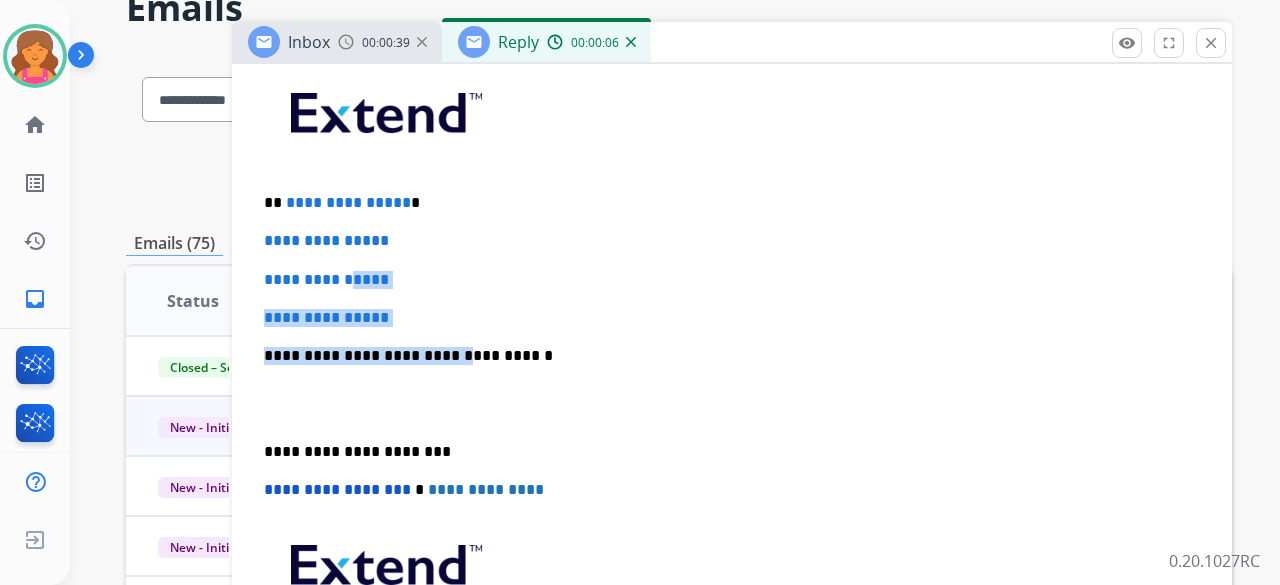 click on "**********" at bounding box center [732, 403] 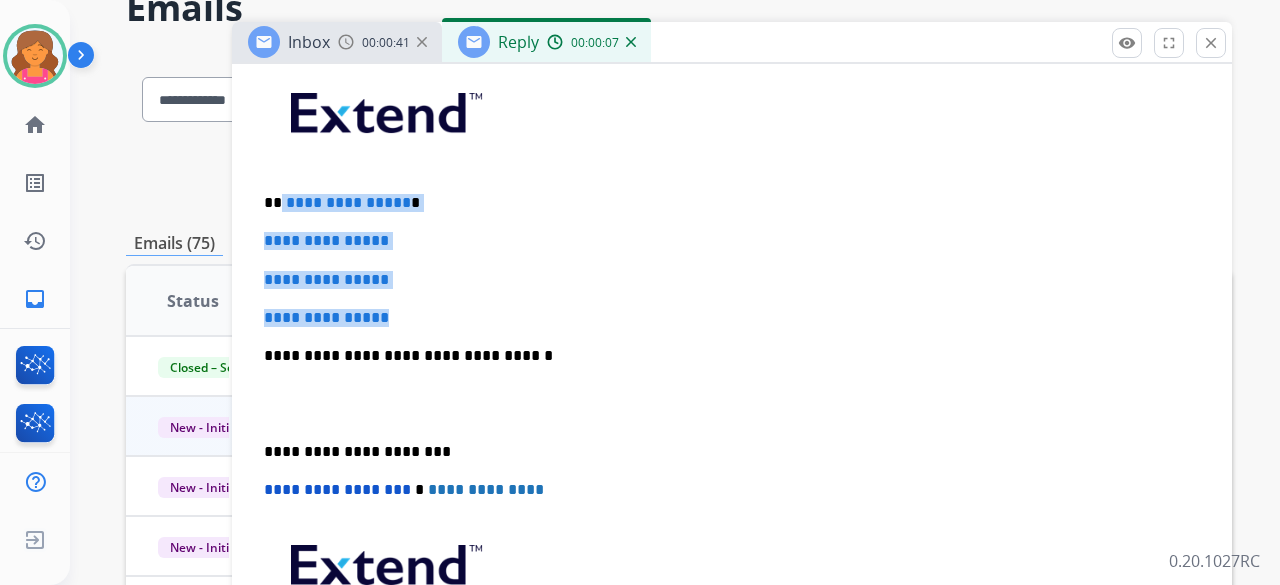 drag, startPoint x: 424, startPoint y: 307, endPoint x: 280, endPoint y: 185, distance: 188.73262 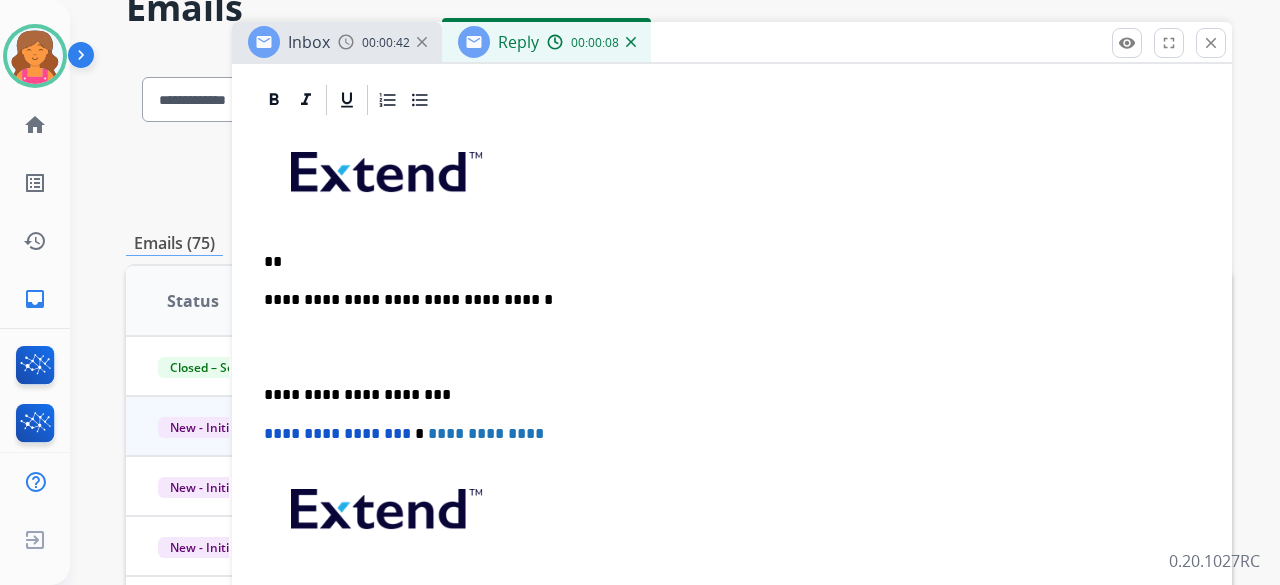 scroll, scrollTop: 437, scrollLeft: 0, axis: vertical 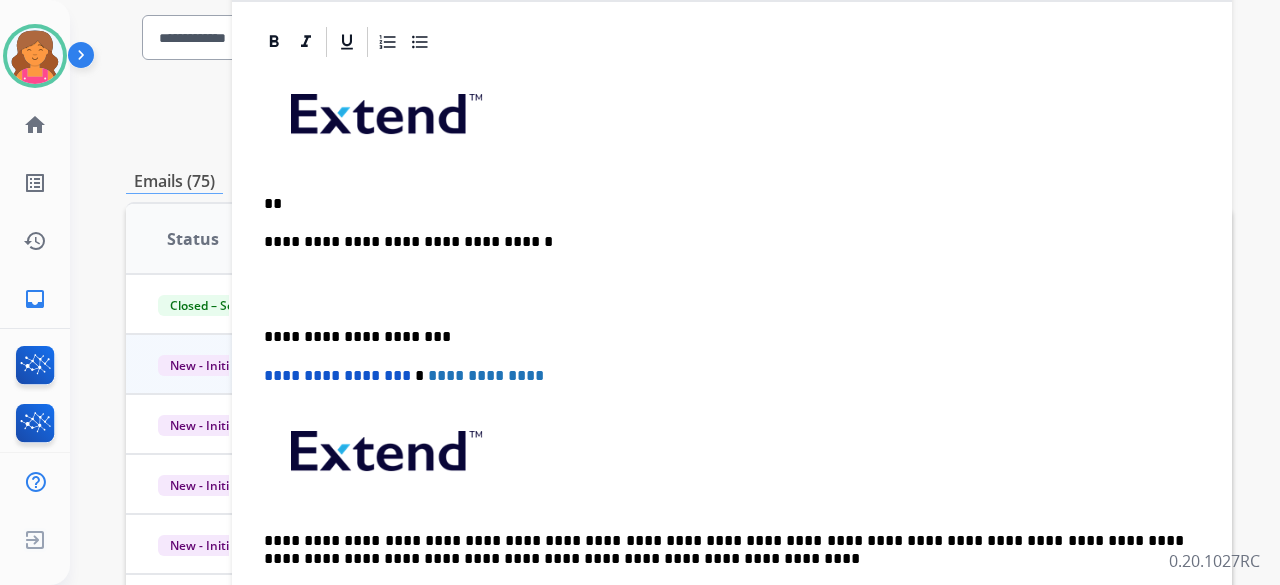 type 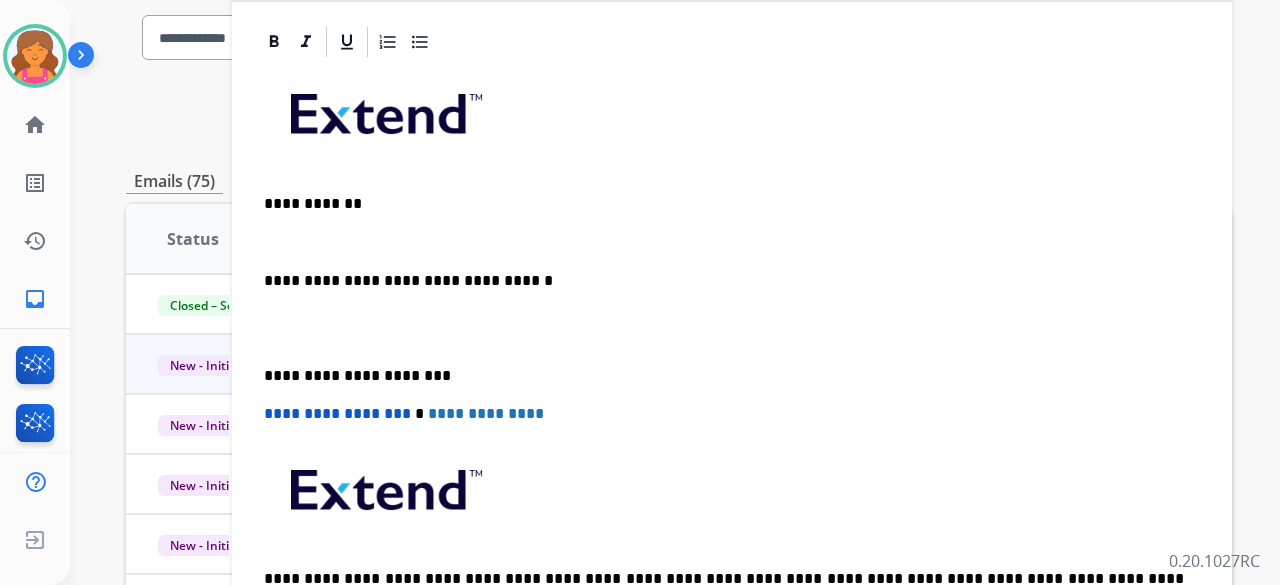 scroll, scrollTop: 475, scrollLeft: 0, axis: vertical 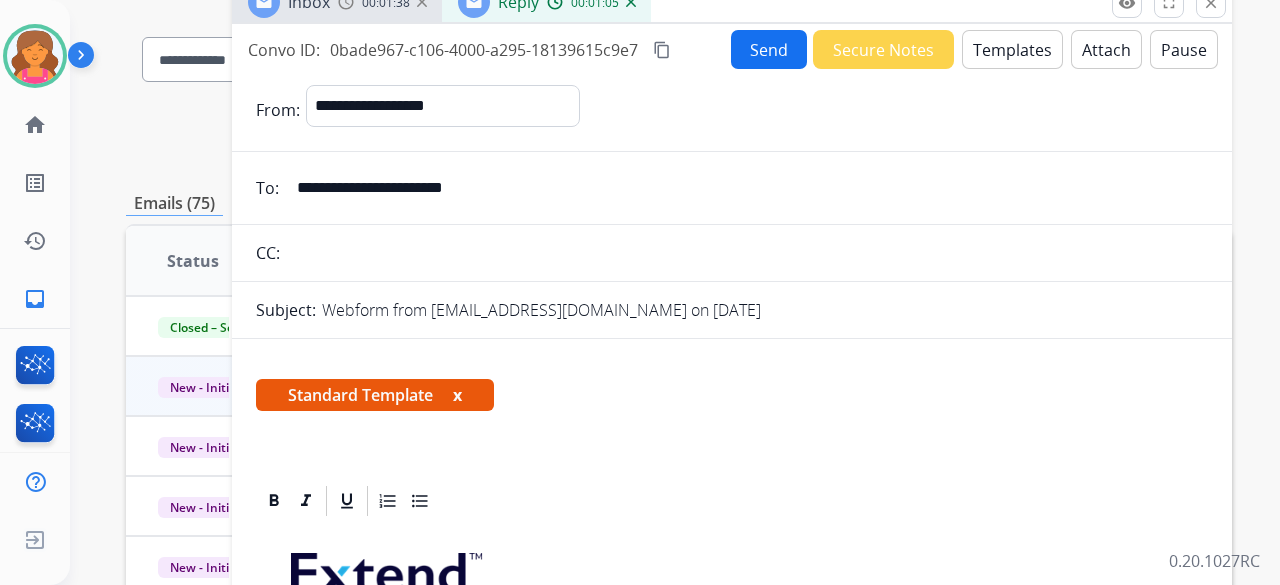 click on "Send" at bounding box center (769, 49) 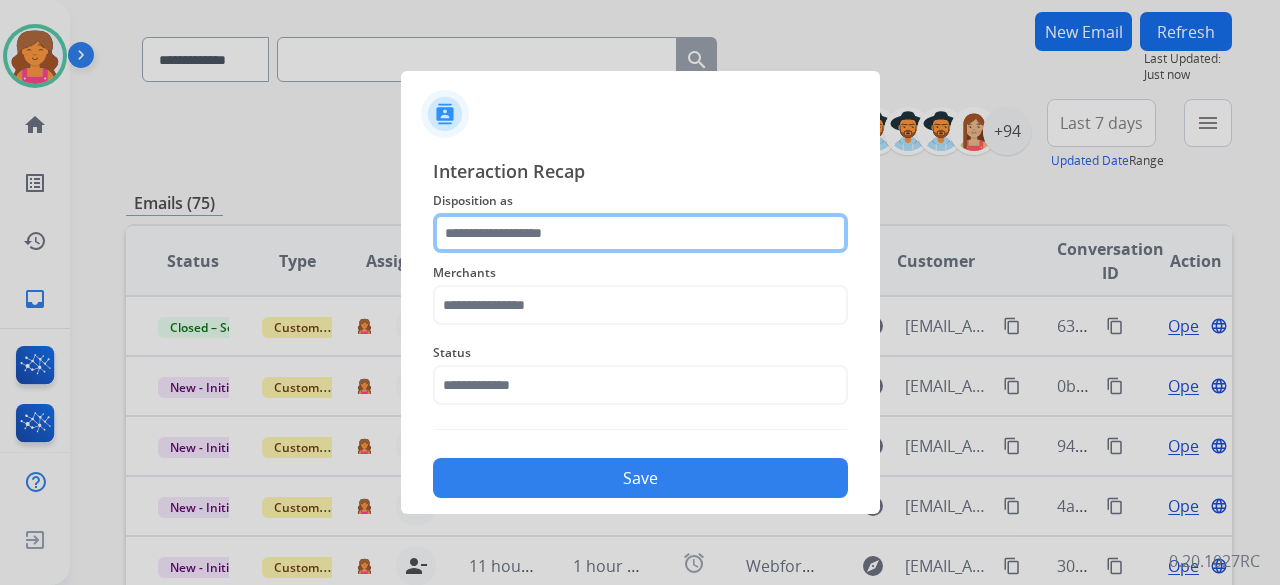 click 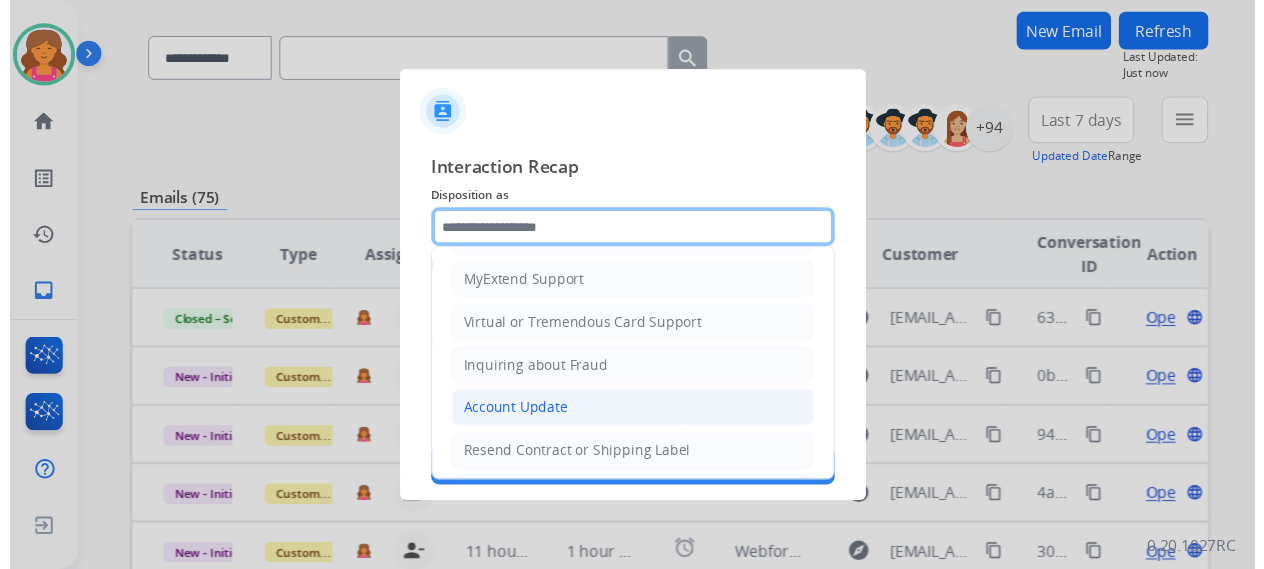 scroll, scrollTop: 303, scrollLeft: 0, axis: vertical 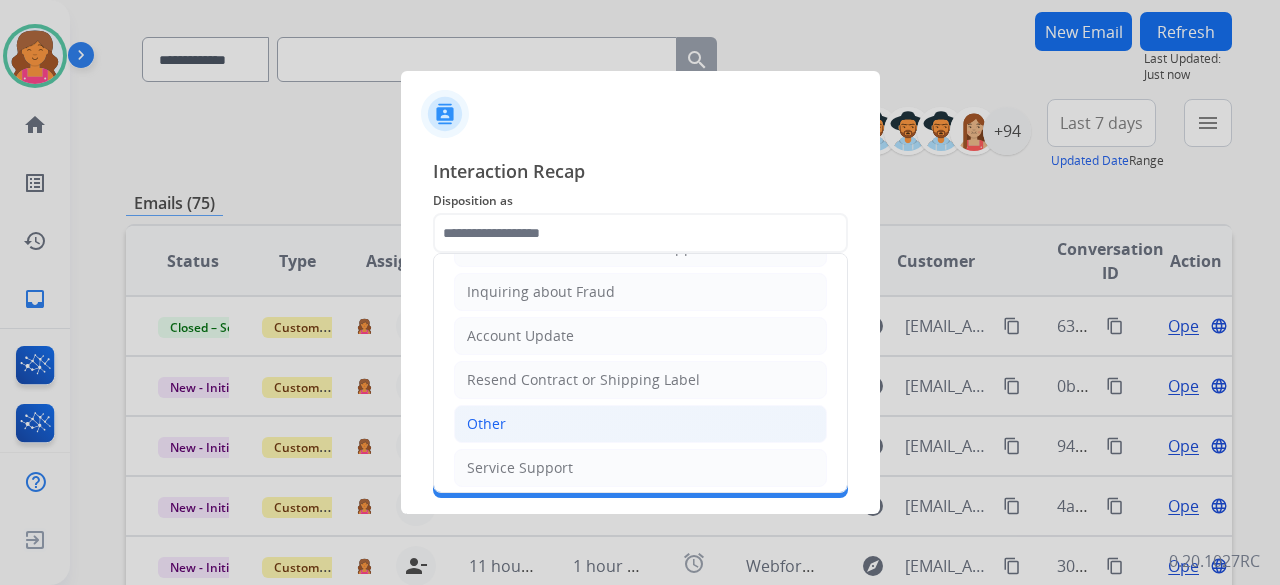 click on "Other" 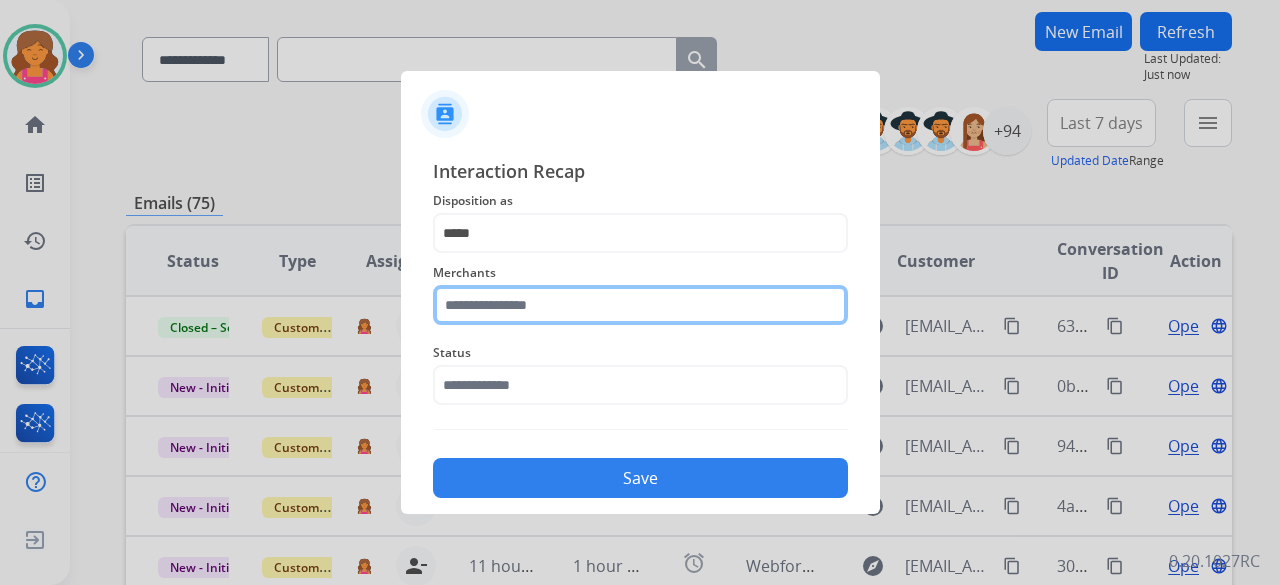 click 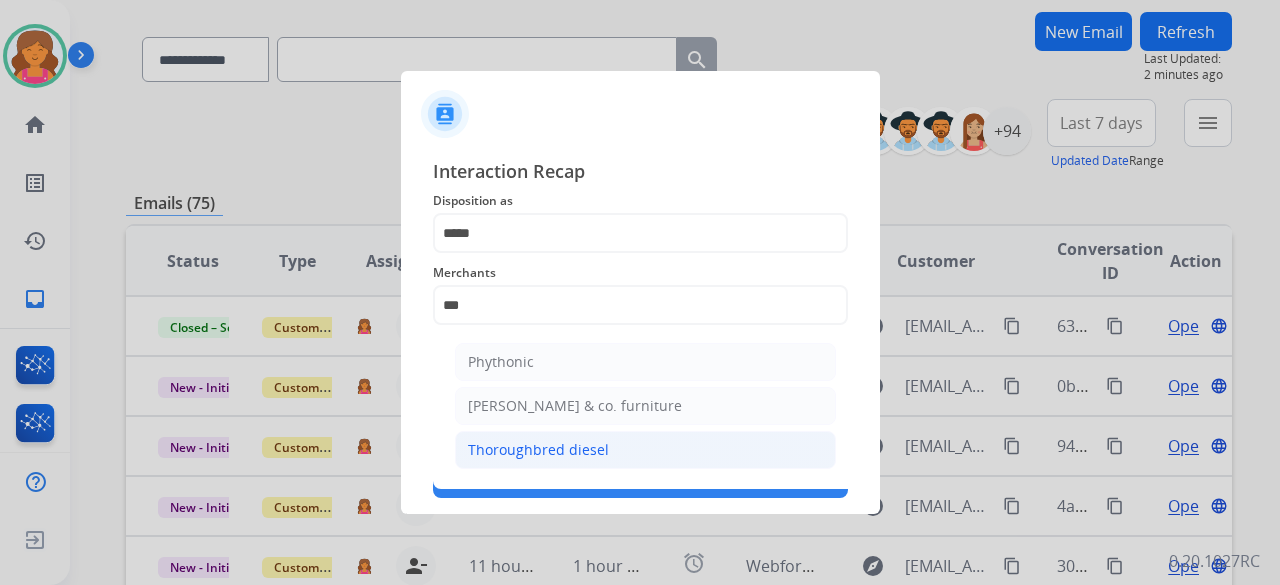 click on "Thoroughbred diesel" 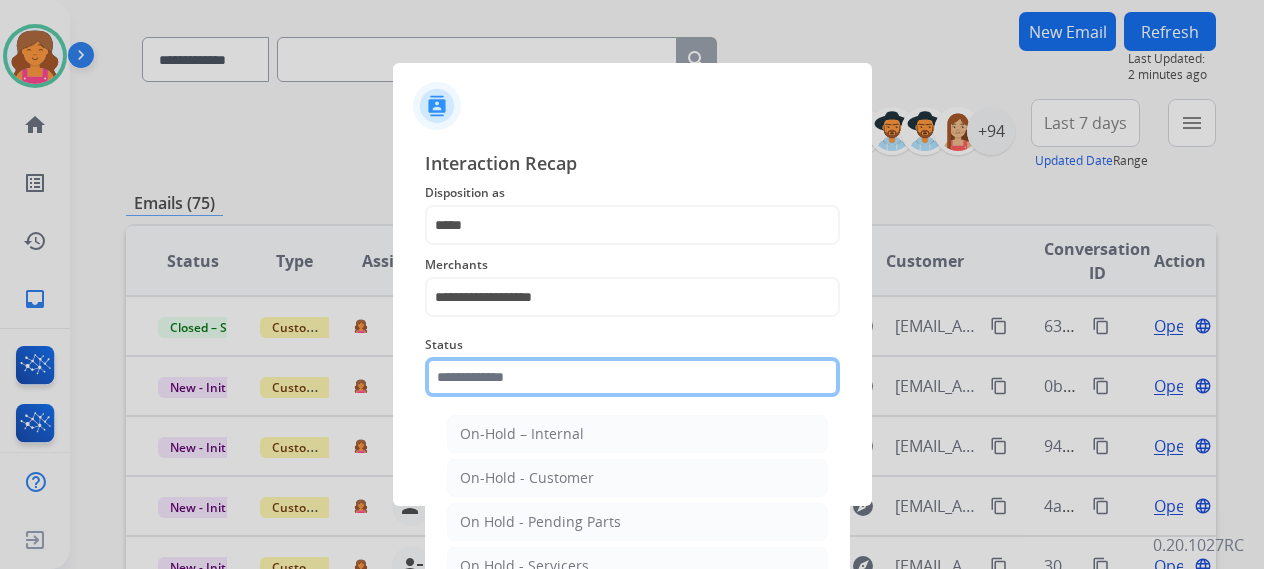 click 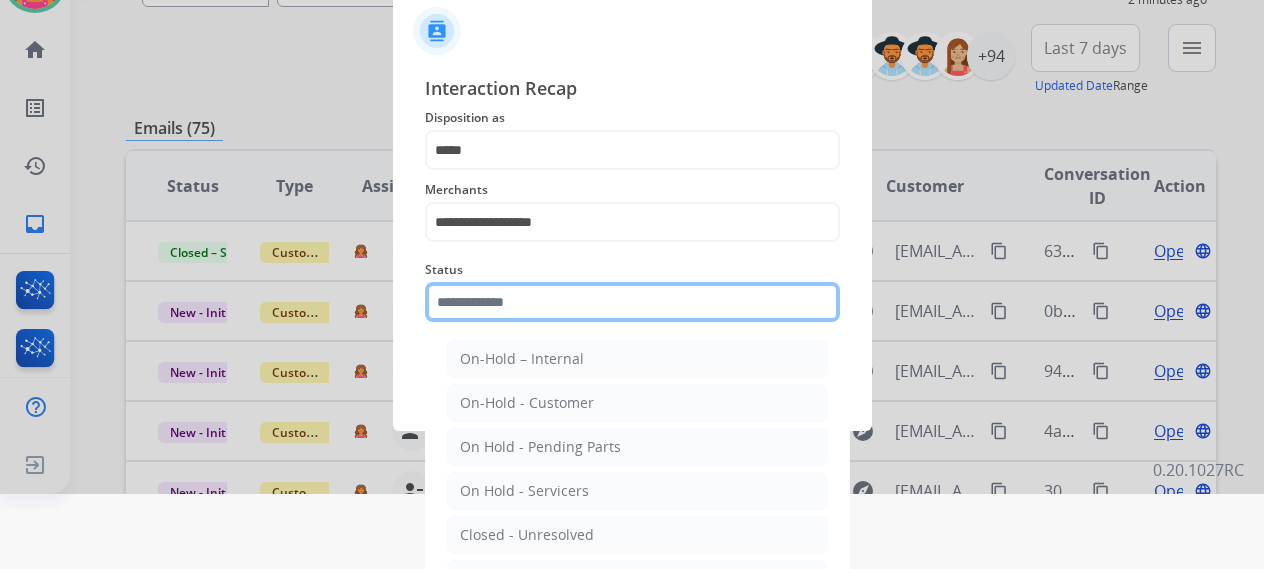 scroll, scrollTop: 136, scrollLeft: 0, axis: vertical 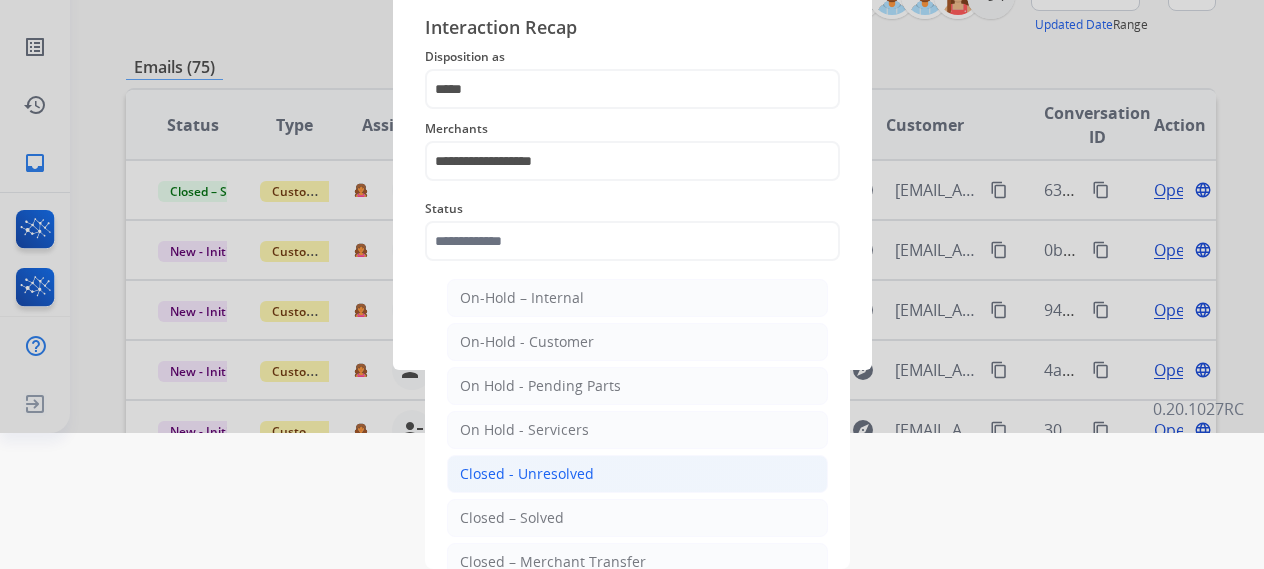 click on "Closed - Unresolved" 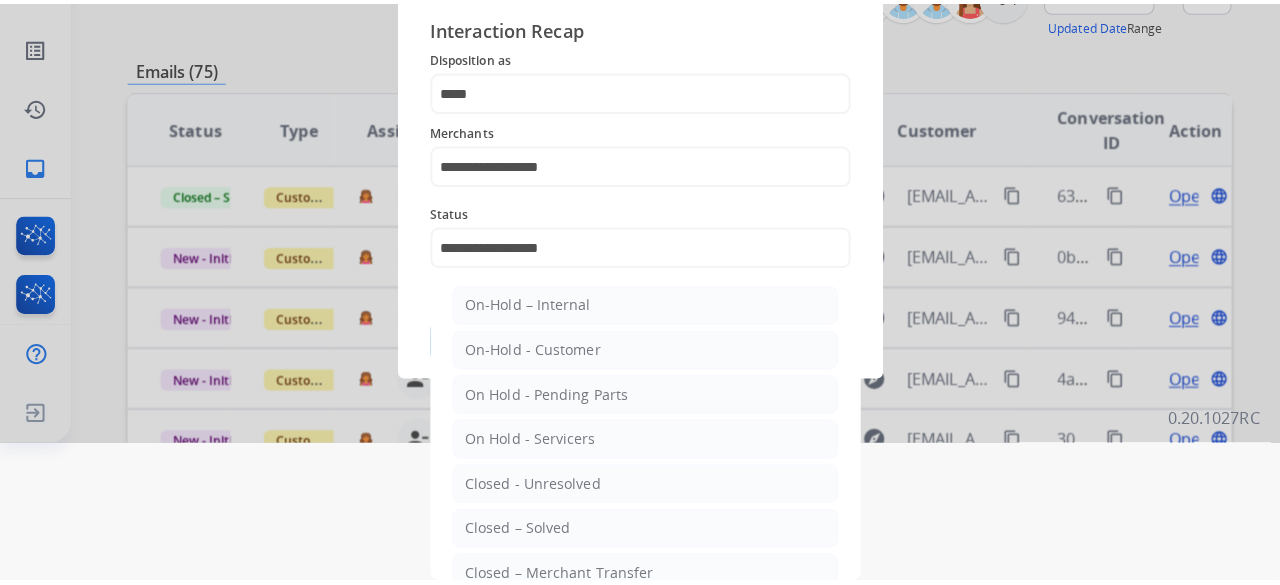 scroll, scrollTop: 0, scrollLeft: 0, axis: both 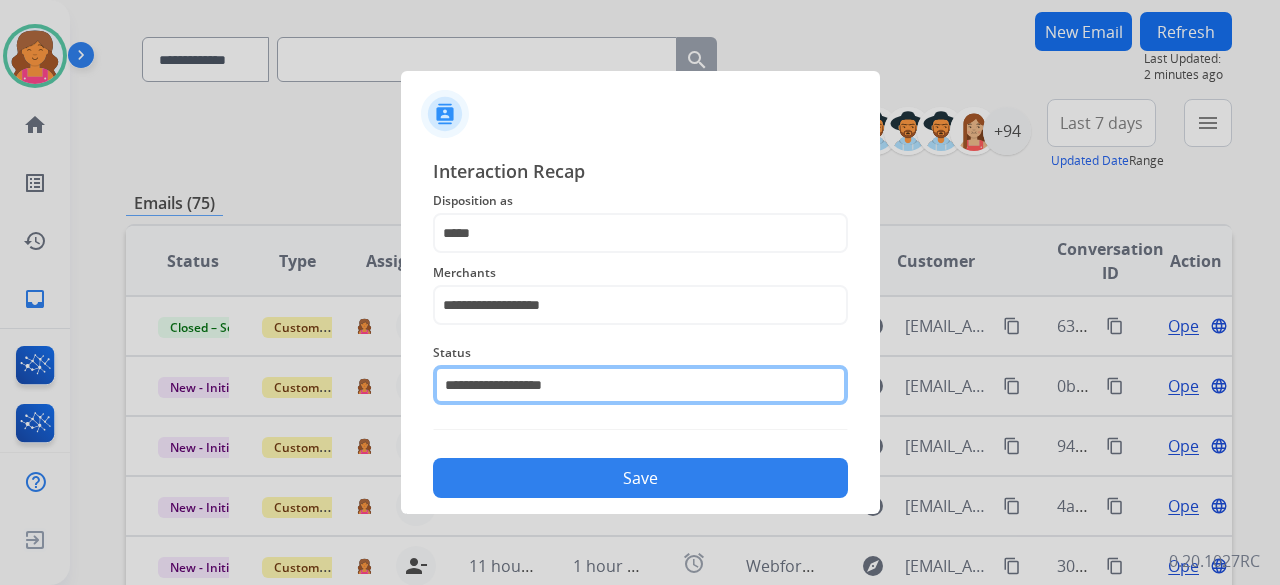 click on "**********" 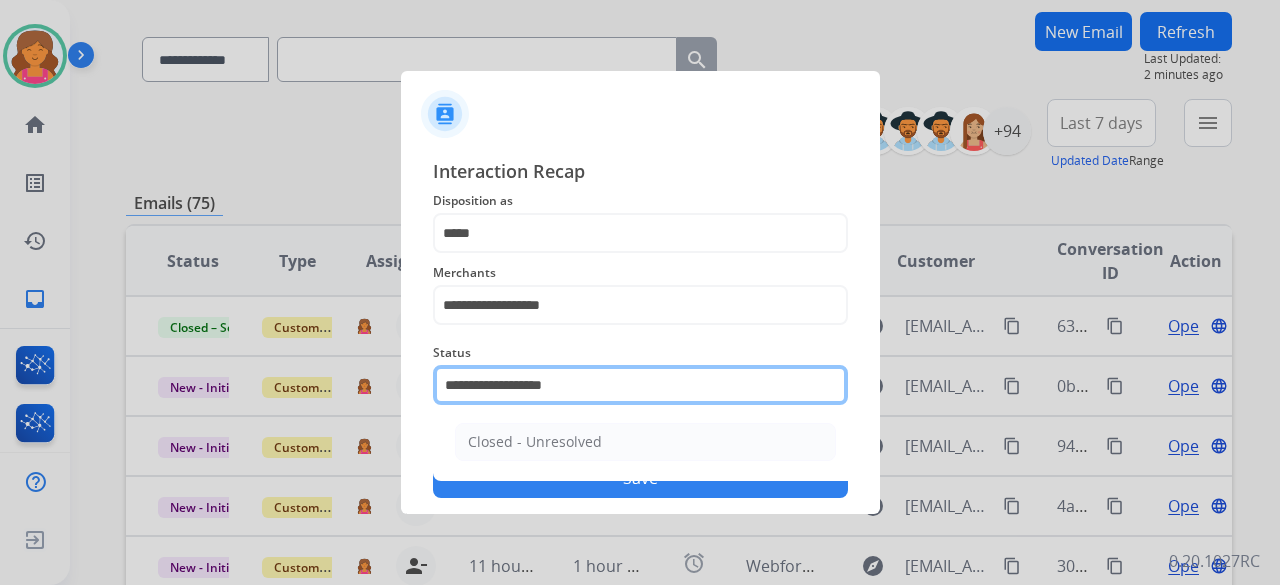 click on "**********" 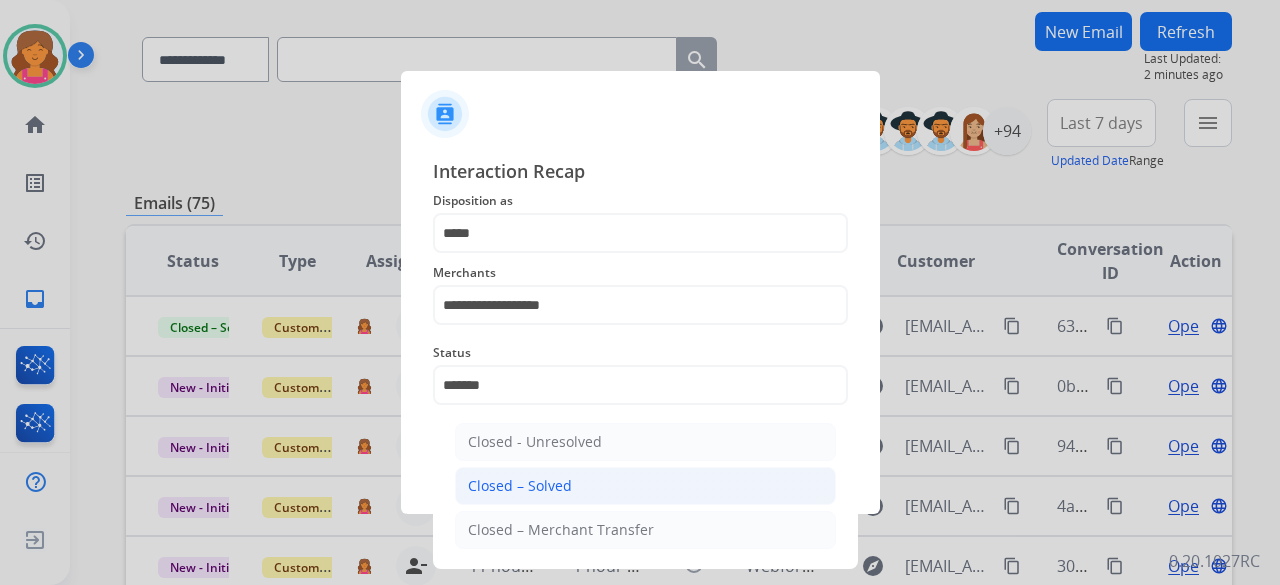 click on "Closed – Solved" 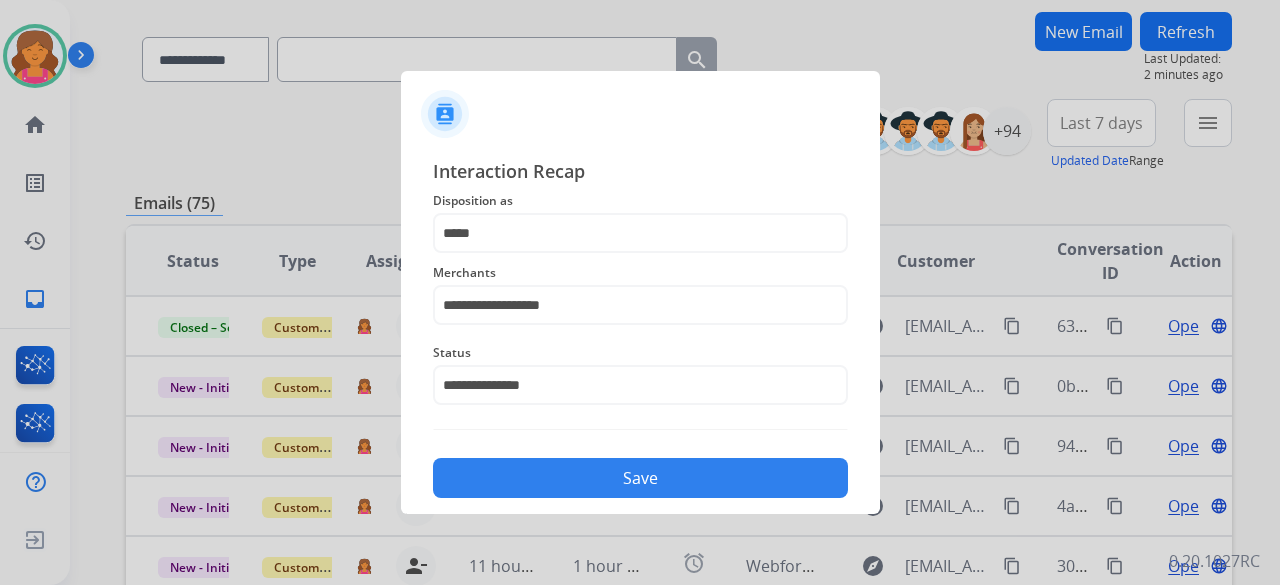 click on "Save" 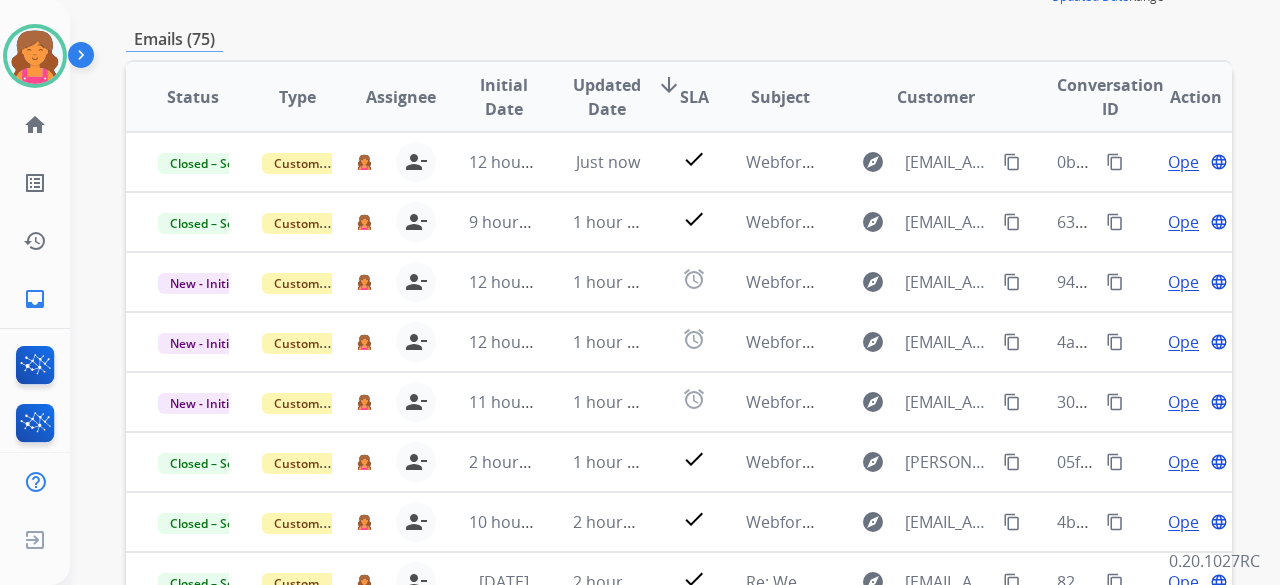scroll, scrollTop: 400, scrollLeft: 0, axis: vertical 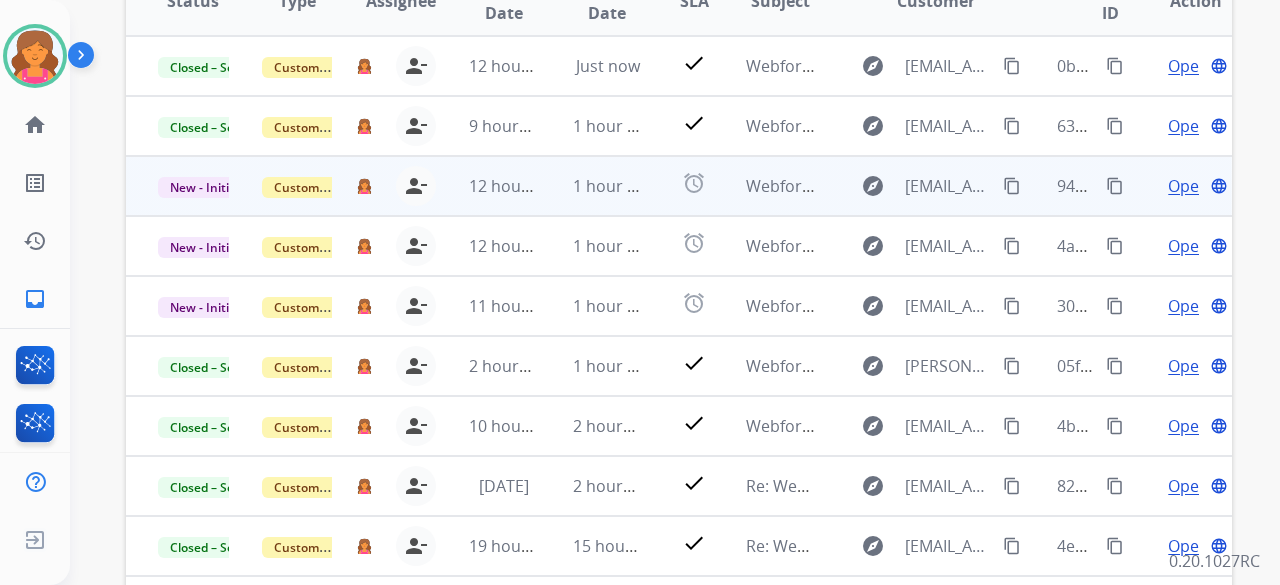 click on "Open" at bounding box center [1188, 186] 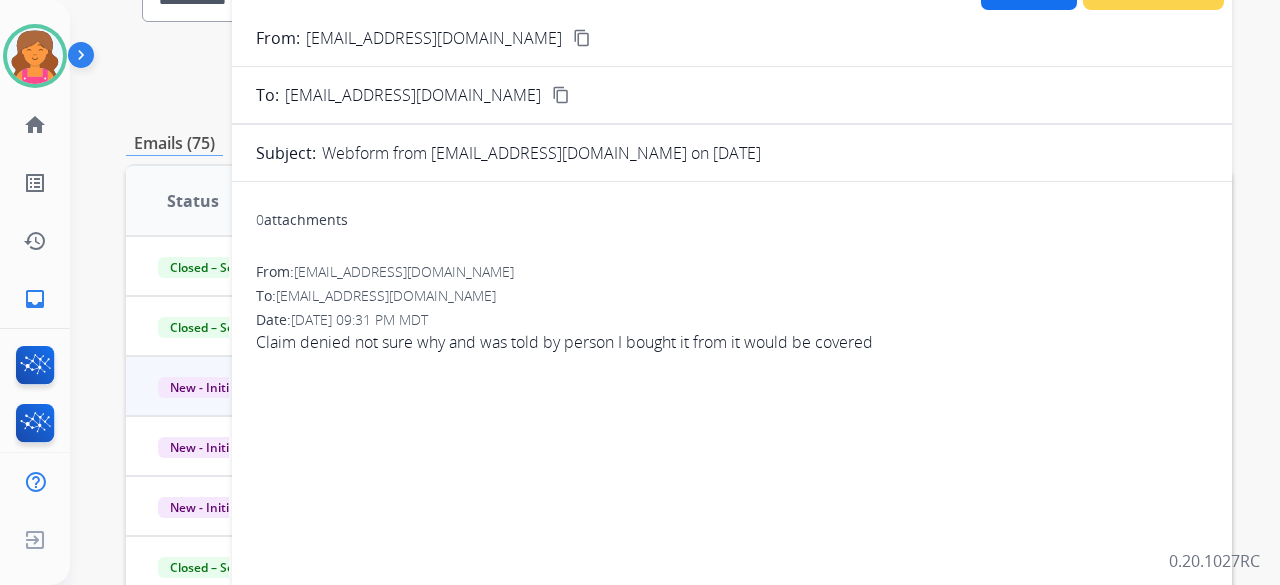 scroll, scrollTop: 100, scrollLeft: 0, axis: vertical 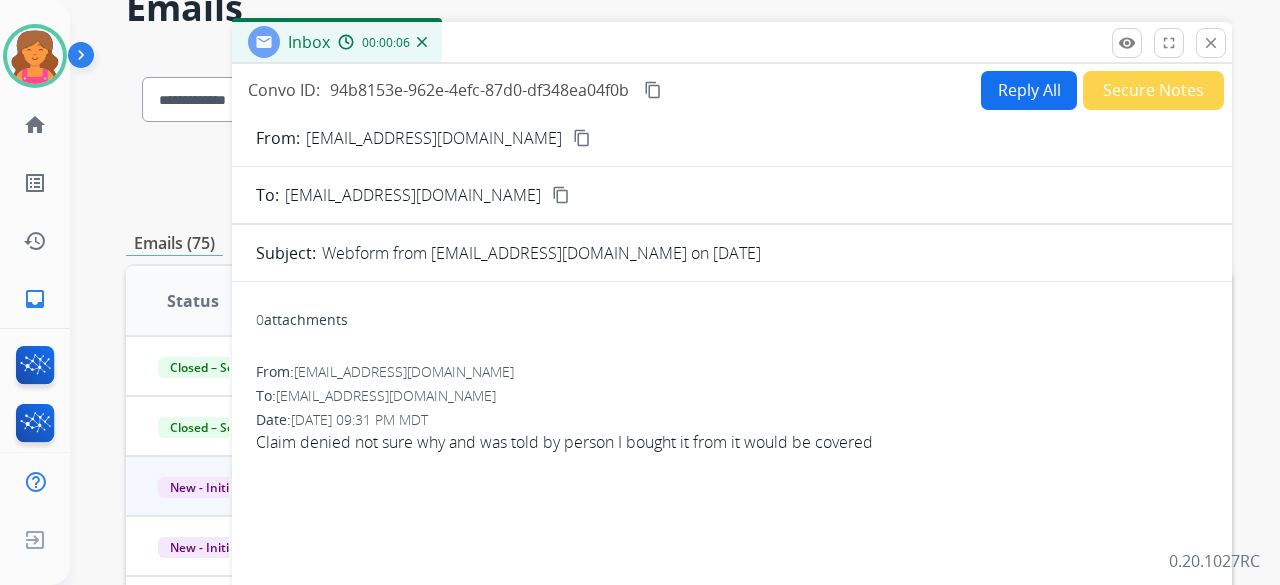 click on "content_copy" at bounding box center [582, 138] 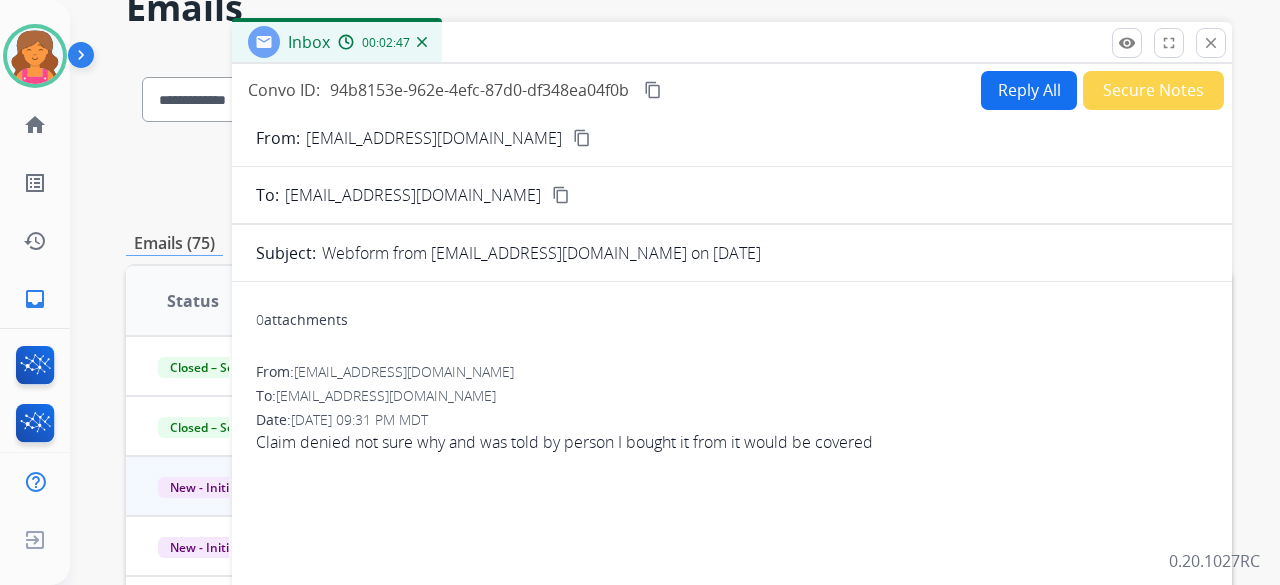 click on "Reply All" at bounding box center (1029, 90) 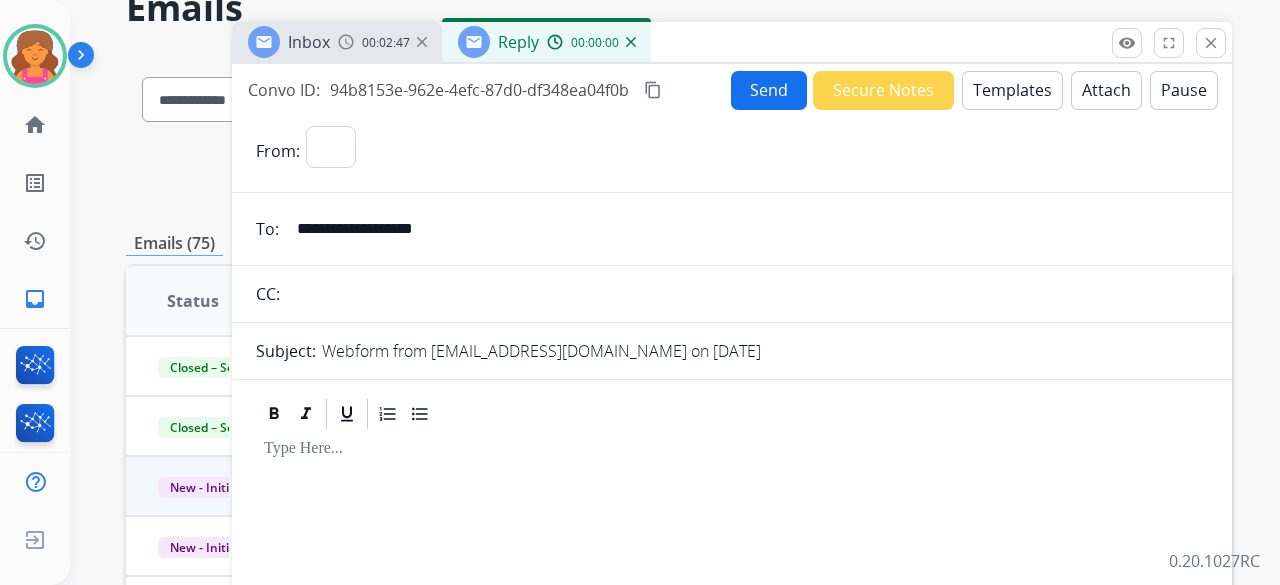 select on "**********" 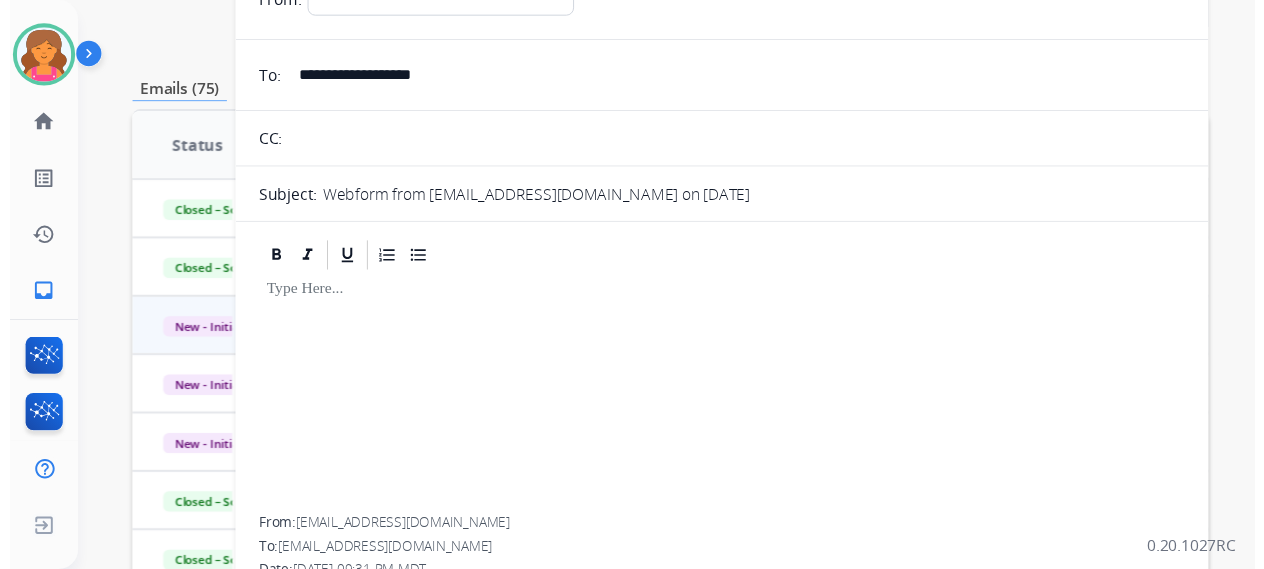 scroll, scrollTop: 0, scrollLeft: 0, axis: both 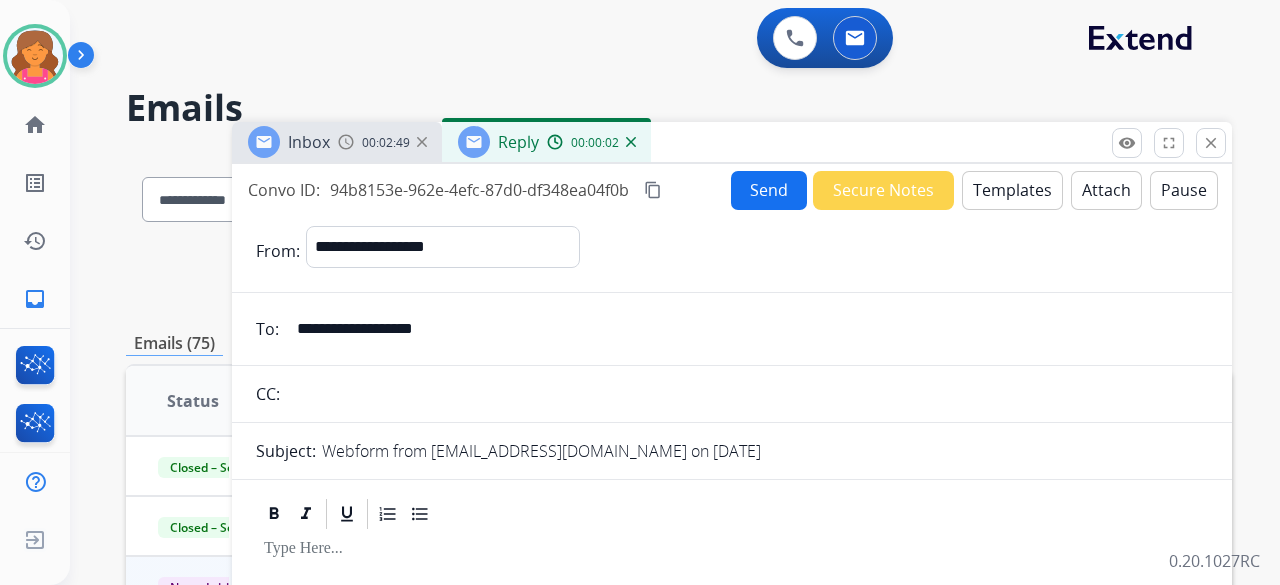 click on "Templates" at bounding box center (1012, 190) 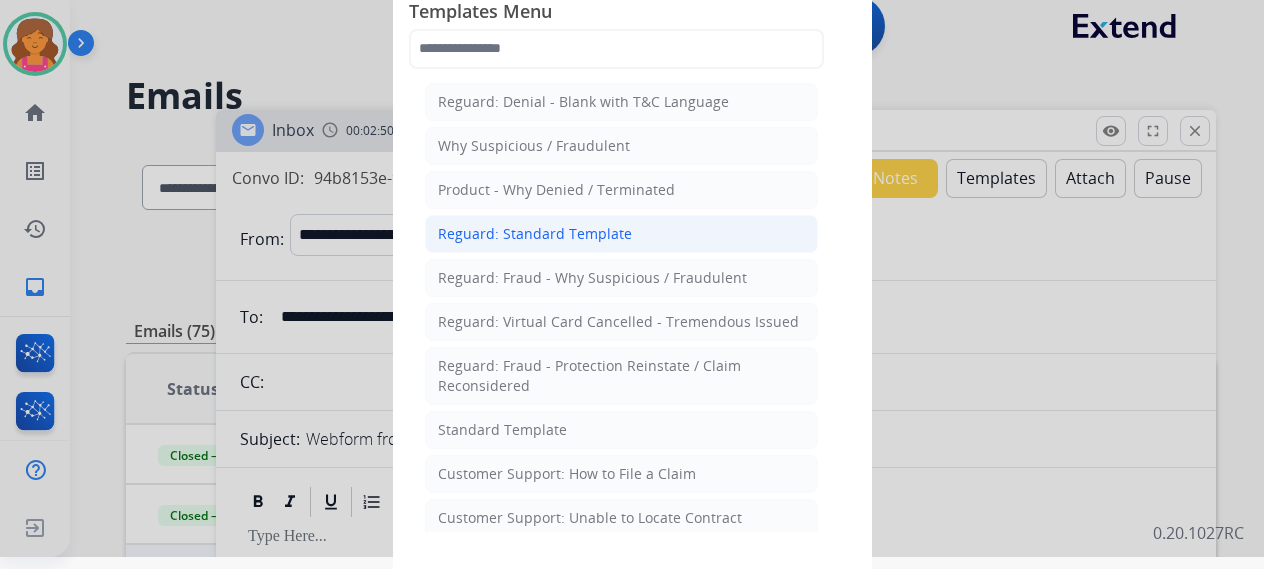 scroll, scrollTop: 16, scrollLeft: 0, axis: vertical 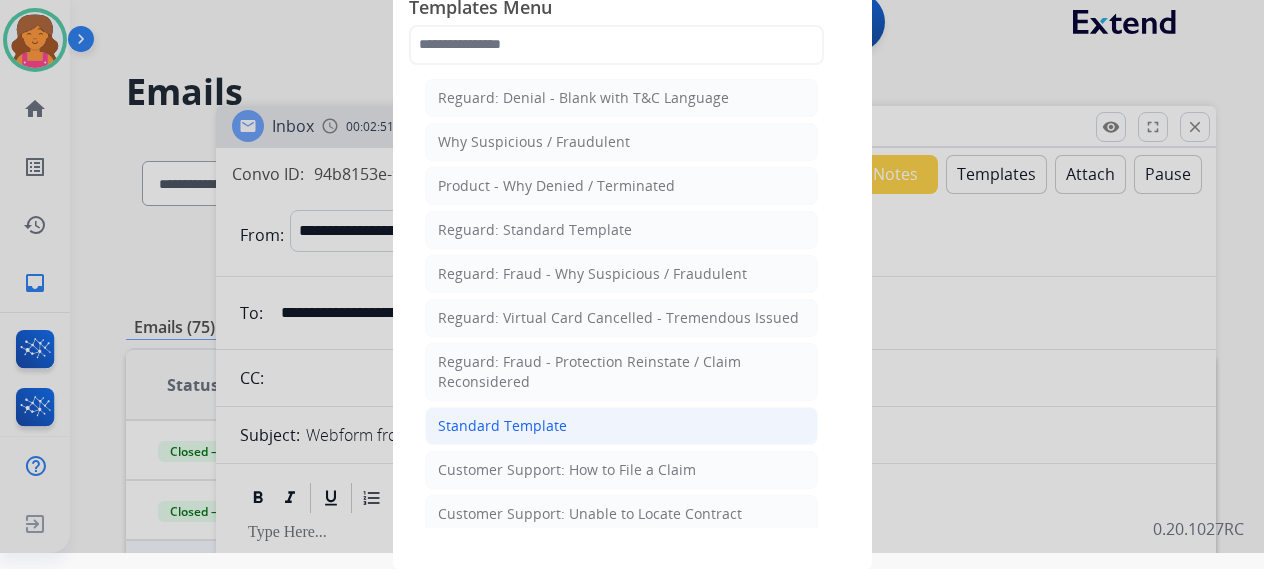 click on "Standard Template" 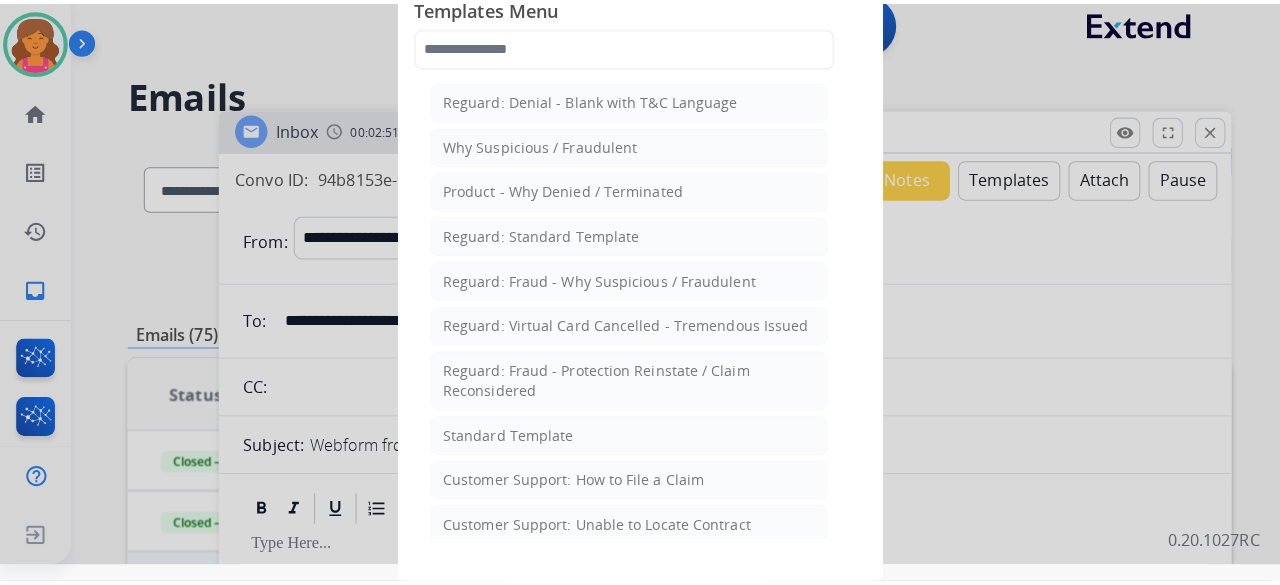 scroll, scrollTop: 0, scrollLeft: 0, axis: both 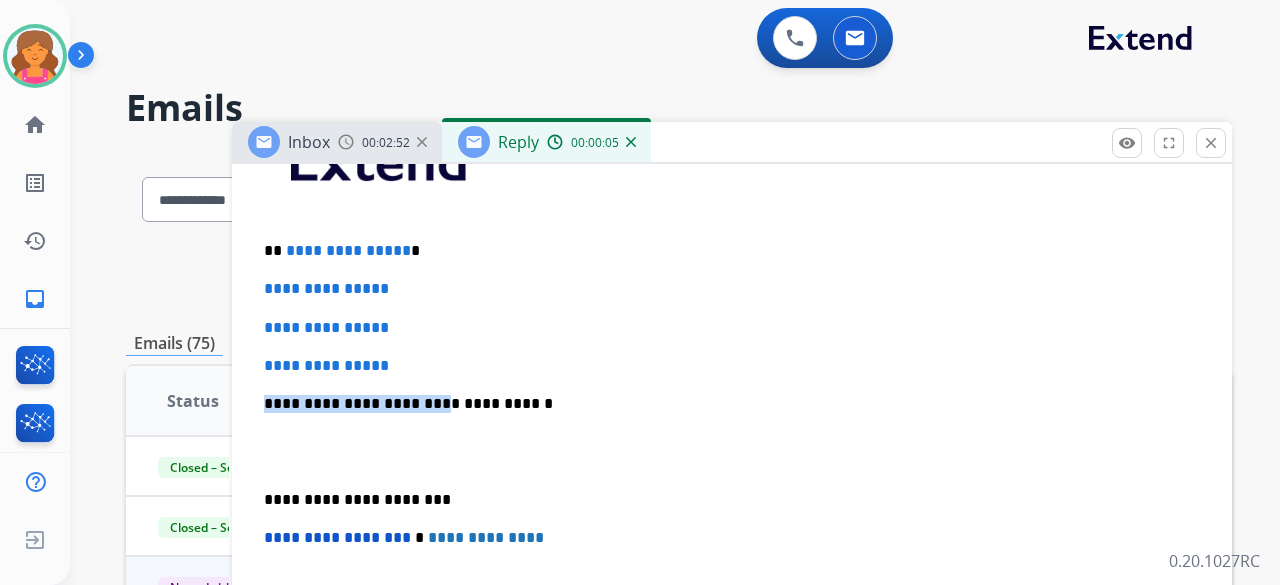 drag, startPoint x: 416, startPoint y: 379, endPoint x: 406, endPoint y: 348, distance: 32.572994 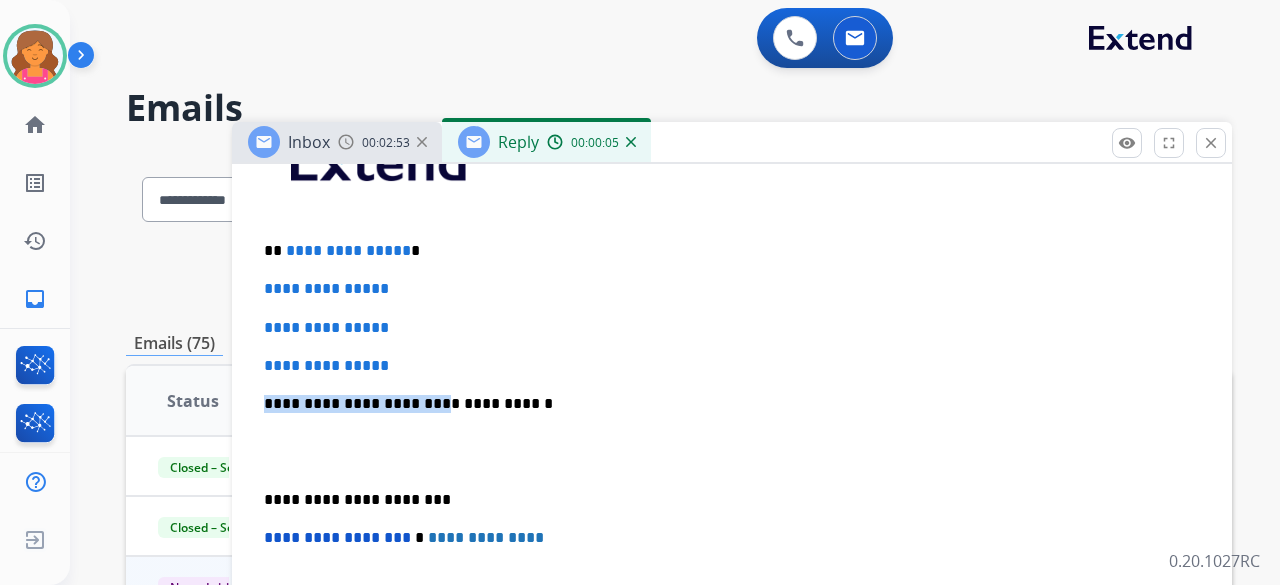 click on "**********" at bounding box center (732, 451) 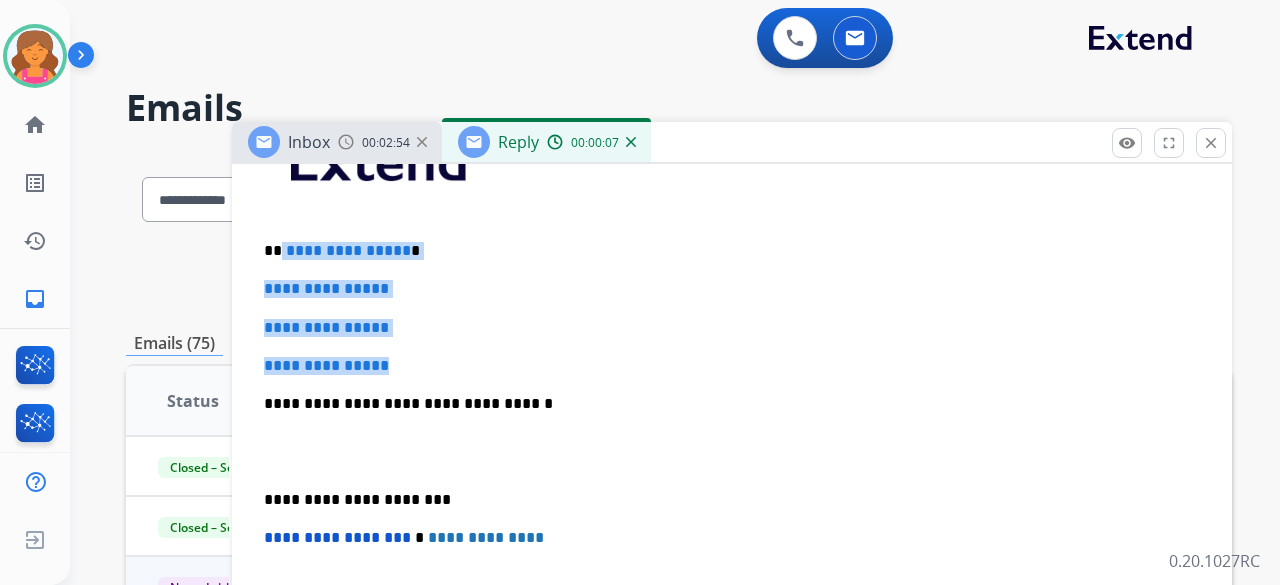 drag, startPoint x: 404, startPoint y: 367, endPoint x: 282, endPoint y: 243, distance: 173.95401 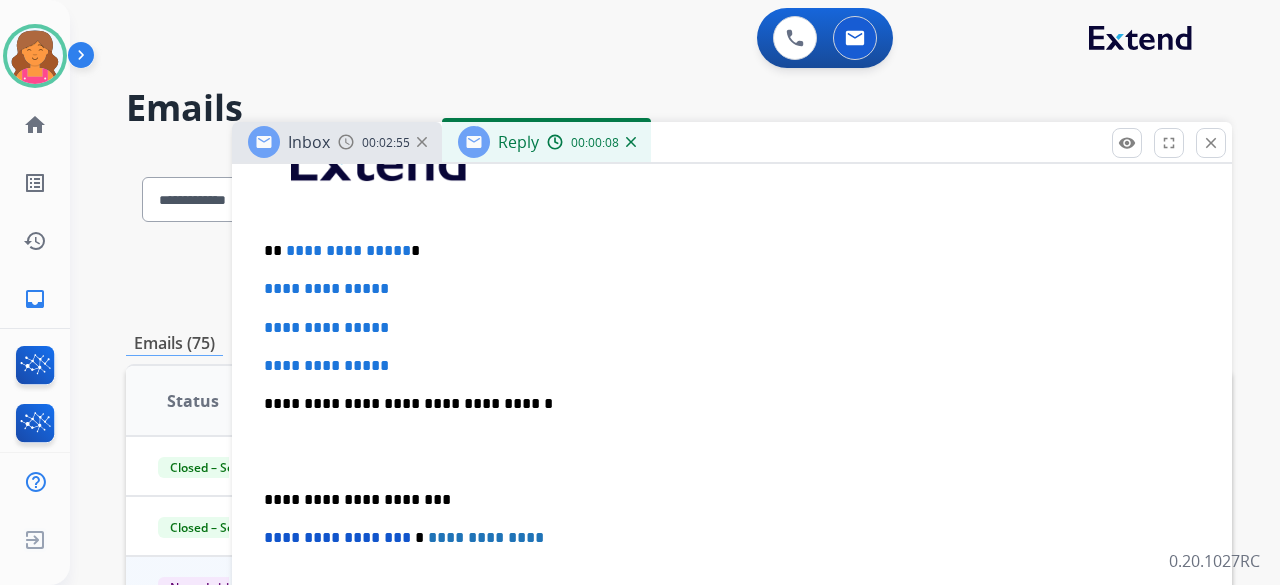scroll, scrollTop: 437, scrollLeft: 0, axis: vertical 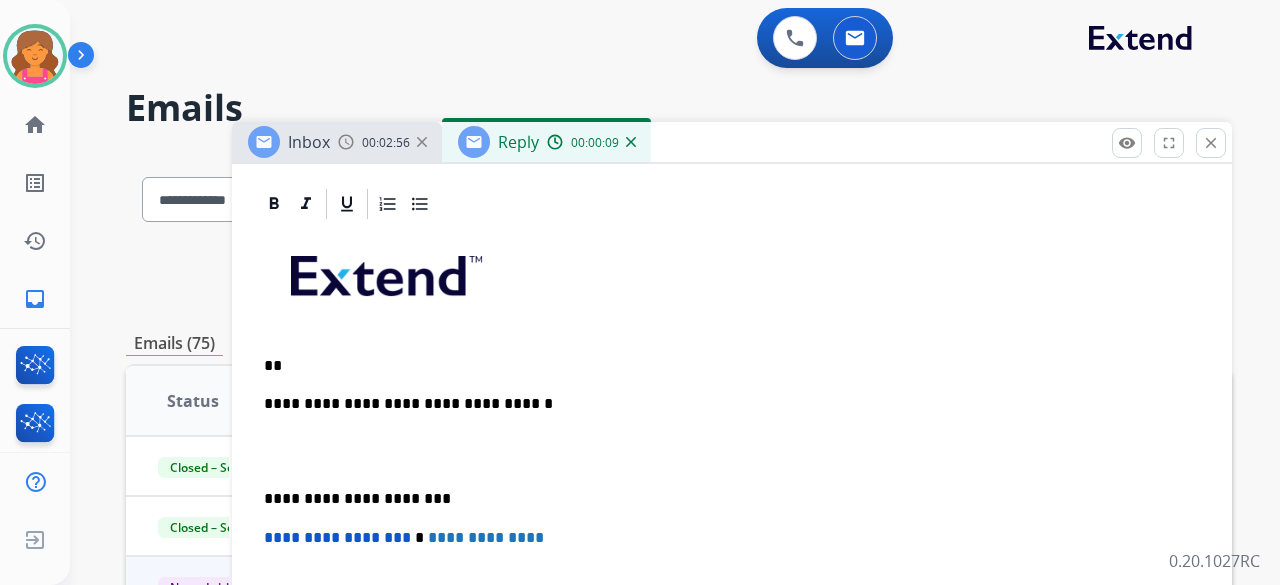 type 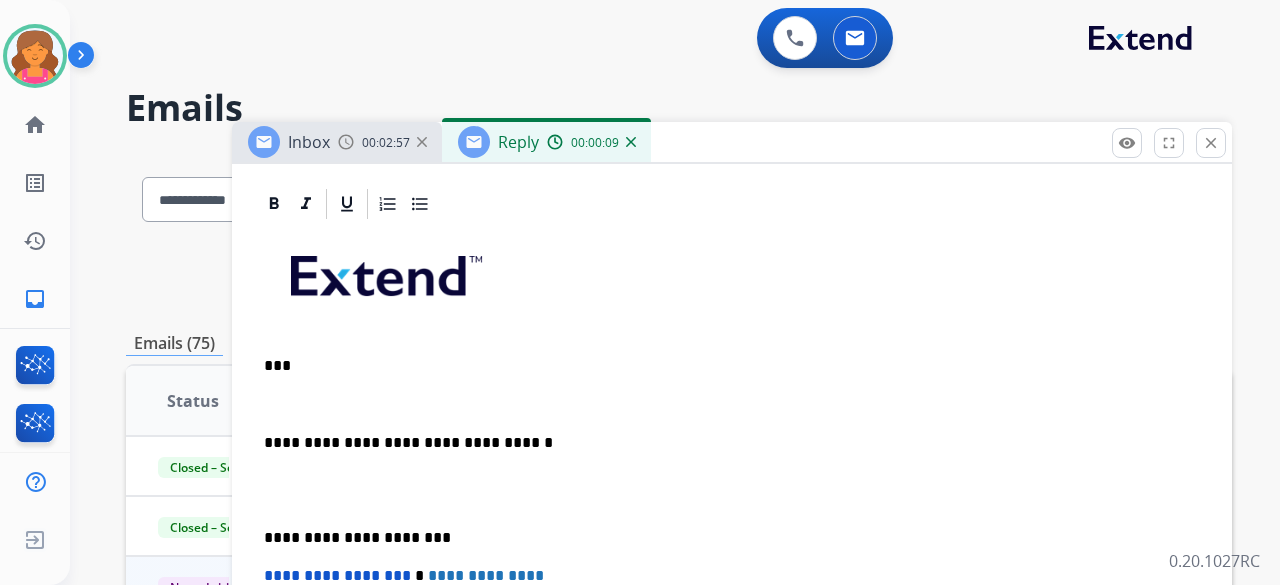 scroll, scrollTop: 475, scrollLeft: 0, axis: vertical 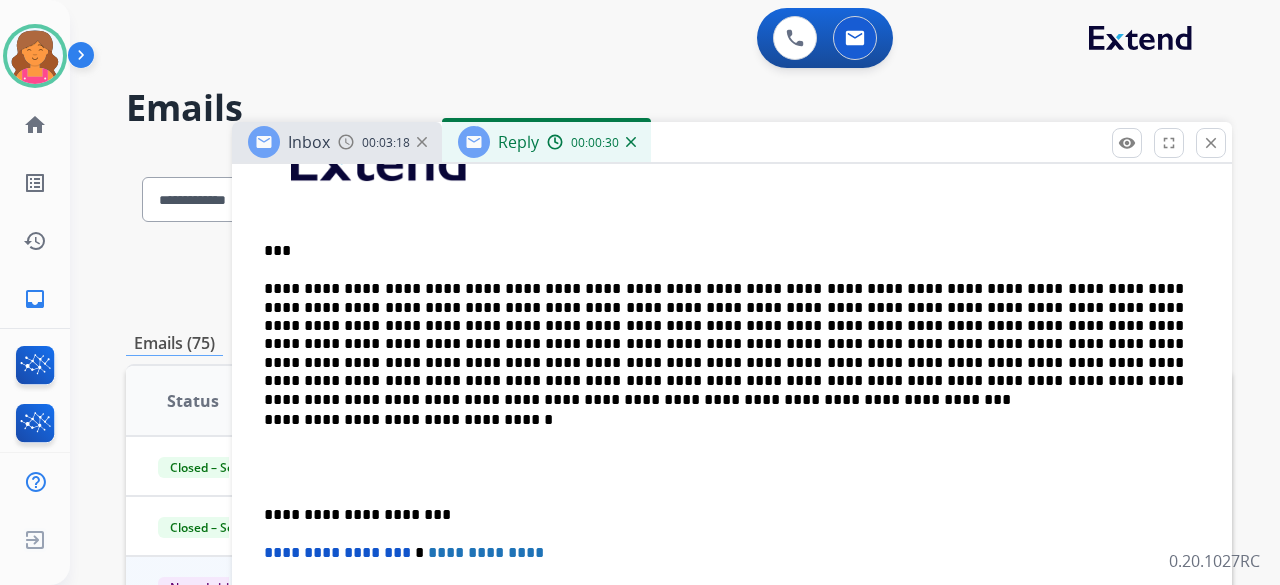 click on "**********" at bounding box center [724, 335] 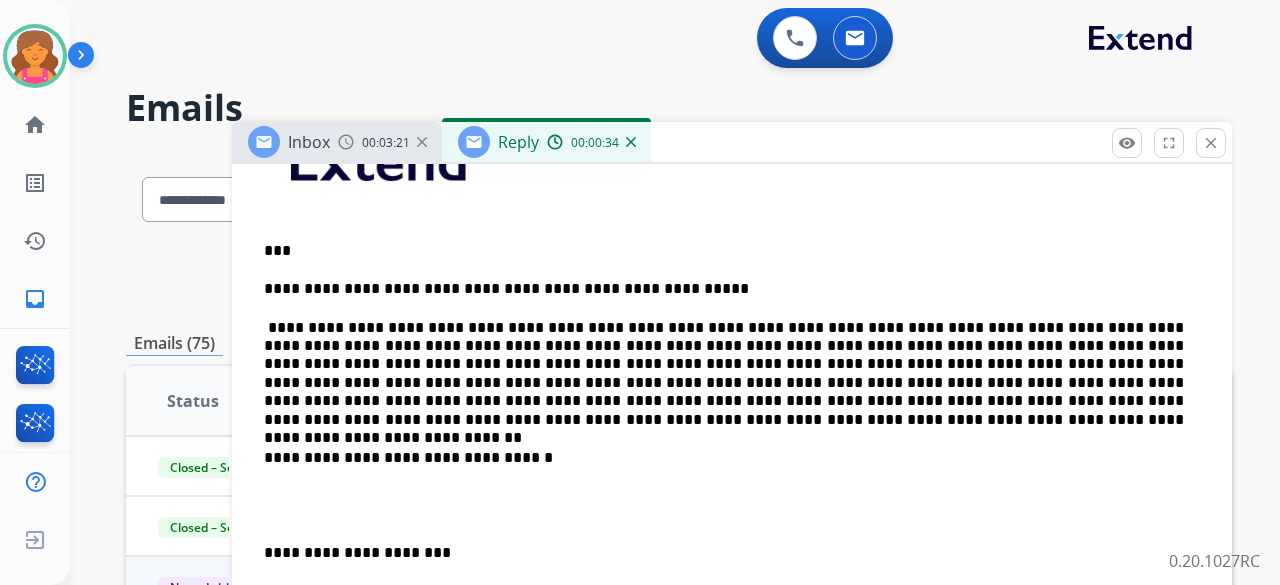 click on "**********" at bounding box center [724, 289] 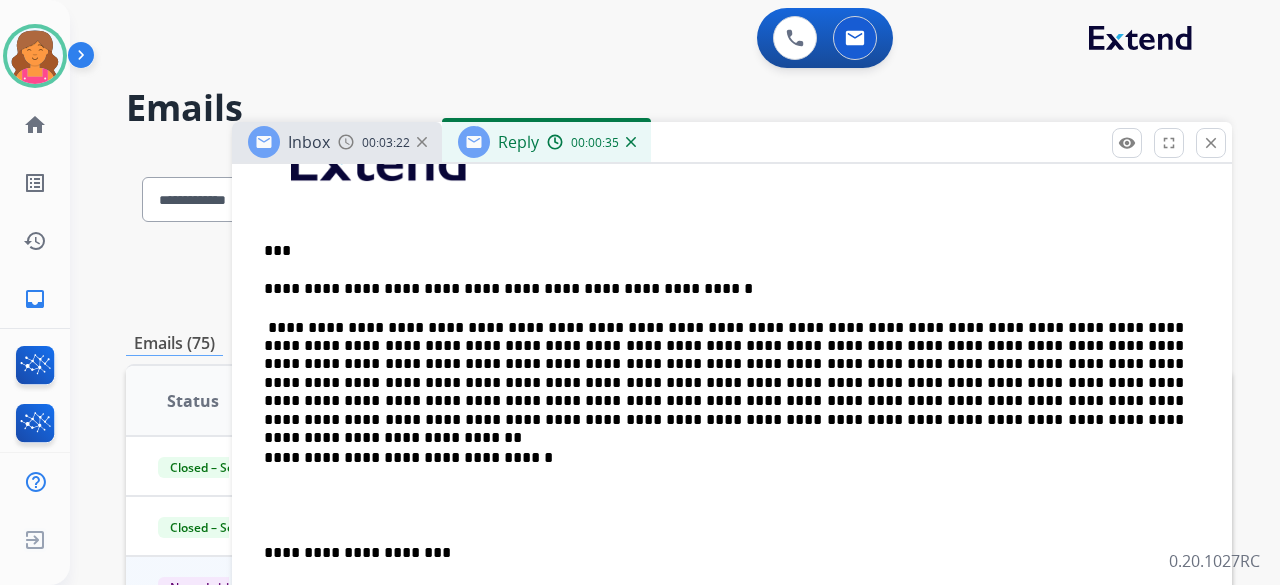 click on "**********" at bounding box center (724, 374) 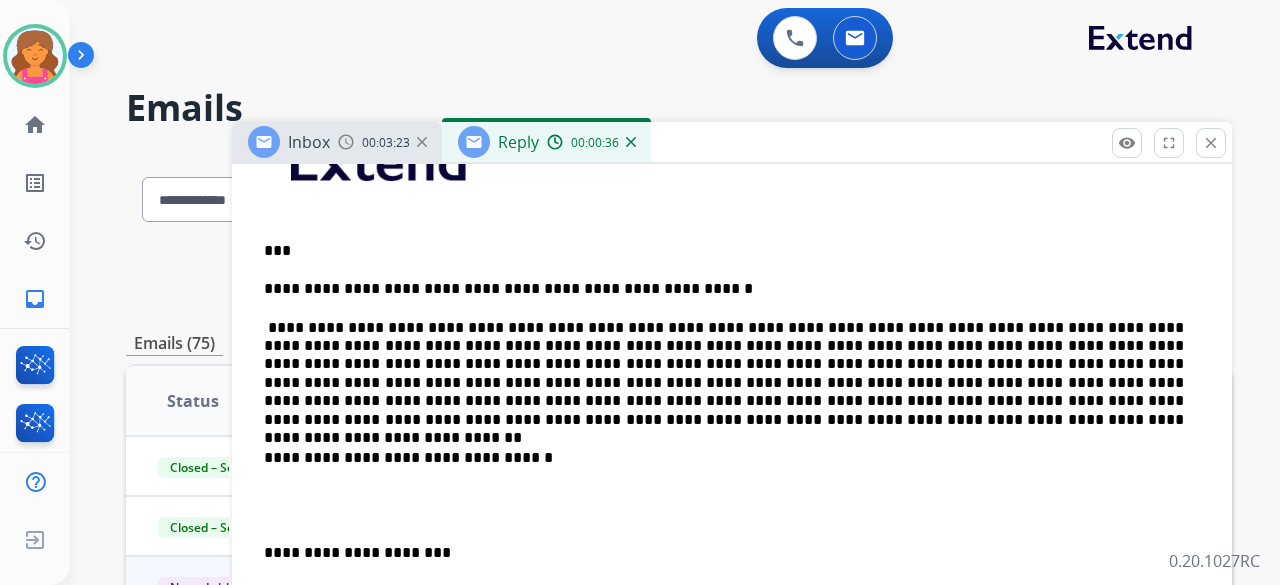 click on "**********" at bounding box center [724, 289] 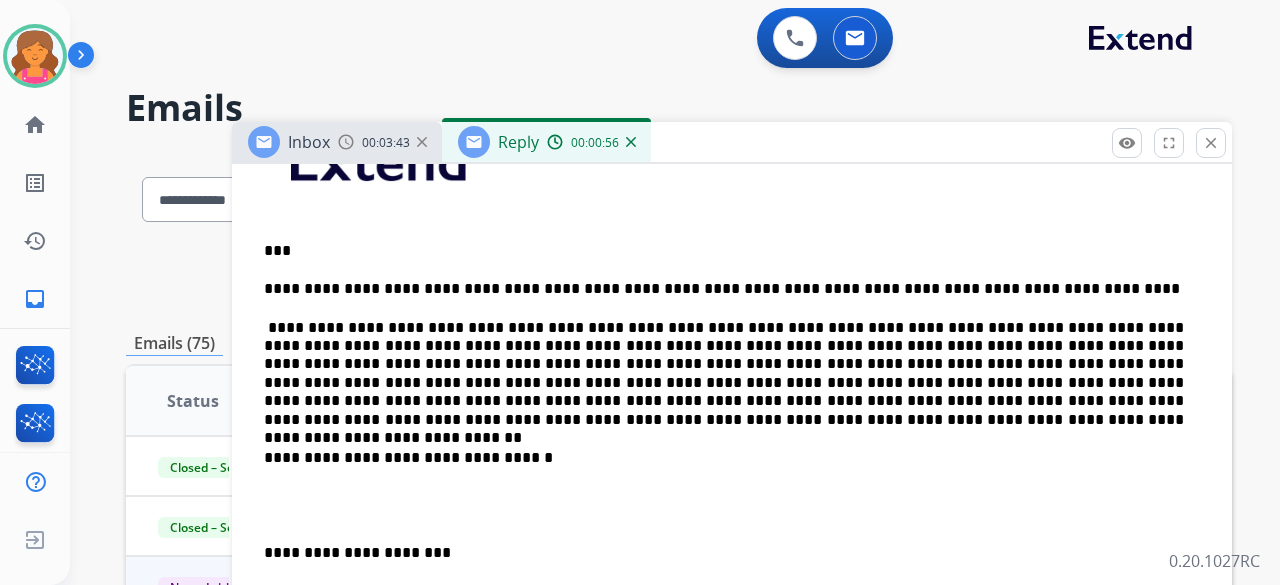 click on "**********" at bounding box center (724, 289) 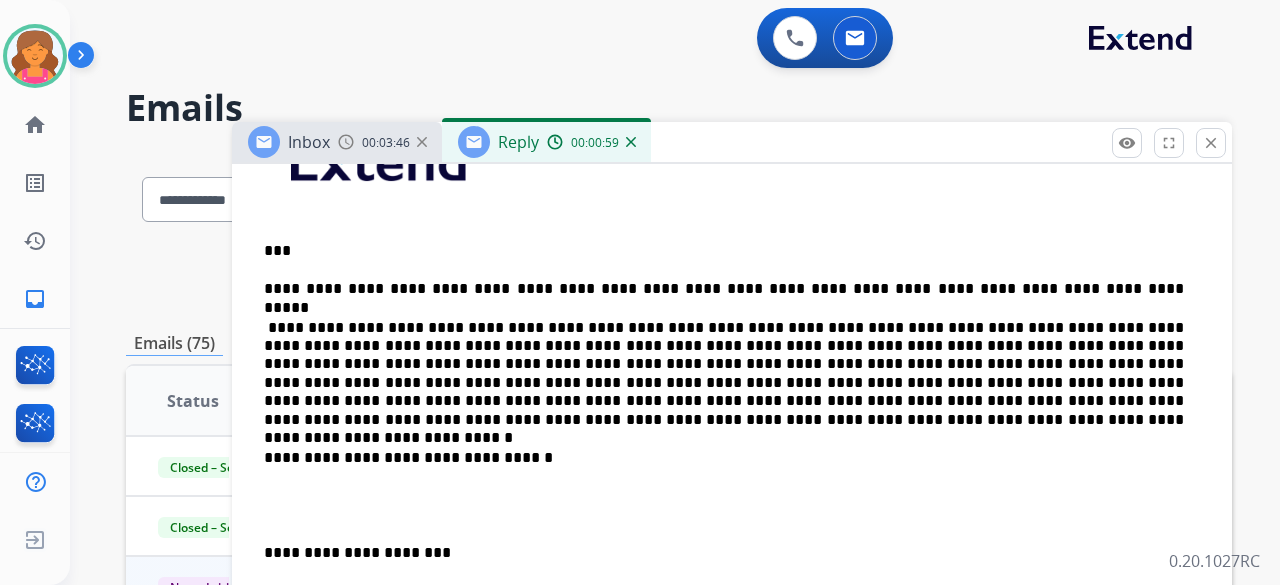click on "**********" at bounding box center (724, 289) 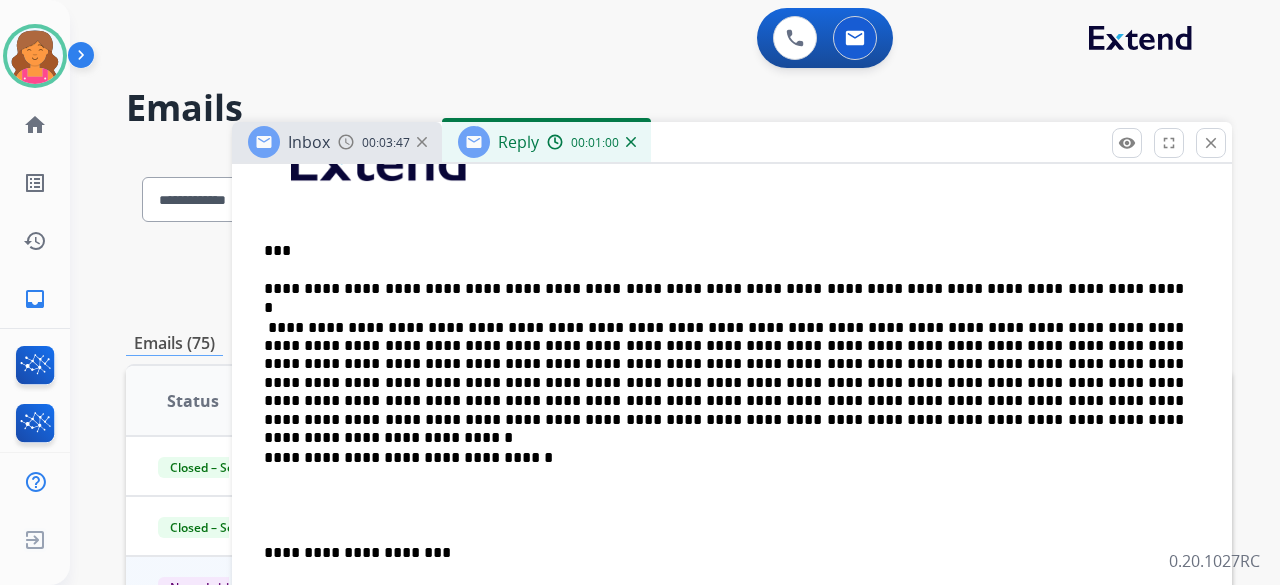 click on "**********" at bounding box center [724, 374] 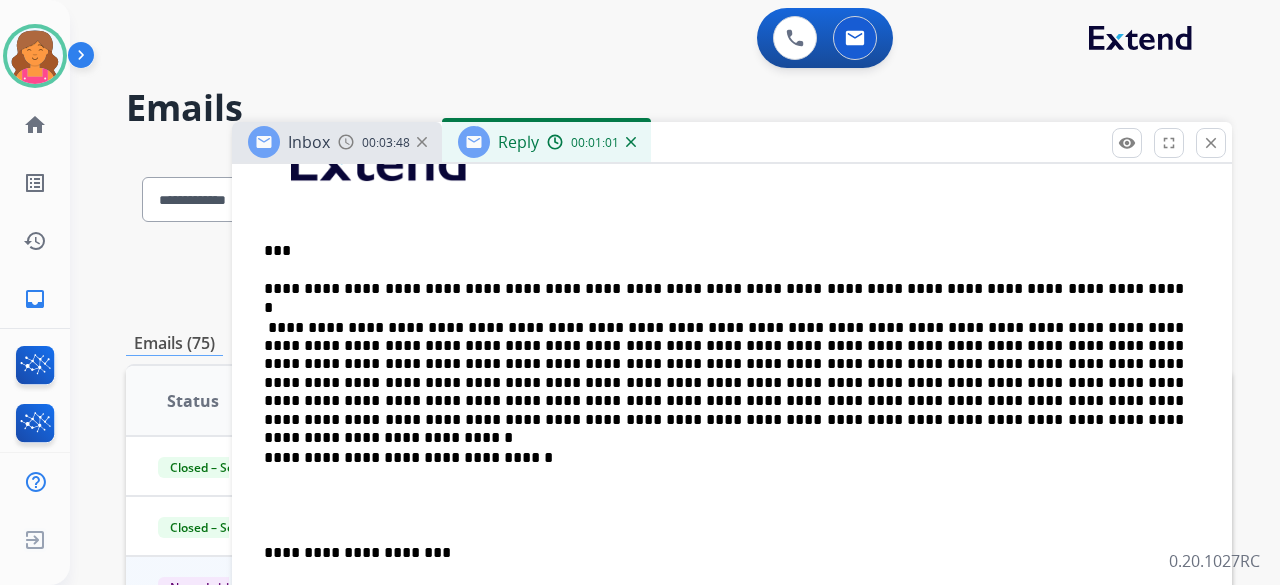 click on "**********" at bounding box center (724, 374) 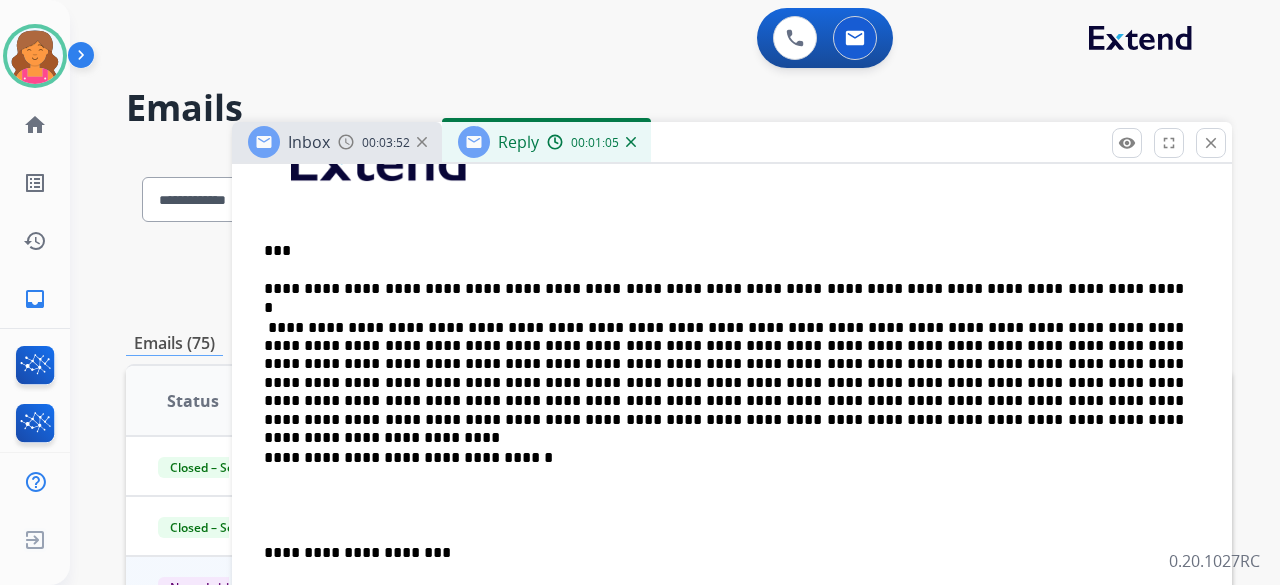 click on "**********" at bounding box center (724, 374) 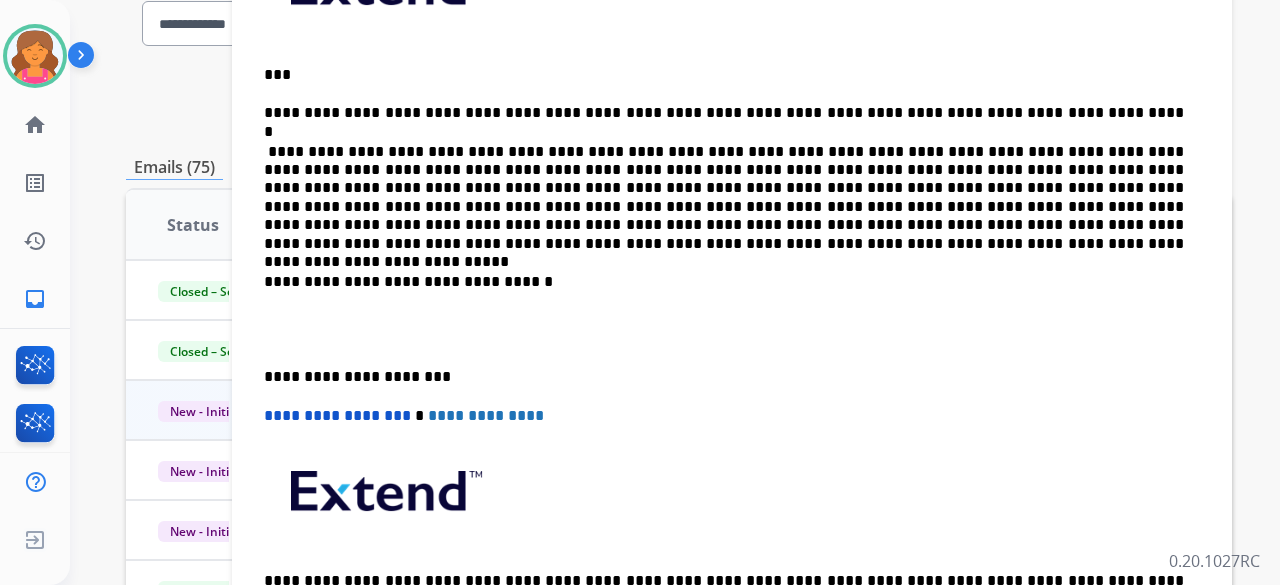 scroll, scrollTop: 194, scrollLeft: 0, axis: vertical 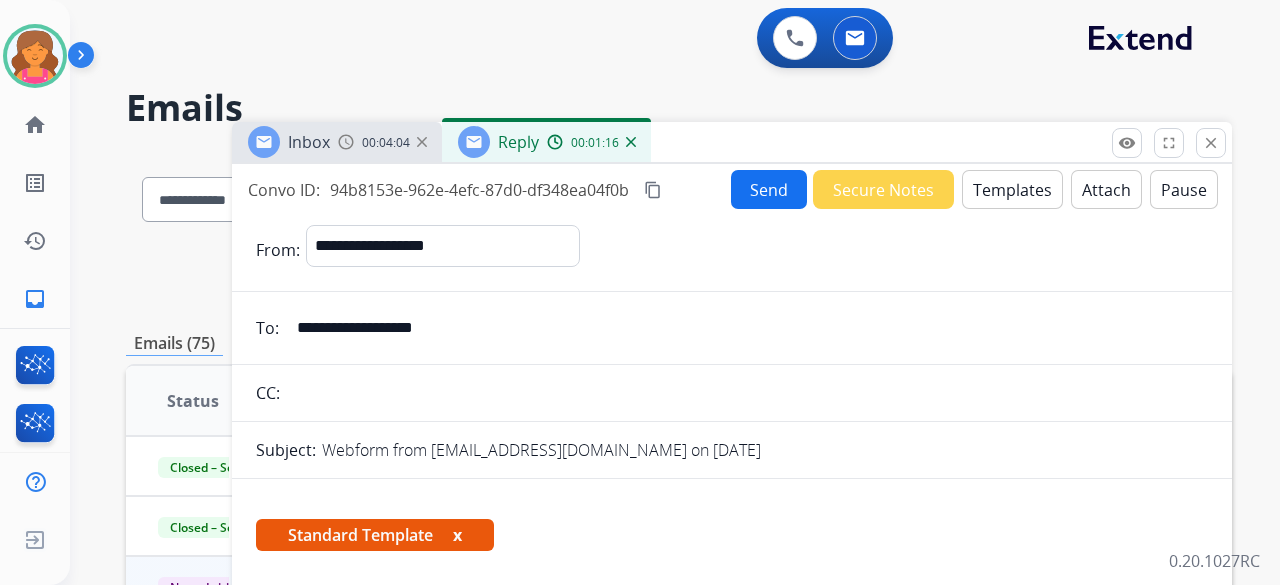 click on "Attach" at bounding box center (1106, 189) 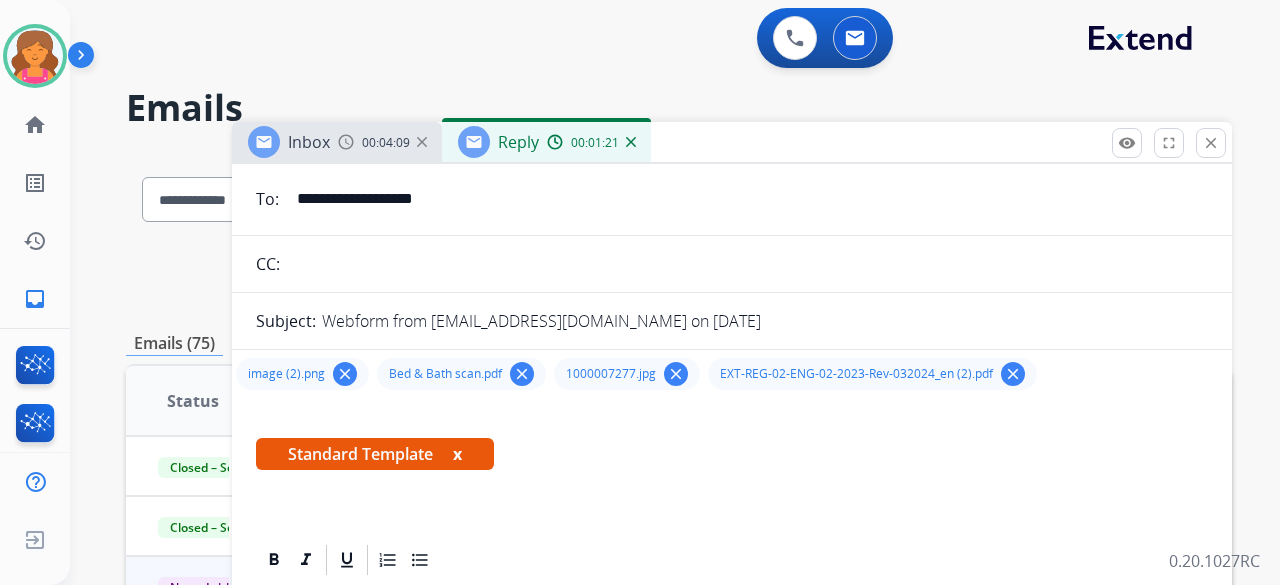 scroll, scrollTop: 200, scrollLeft: 0, axis: vertical 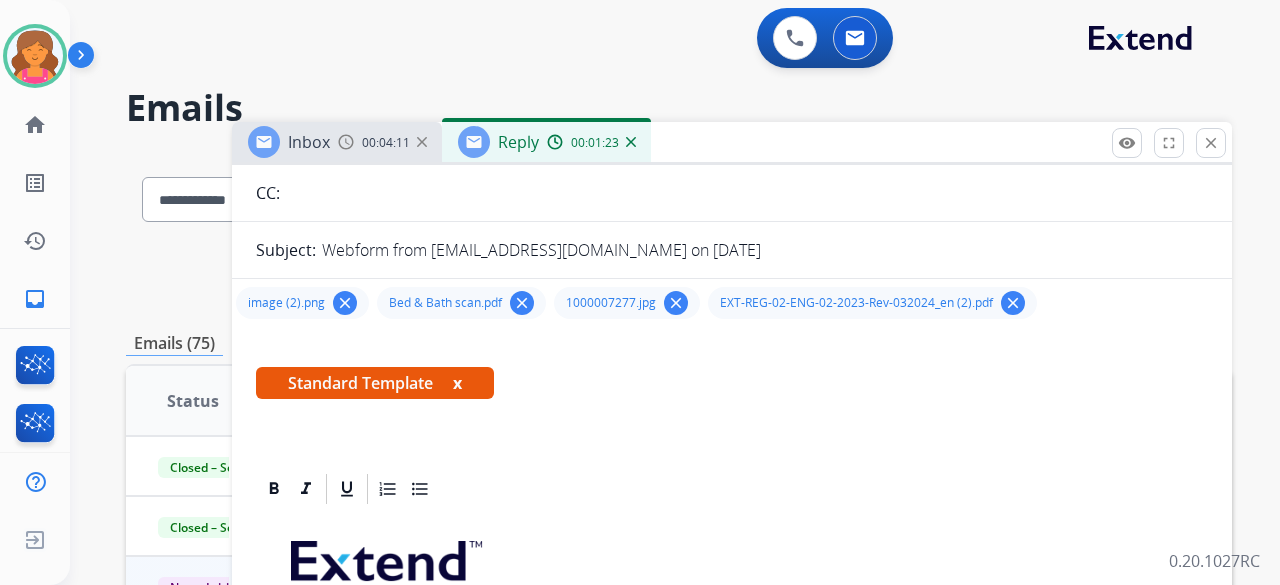 click on "clear" at bounding box center [676, 303] 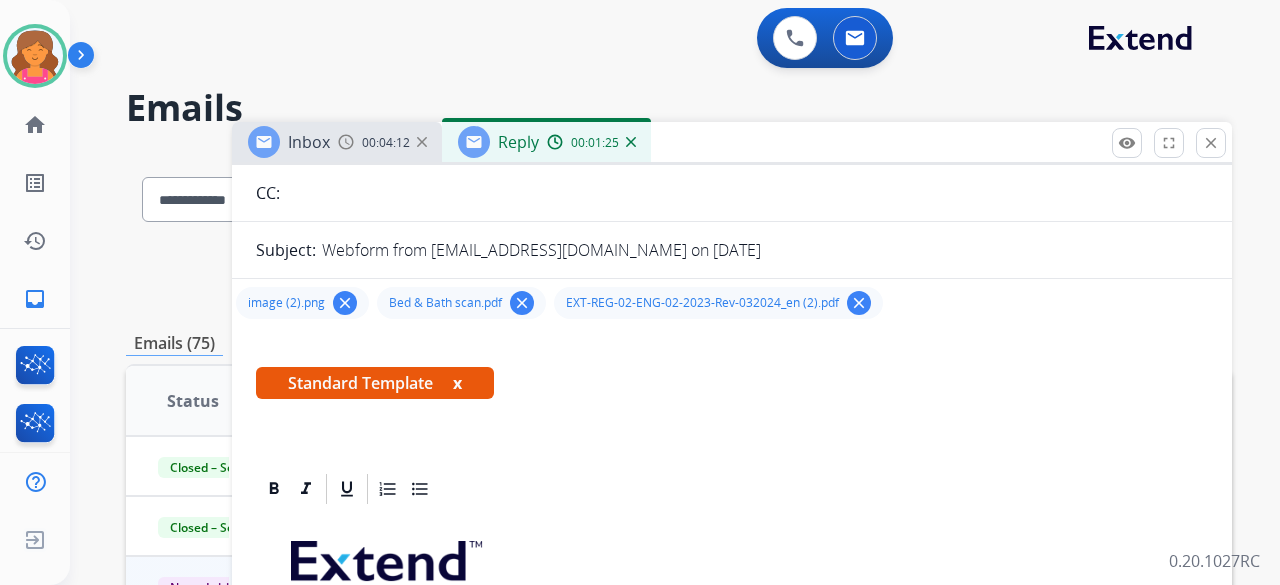 click on "clear" at bounding box center (522, 303) 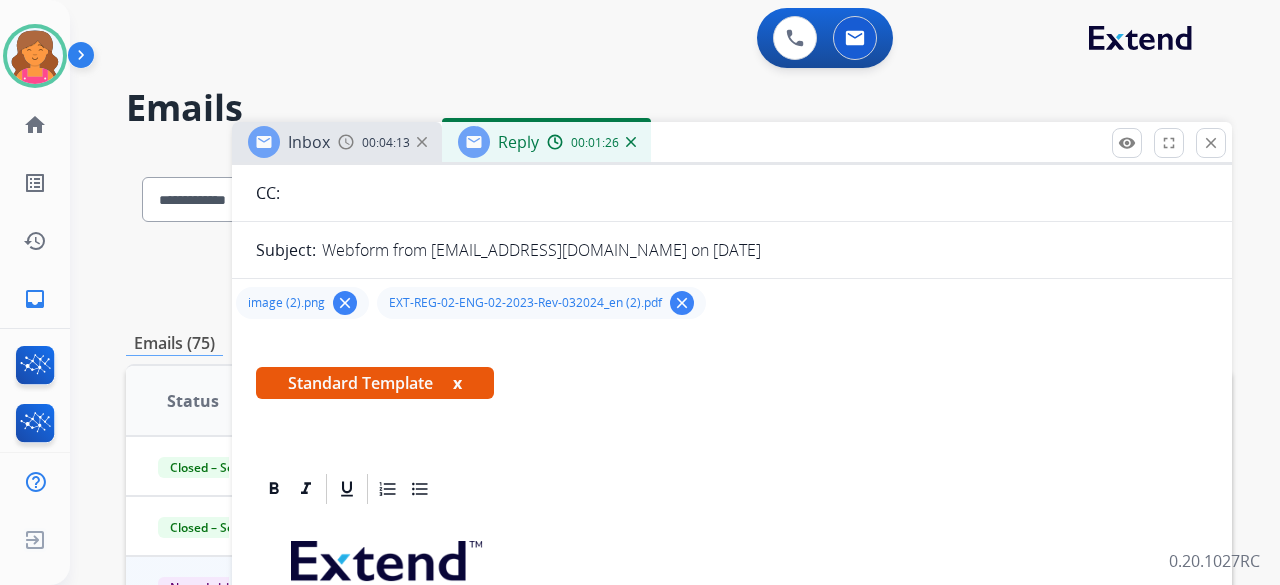 click on "clear" at bounding box center (345, 303) 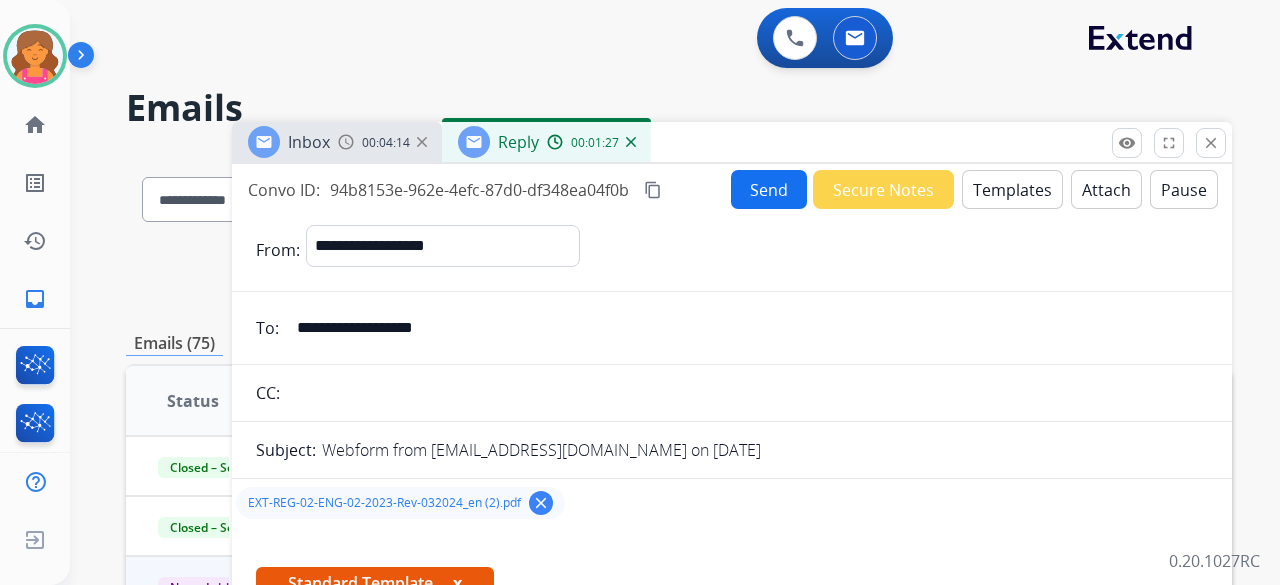scroll, scrollTop: 200, scrollLeft: 0, axis: vertical 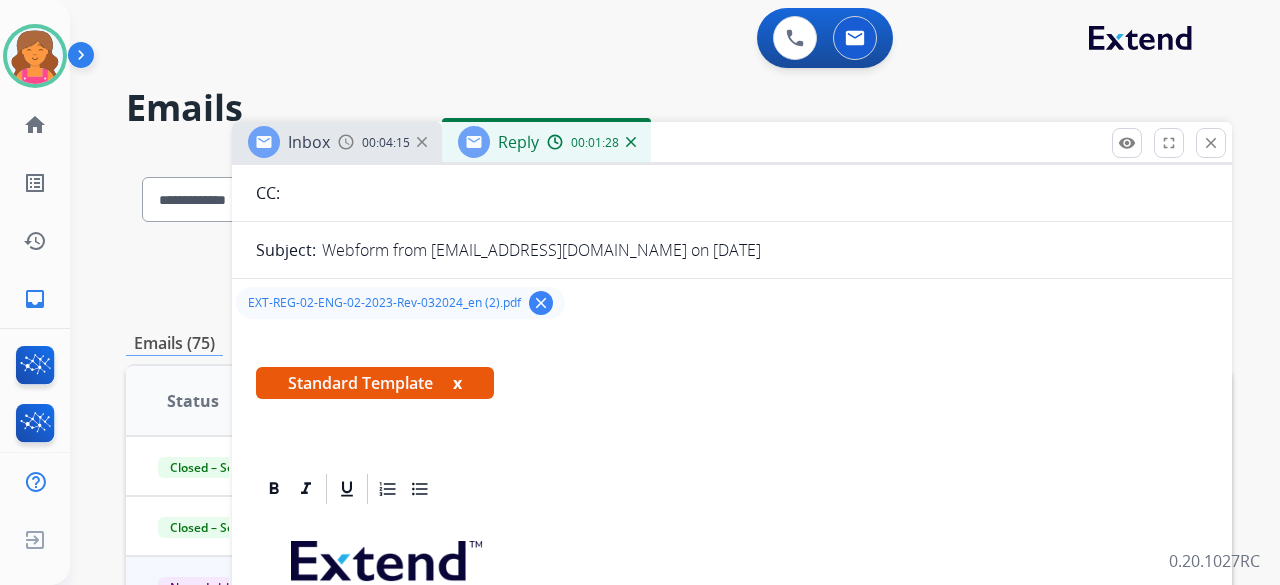 click on "clear" at bounding box center (541, 303) 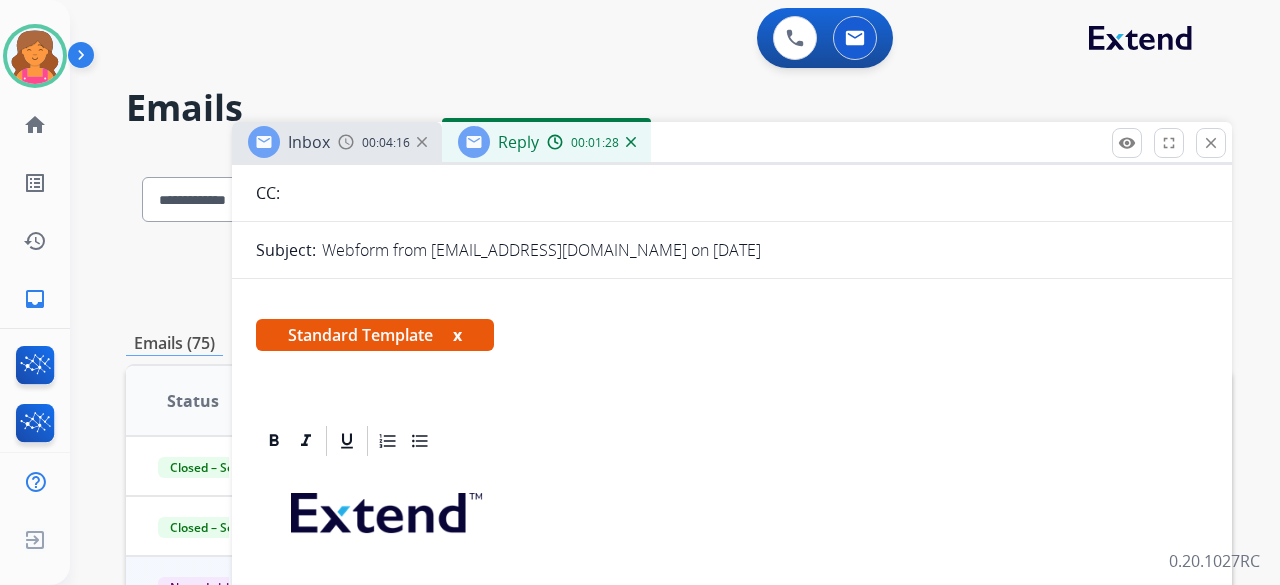 scroll, scrollTop: 0, scrollLeft: 0, axis: both 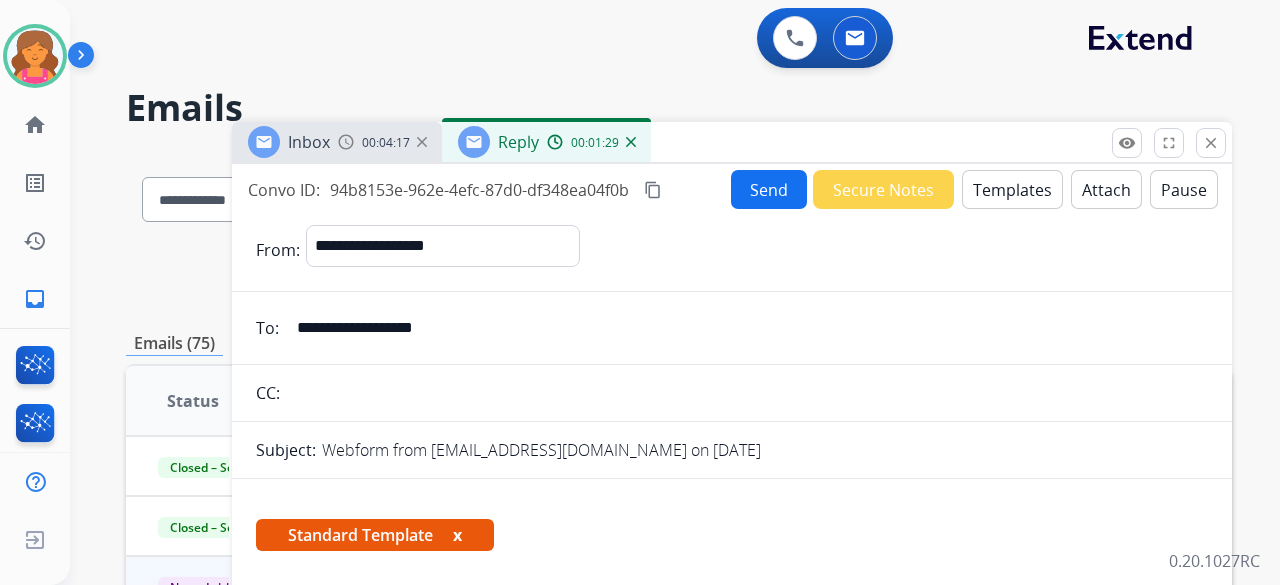 click on "Attach" at bounding box center [1106, 189] 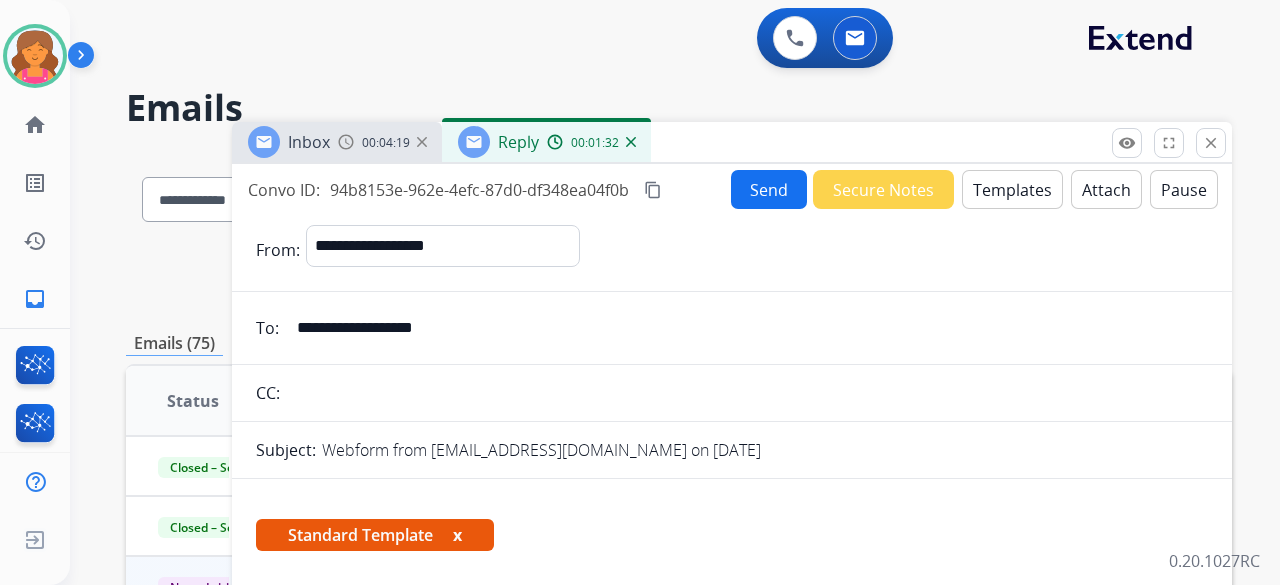 scroll, scrollTop: 300, scrollLeft: 0, axis: vertical 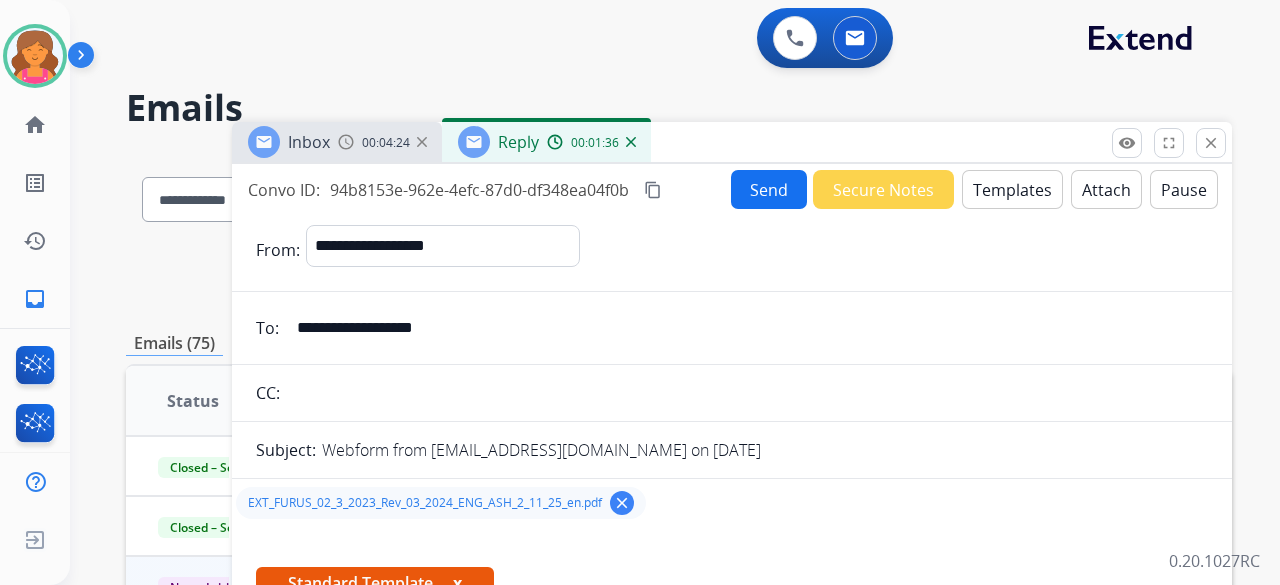 click on "Send" at bounding box center (769, 189) 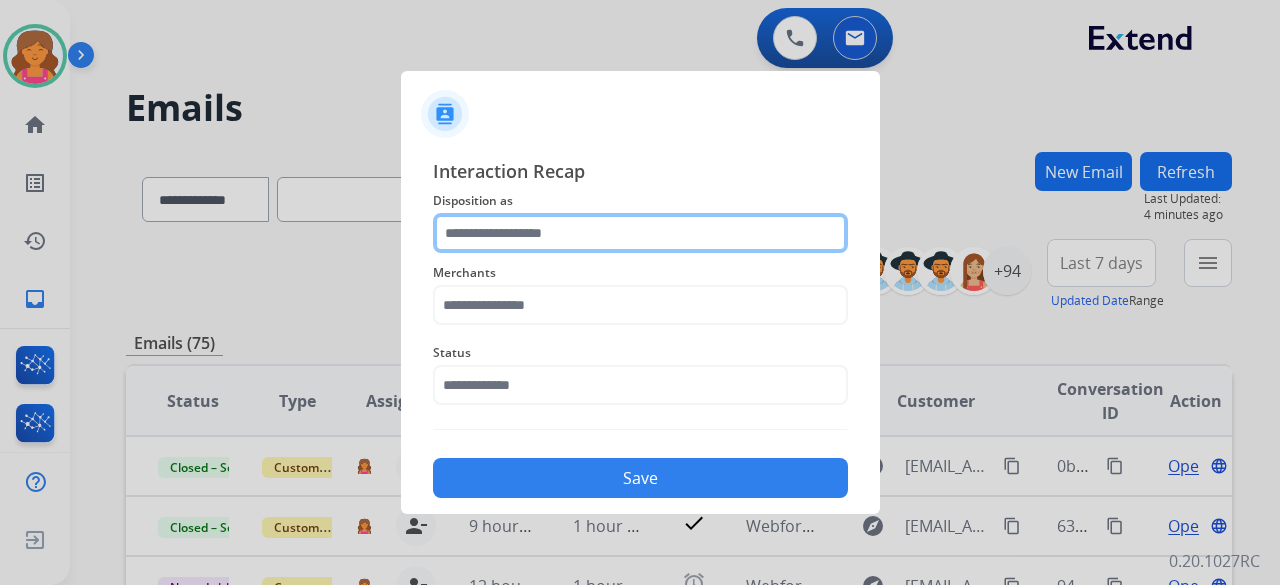 click 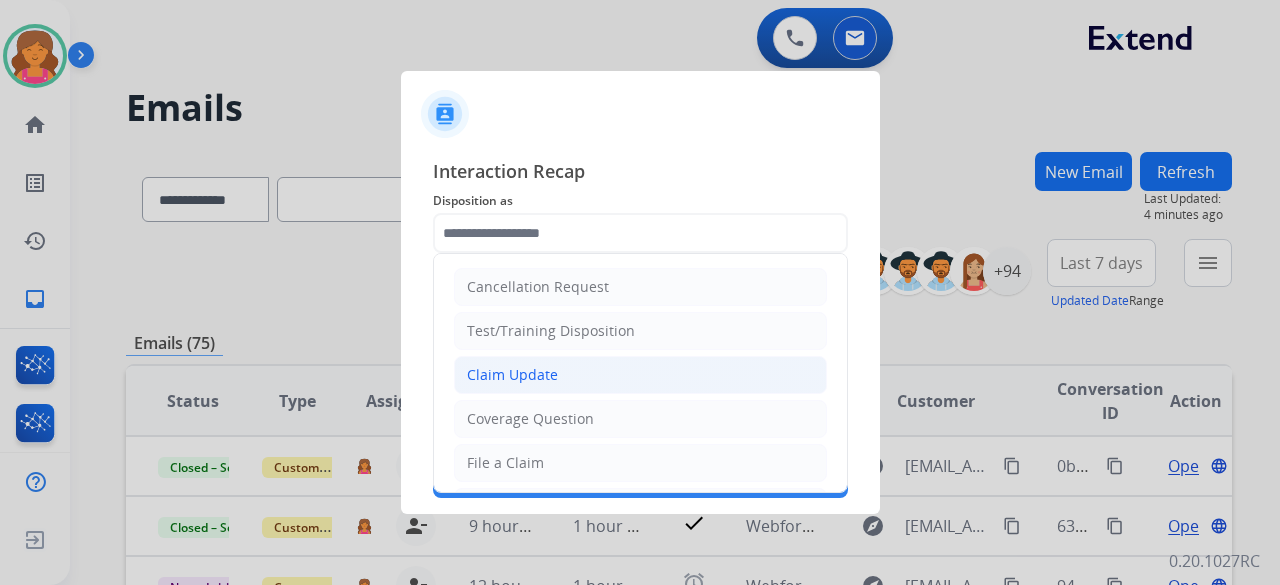 click on "Claim Update" 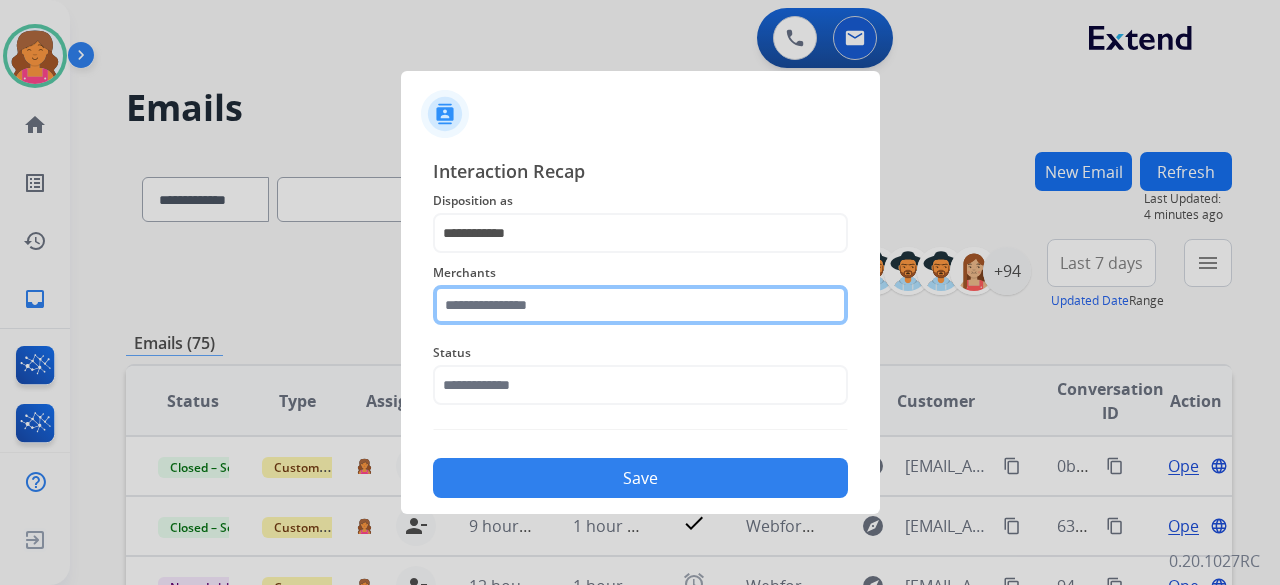 click 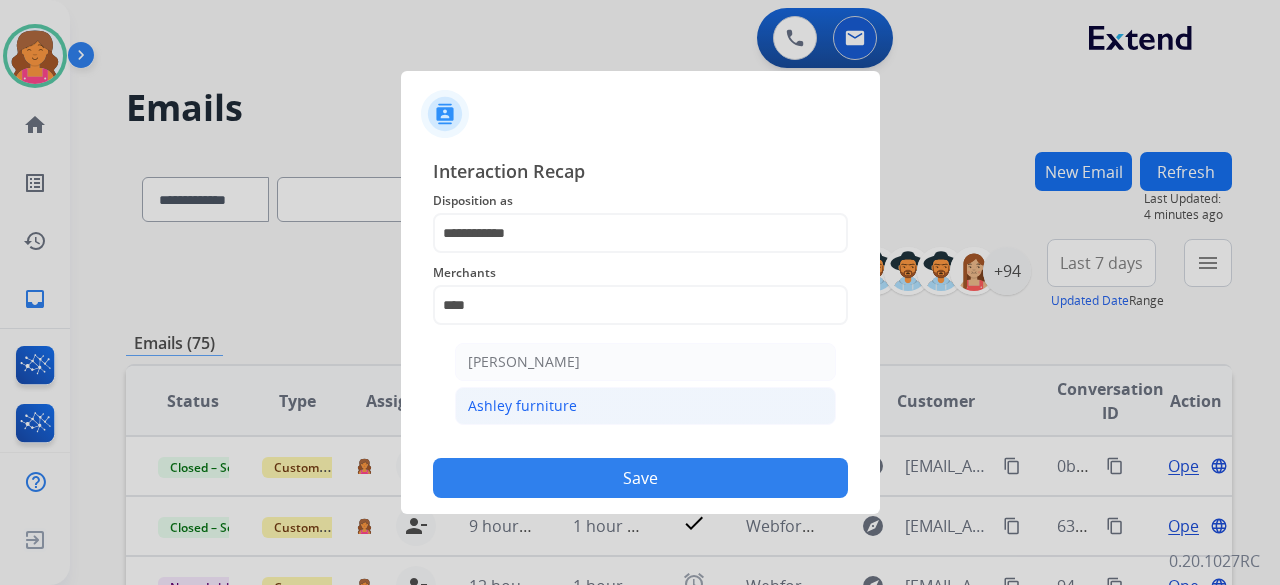 click on "Ashley furniture" 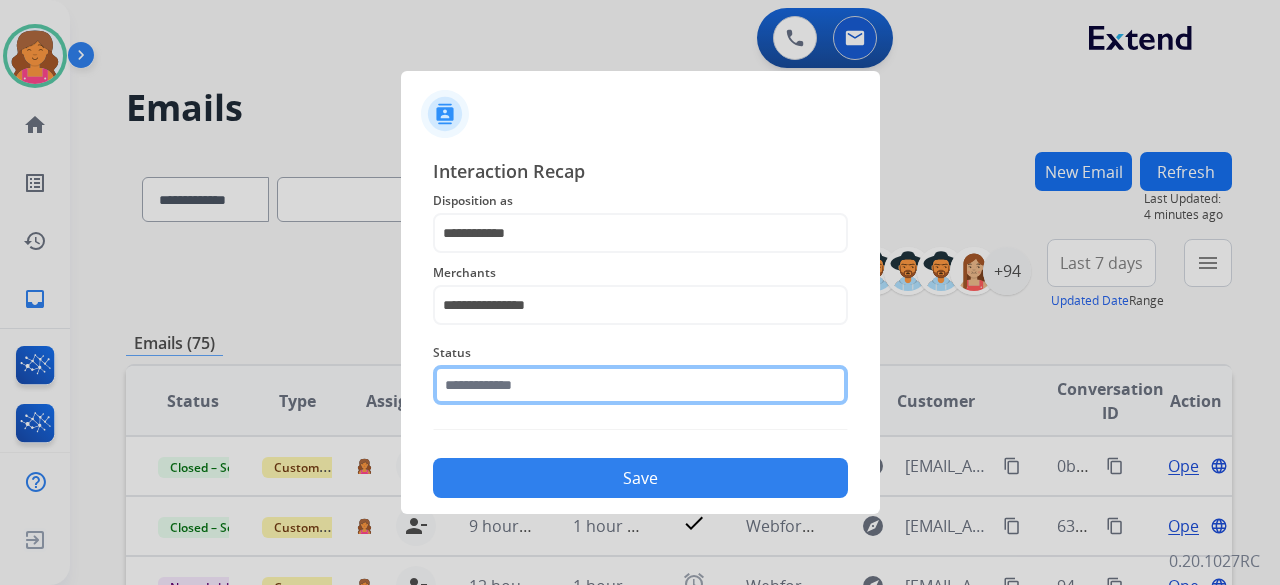 click 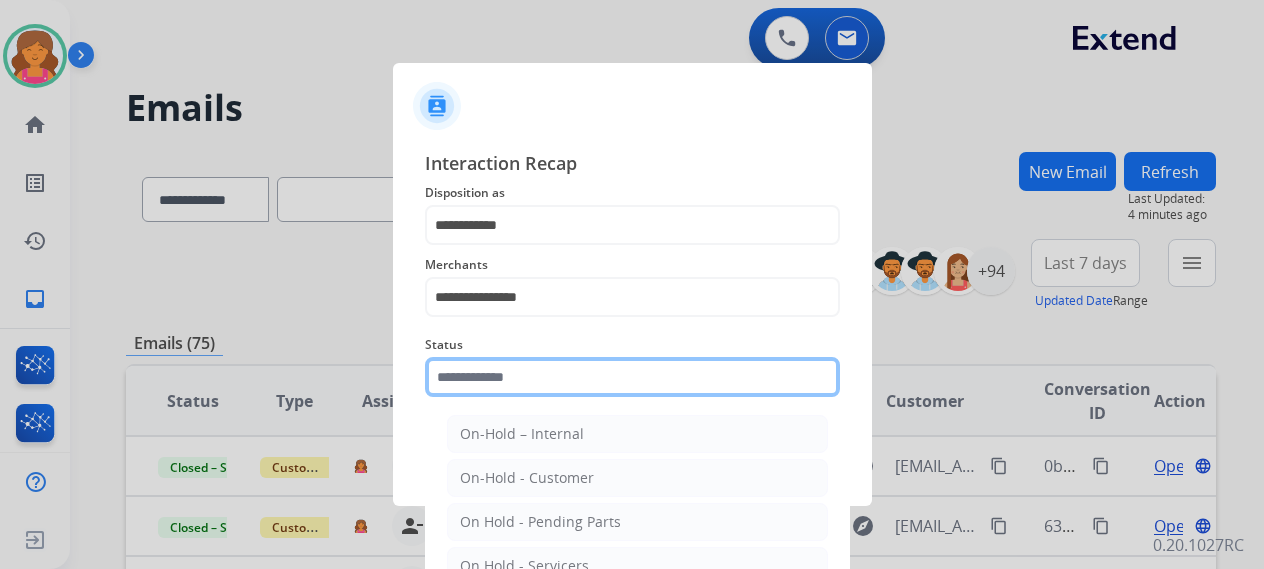 scroll, scrollTop: 100, scrollLeft: 0, axis: vertical 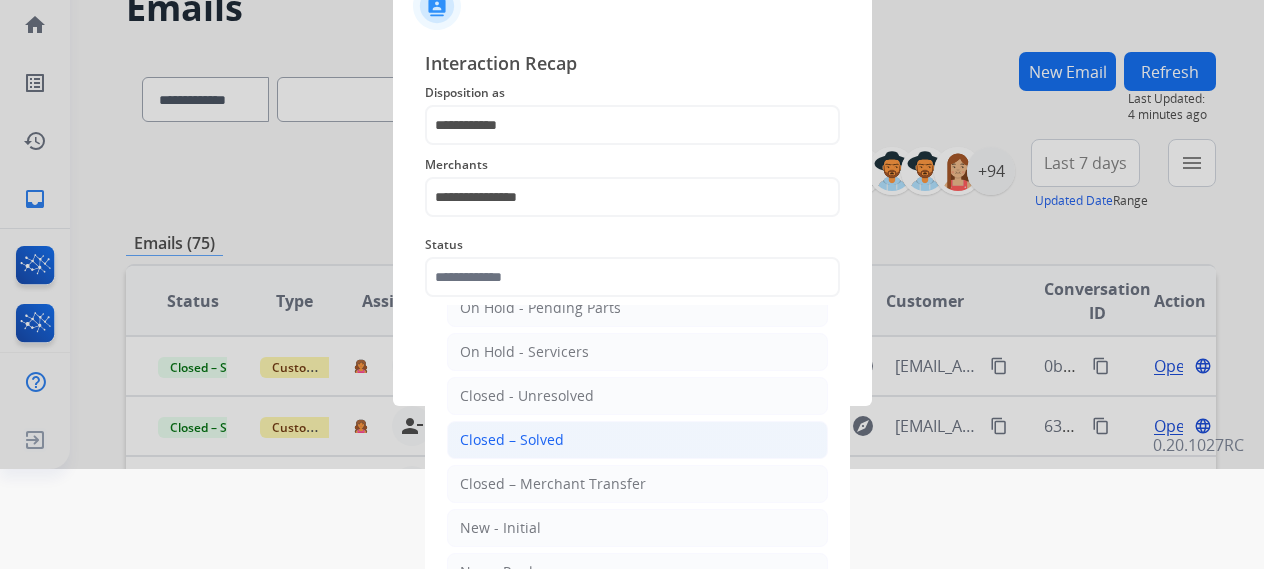 click on "Closed – Solved" 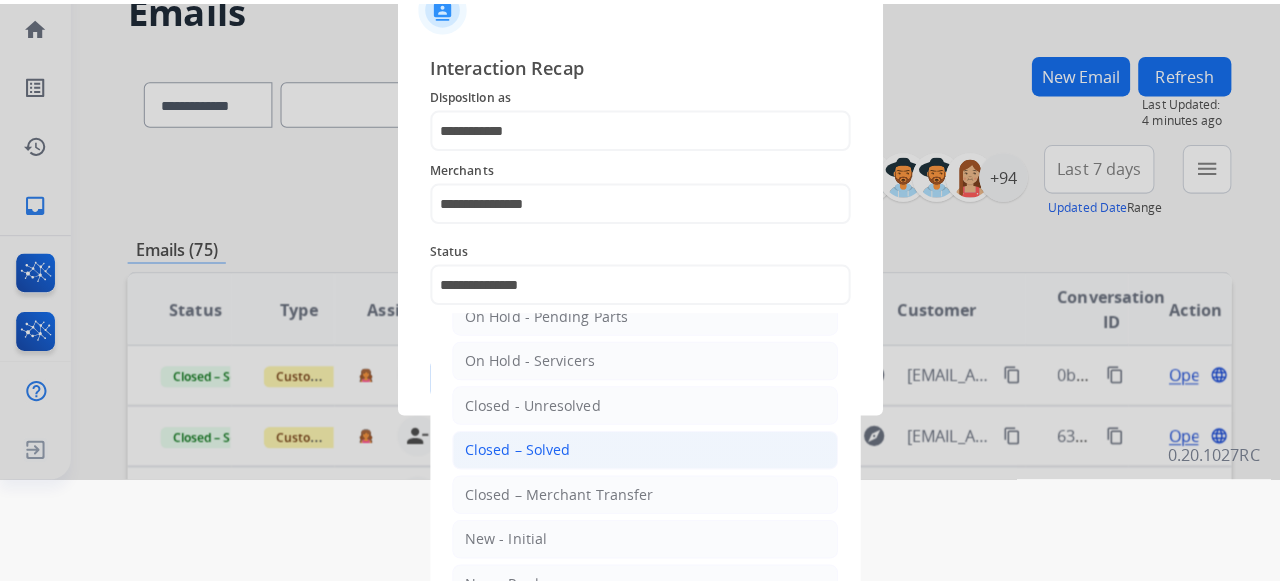 scroll, scrollTop: 0, scrollLeft: 0, axis: both 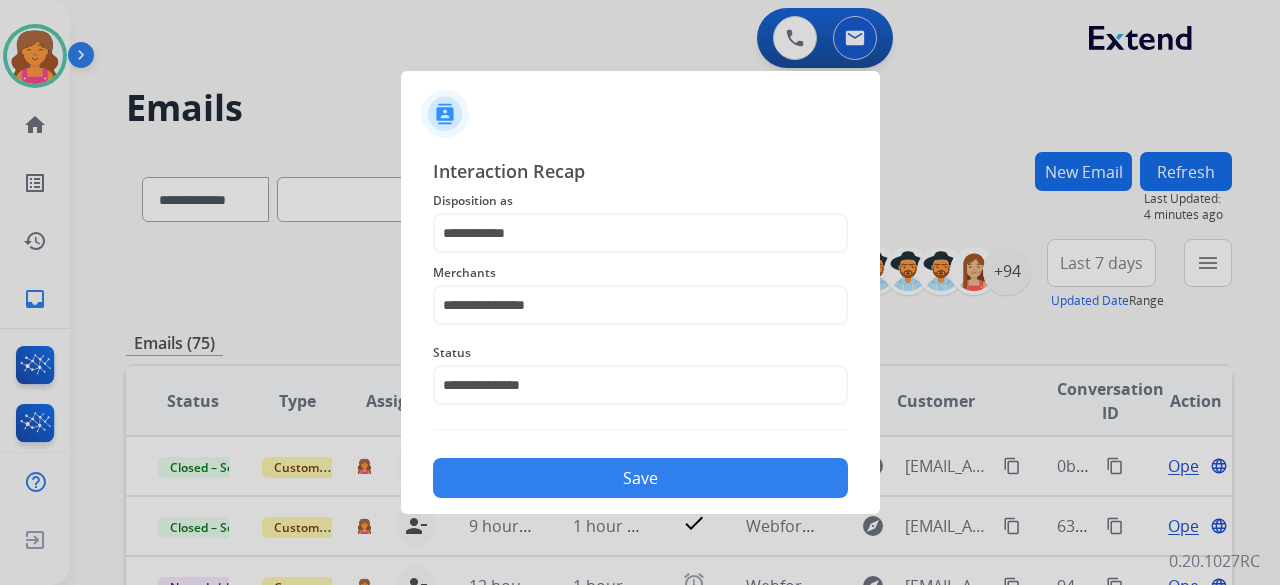 click on "Save" 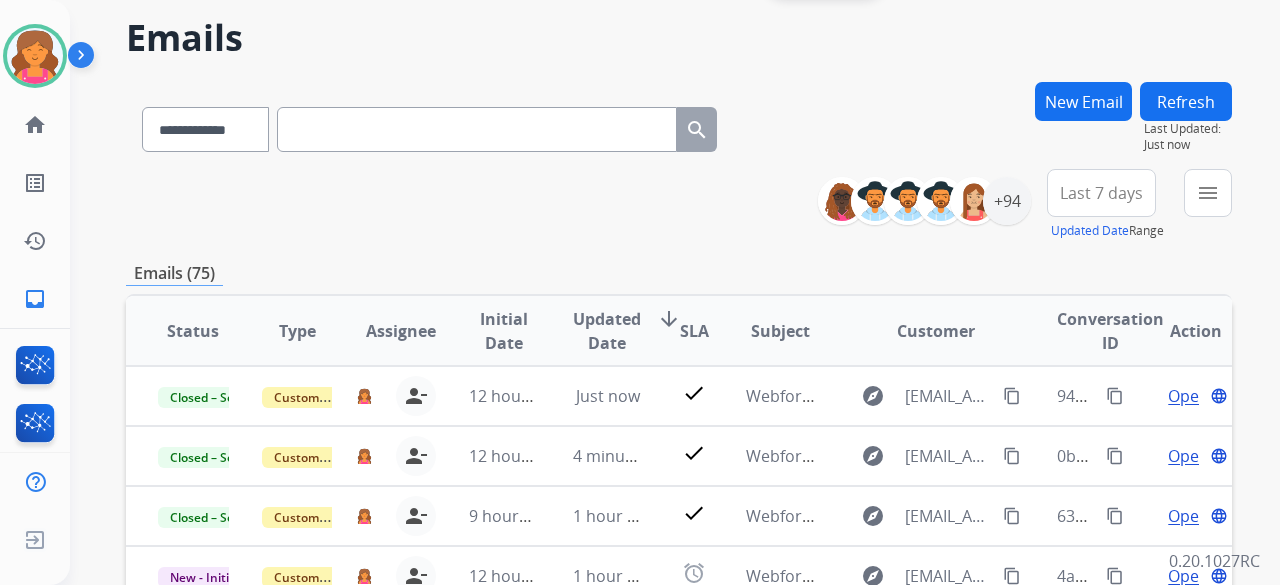scroll, scrollTop: 100, scrollLeft: 0, axis: vertical 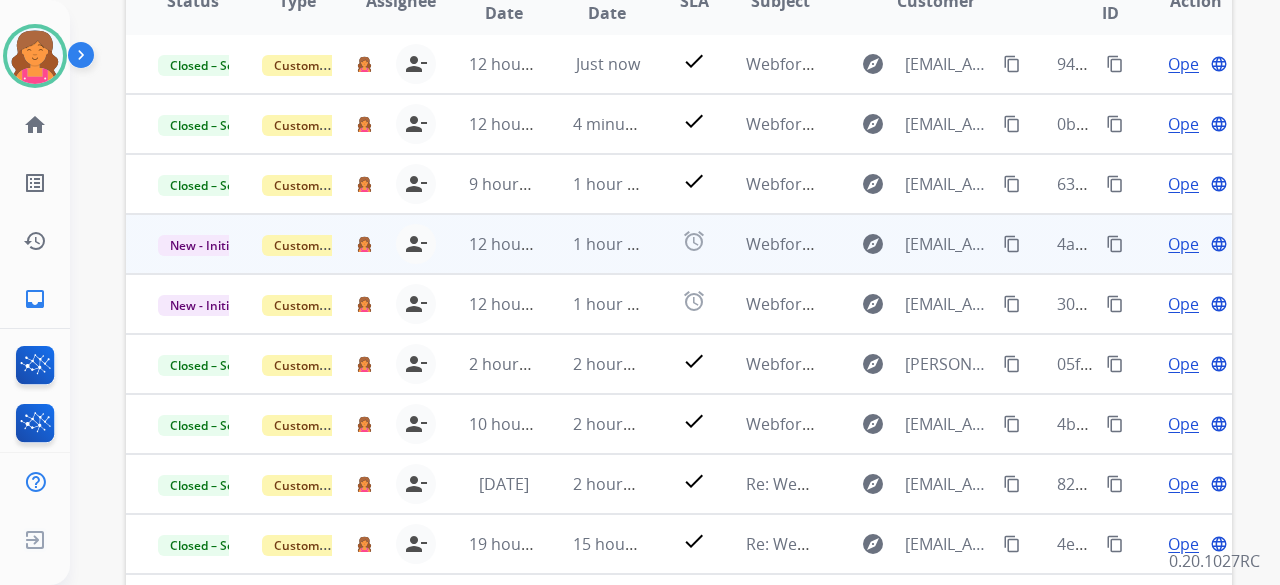 click on "Open" at bounding box center (1188, 244) 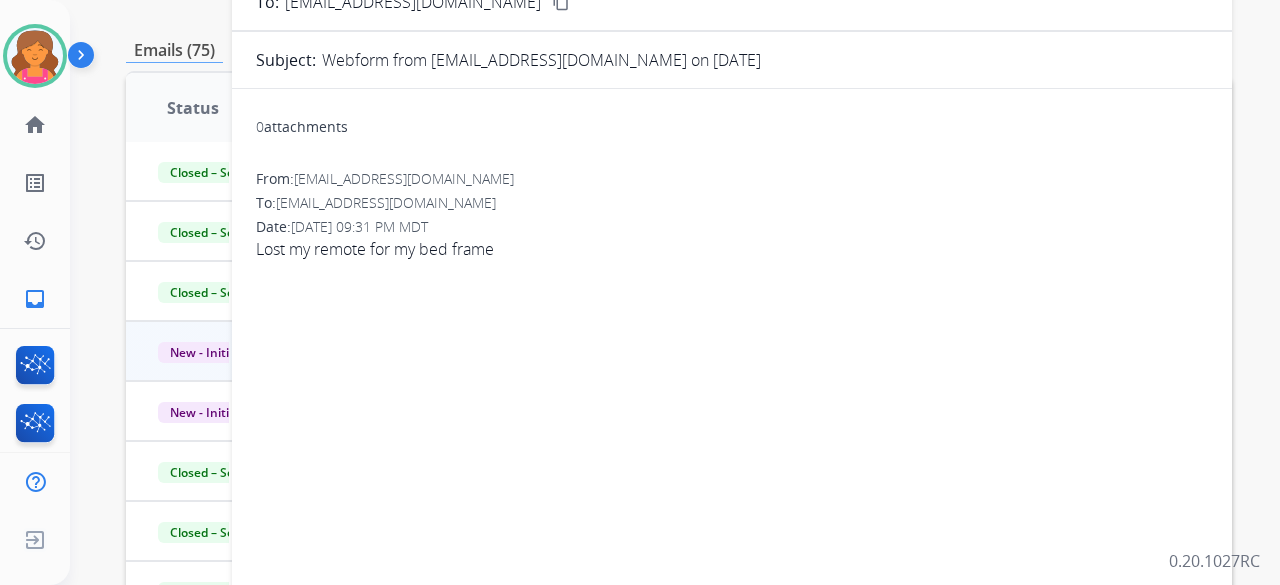 scroll, scrollTop: 100, scrollLeft: 0, axis: vertical 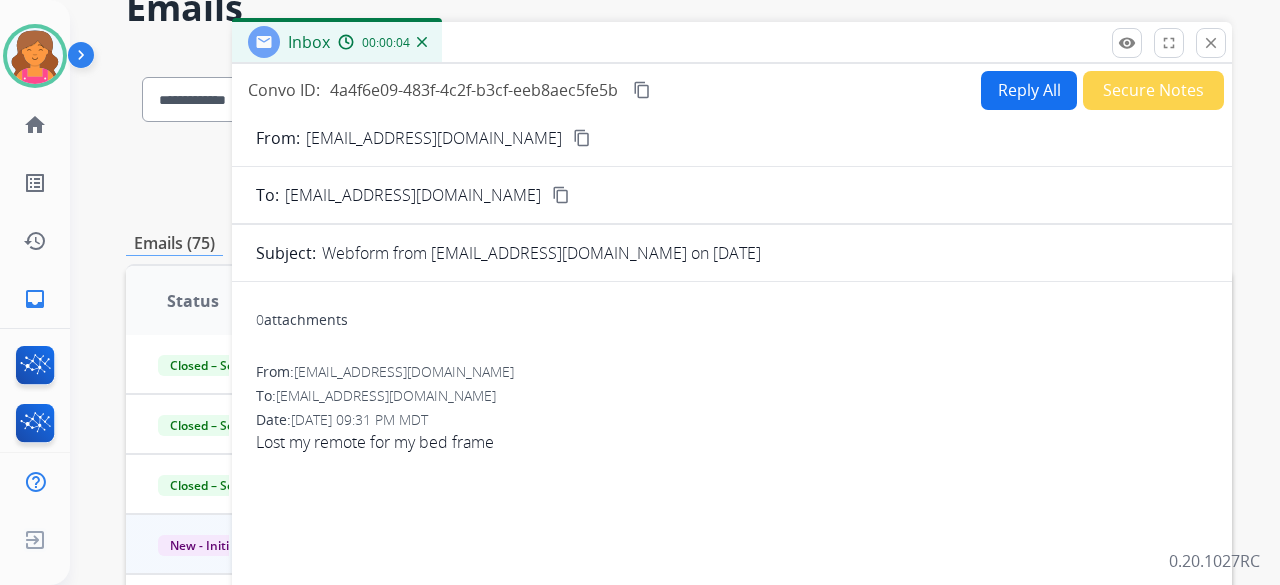 click on "content_copy" at bounding box center [582, 138] 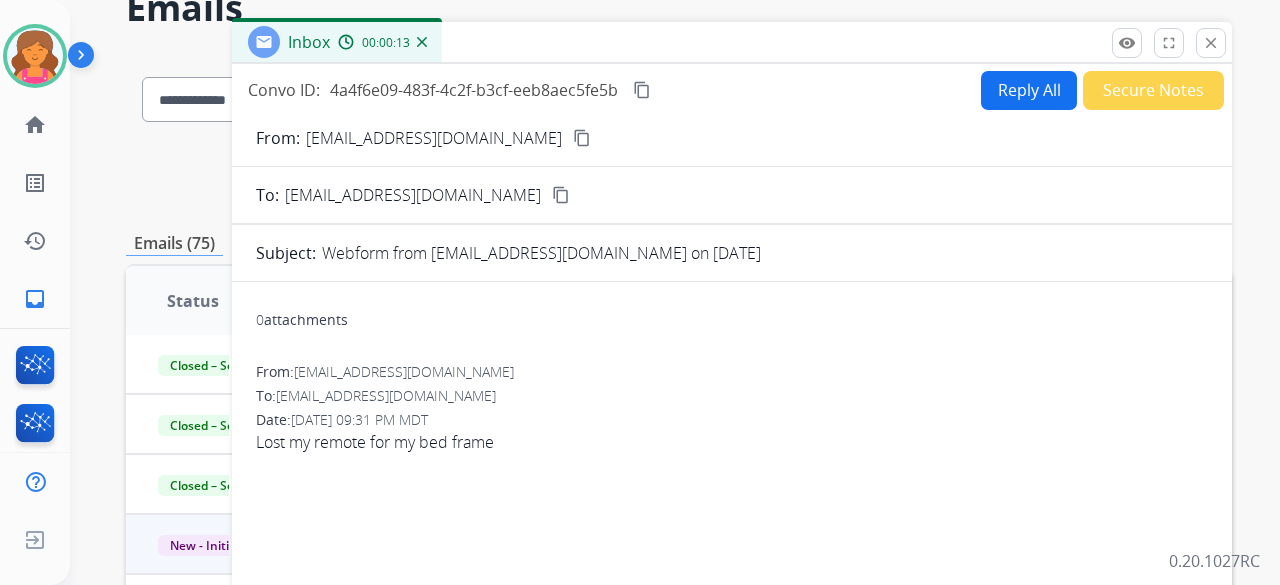 click on "Reply All" at bounding box center [1029, 90] 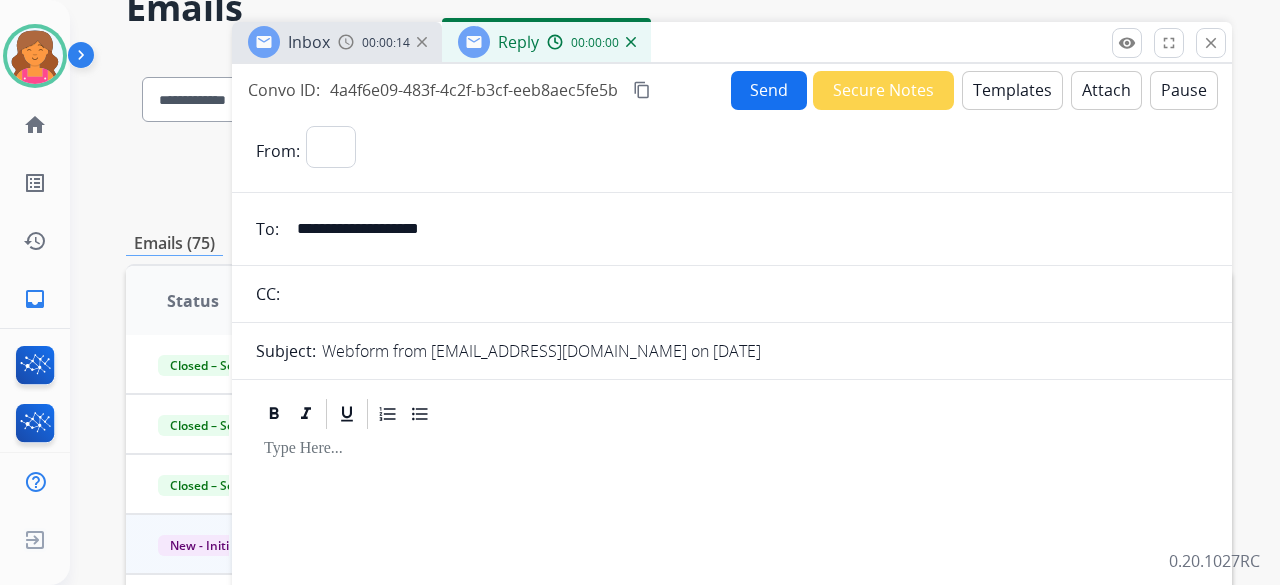 select on "**********" 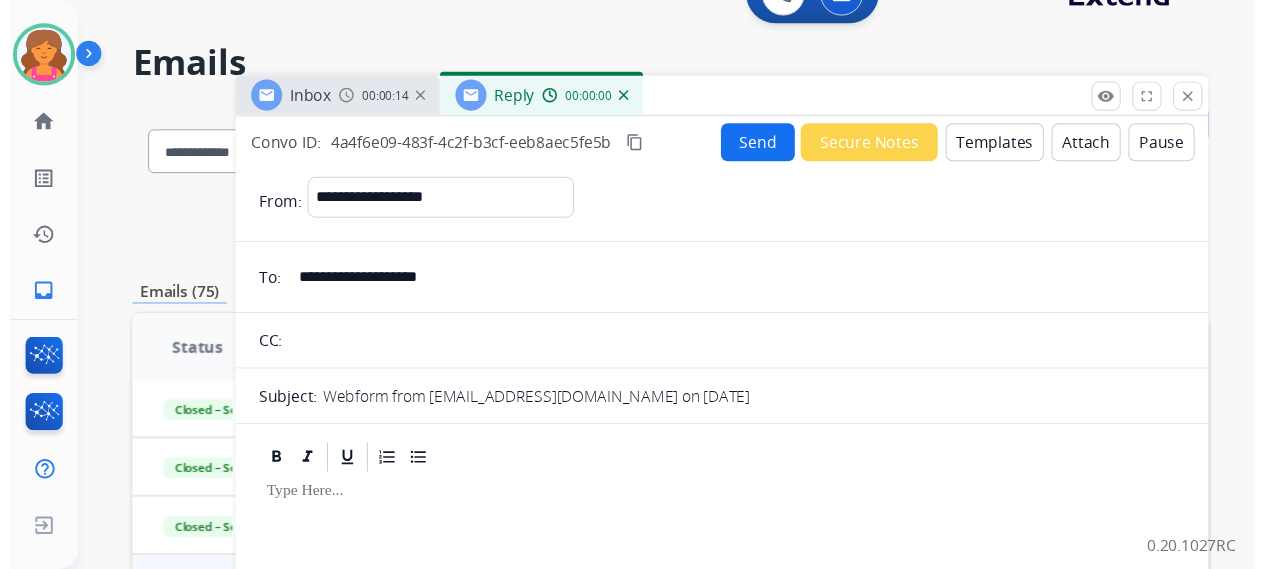 scroll, scrollTop: 0, scrollLeft: 0, axis: both 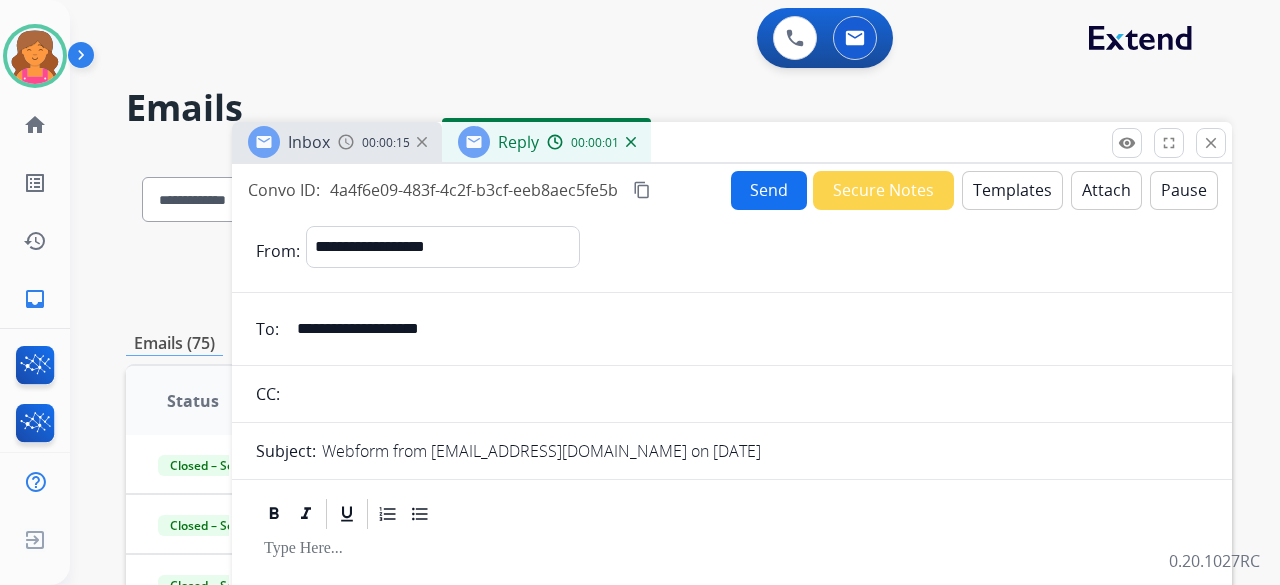 click on "Templates" at bounding box center [1012, 190] 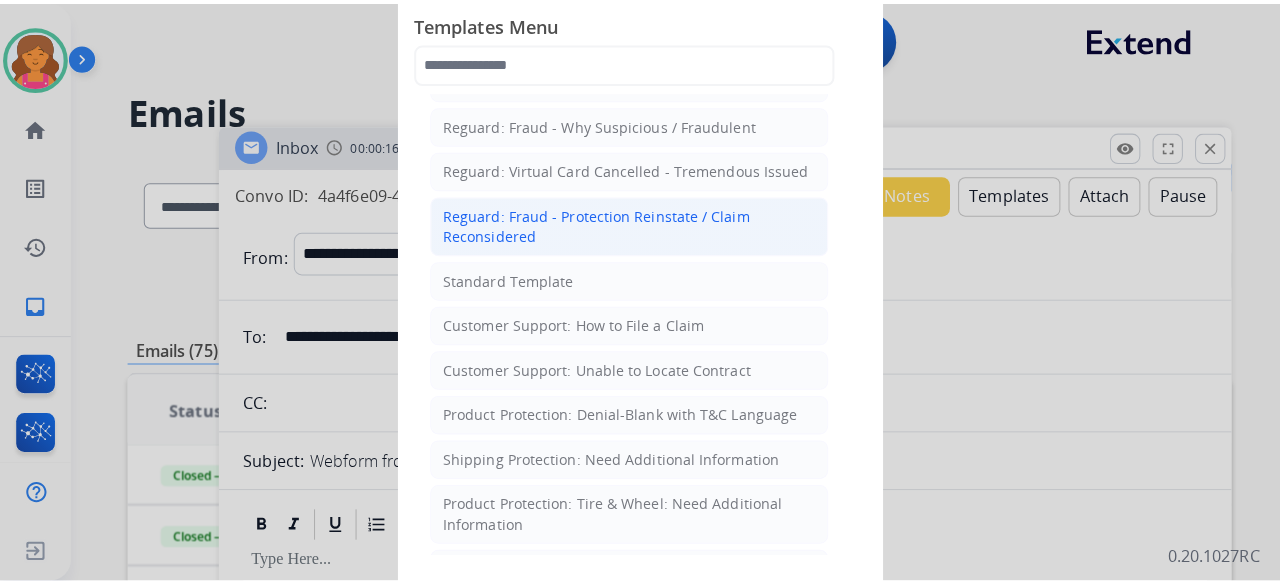 scroll, scrollTop: 200, scrollLeft: 0, axis: vertical 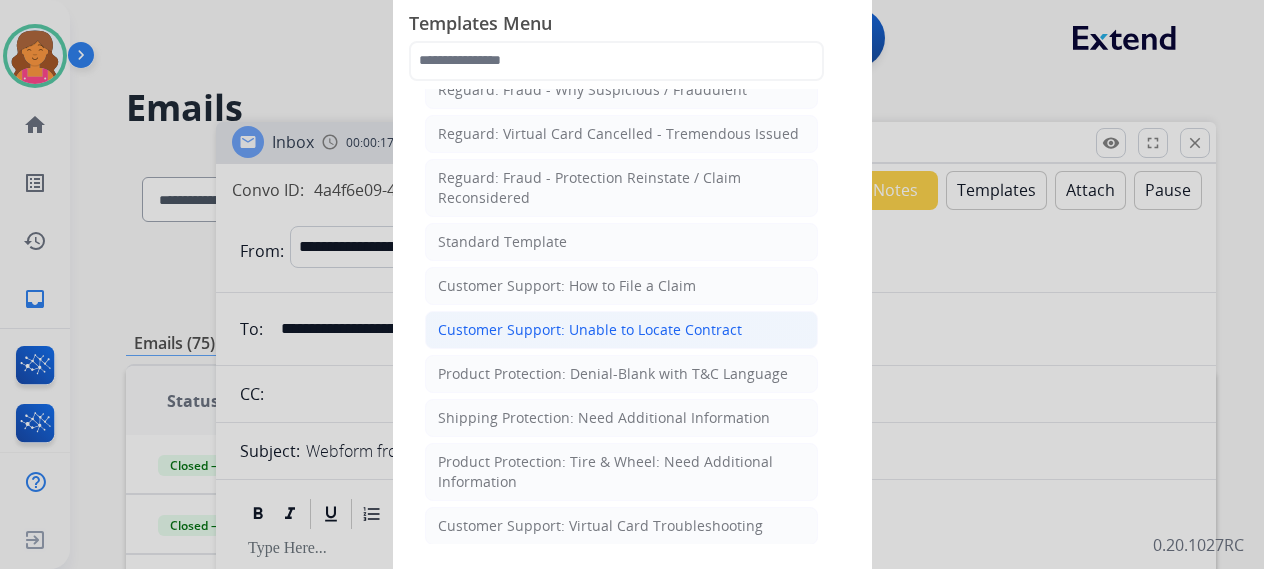 click on "Customer Support: Unable to Locate Contract" 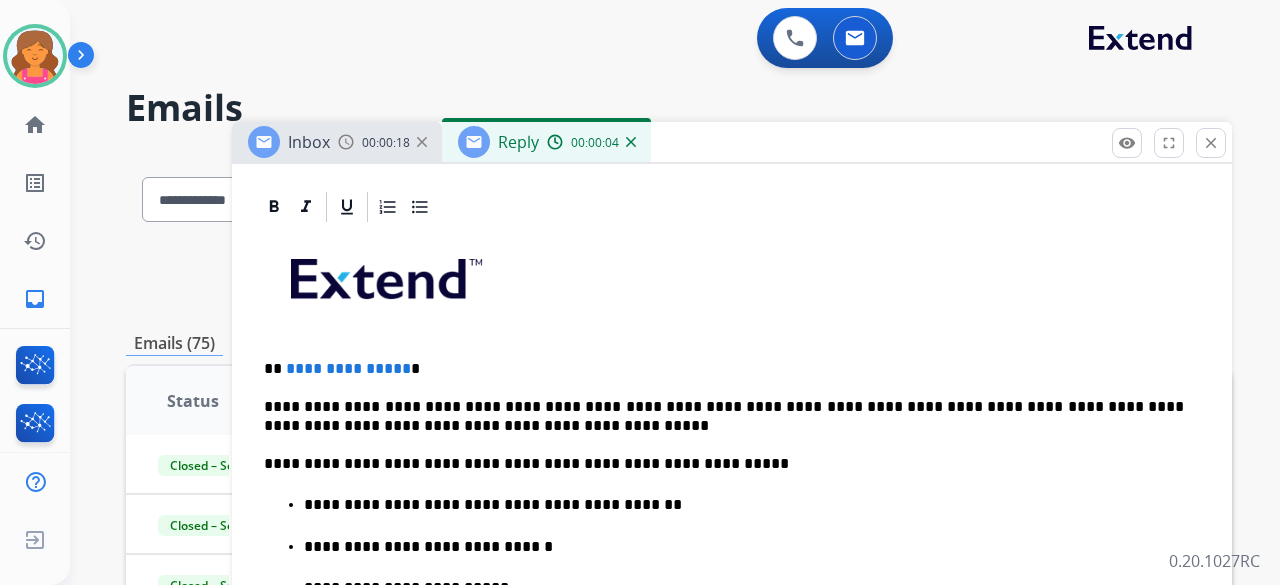 scroll, scrollTop: 500, scrollLeft: 0, axis: vertical 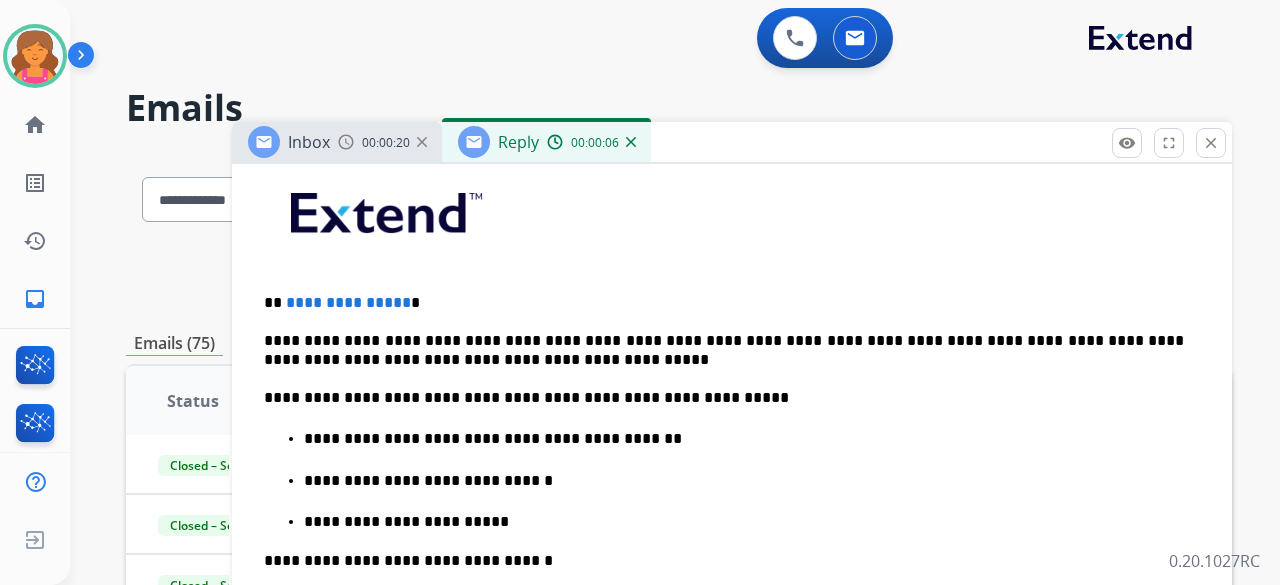 click on "**********" at bounding box center (348, 302) 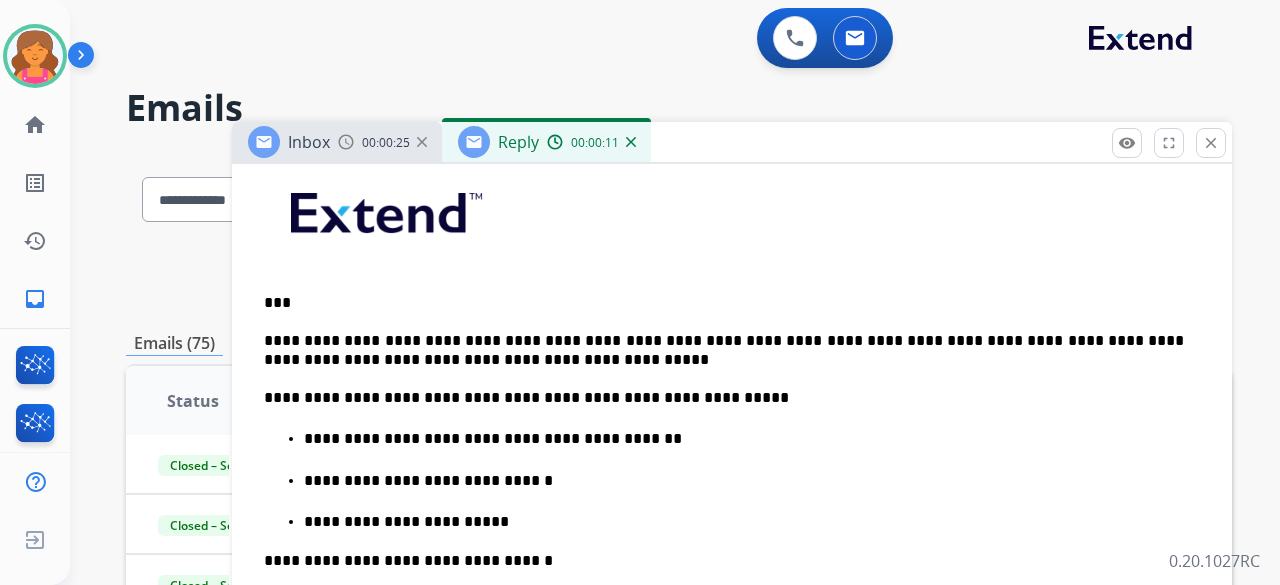 click on "**********" at bounding box center [724, 350] 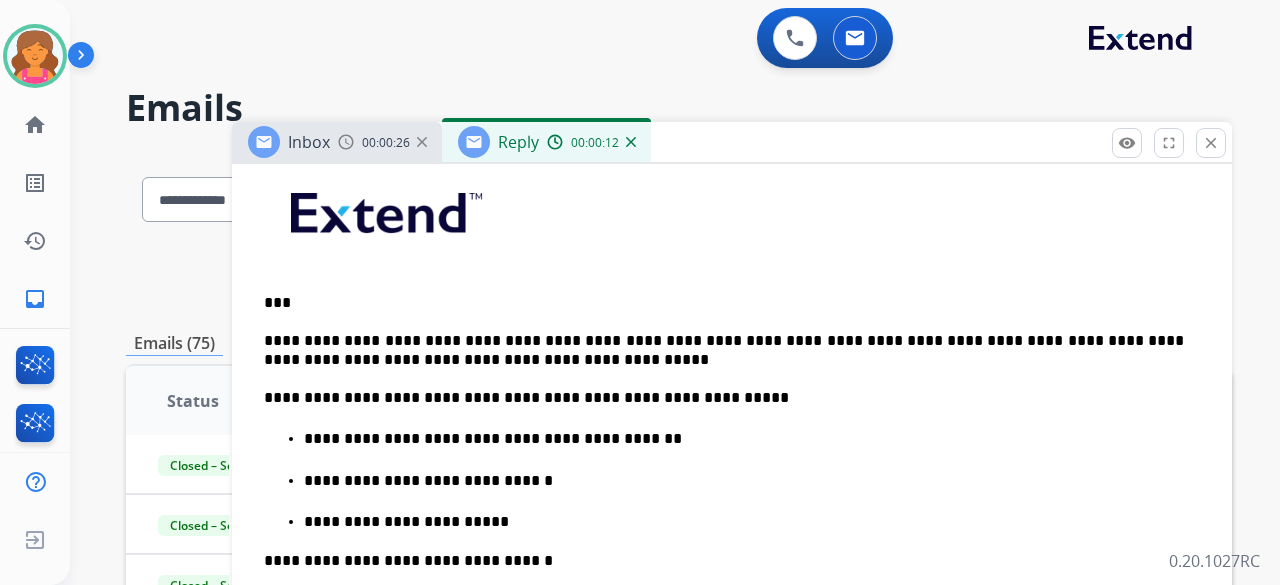 click on "**********" at bounding box center (724, 350) 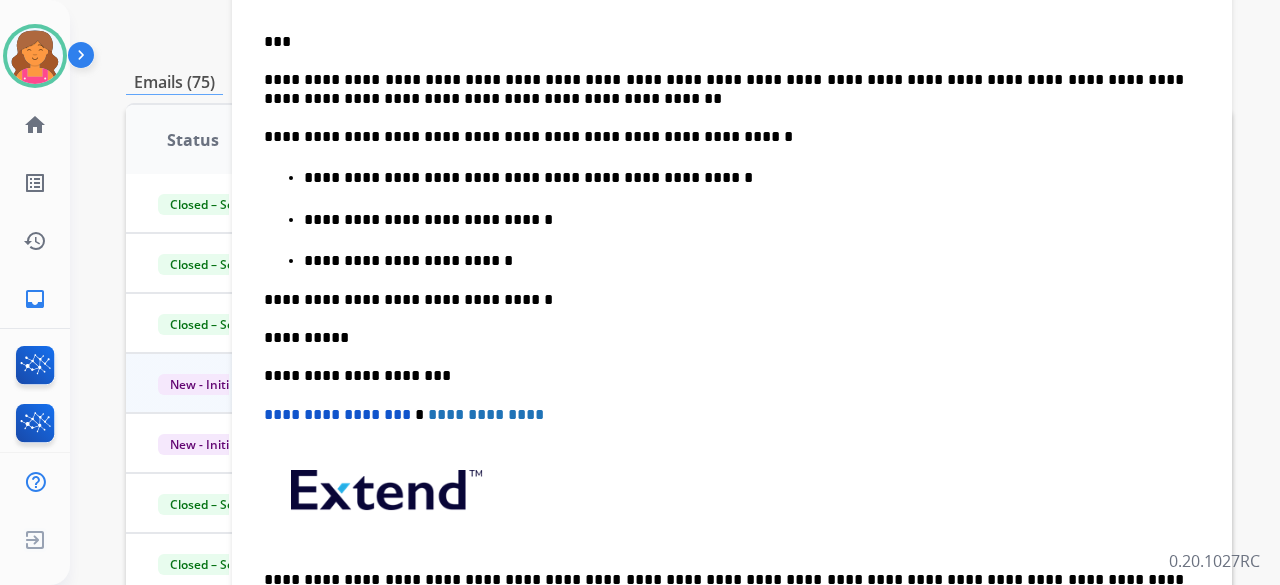 scroll, scrollTop: 279, scrollLeft: 0, axis: vertical 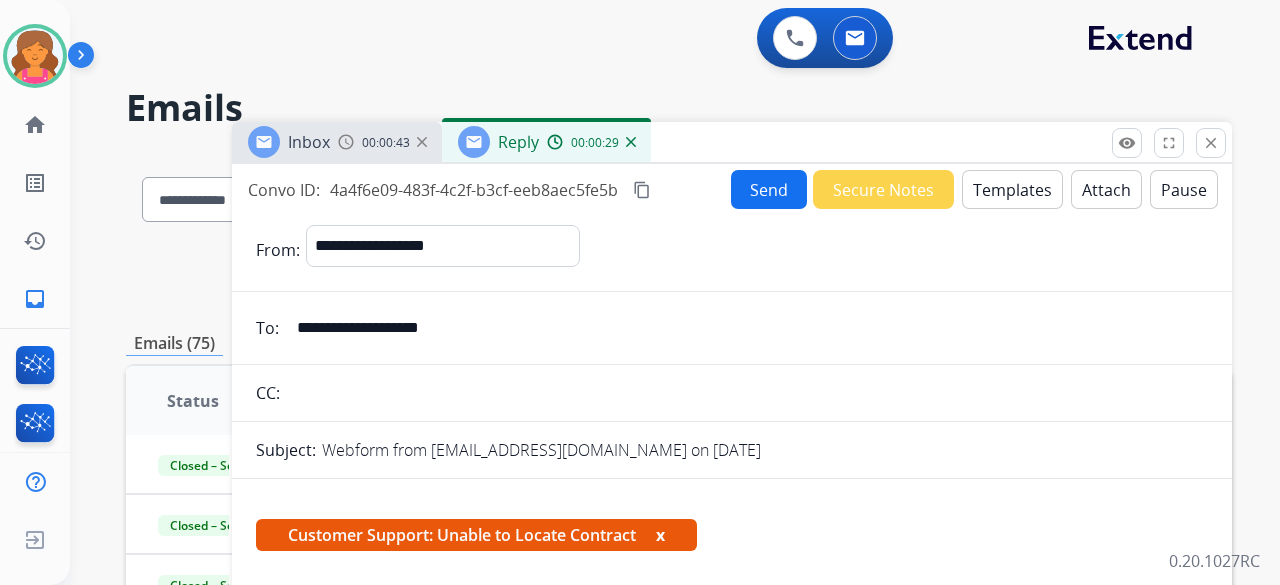 click on "Send" at bounding box center (769, 189) 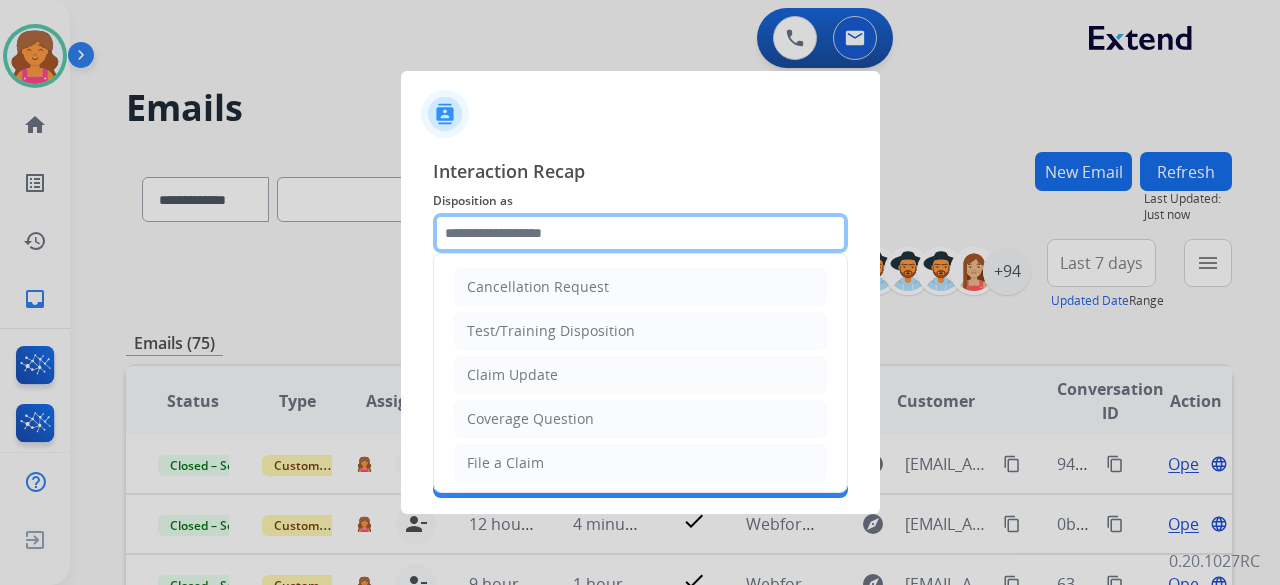 click 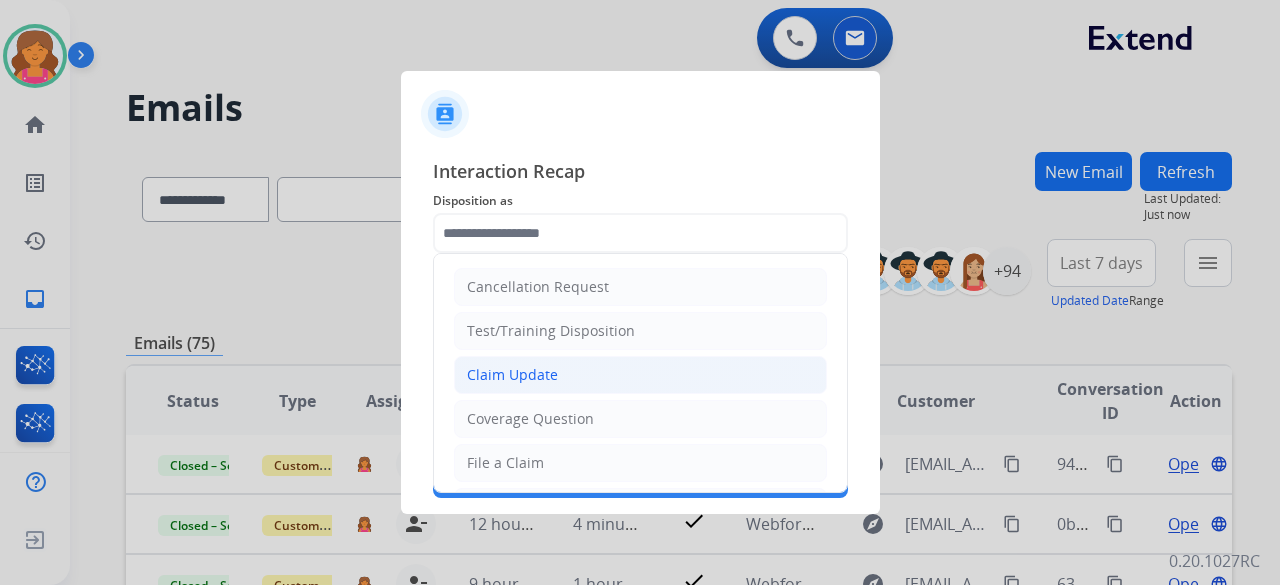 click on "Claim Update" 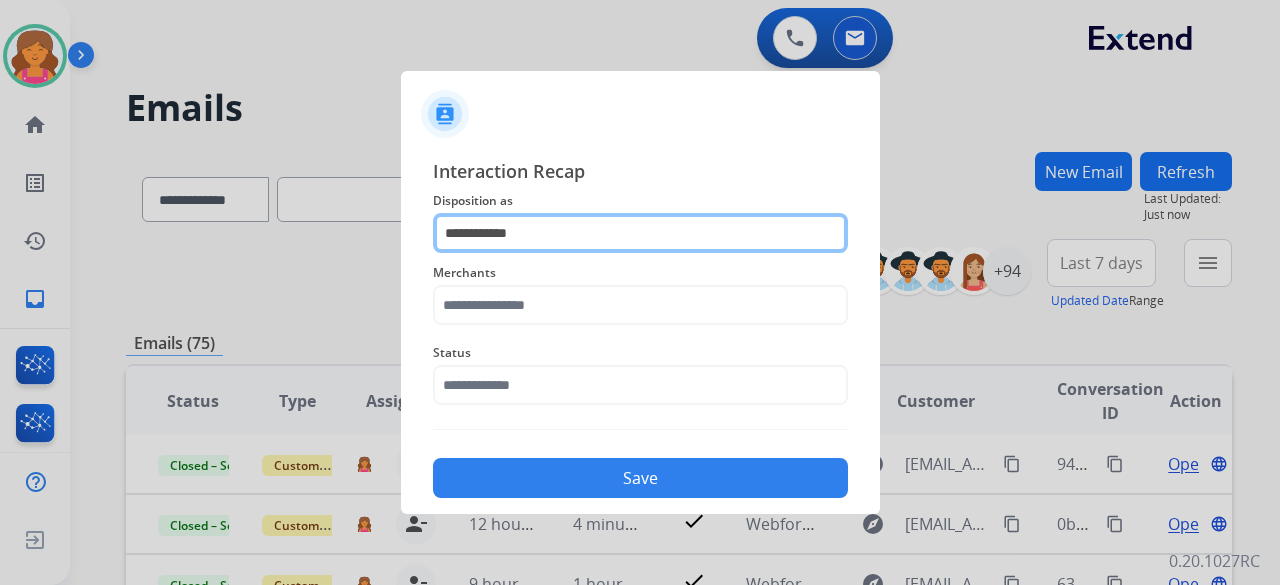 click on "**********" 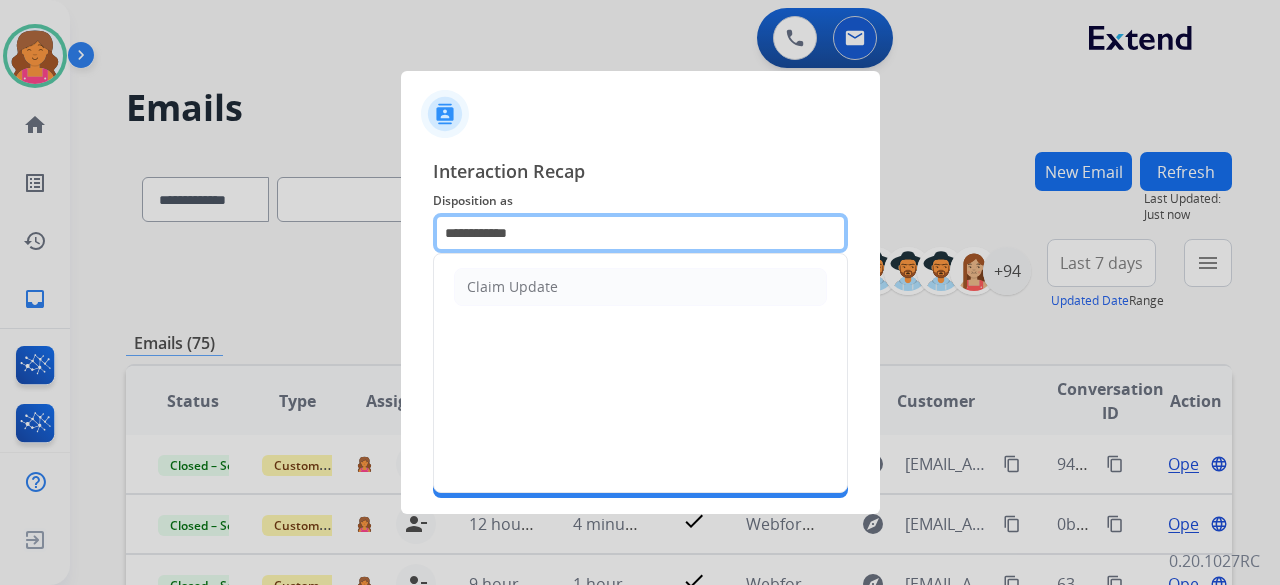 click on "**********" 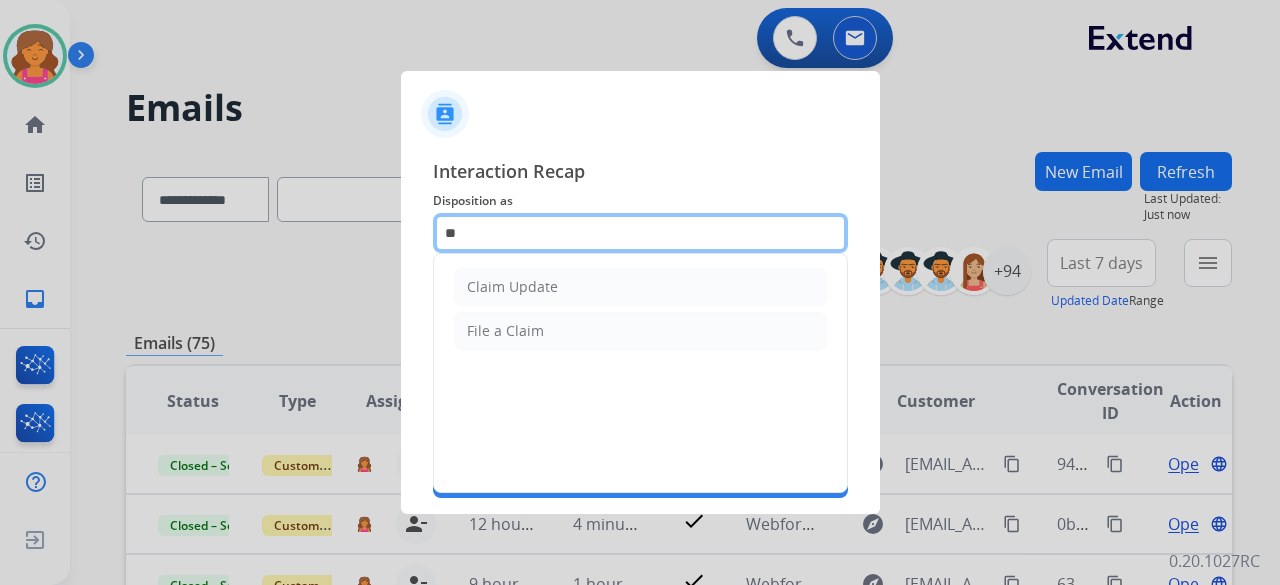 type on "*" 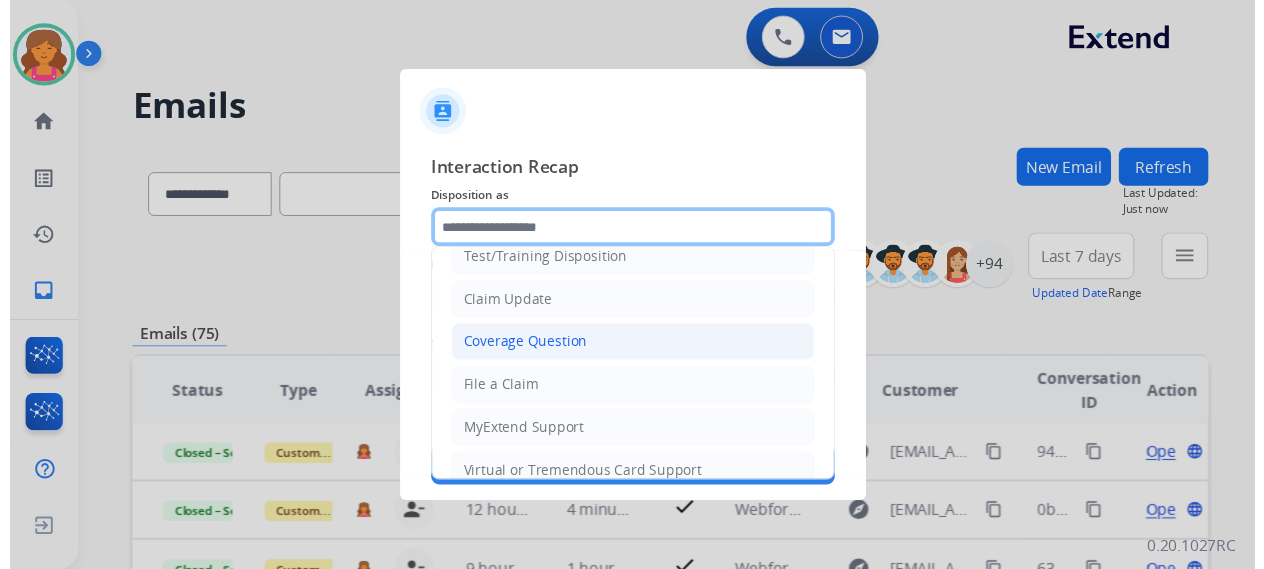 scroll, scrollTop: 100, scrollLeft: 0, axis: vertical 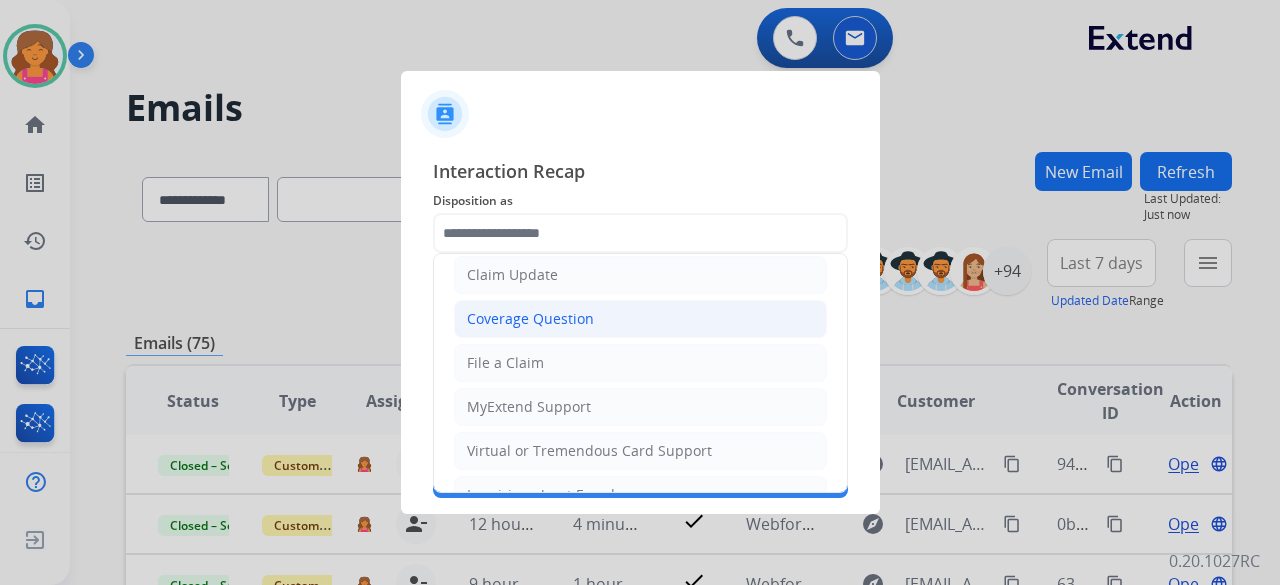 click on "File a Claim" 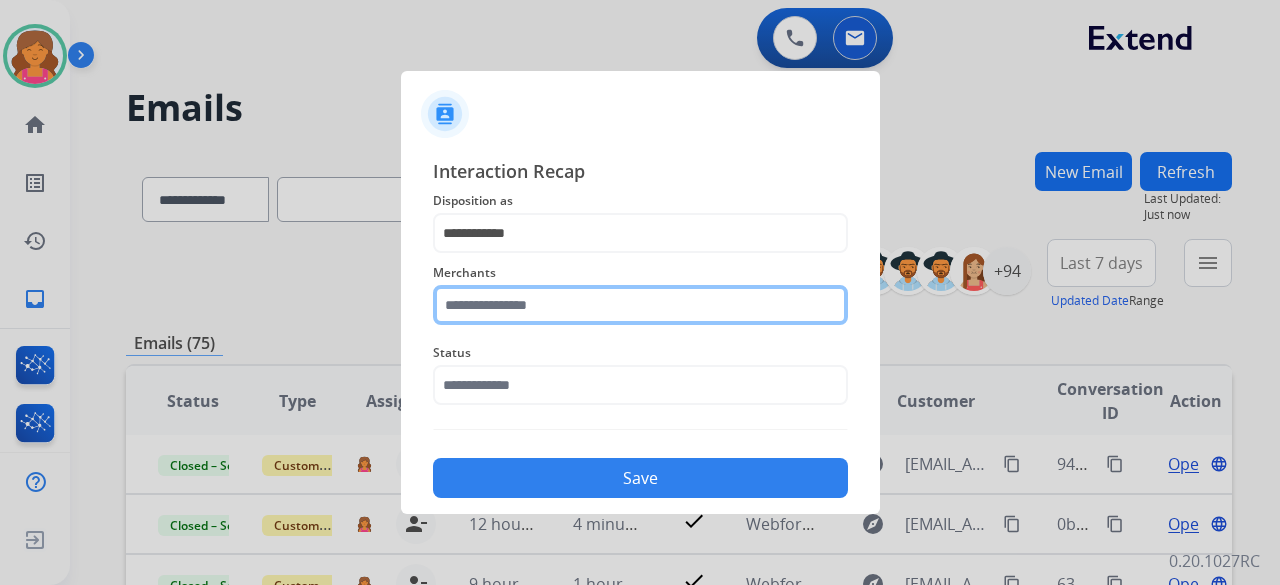 click 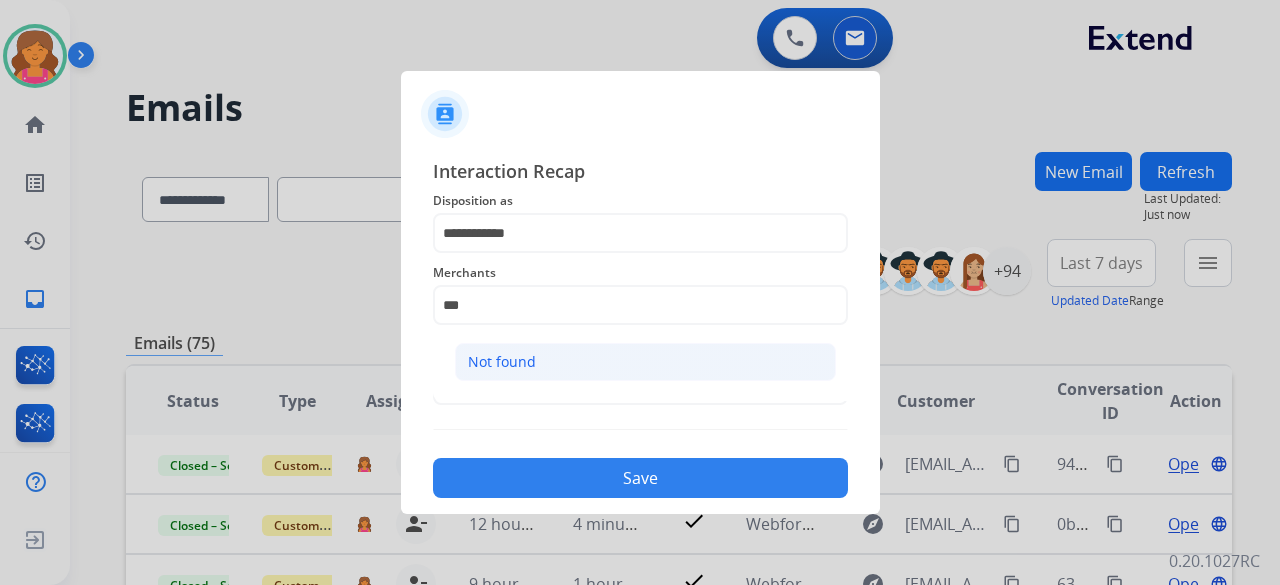 click on "Not found" 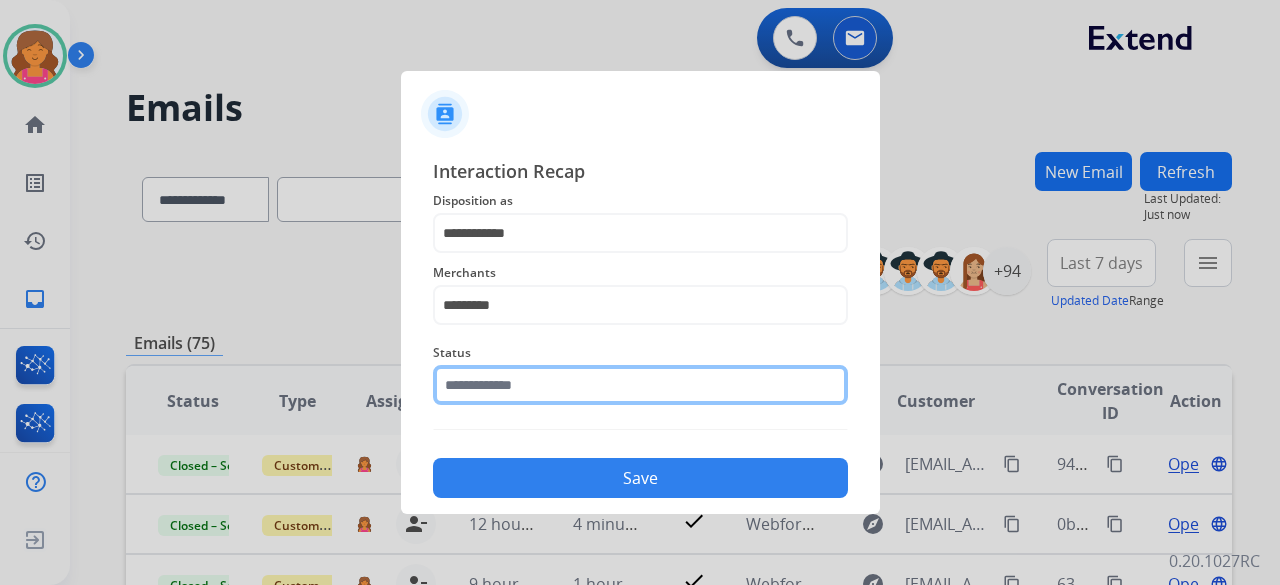 click 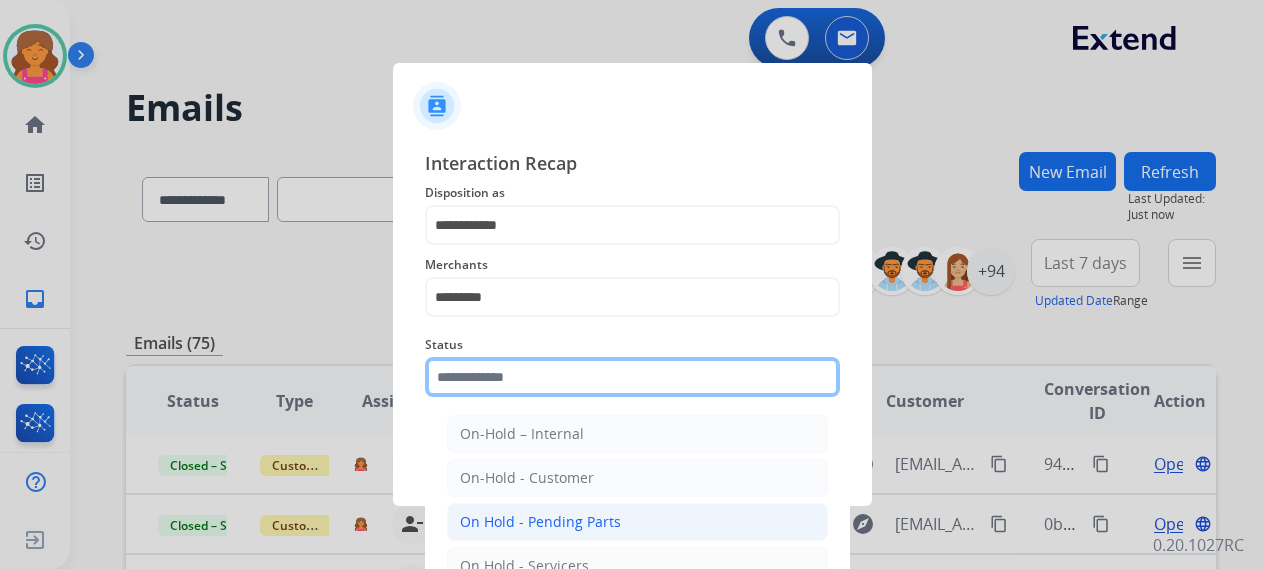 scroll, scrollTop: 136, scrollLeft: 0, axis: vertical 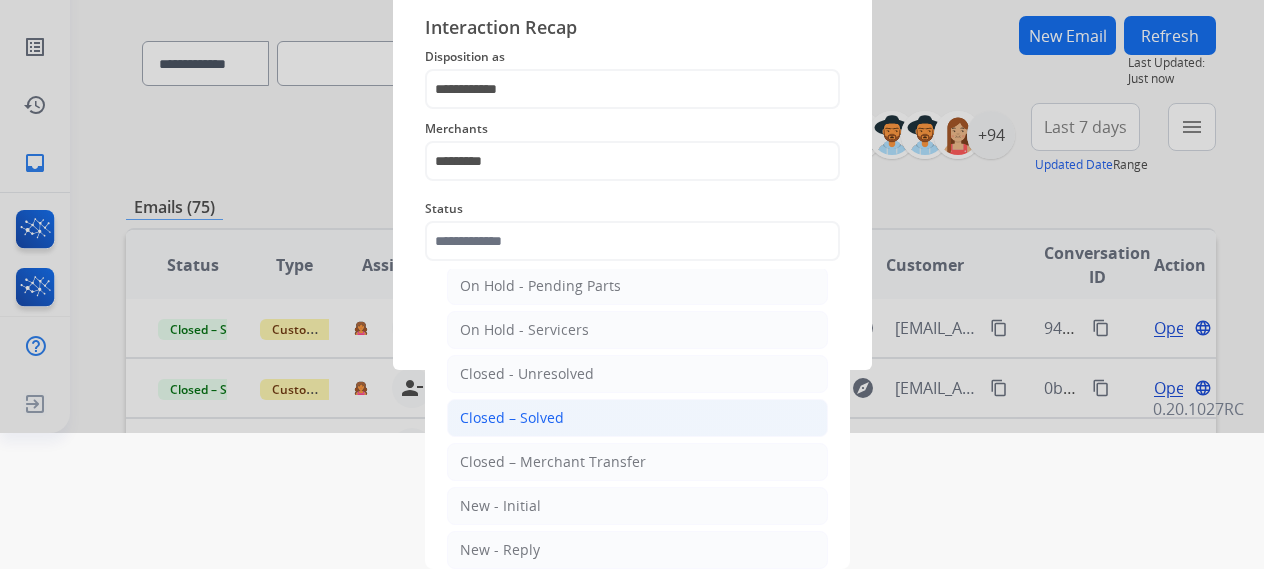 click on "Closed – Solved" 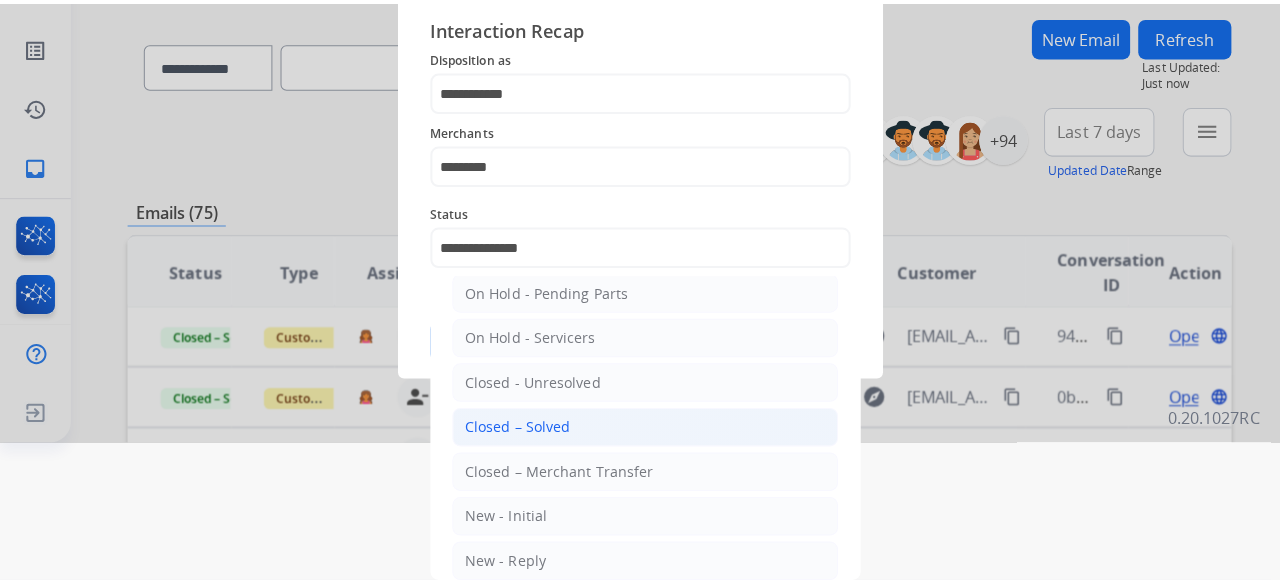 scroll, scrollTop: 0, scrollLeft: 0, axis: both 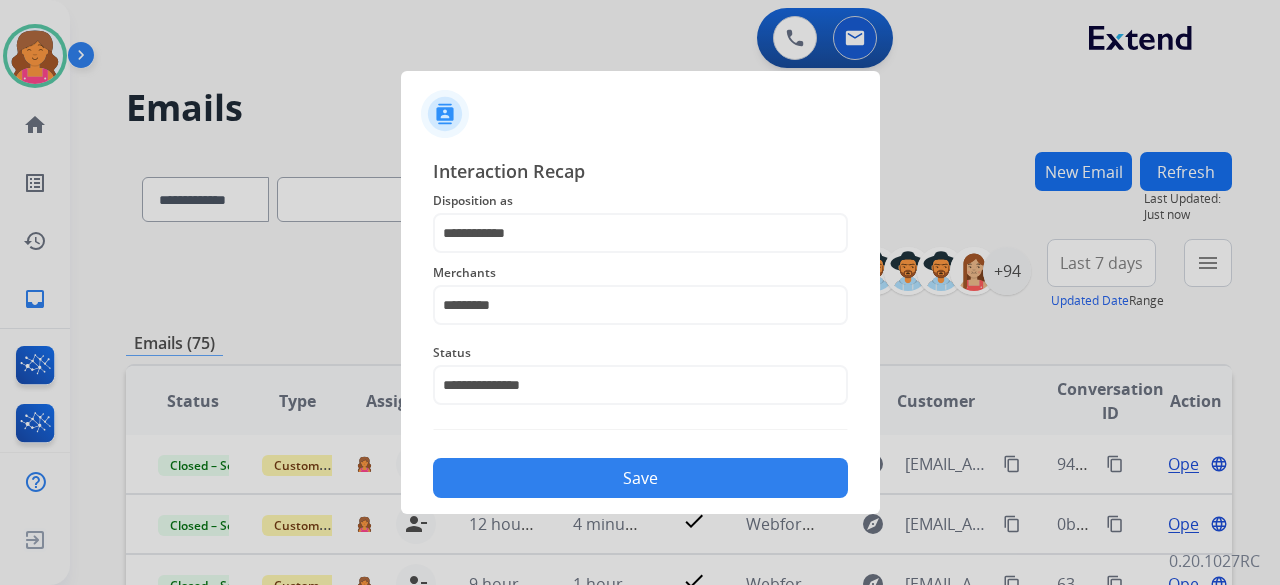 click on "Save" 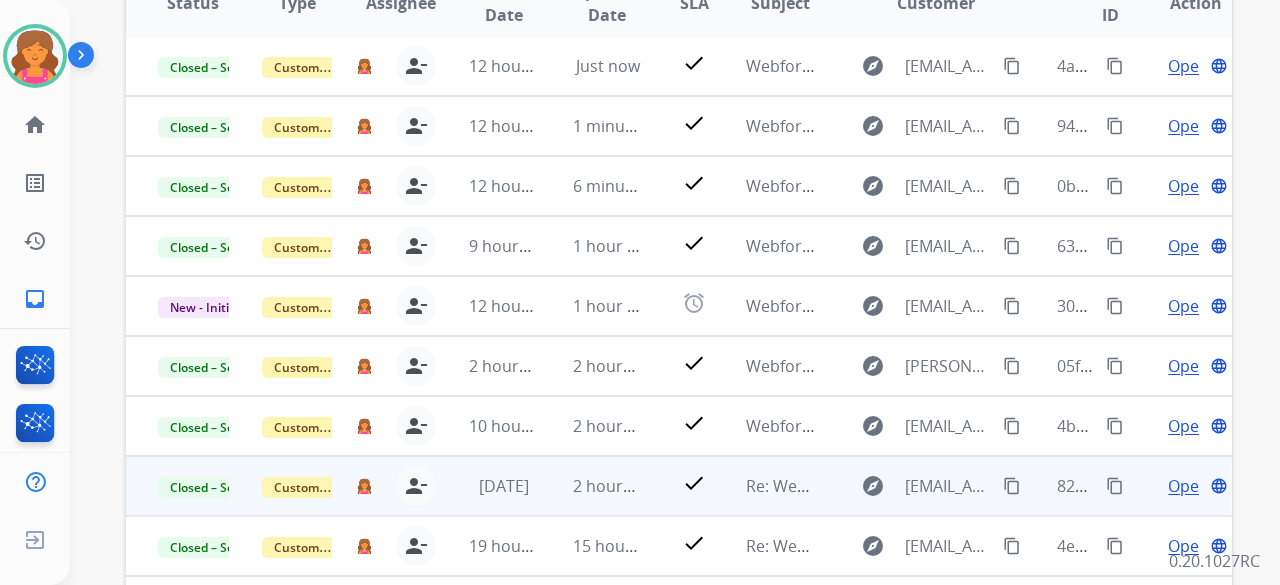 scroll, scrollTop: 400, scrollLeft: 0, axis: vertical 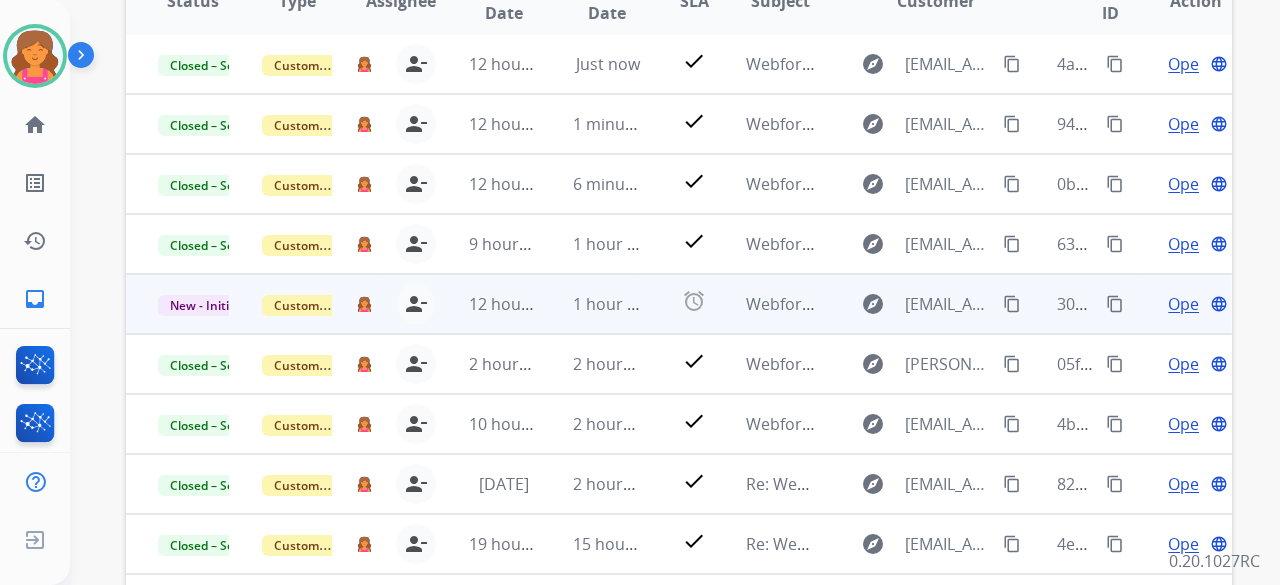 click on "Open" at bounding box center (1188, 304) 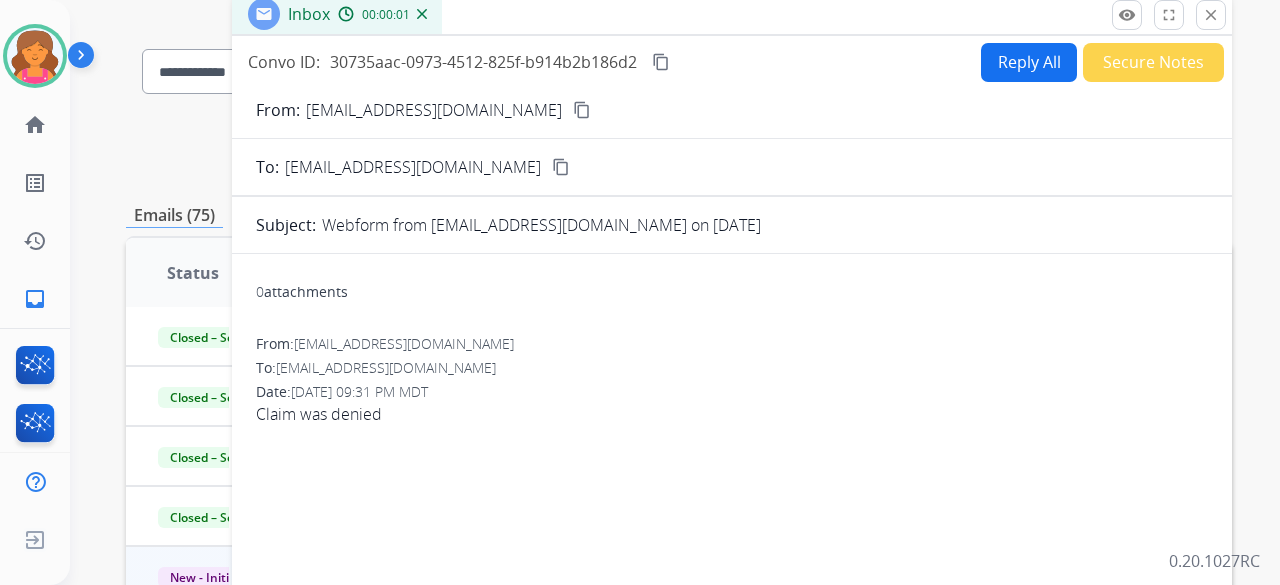 scroll, scrollTop: 100, scrollLeft: 0, axis: vertical 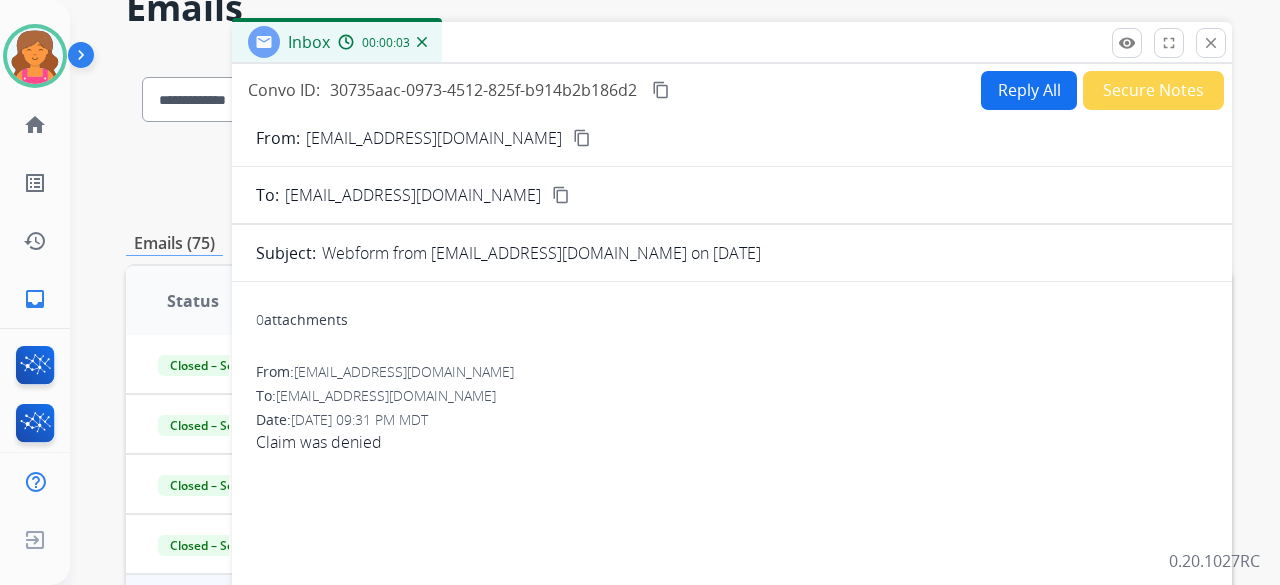 click on "content_copy" at bounding box center (582, 138) 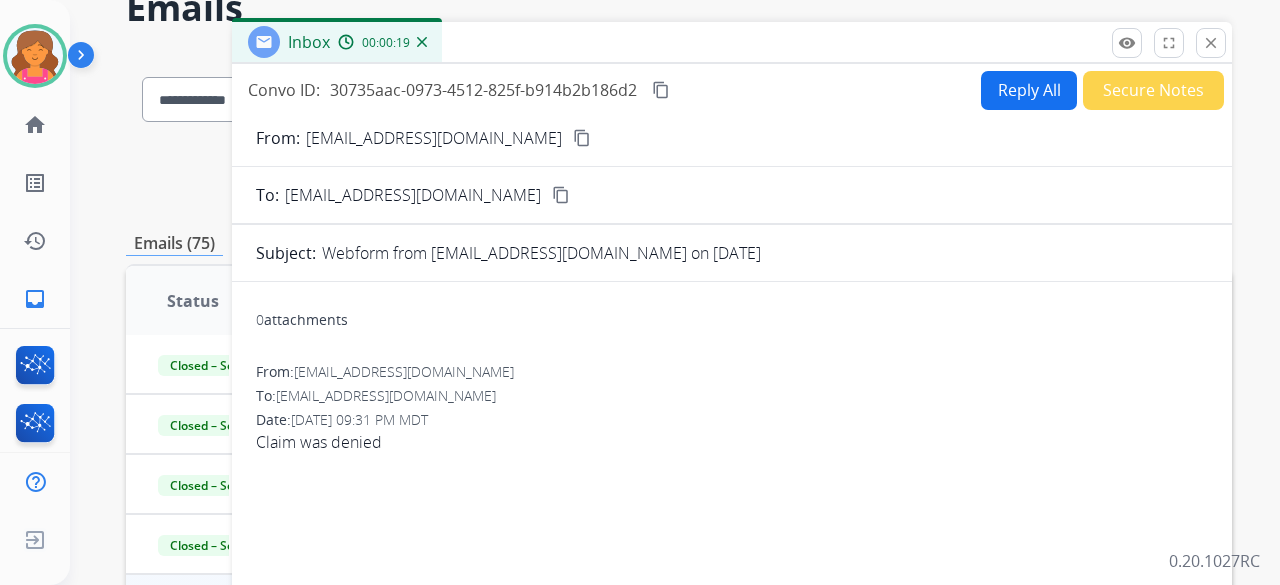 click on "Reply All" at bounding box center (1029, 90) 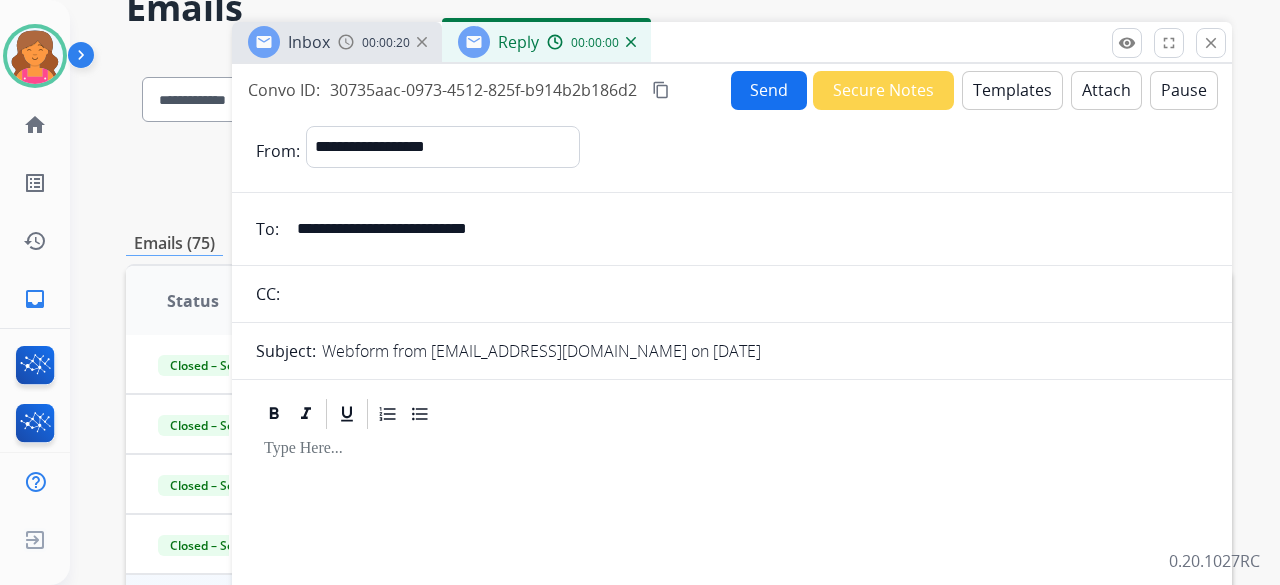 click on "Templates" at bounding box center [1012, 90] 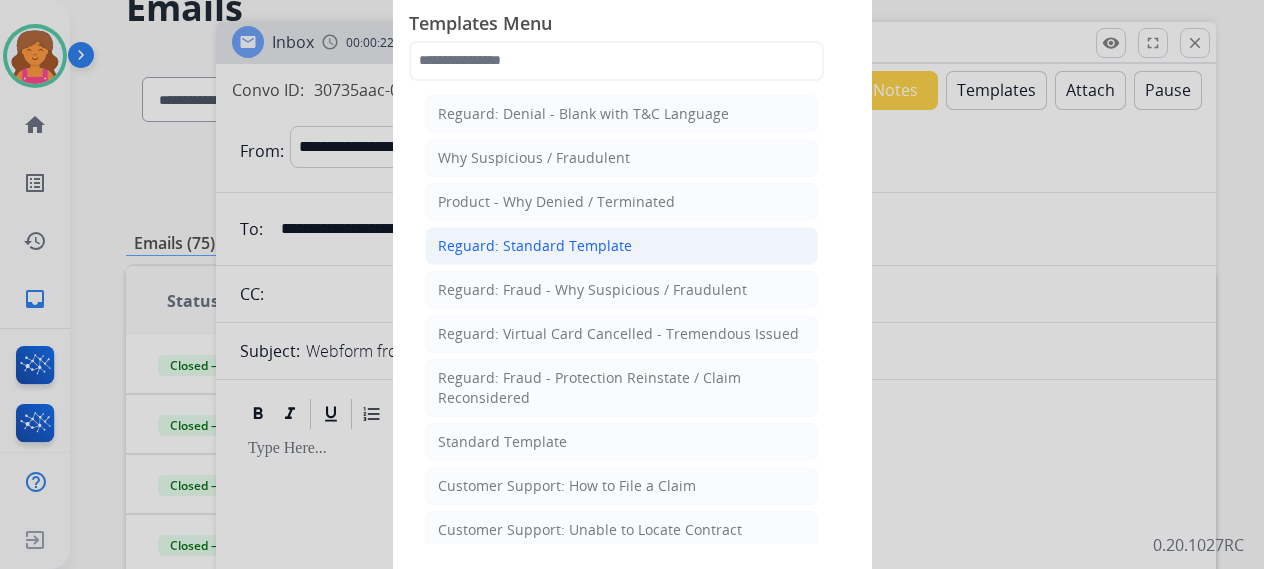 click on "Reguard: Standard Template" 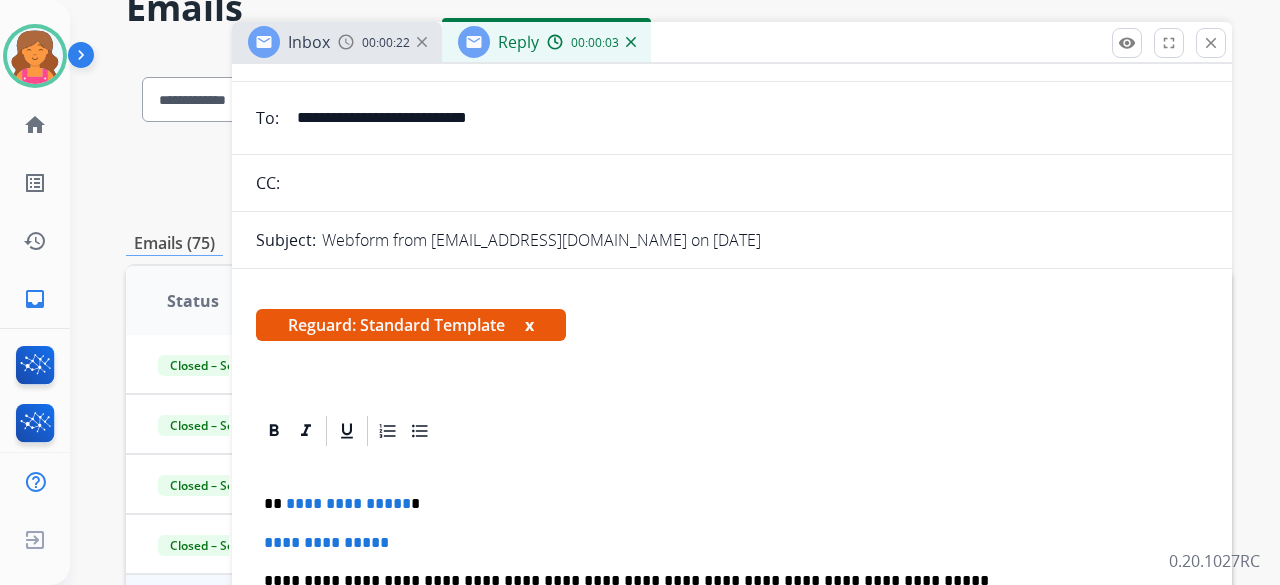 scroll, scrollTop: 260, scrollLeft: 0, axis: vertical 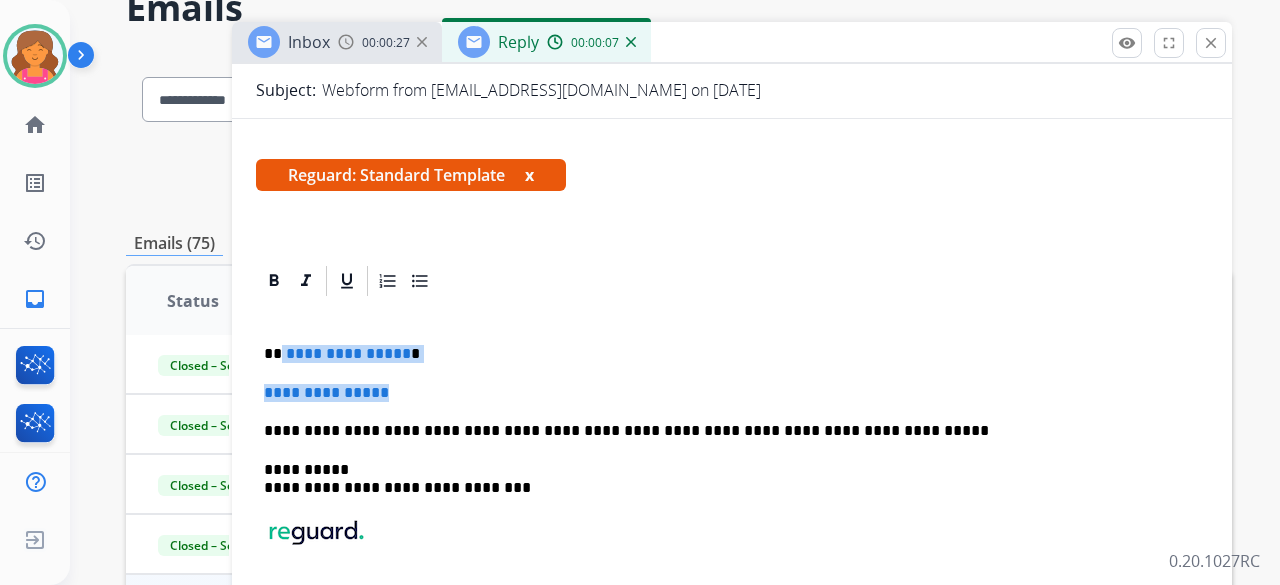 drag, startPoint x: 432, startPoint y: 382, endPoint x: 282, endPoint y: 350, distance: 153.37535 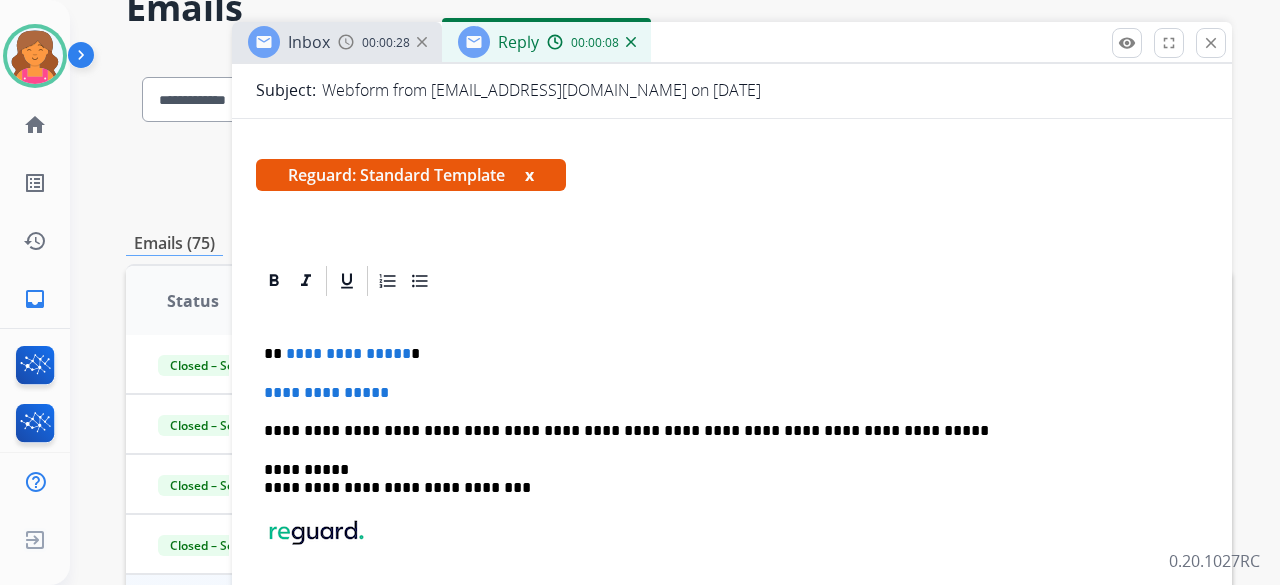 scroll, scrollTop: 222, scrollLeft: 0, axis: vertical 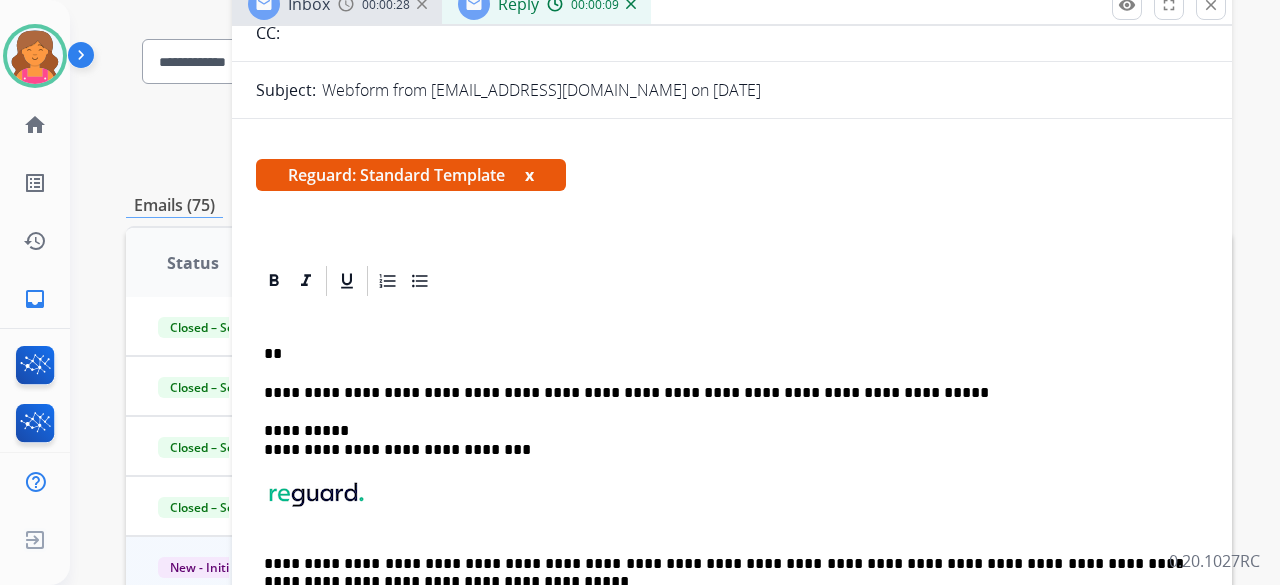 type 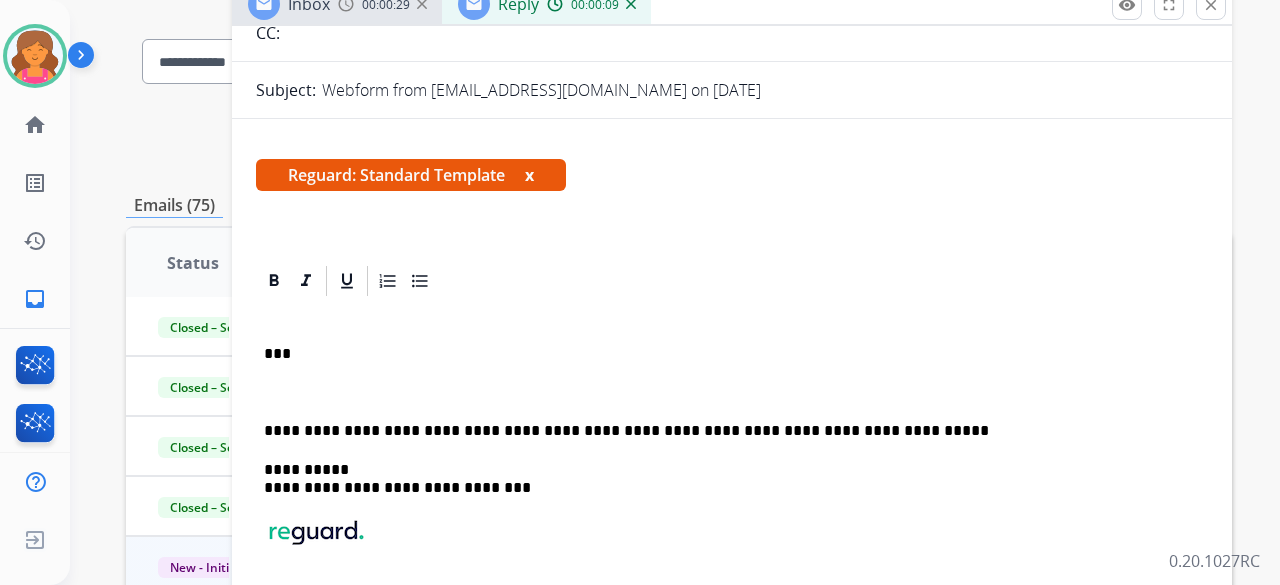 scroll, scrollTop: 260, scrollLeft: 0, axis: vertical 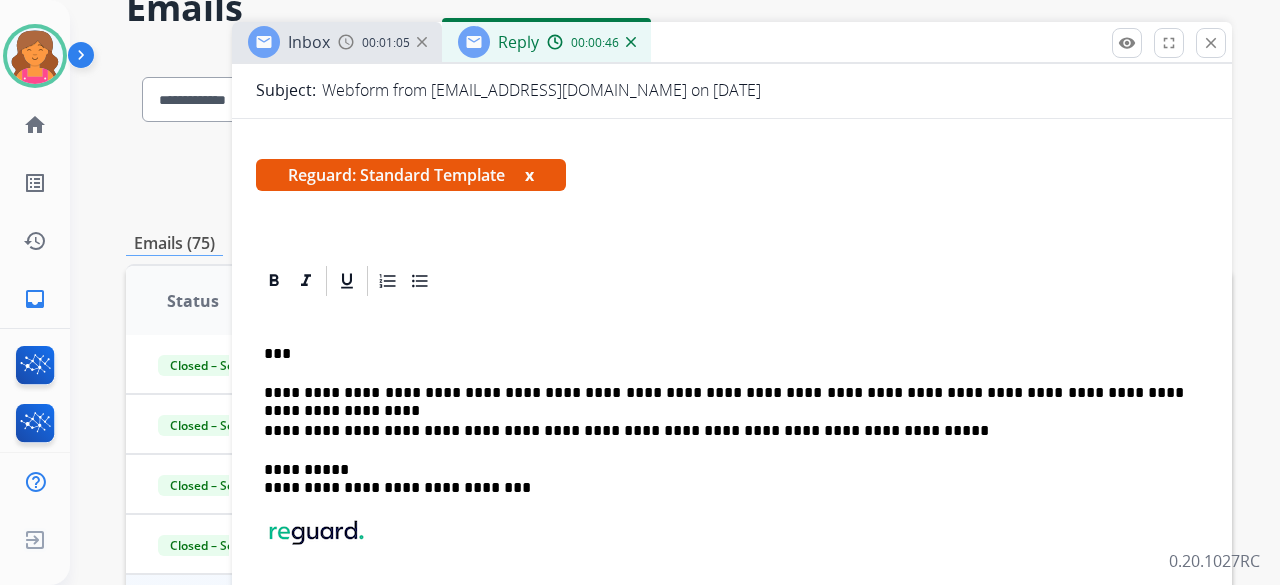 click on "**********" at bounding box center [724, 393] 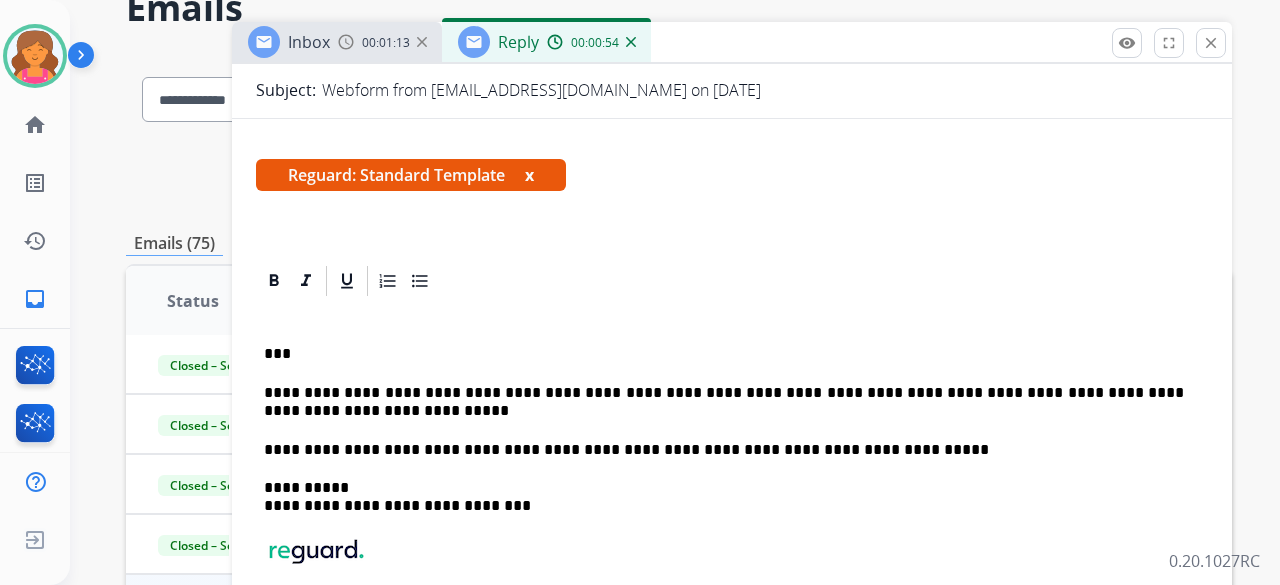 click on "**********" at bounding box center [724, 402] 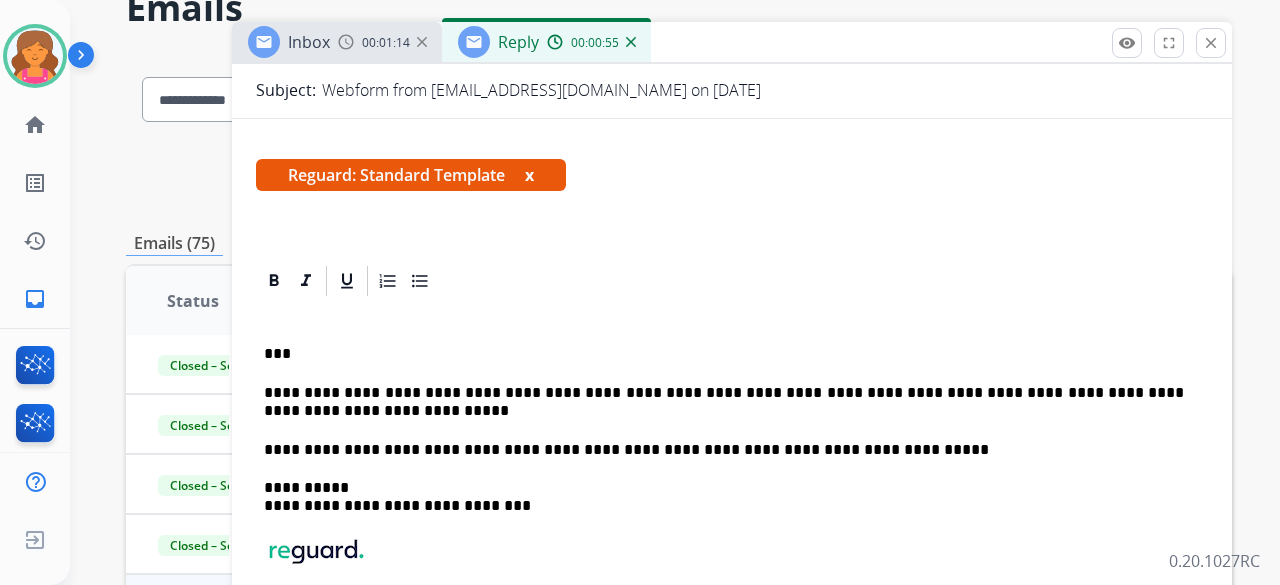 click on "**********" at bounding box center [724, 402] 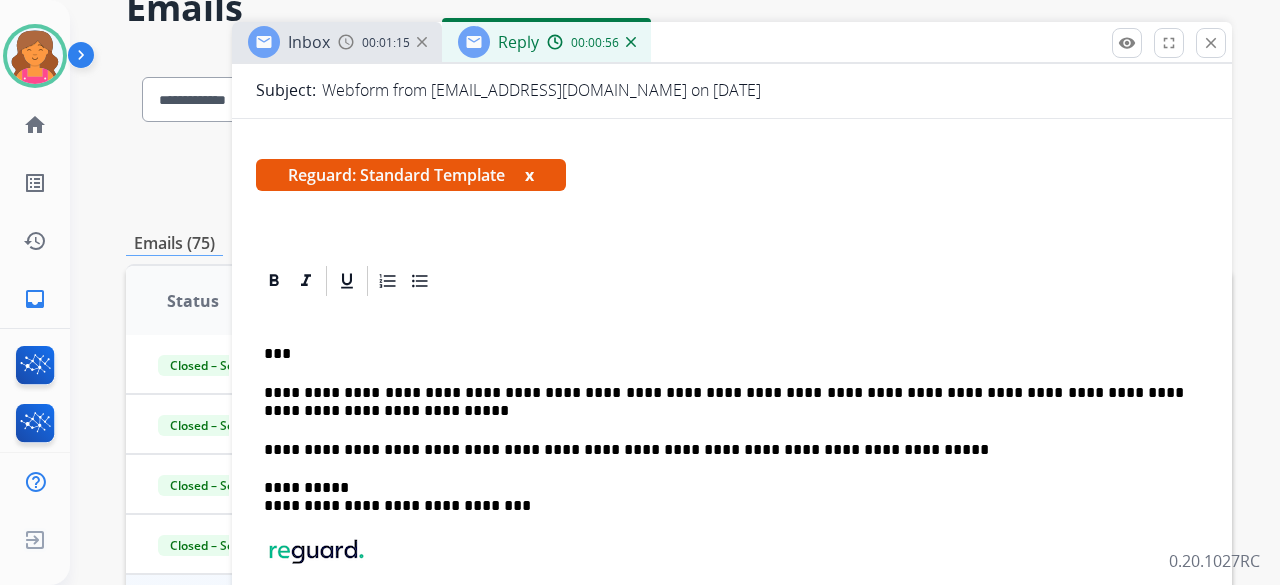 click on "**********" at bounding box center (732, 505) 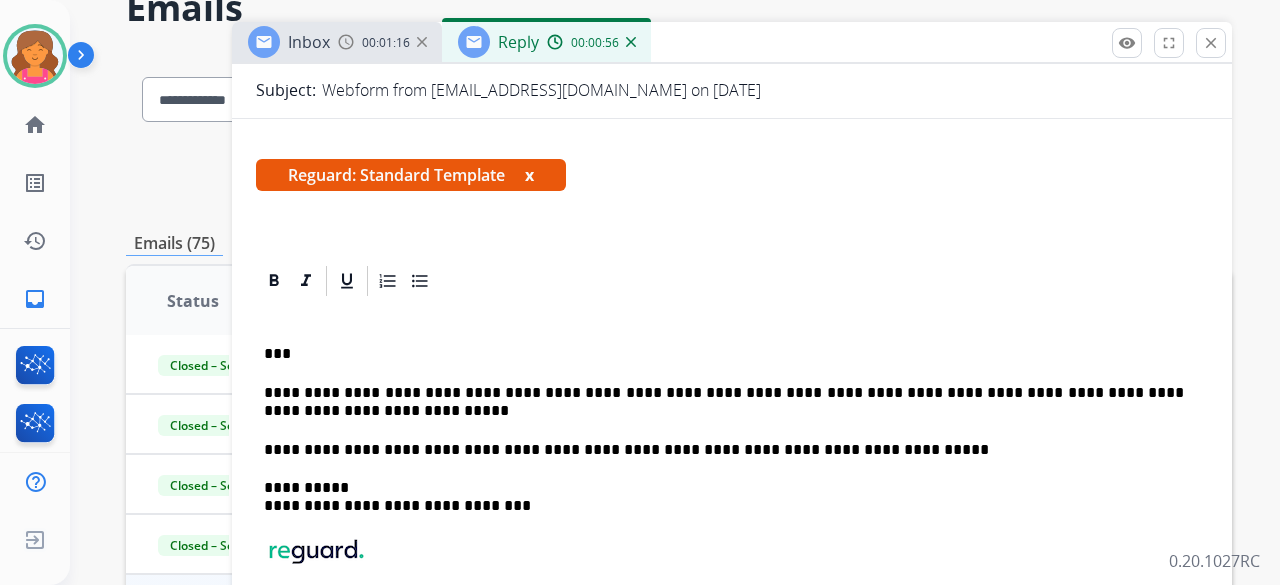 click on "**********" at bounding box center (724, 402) 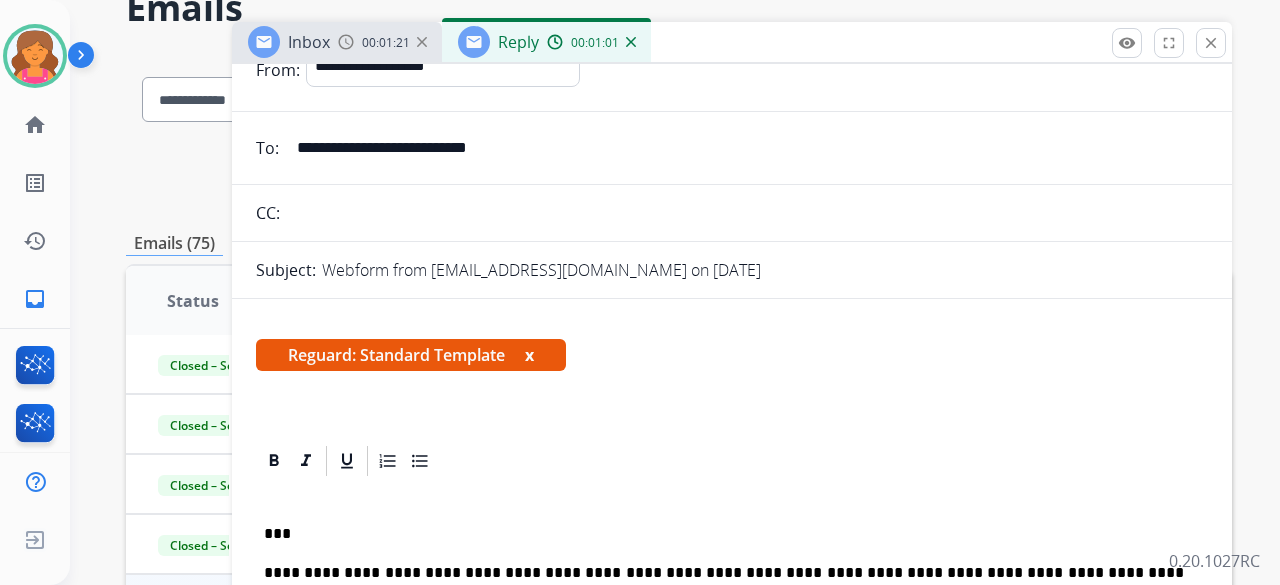 scroll, scrollTop: 0, scrollLeft: 0, axis: both 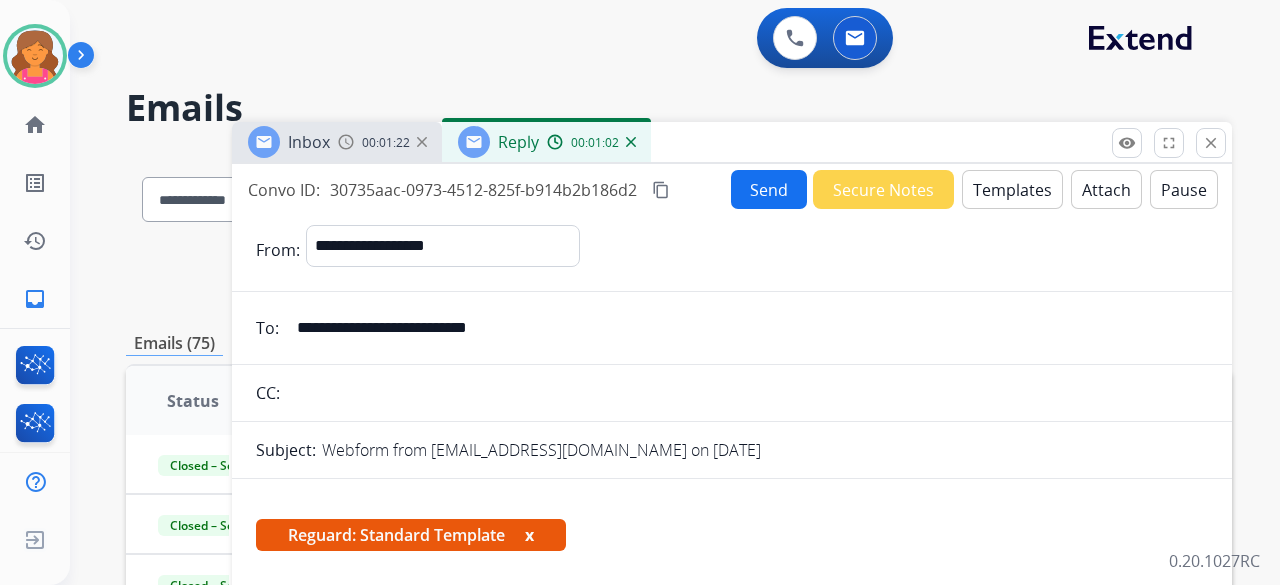 click on "Send" at bounding box center (769, 189) 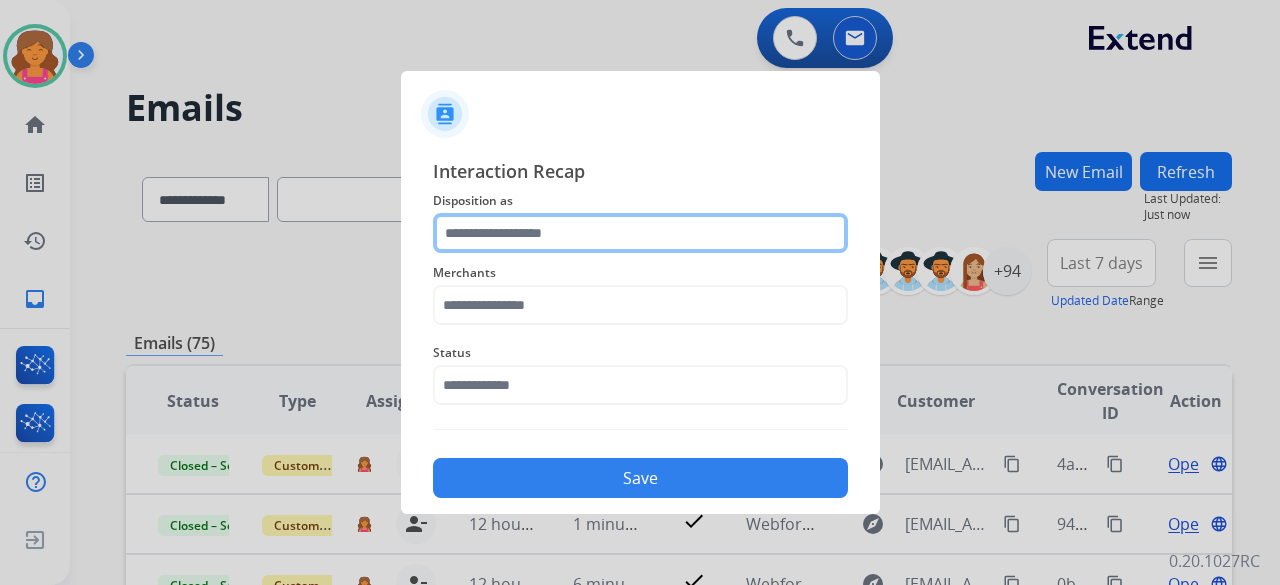 click 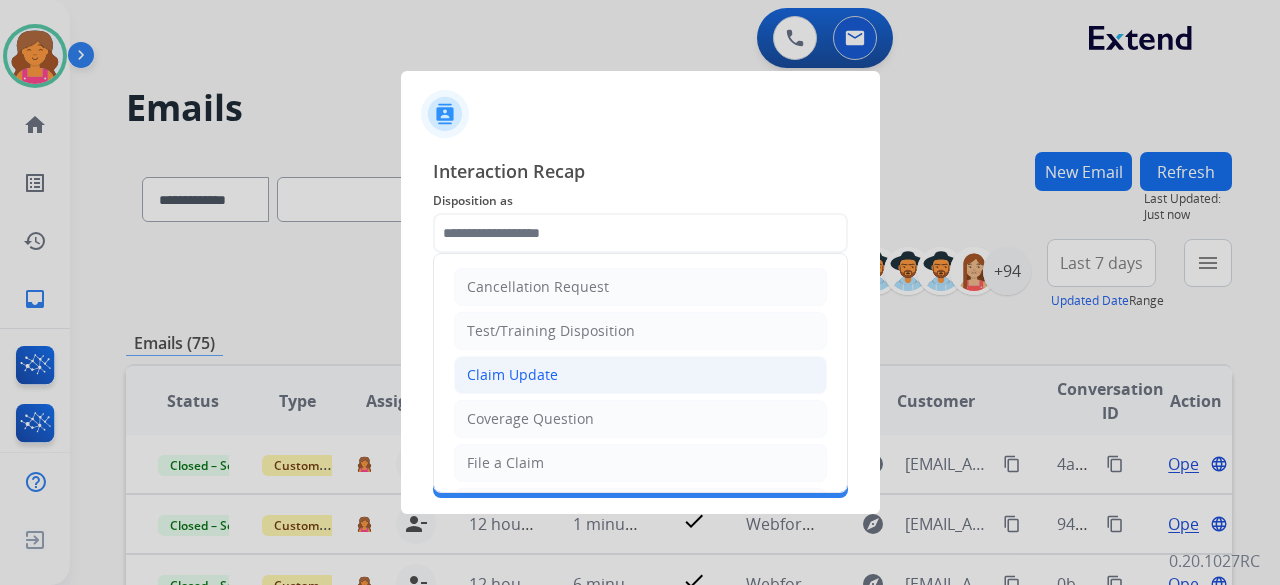 click on "Claim Update" 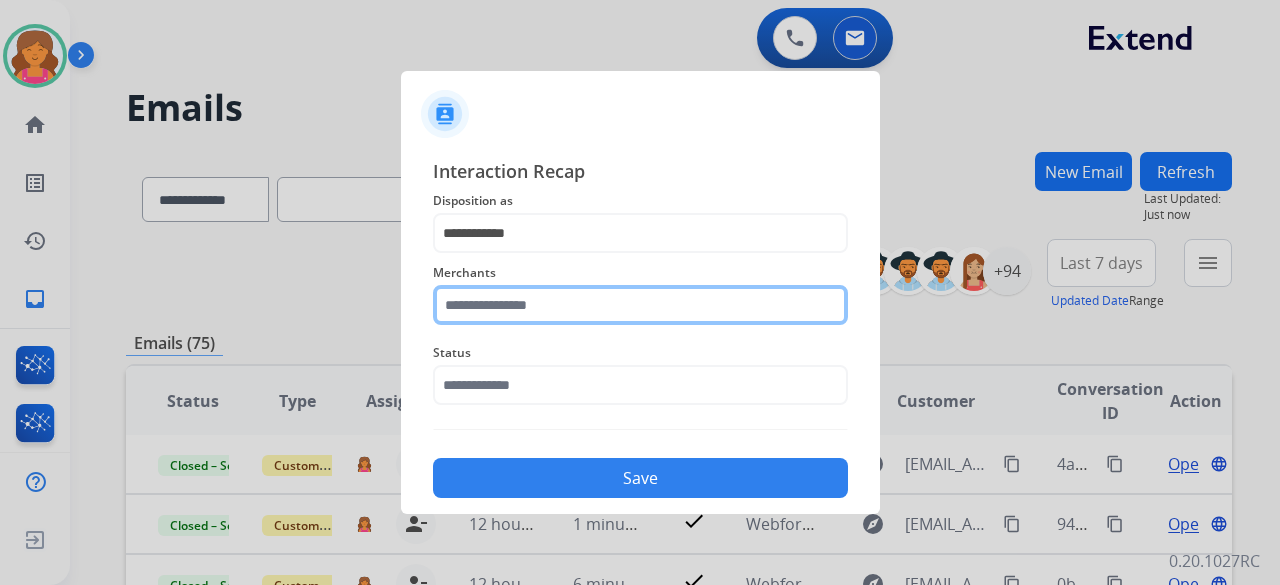 click 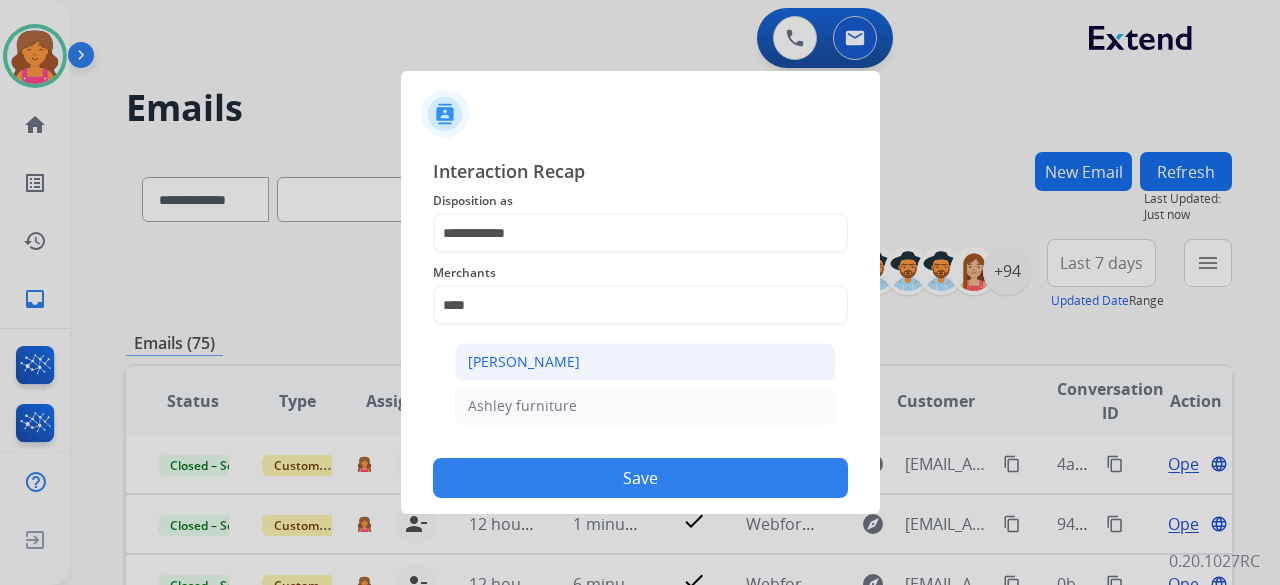 click on "[PERSON_NAME]" 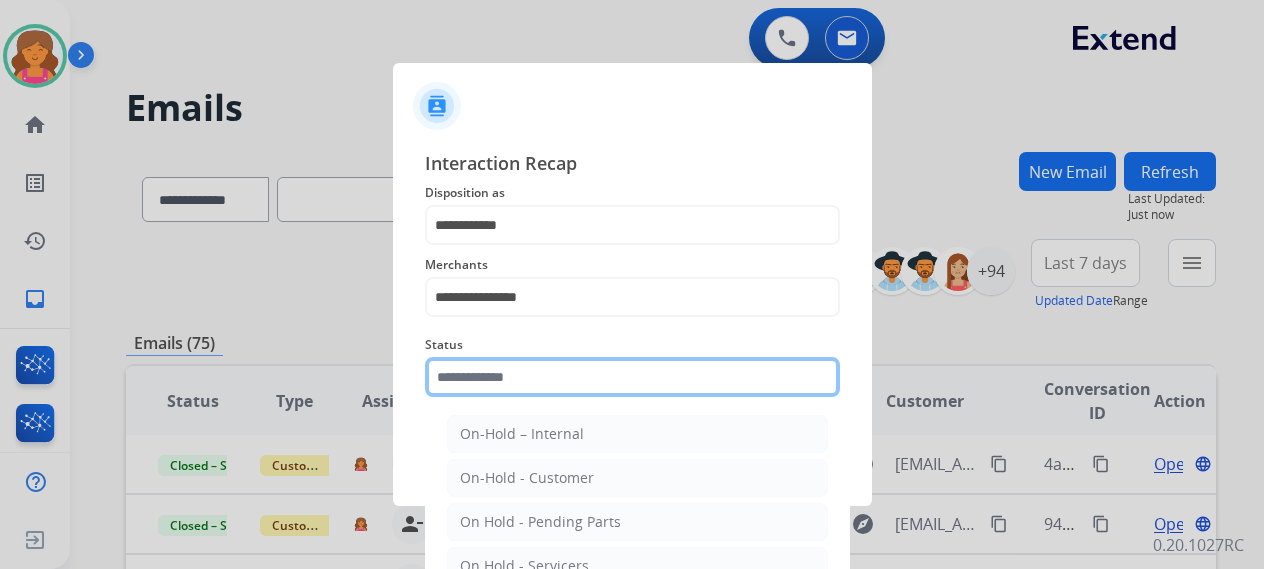 click 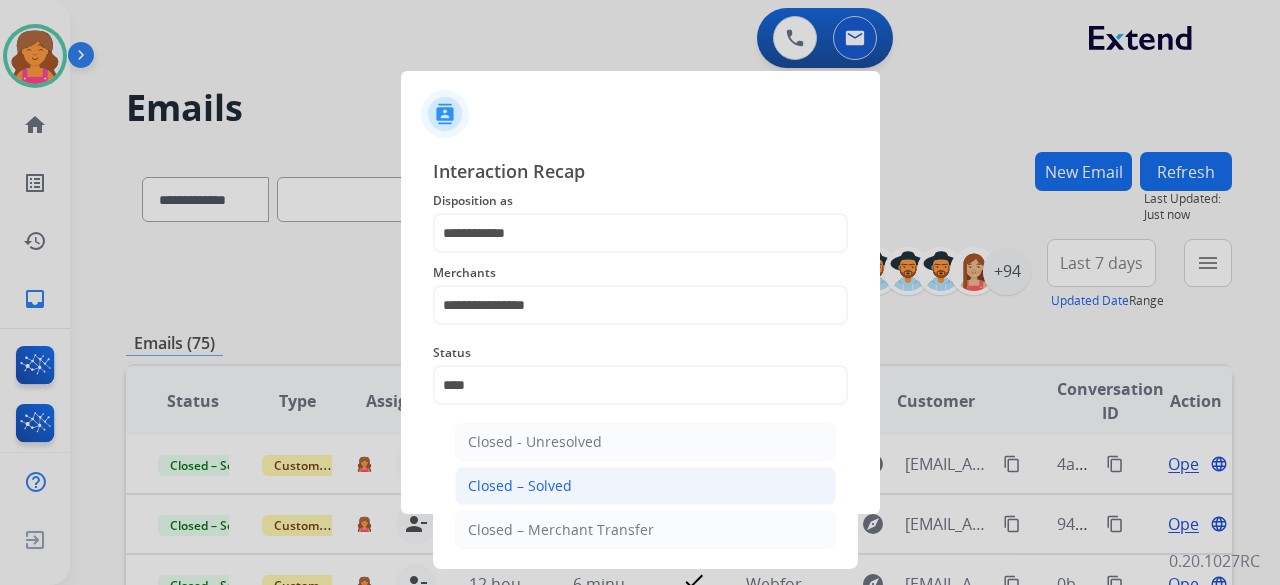 click on "Closed – Solved" 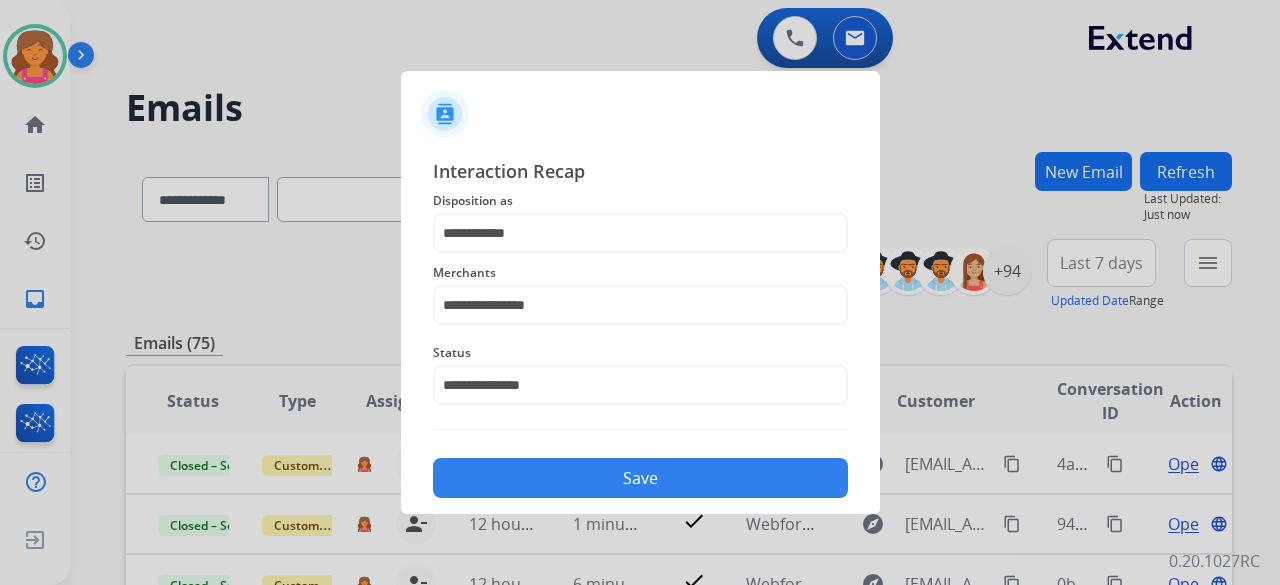 click on "Save" 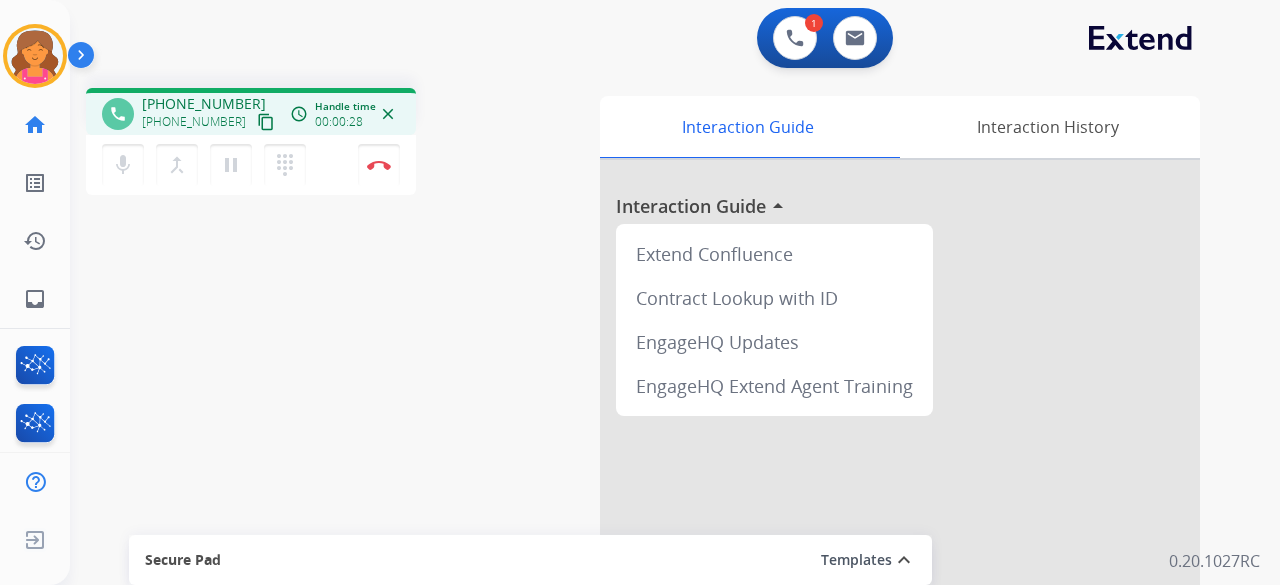 click on "content_copy" at bounding box center (266, 122) 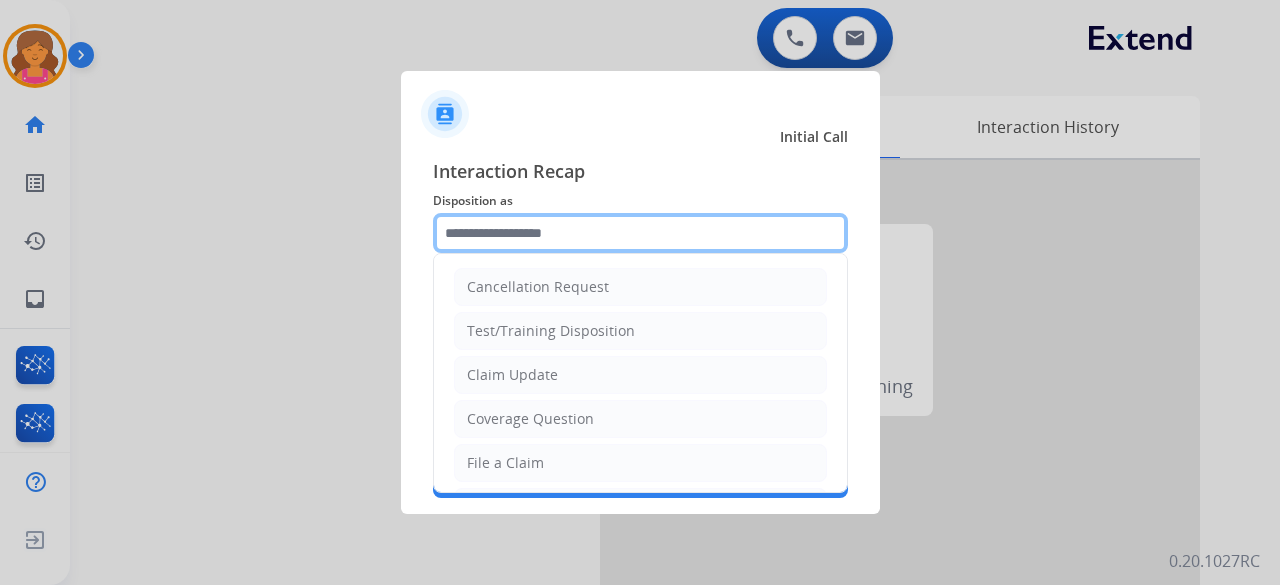 click 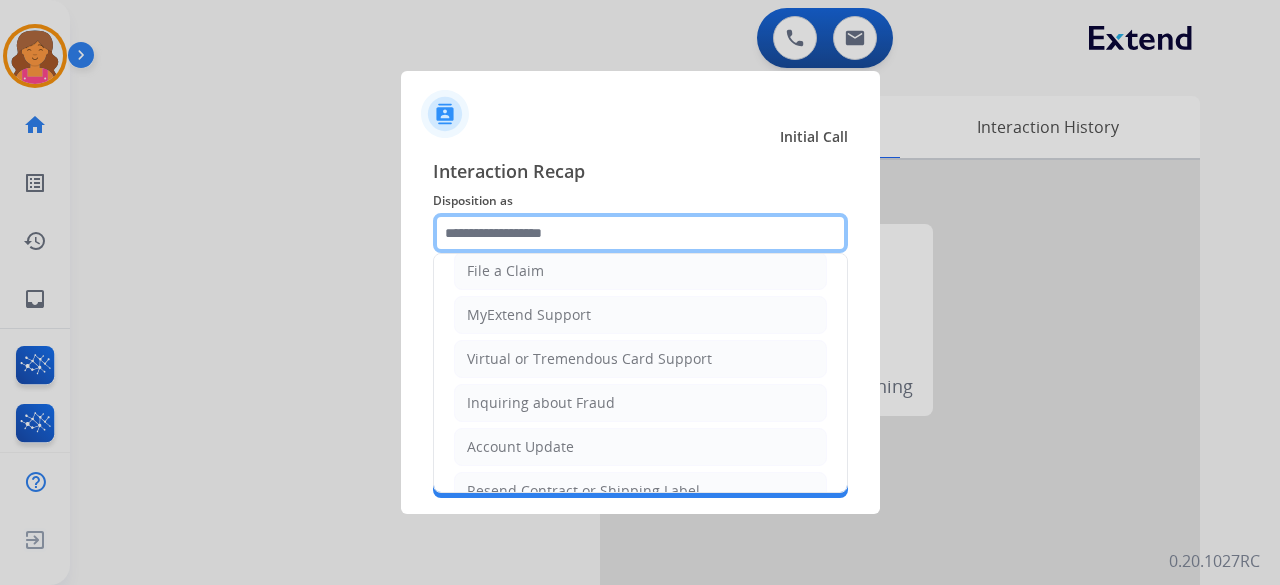 scroll, scrollTop: 303, scrollLeft: 0, axis: vertical 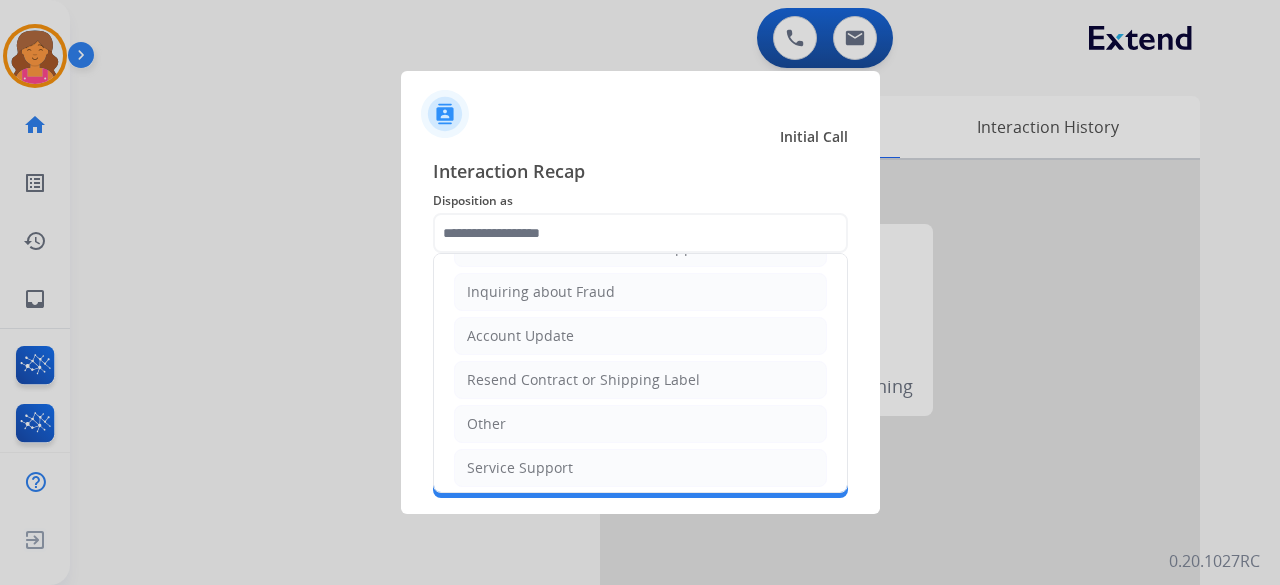 click on "Other" 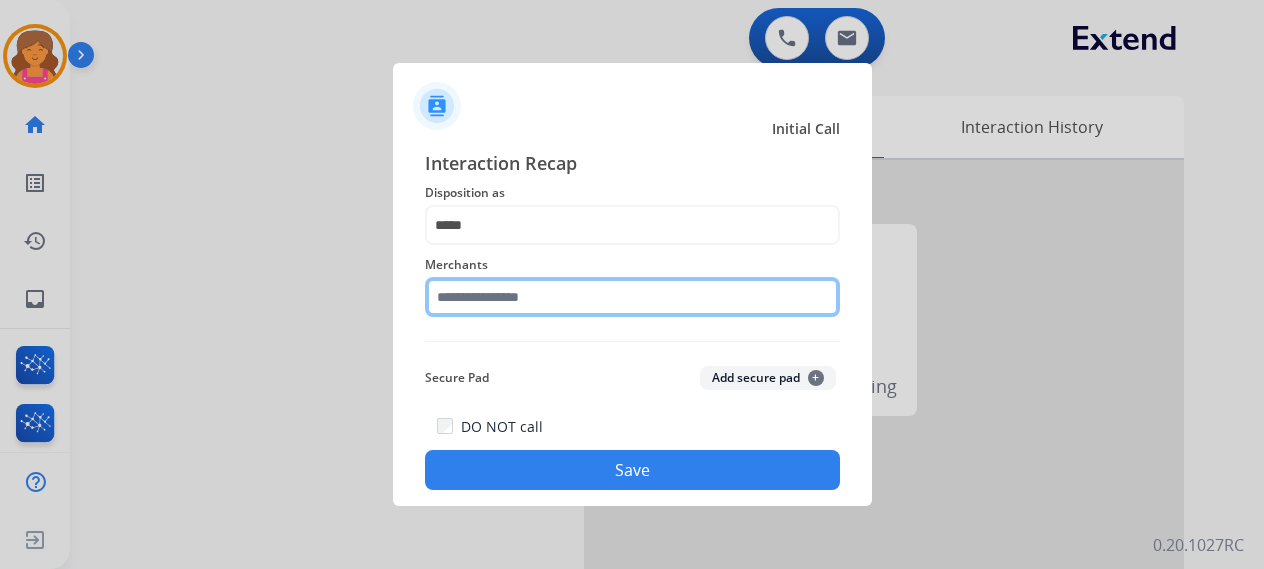click 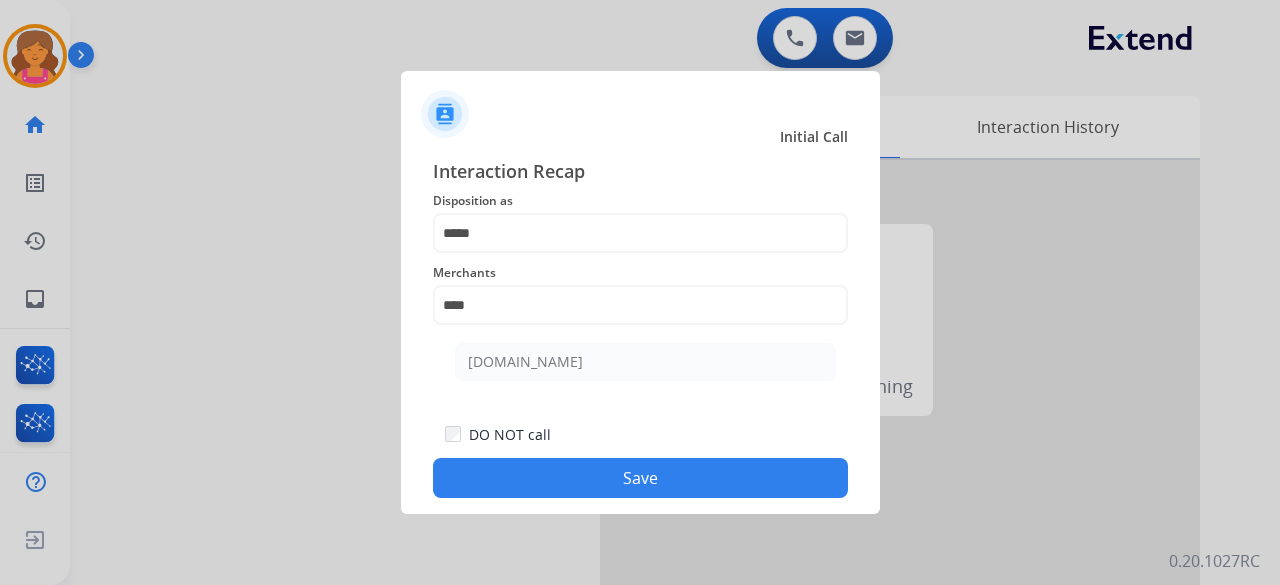 click on "[DOMAIN_NAME]" 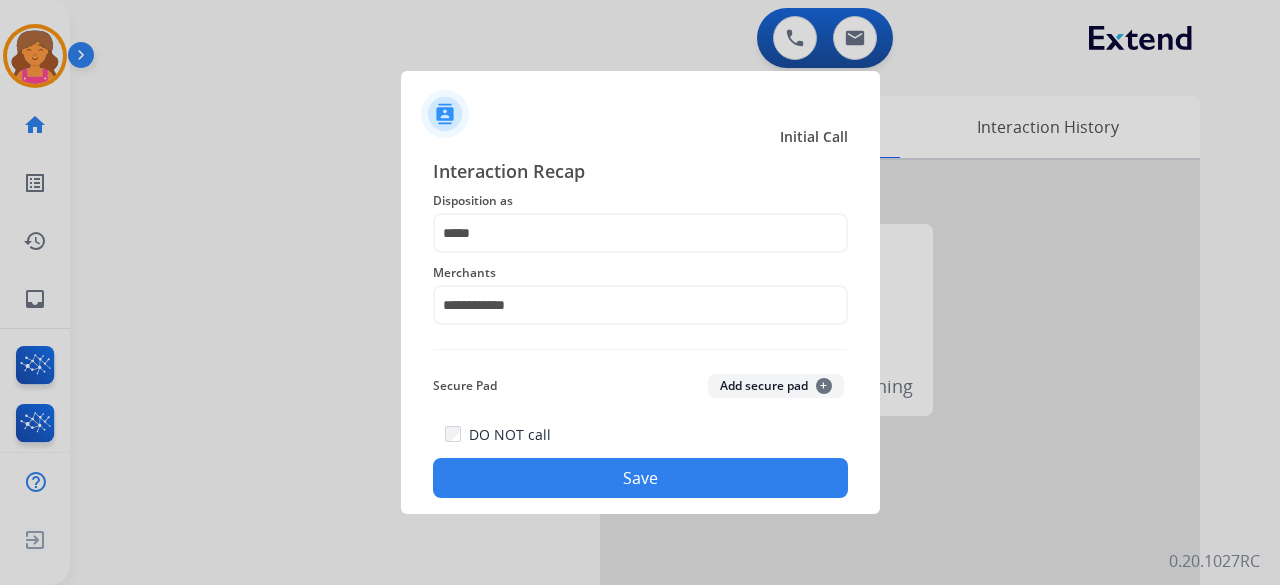 click on "Save" 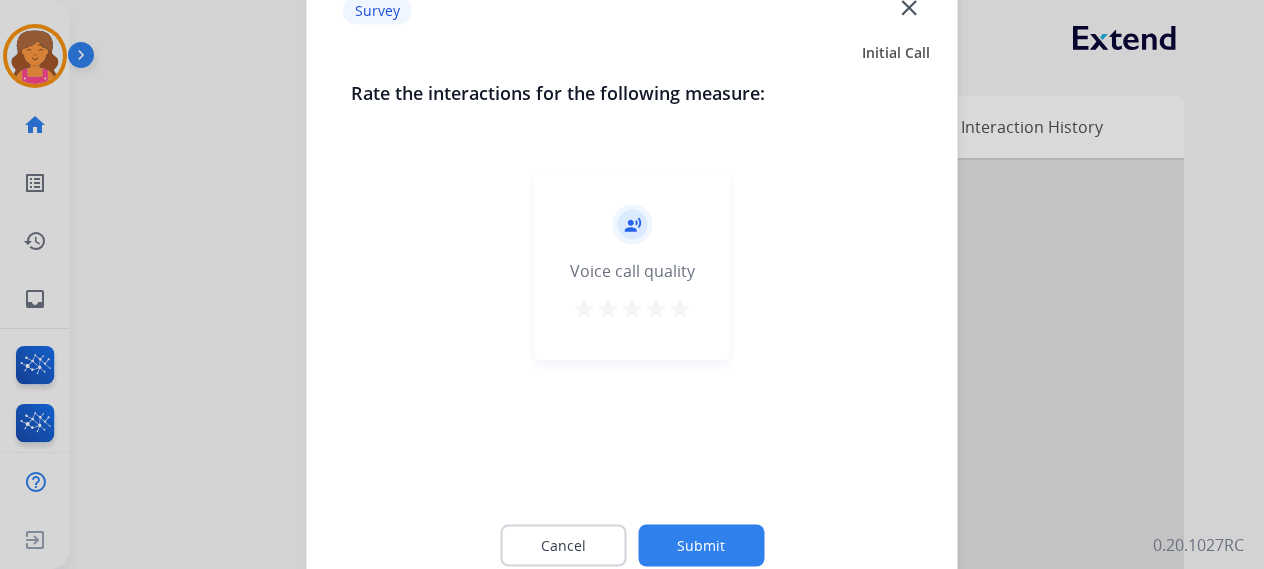 click on "star" at bounding box center [680, 308] 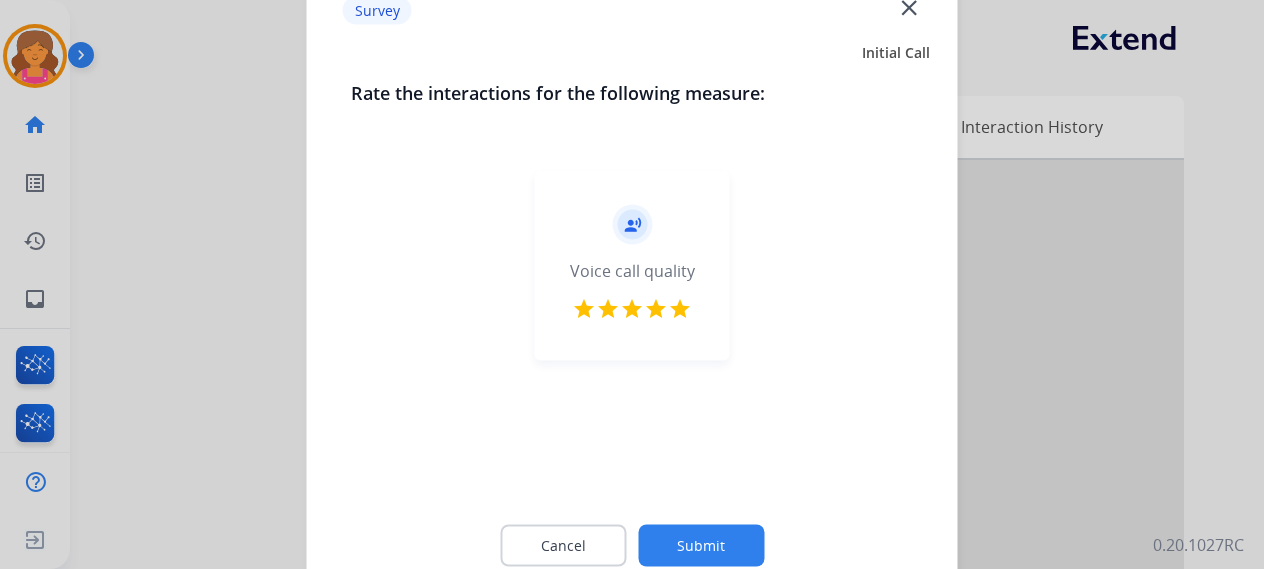 click on "Submit" 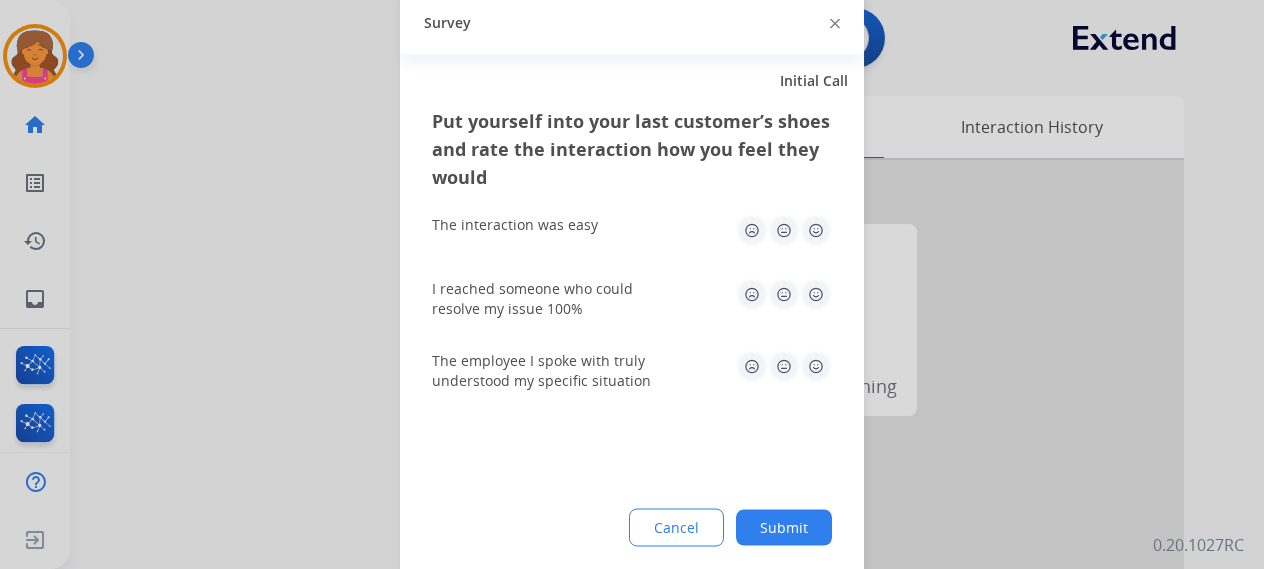 click 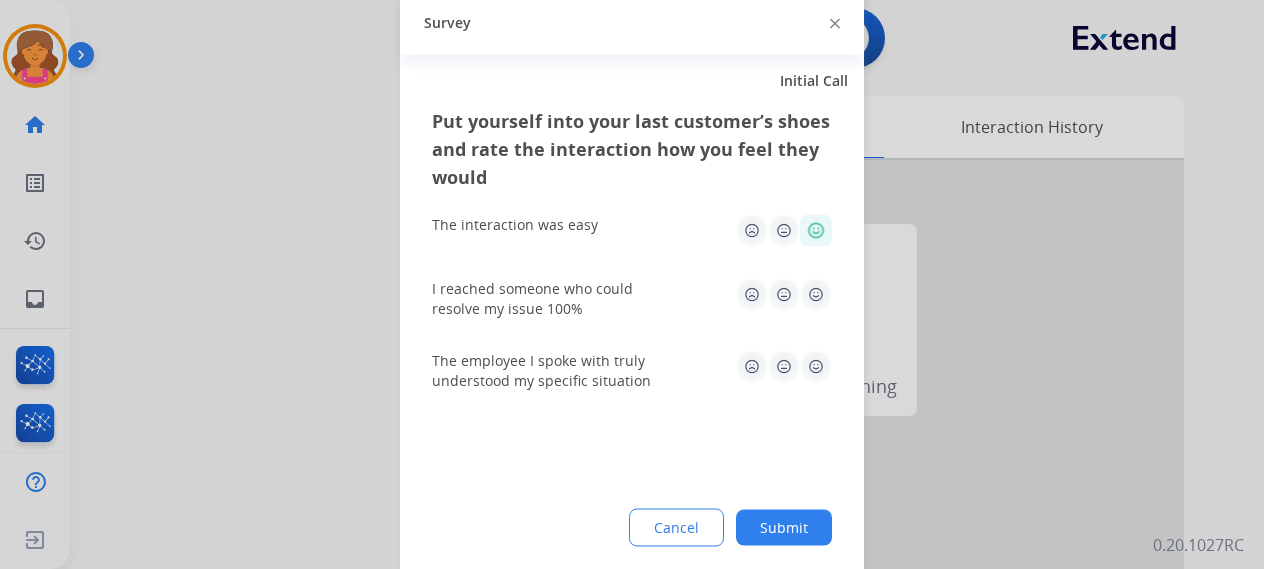 click 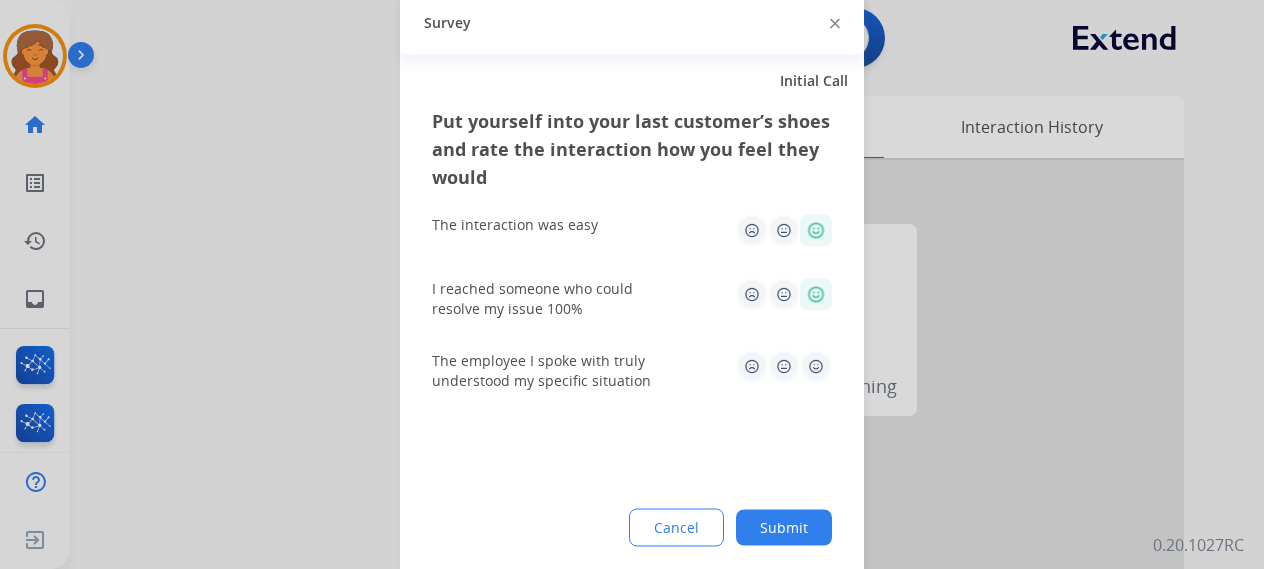 click 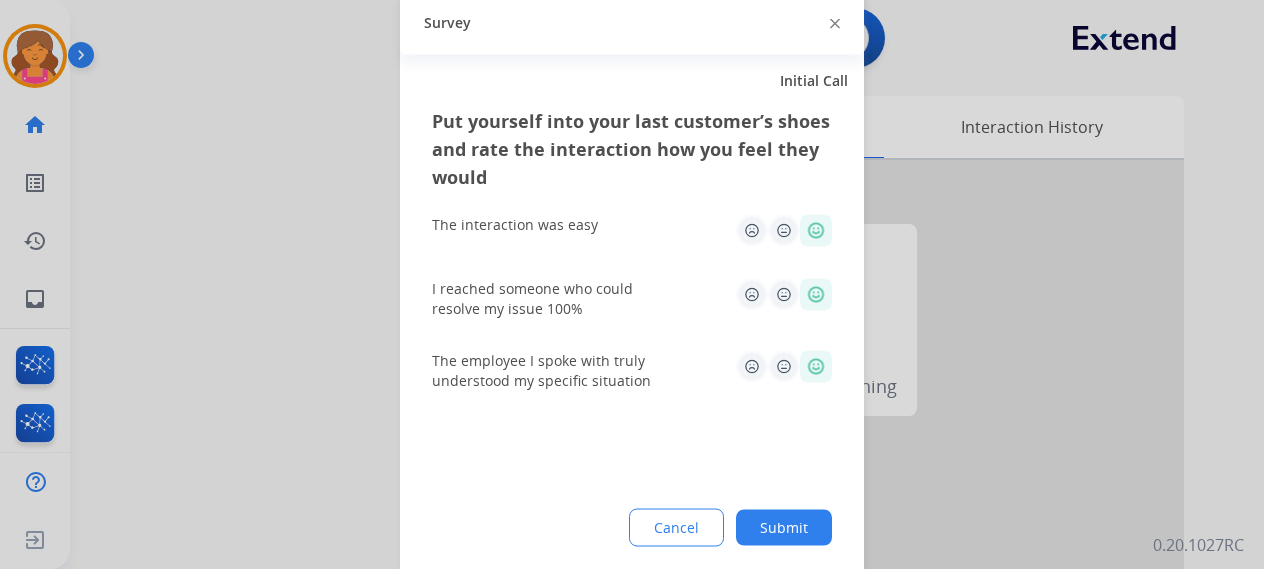 click on "Submit" 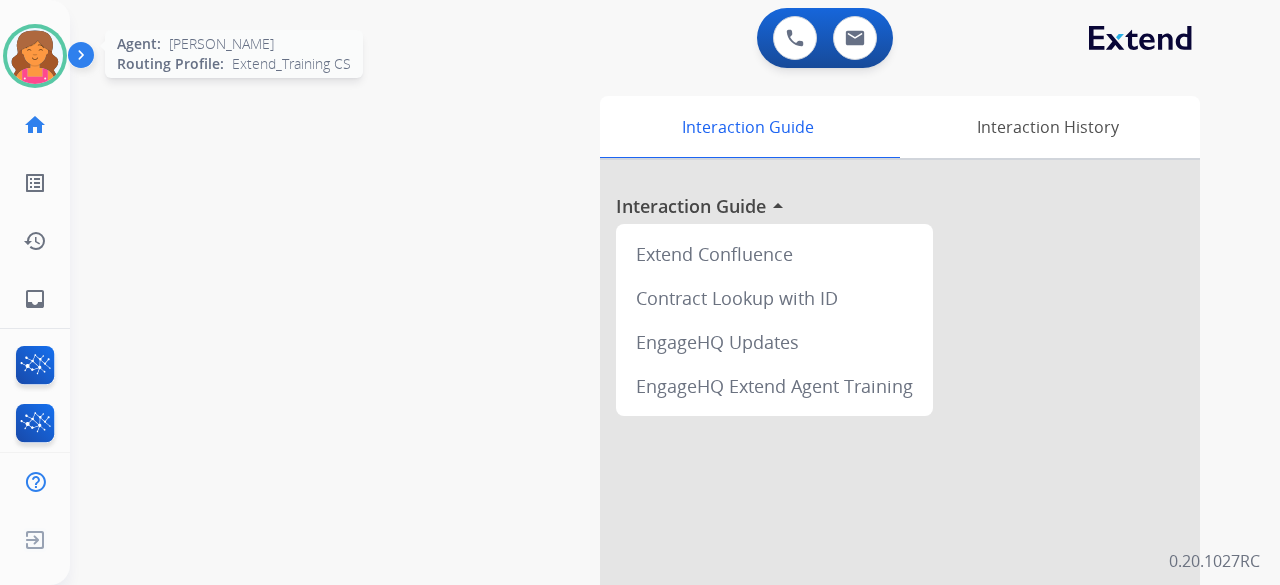 click at bounding box center (35, 56) 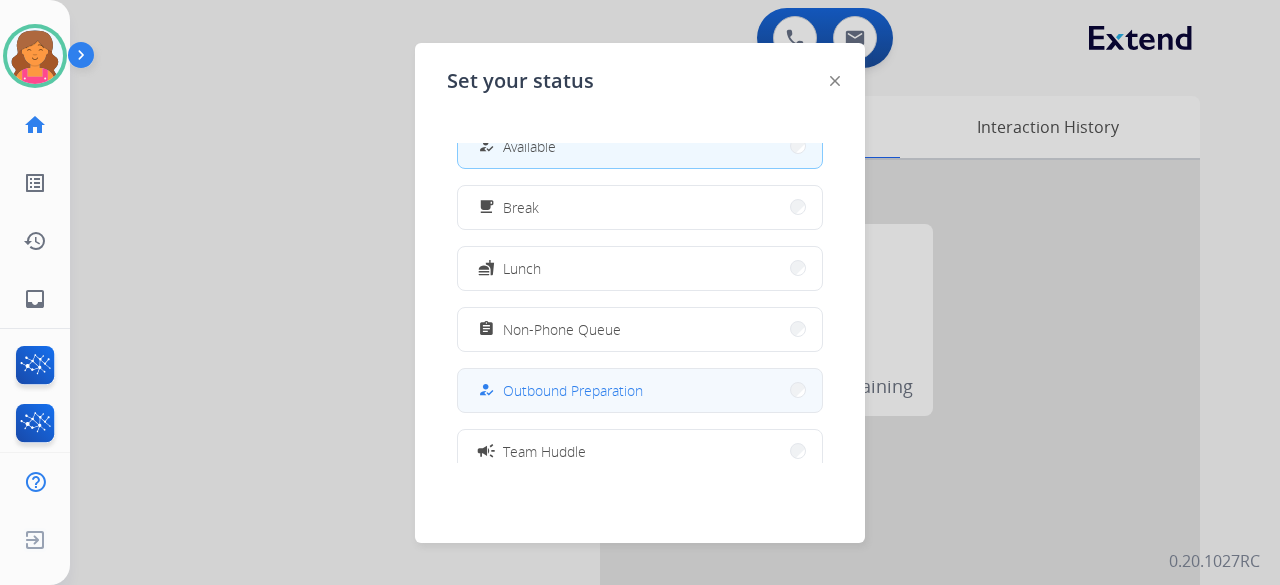scroll, scrollTop: 0, scrollLeft: 0, axis: both 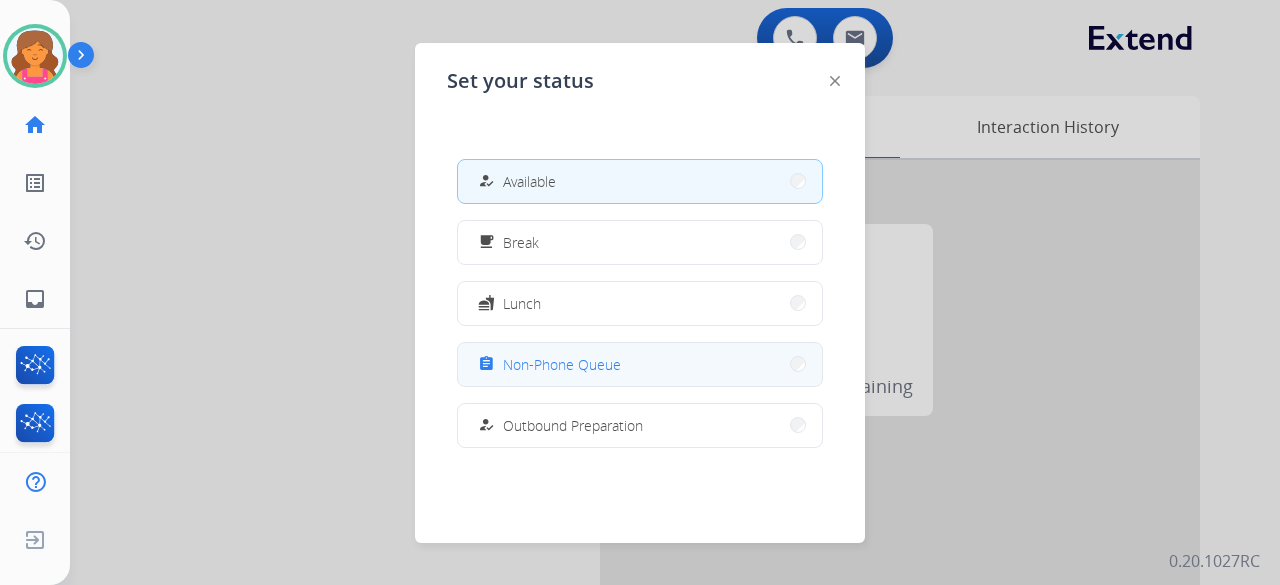 click on "Non-Phone Queue" at bounding box center (562, 364) 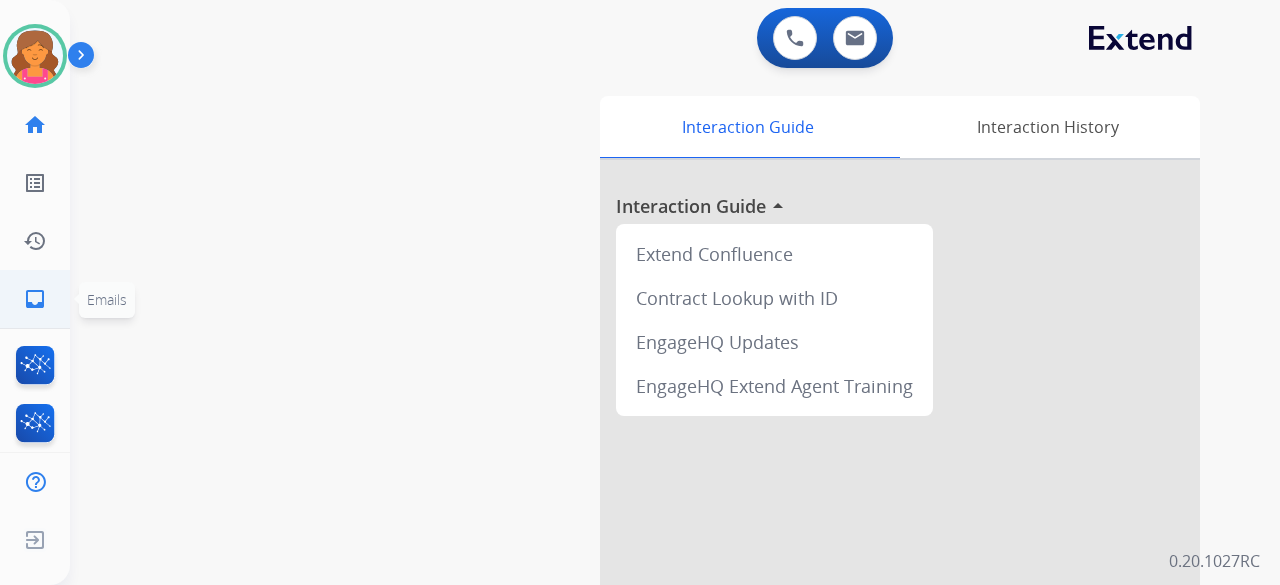 click on "Emails" 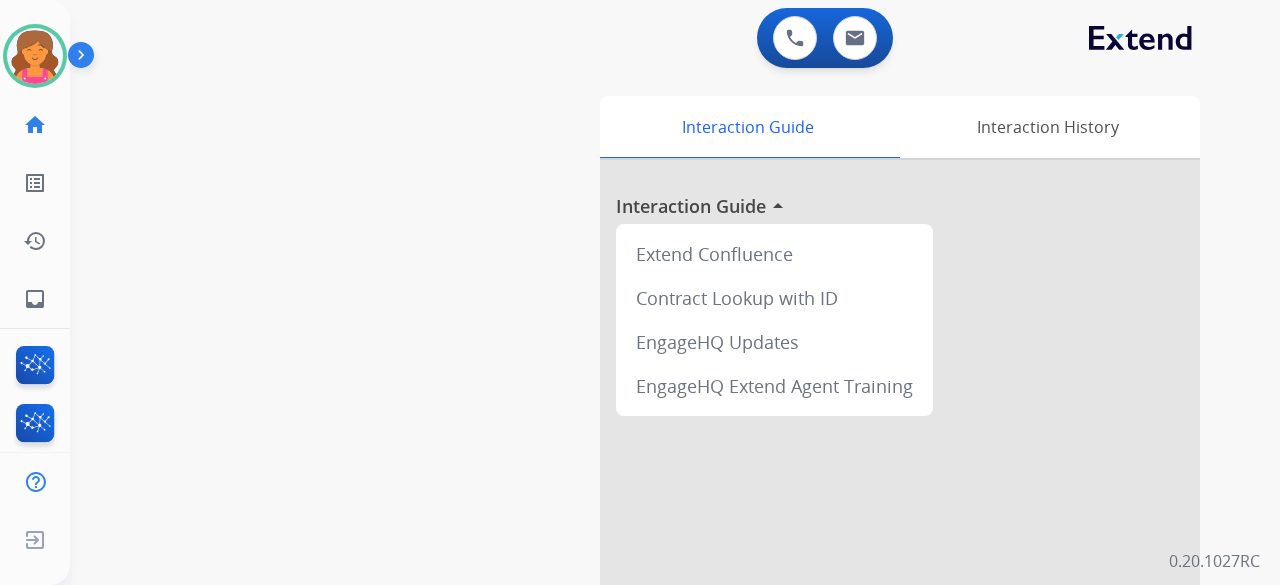 click on "[PERSON_NAME]   Non-Phone Queue  Edit Avatar  Agent:   [PERSON_NAME] Profile:  Extend_Training CS" 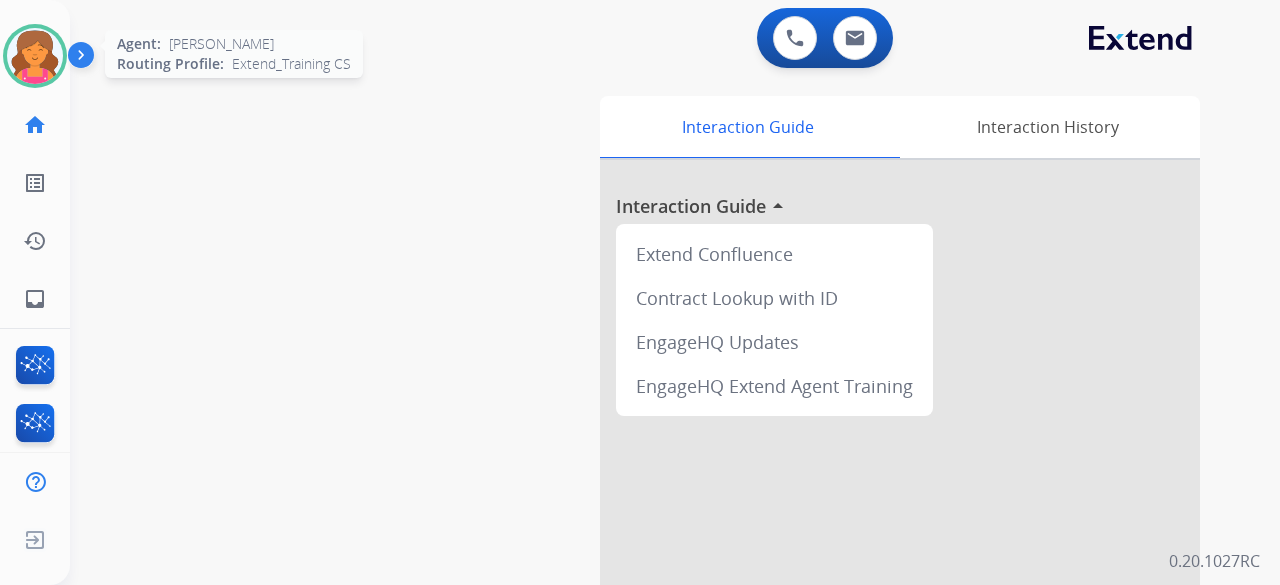 click at bounding box center [35, 56] 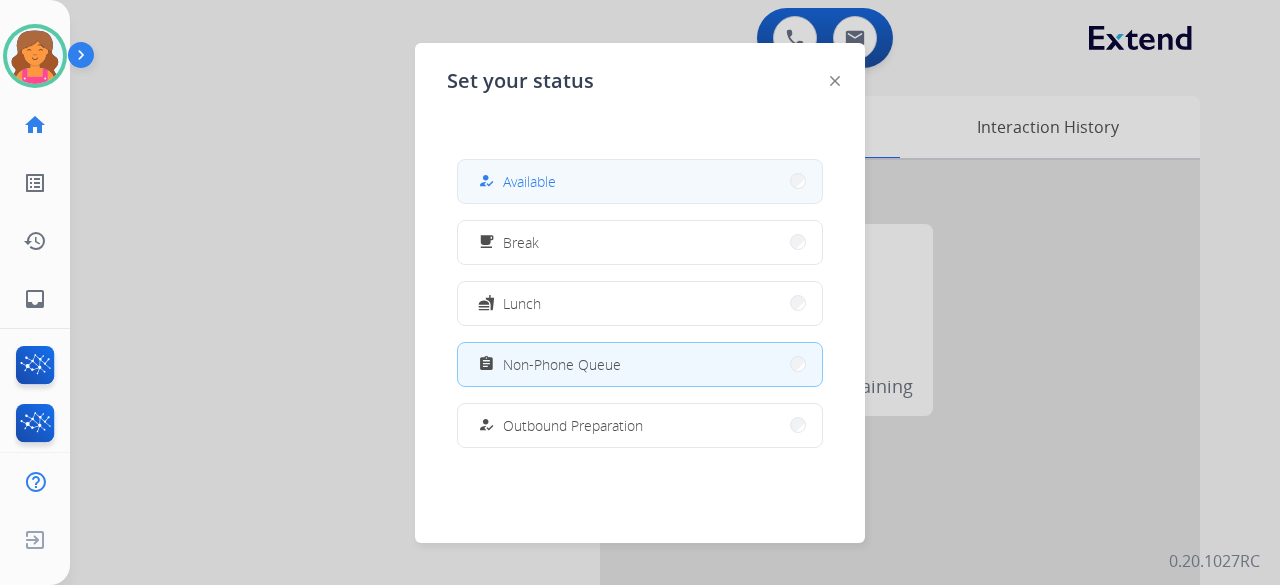 click on "how_to_reg Available" at bounding box center (640, 181) 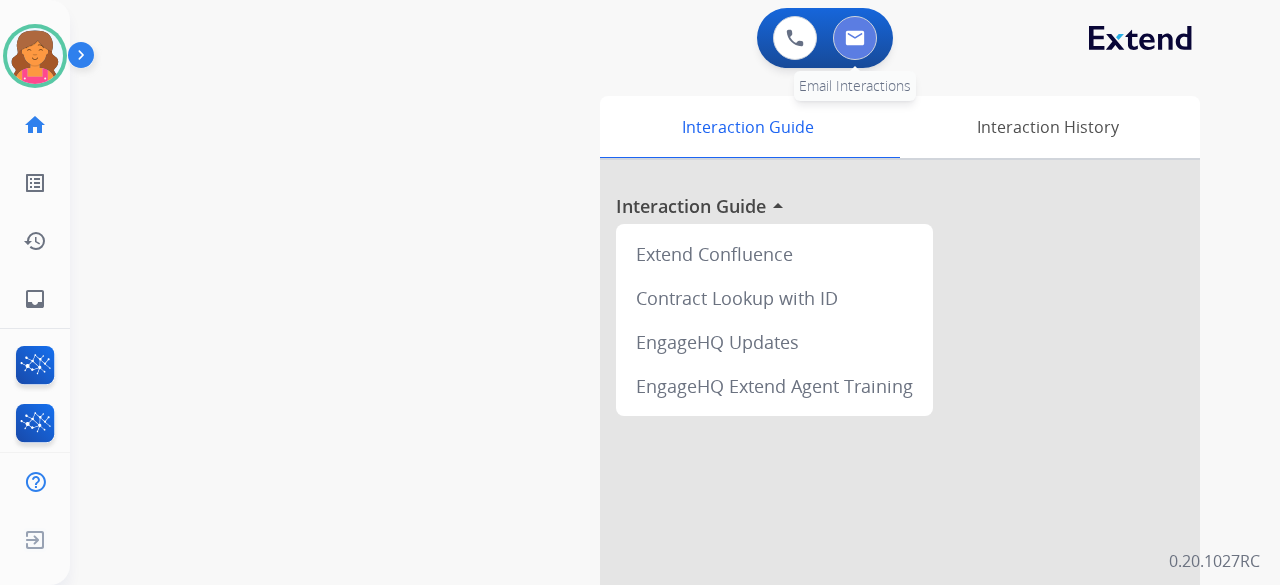 click at bounding box center (855, 38) 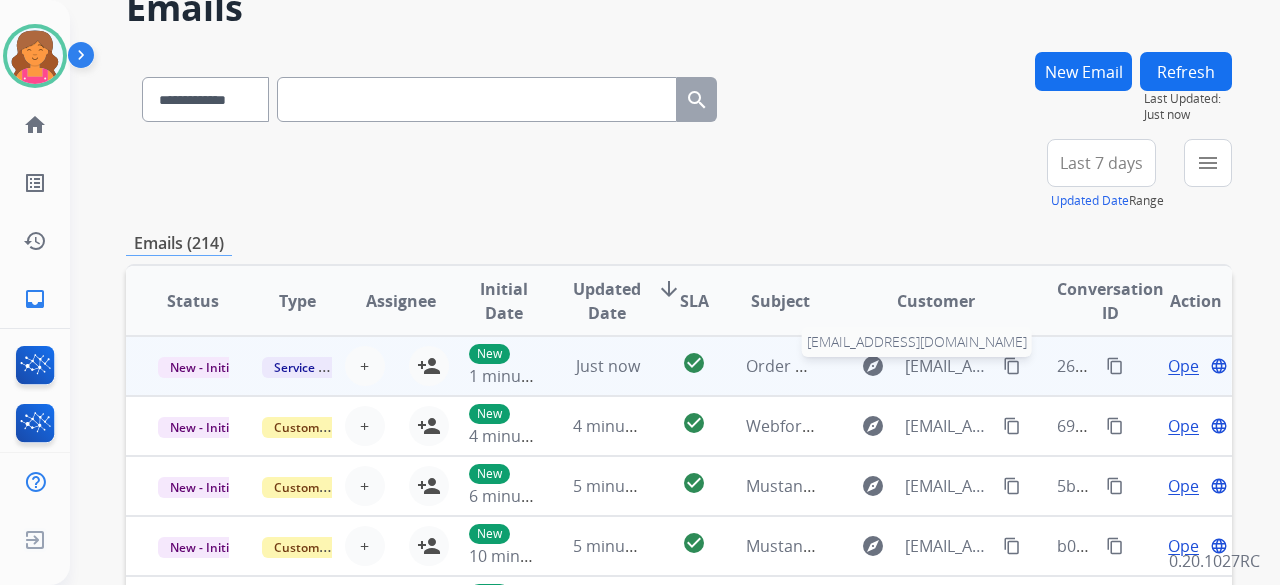 scroll, scrollTop: 0, scrollLeft: 0, axis: both 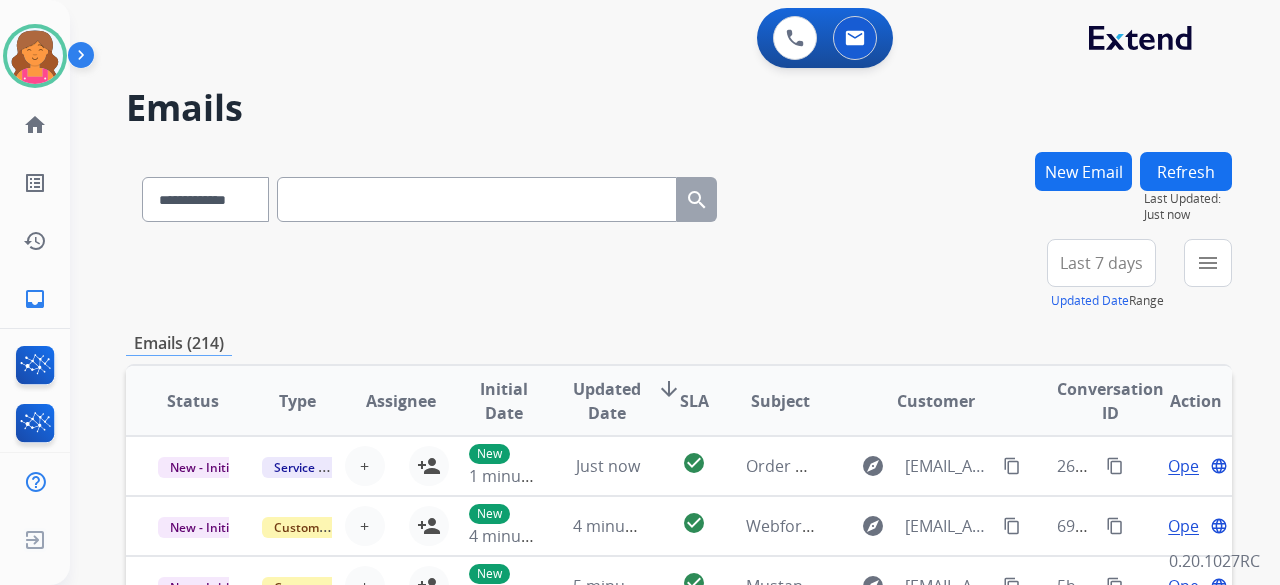 click on "Last 7 days" at bounding box center (1101, 263) 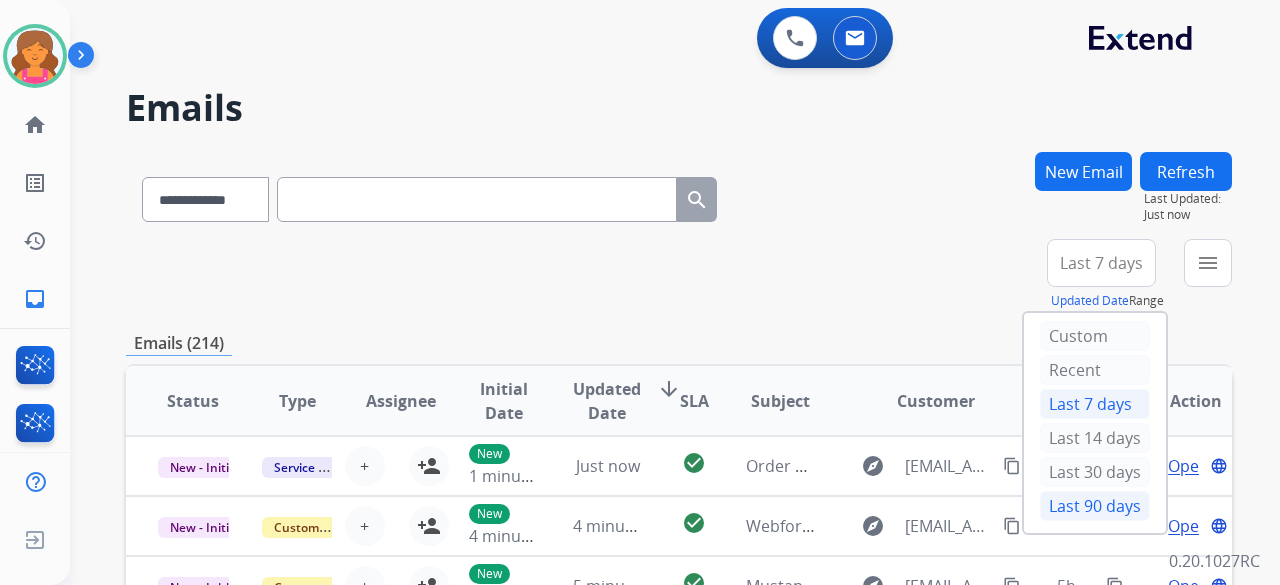 click on "Last 90 days" at bounding box center [1095, 506] 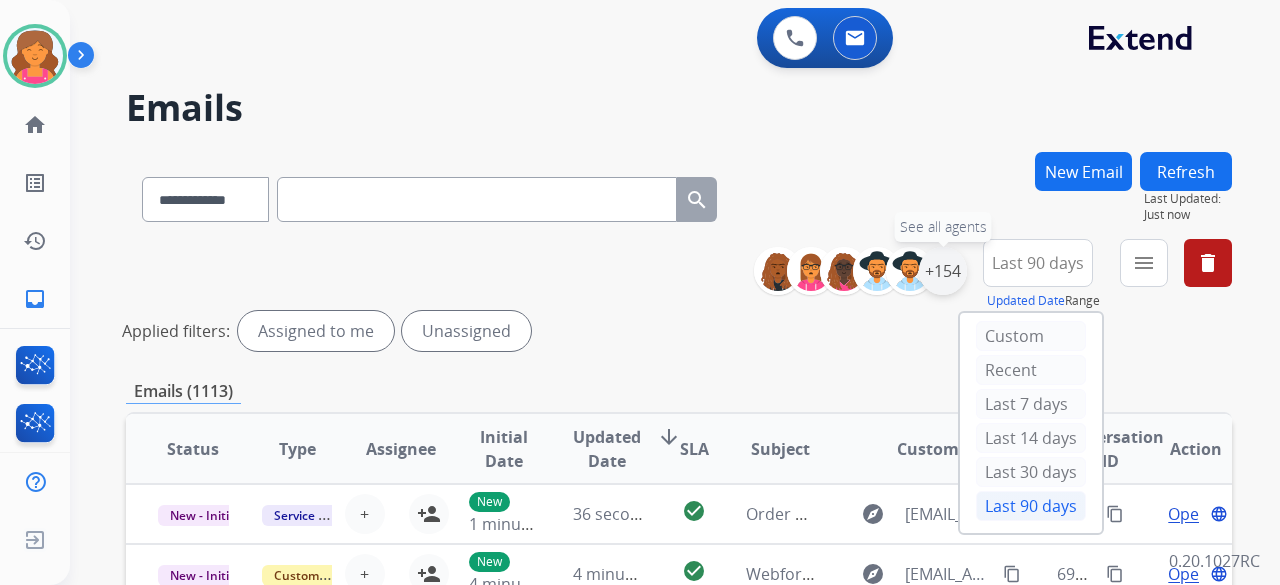 click on "+154" at bounding box center (943, 271) 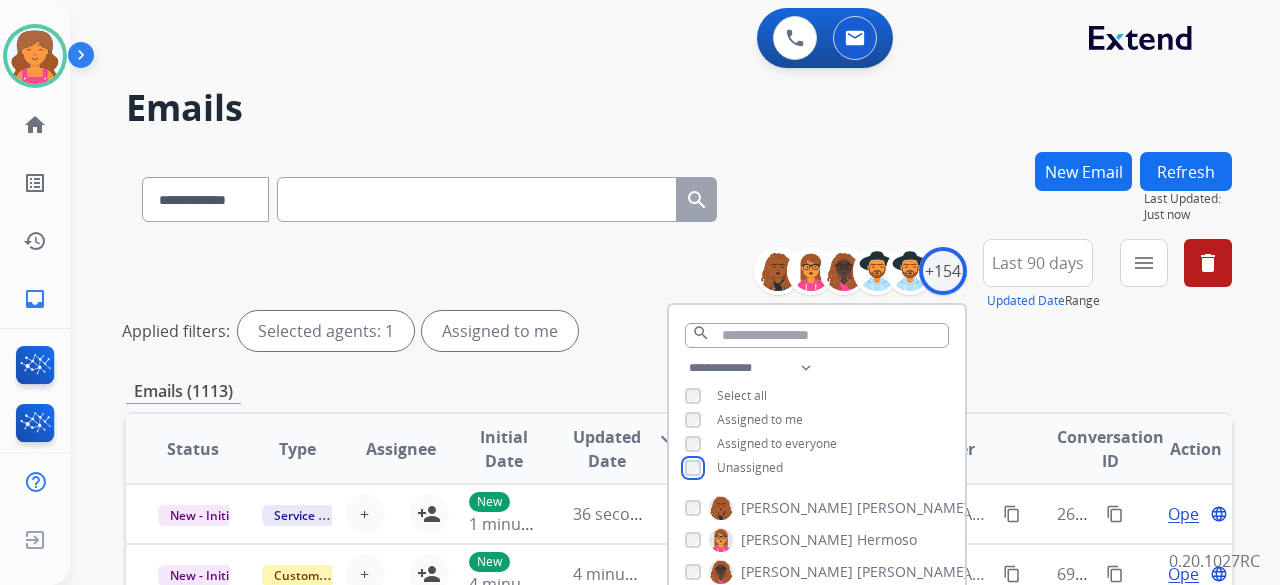 scroll, scrollTop: 2, scrollLeft: 0, axis: vertical 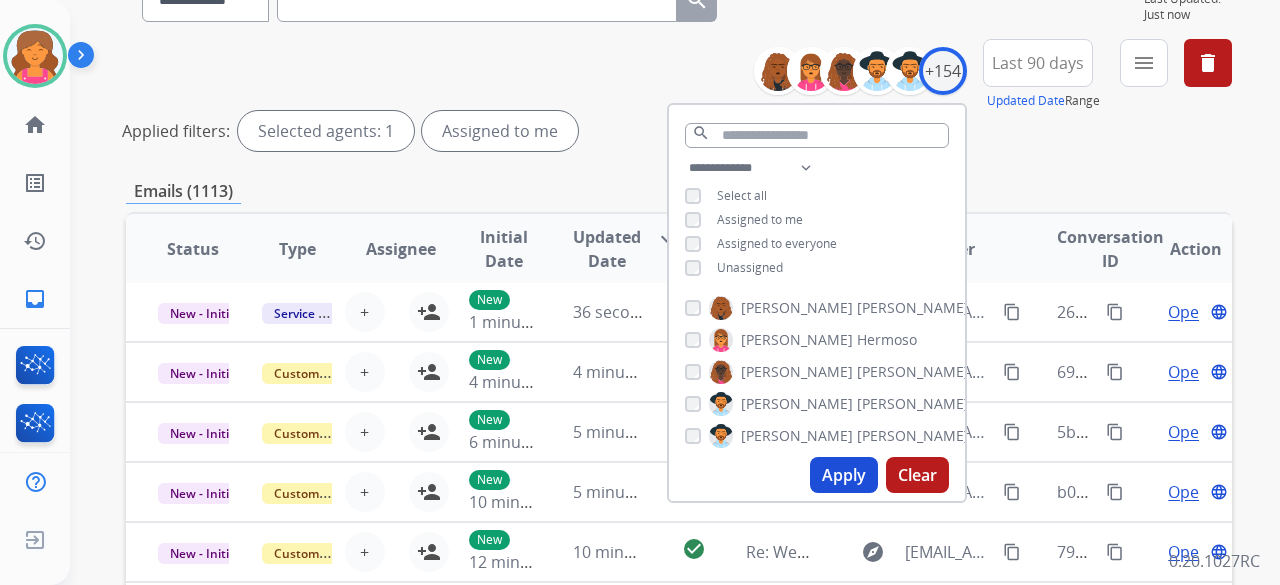 click on "Apply" at bounding box center [844, 475] 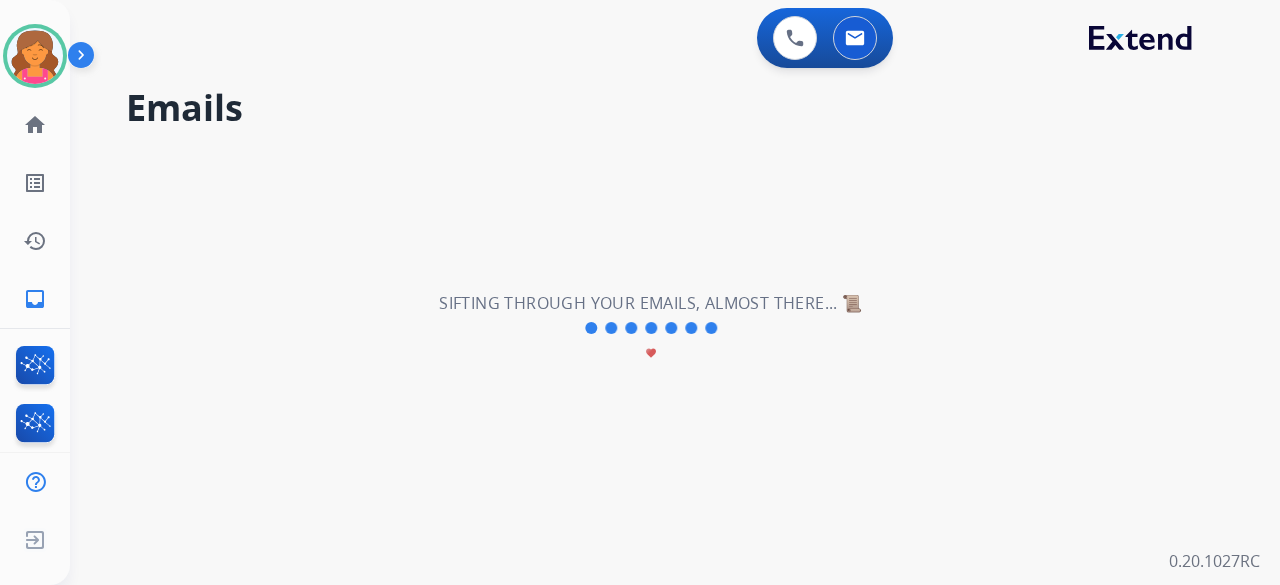 scroll, scrollTop: 0, scrollLeft: 0, axis: both 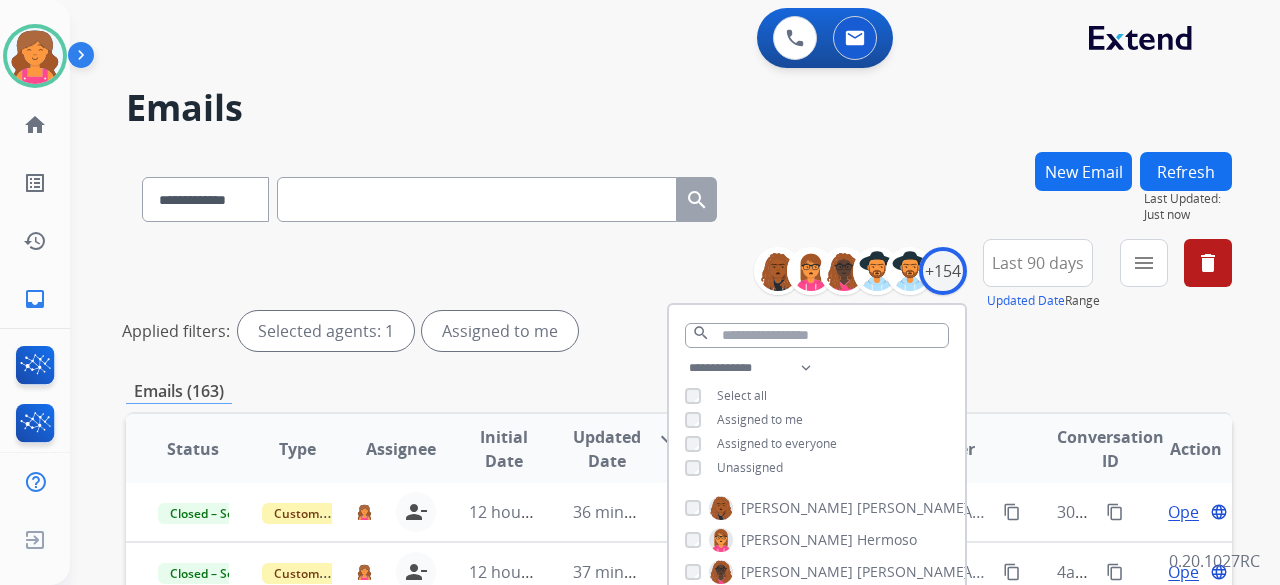 click on "**********" at bounding box center (679, 299) 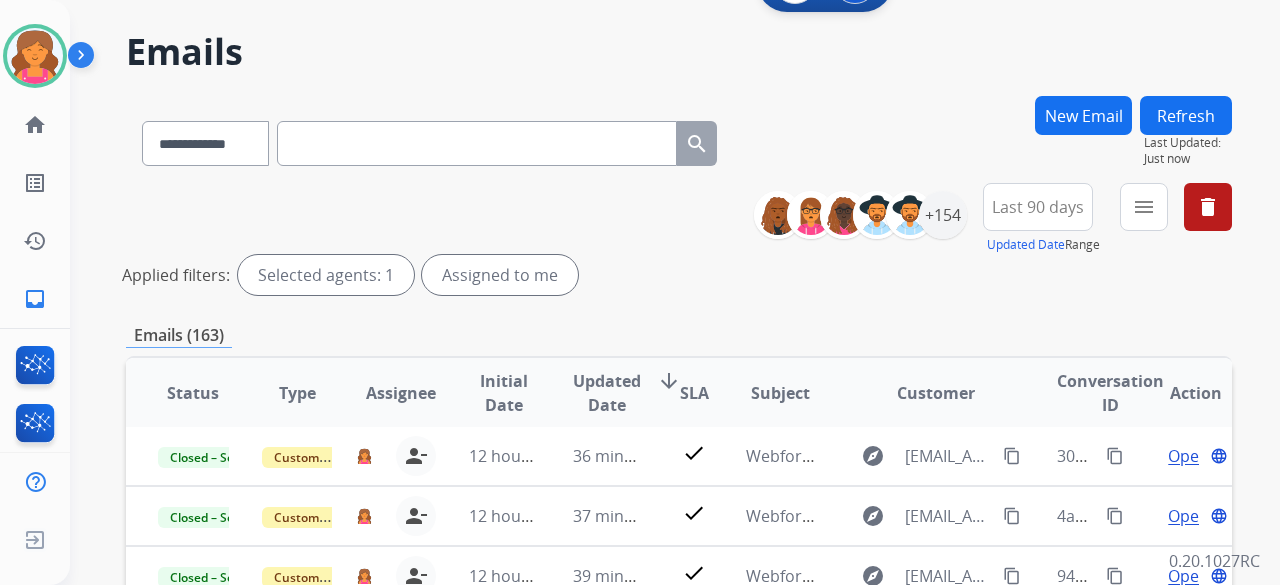 scroll, scrollTop: 0, scrollLeft: 0, axis: both 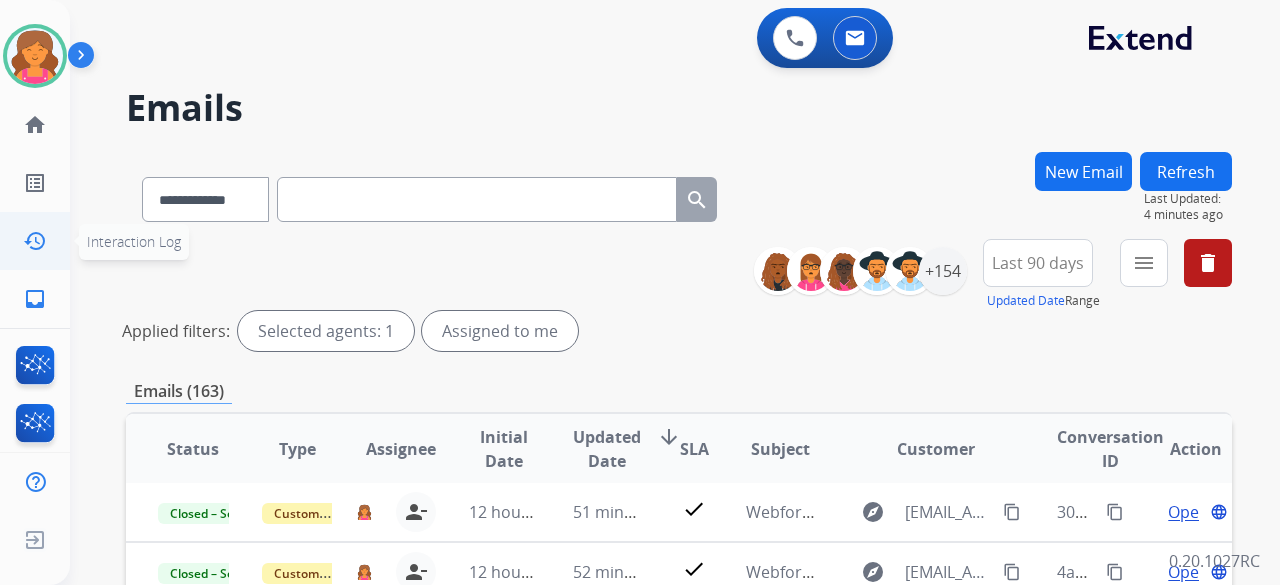 click on "history" 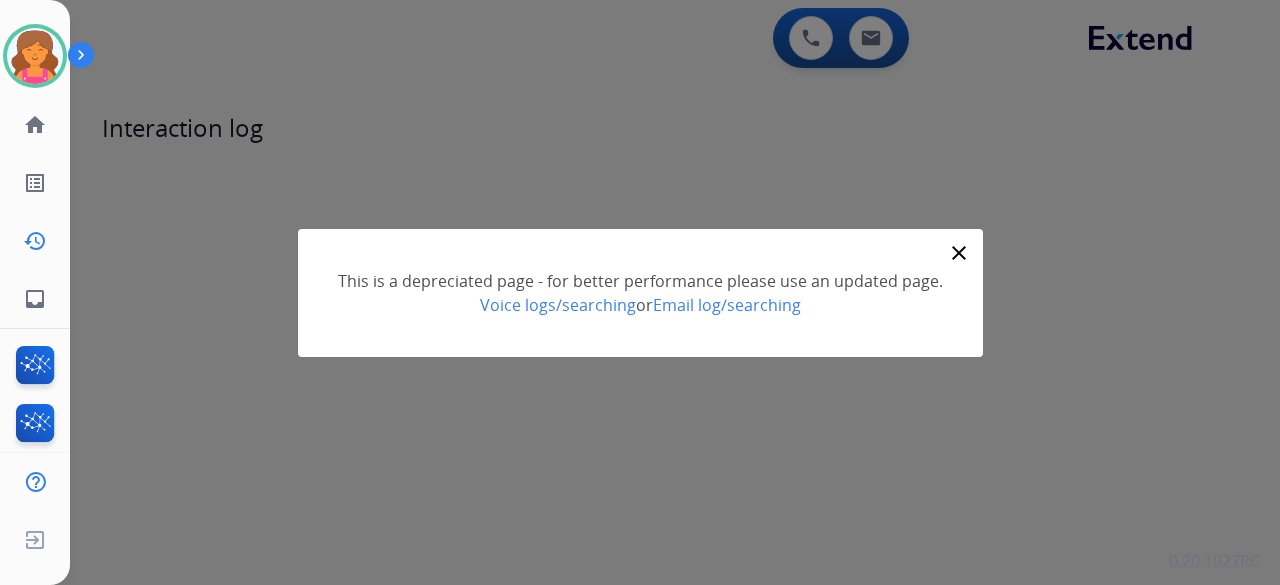click on "close  This is a depreciated page - for better performance please use an updated page.   Voice logs/searching   or   Email log/searching" 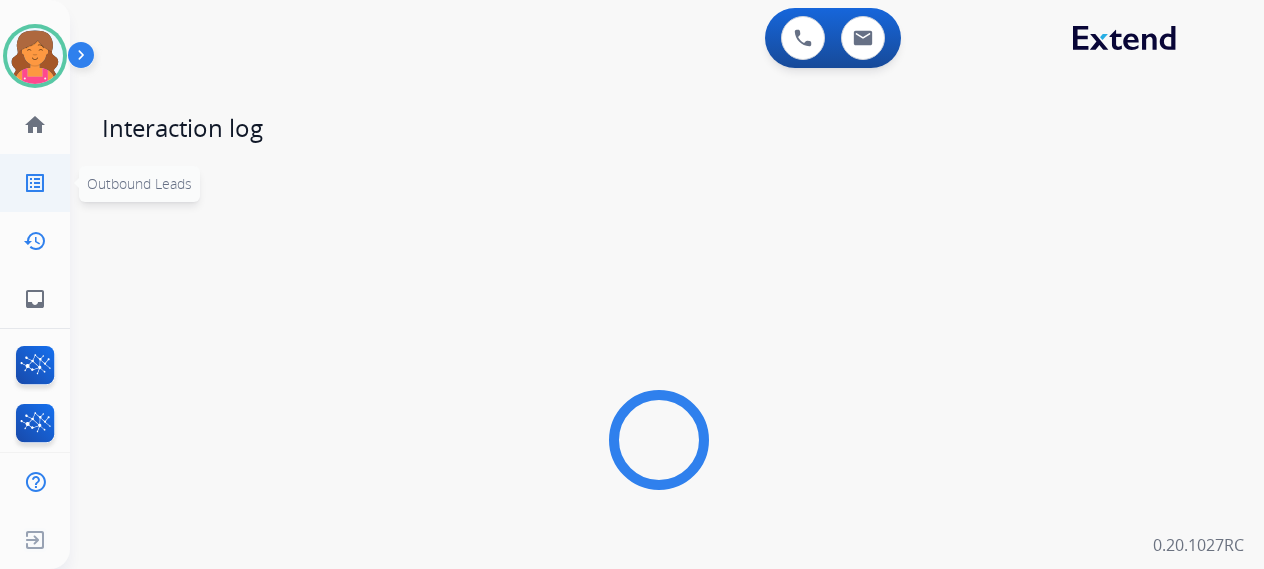 click on "list_alt" 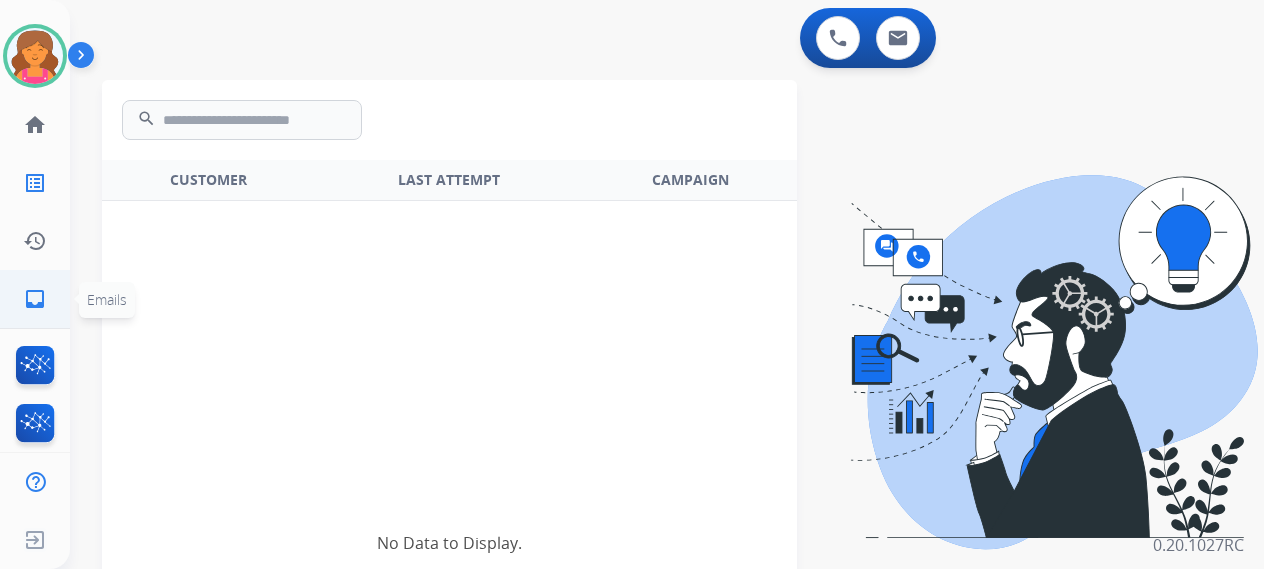 click on "inbox" 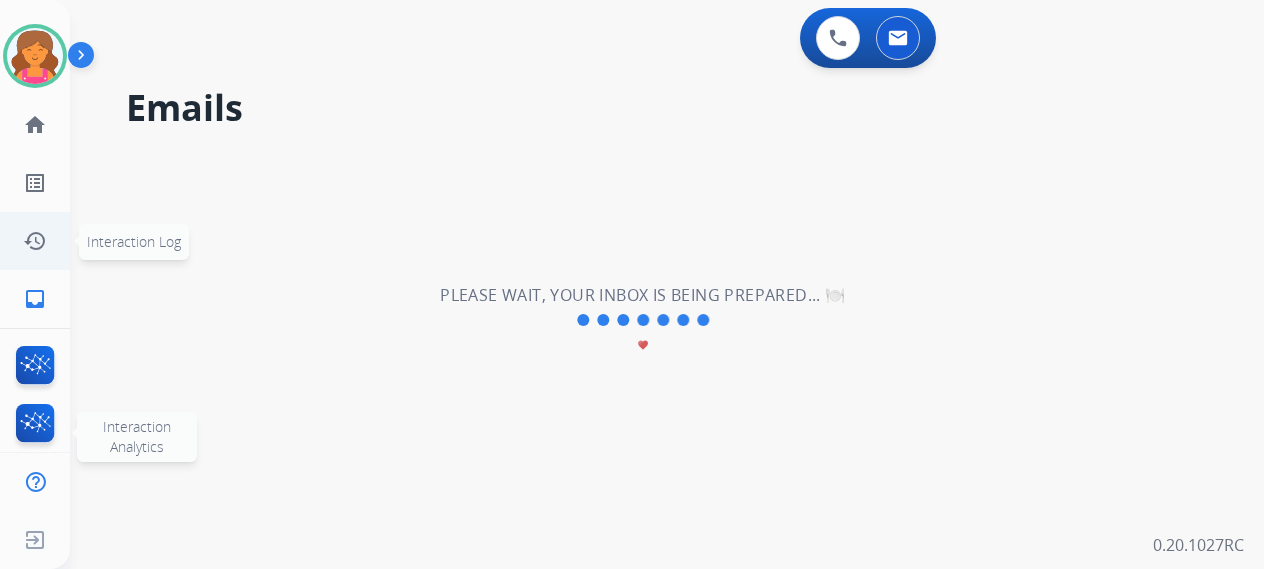 click on "history" 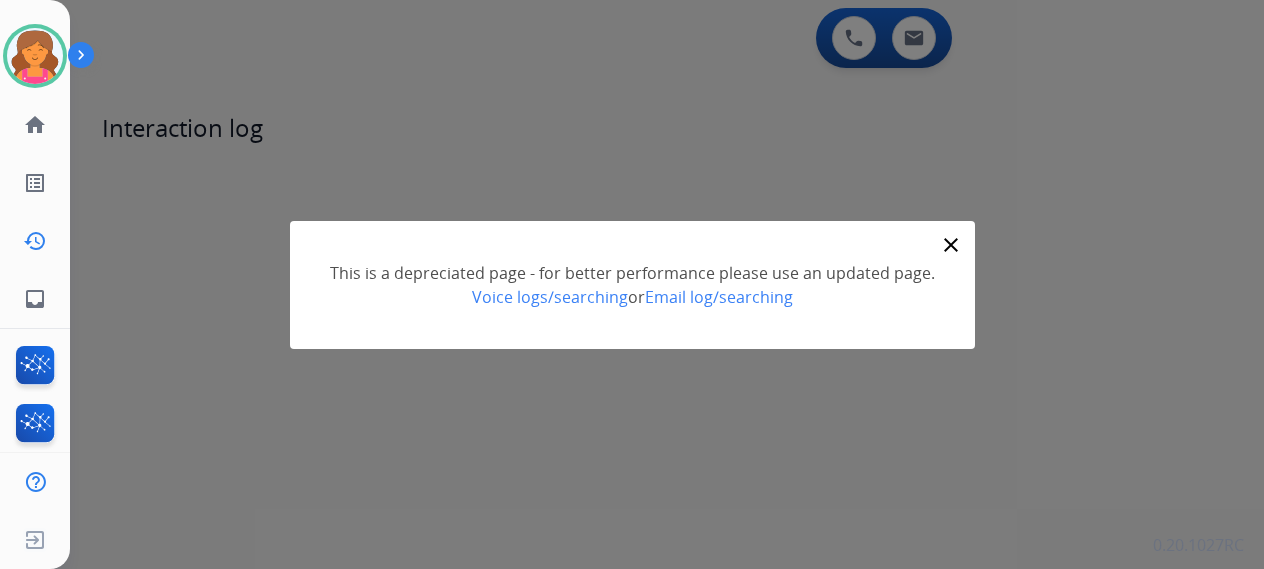 click on "close" 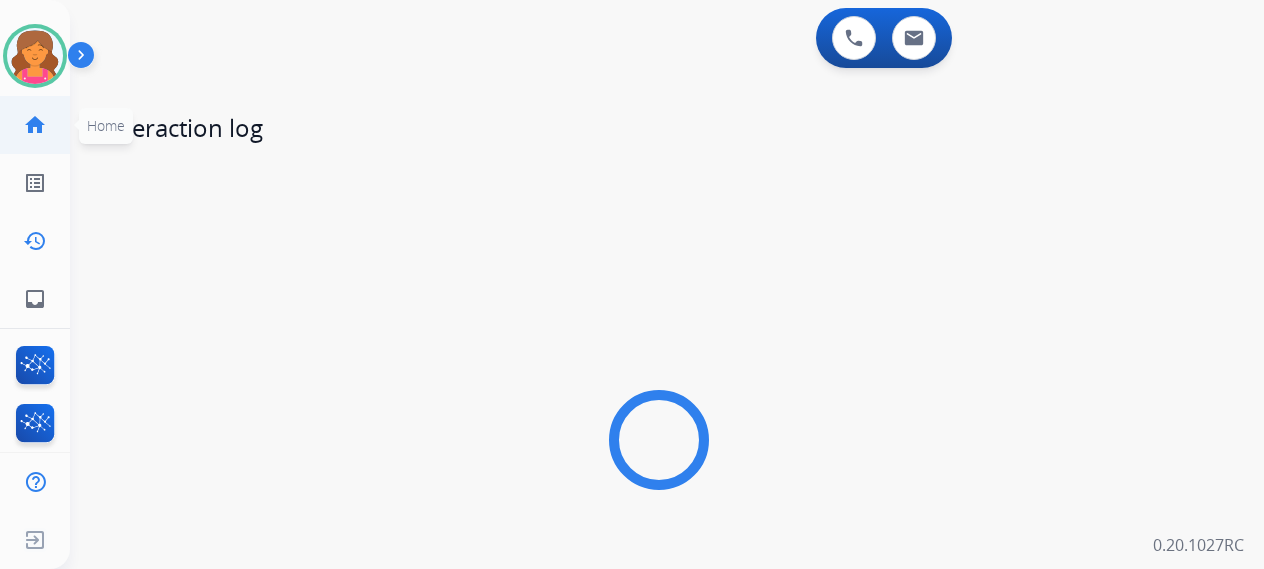 click on "home" 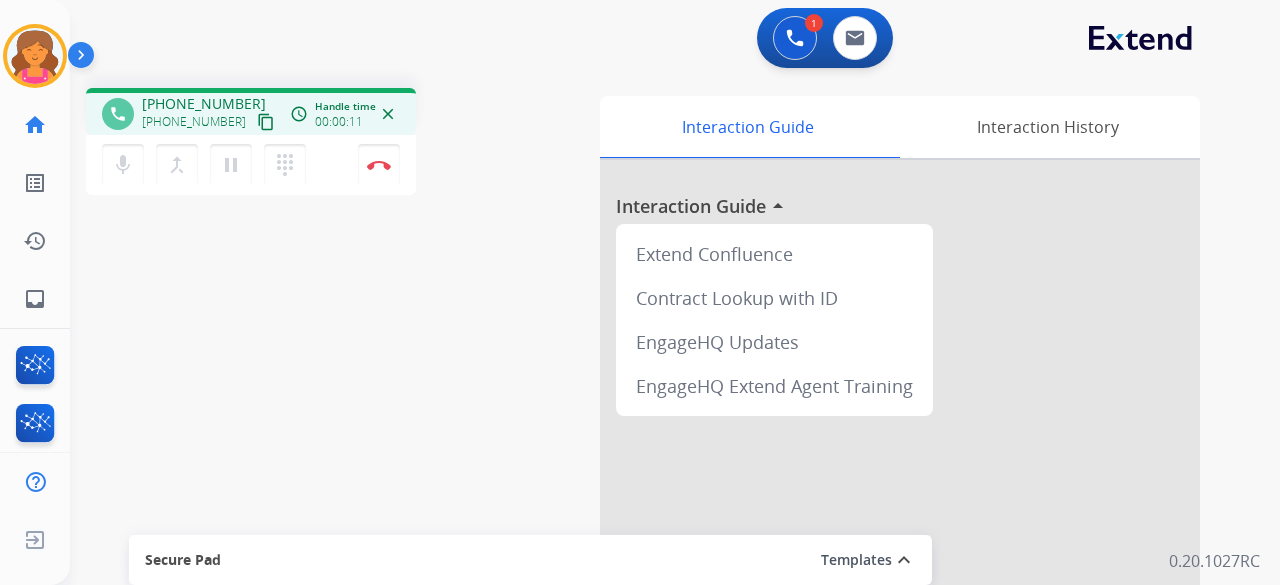 click on "content_copy" at bounding box center (266, 122) 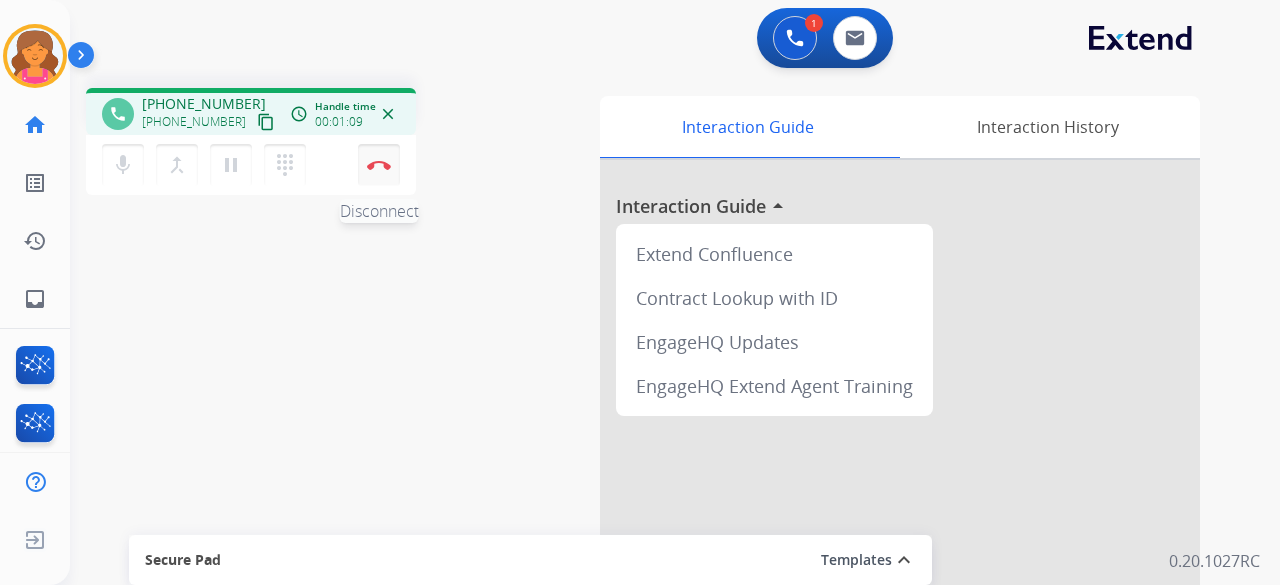 click at bounding box center (379, 165) 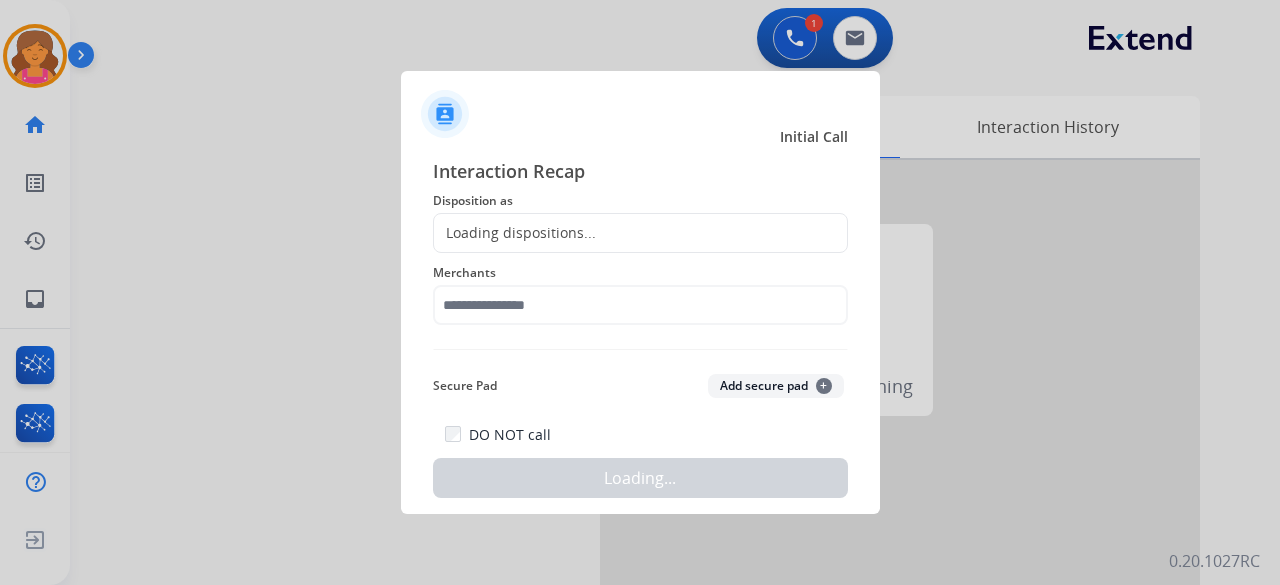 click on "Loading dispositions..." 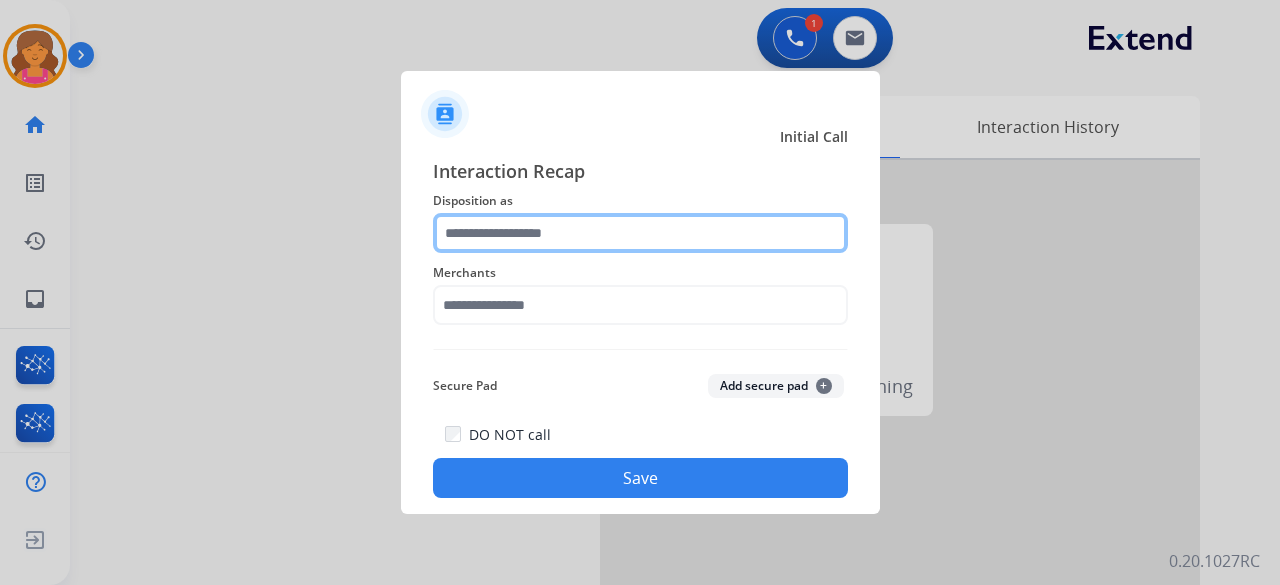click 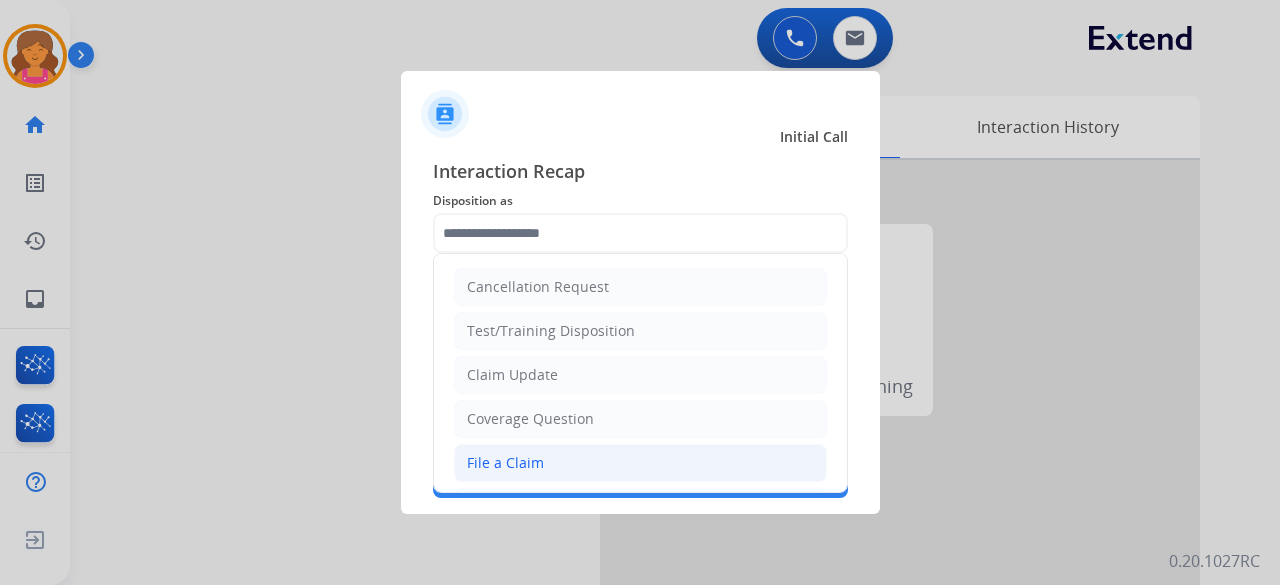 click on "File a Claim" 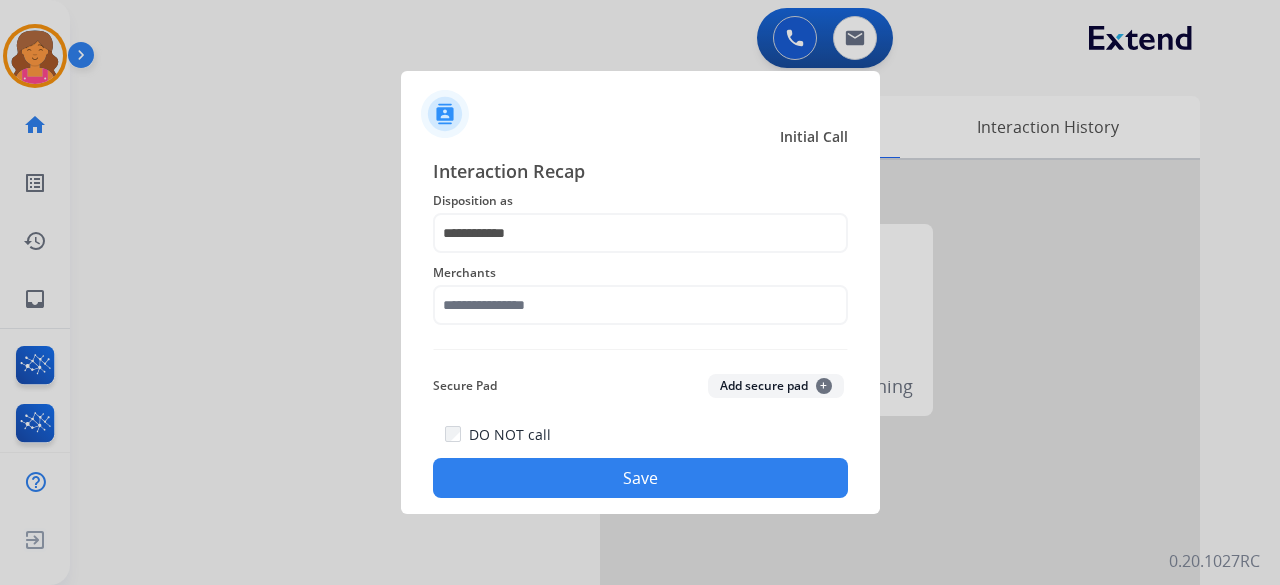 click on "Merchants" 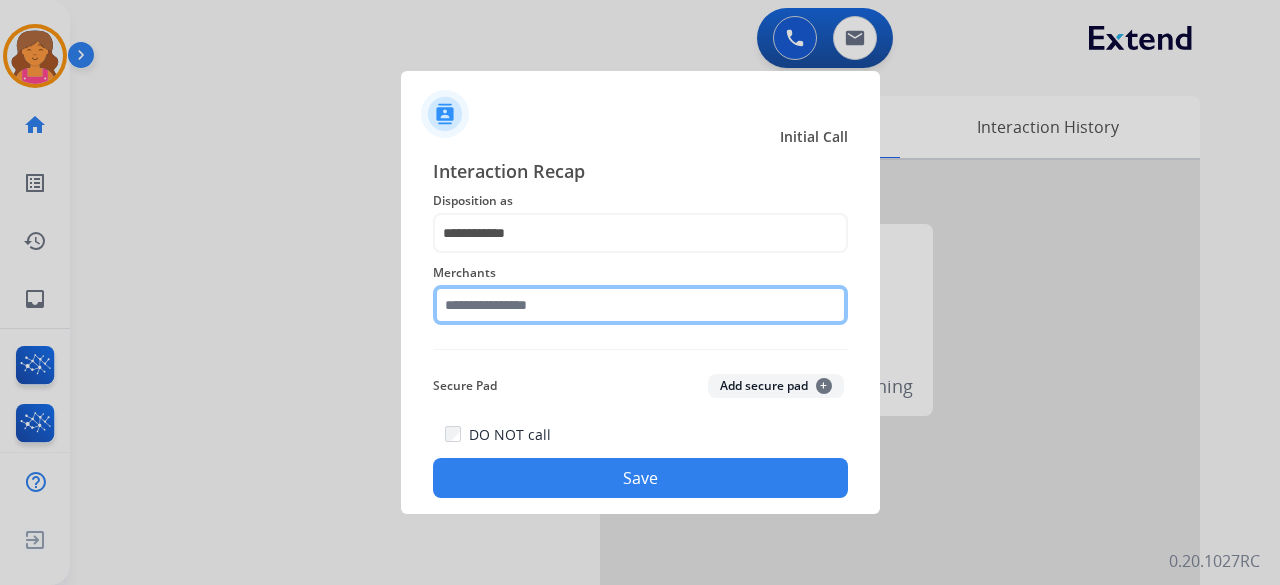 click 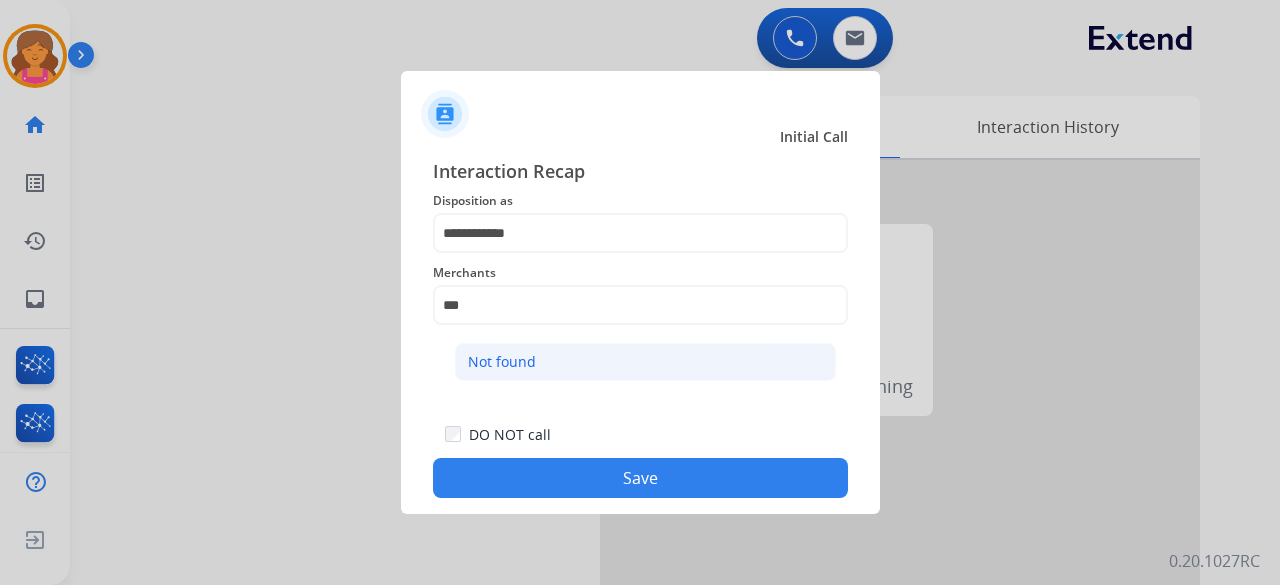 click on "Not found" 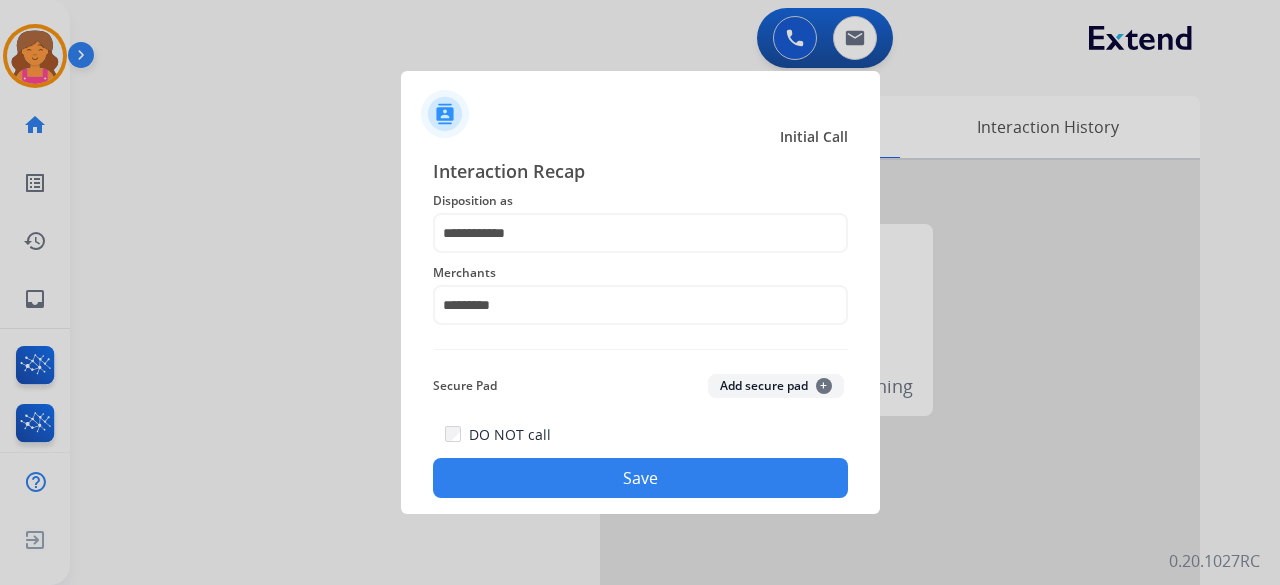 click on "Save" 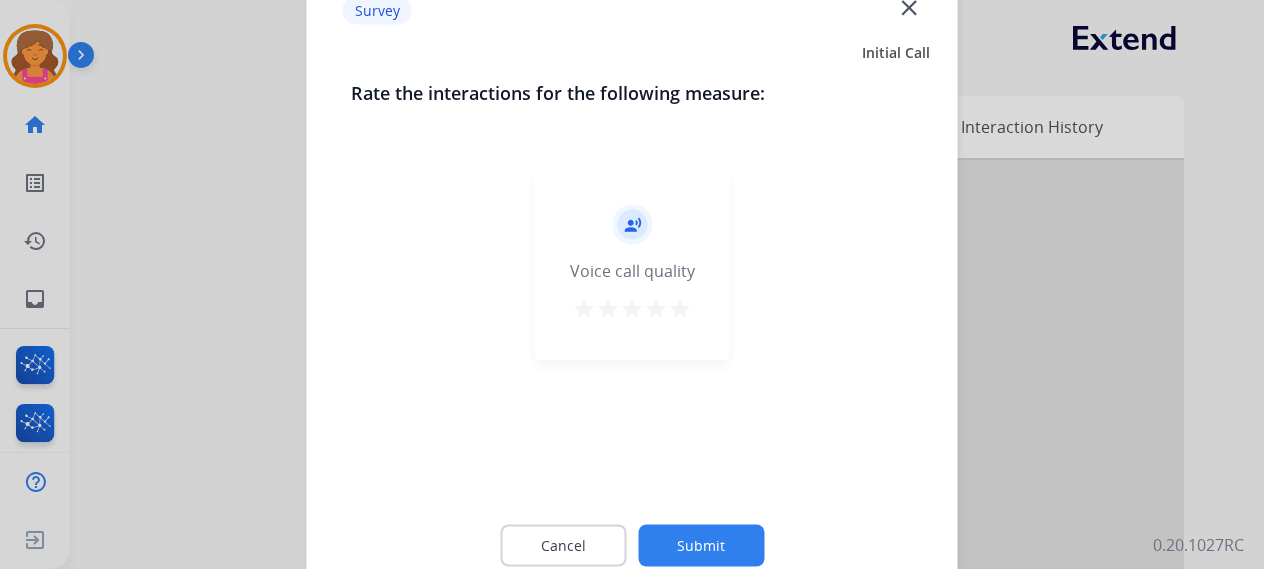 click on "star" at bounding box center [680, 308] 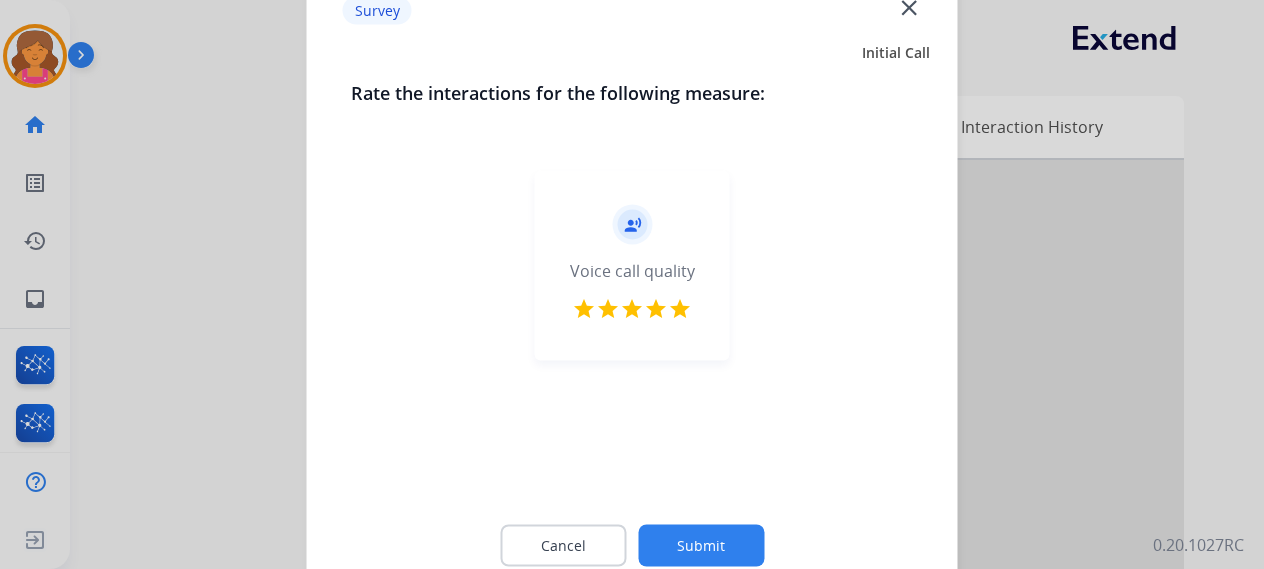 click on "Submit" 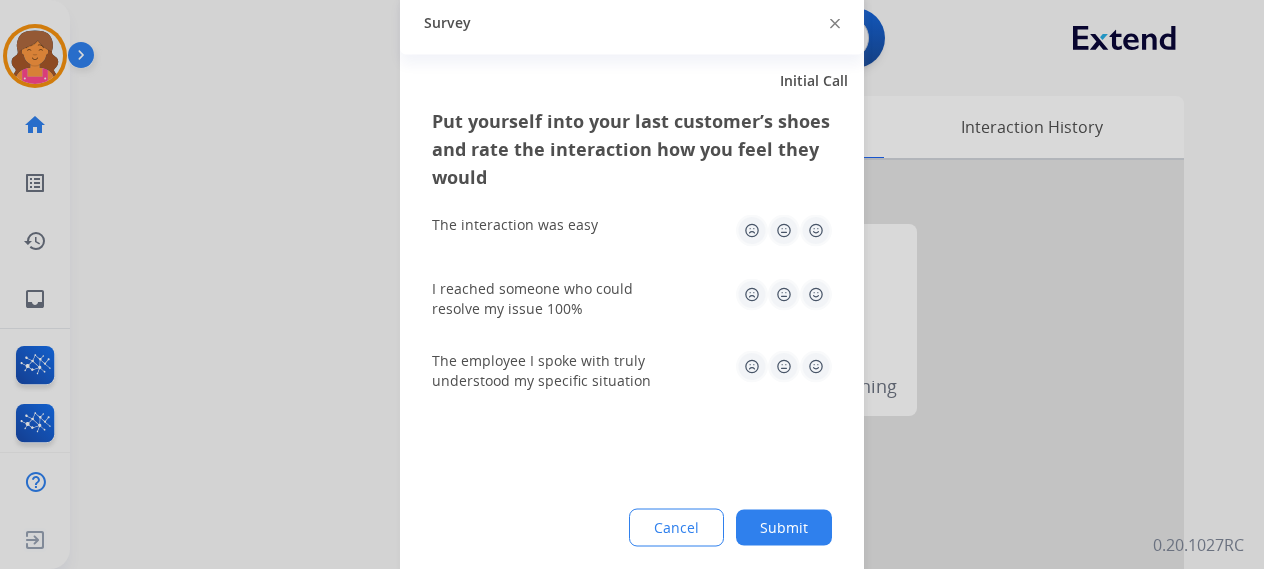 click 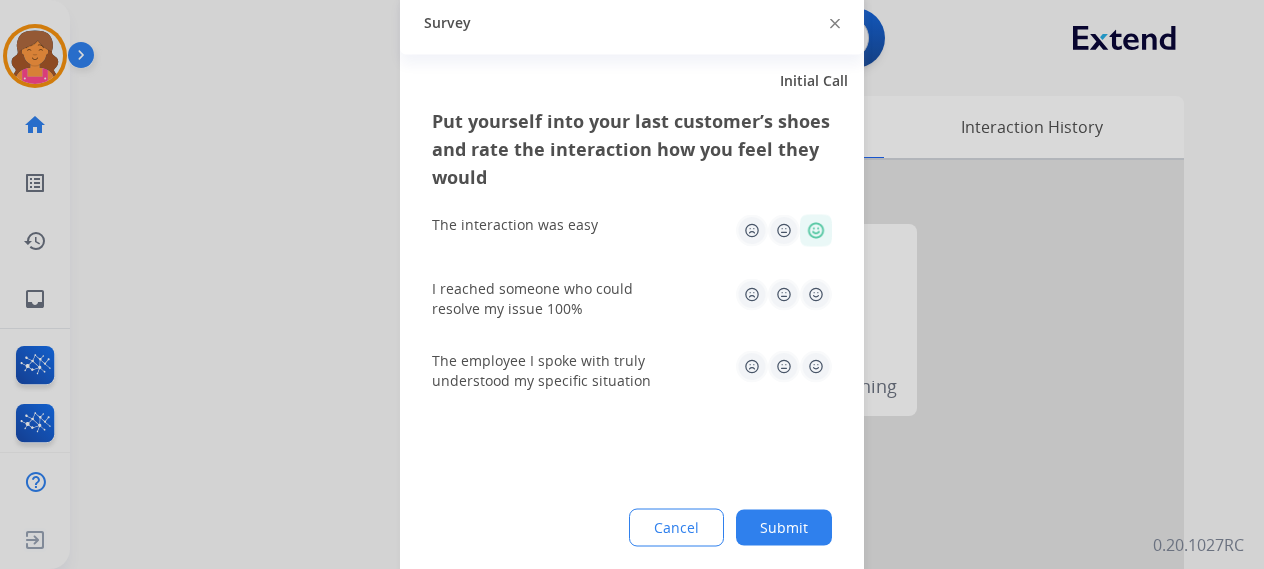 click 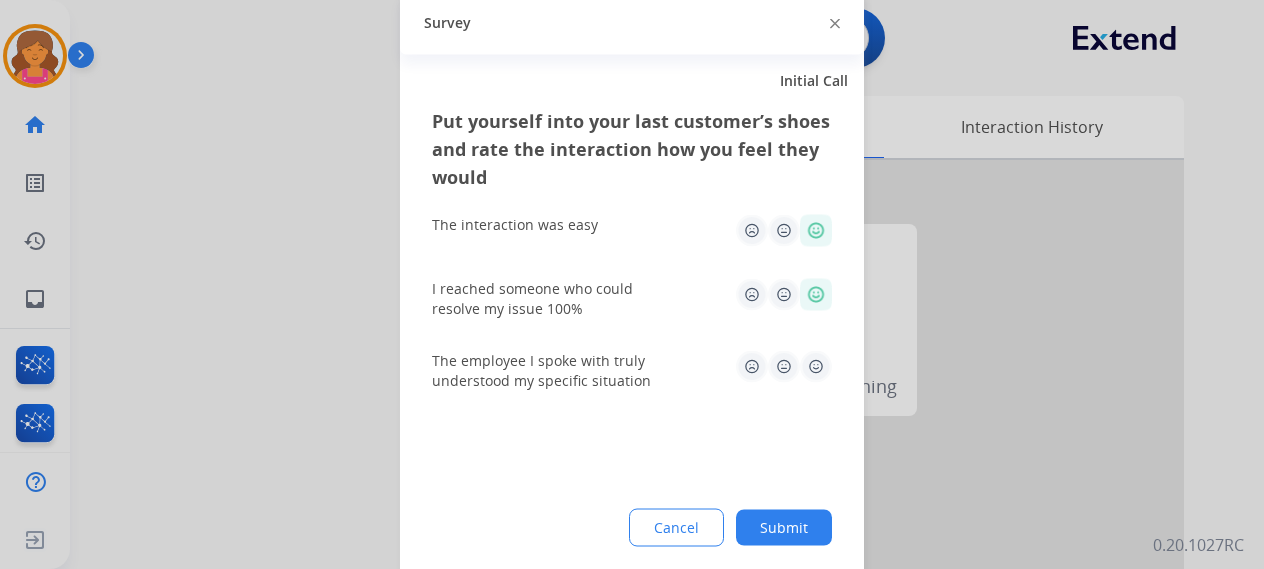 click 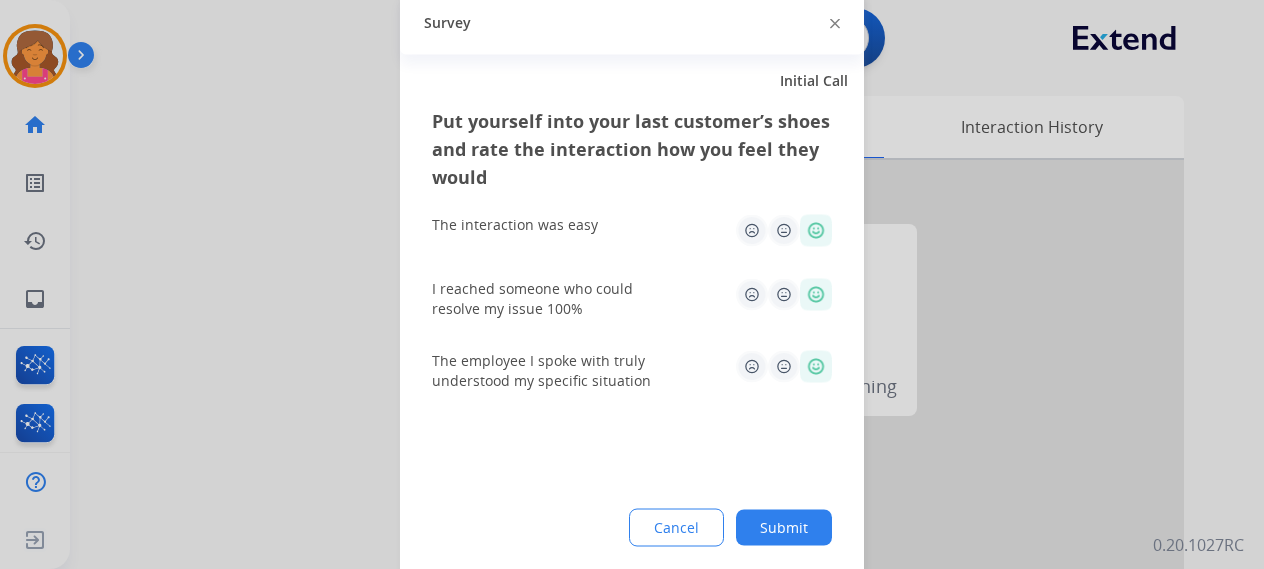 click on "Put yourself into your last customer’s shoes and rate the interaction how you feel they would  The interaction was easy   I reached someone who could resolve my issue 100%   The employee I spoke with truly understood my specific situation  Cancel Submit" 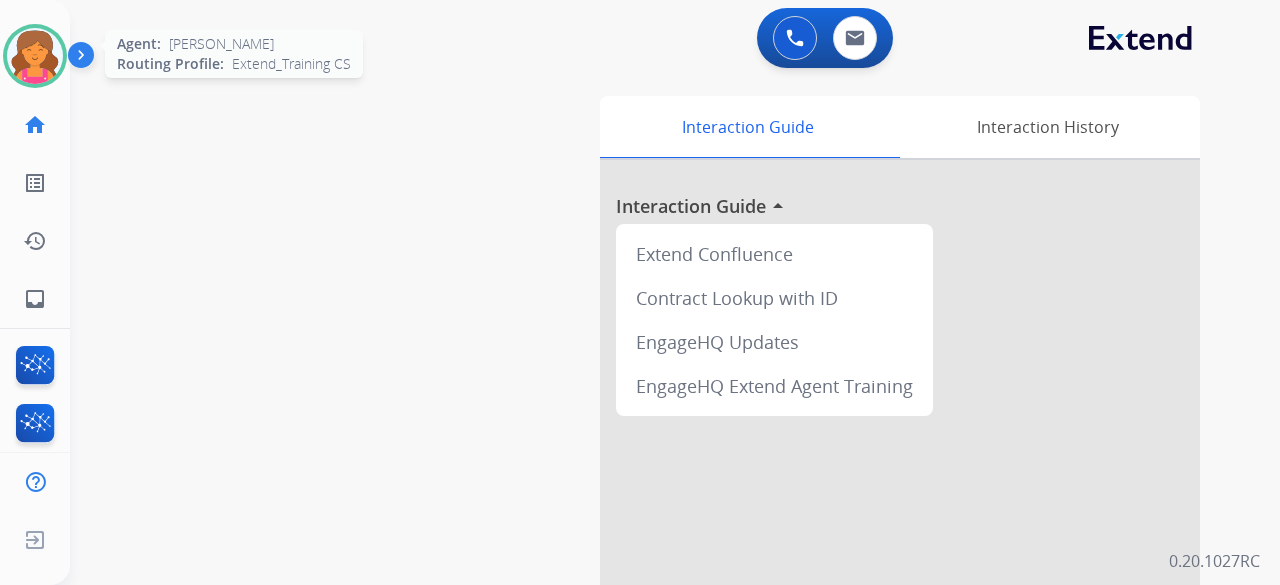 click at bounding box center (35, 56) 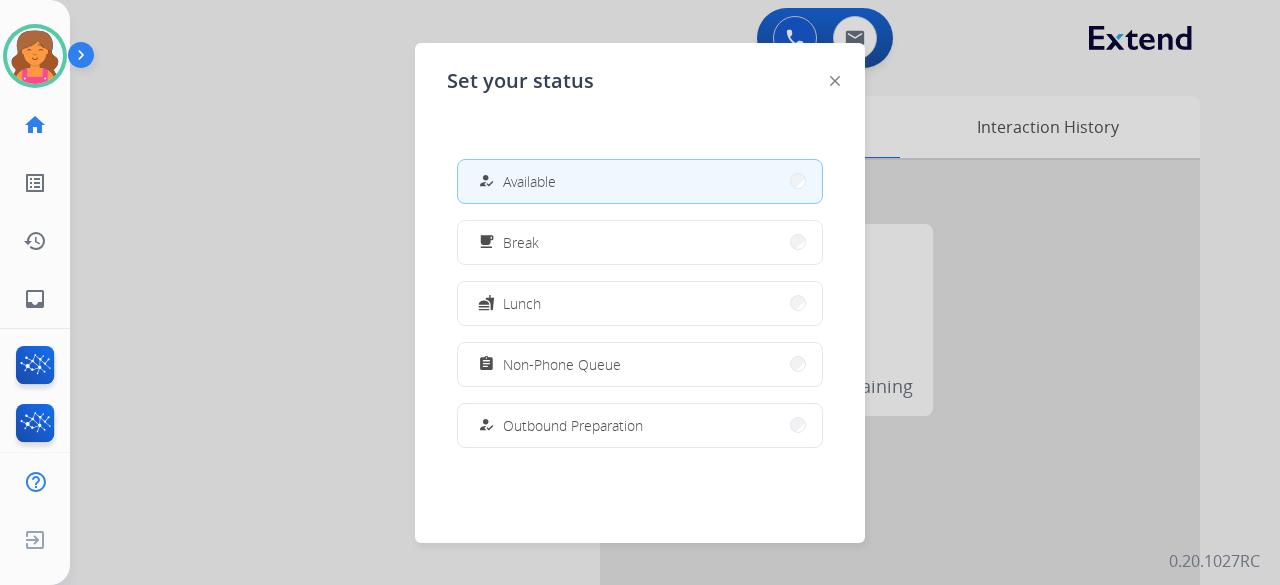 click at bounding box center (640, 292) 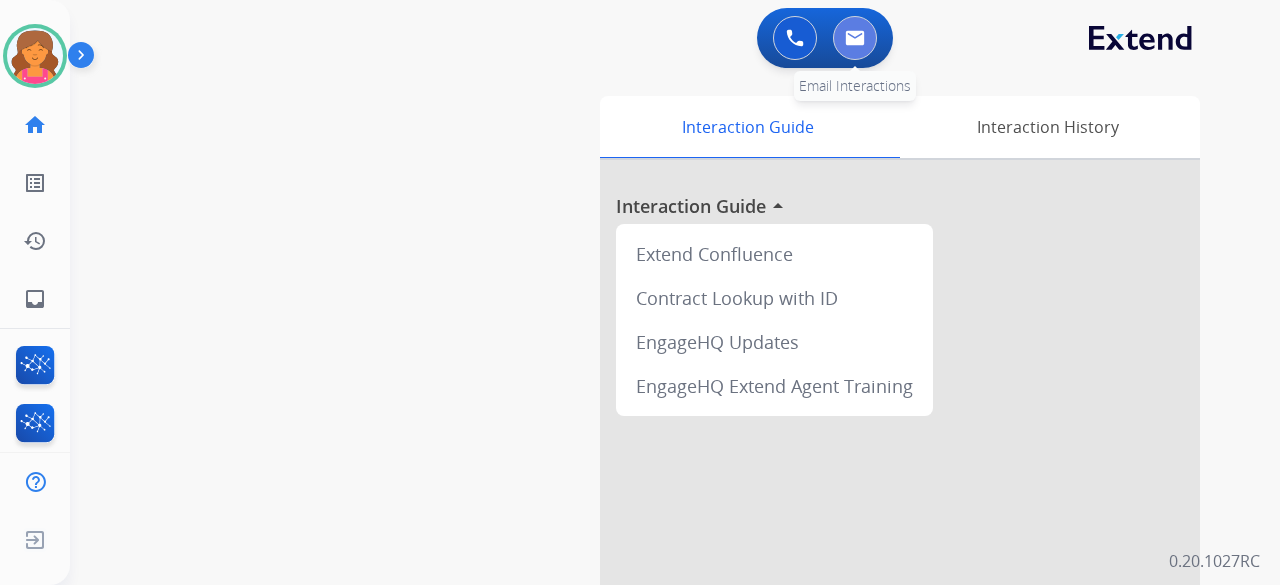 click at bounding box center [855, 38] 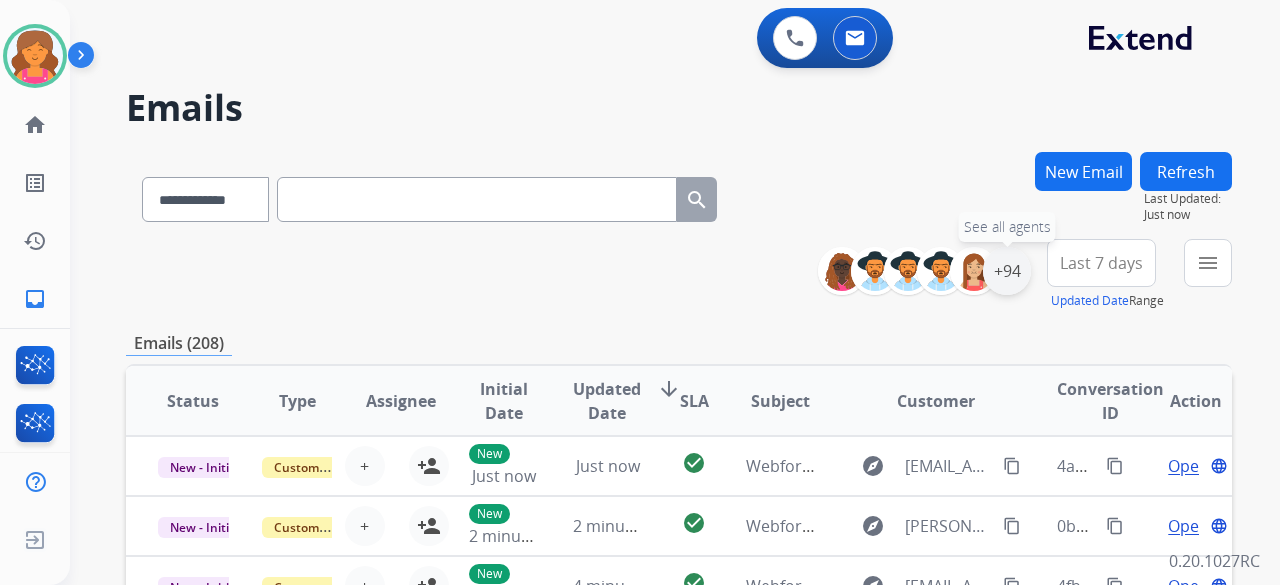 click on "+94" at bounding box center [1007, 271] 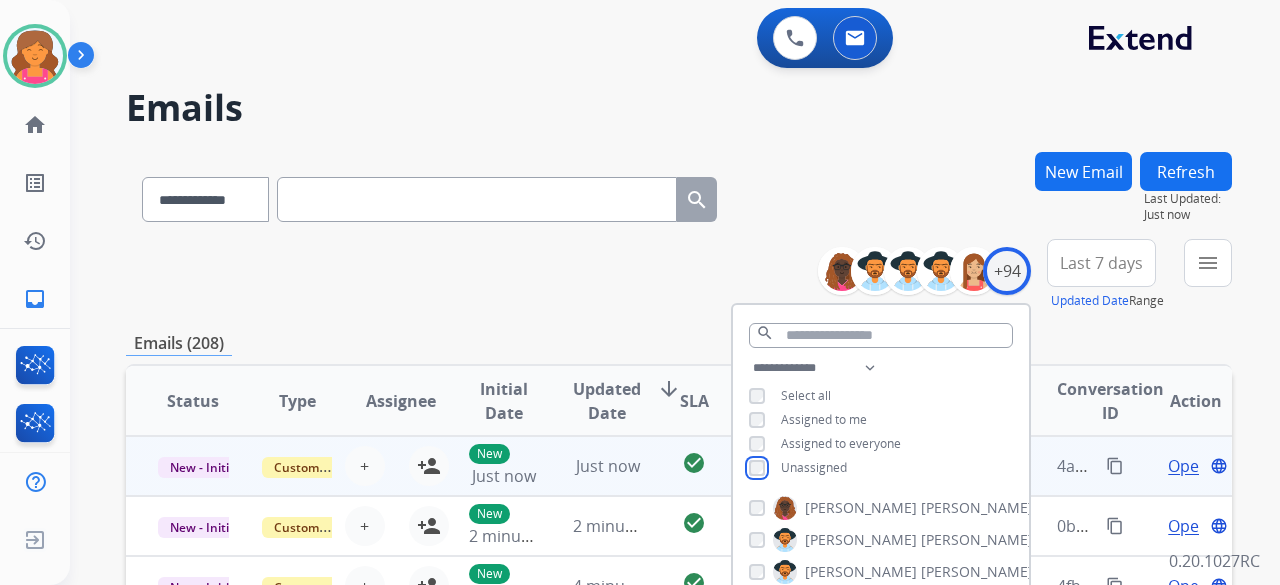scroll, scrollTop: 2, scrollLeft: 0, axis: vertical 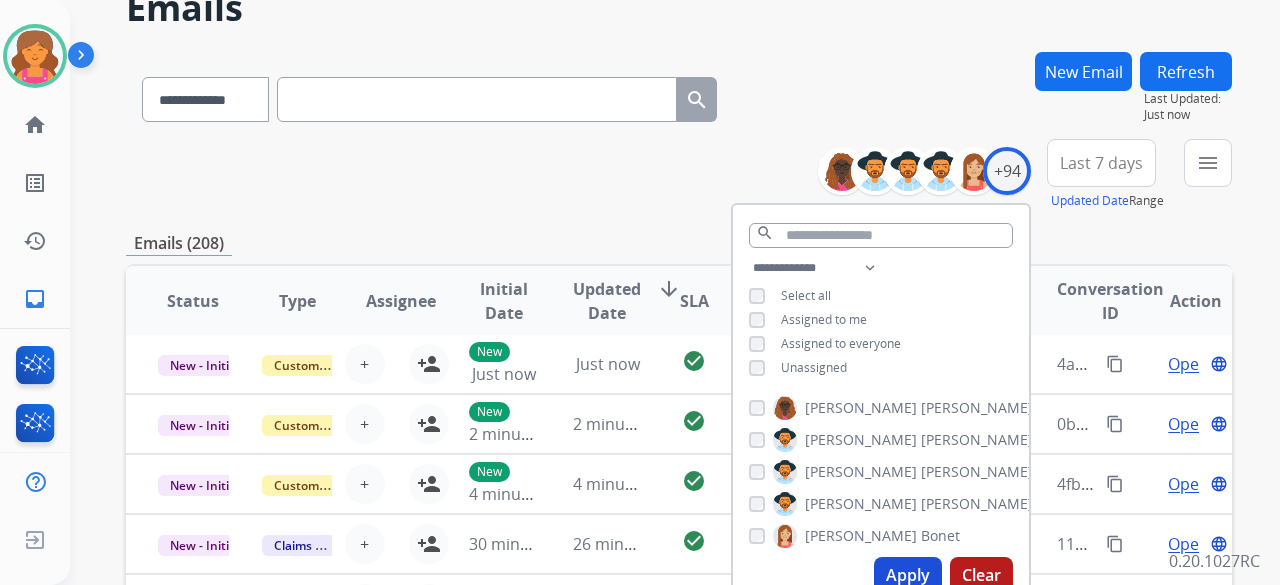 click on "Apply" at bounding box center (908, 575) 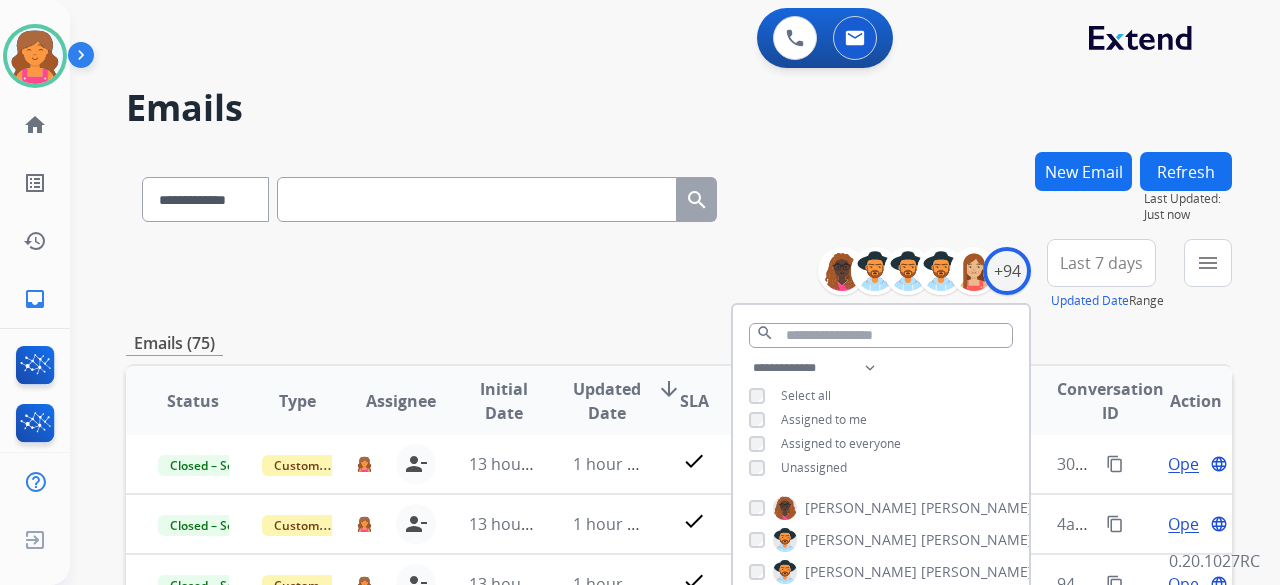 click on "Emails (75)" at bounding box center [679, 343] 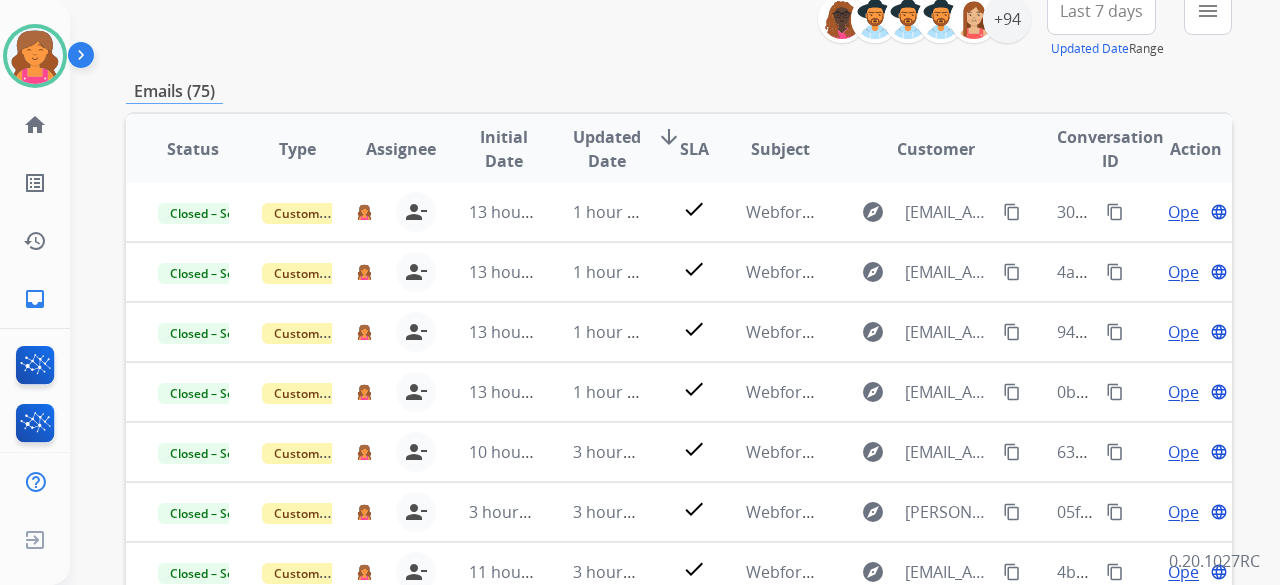 scroll, scrollTop: 0, scrollLeft: 0, axis: both 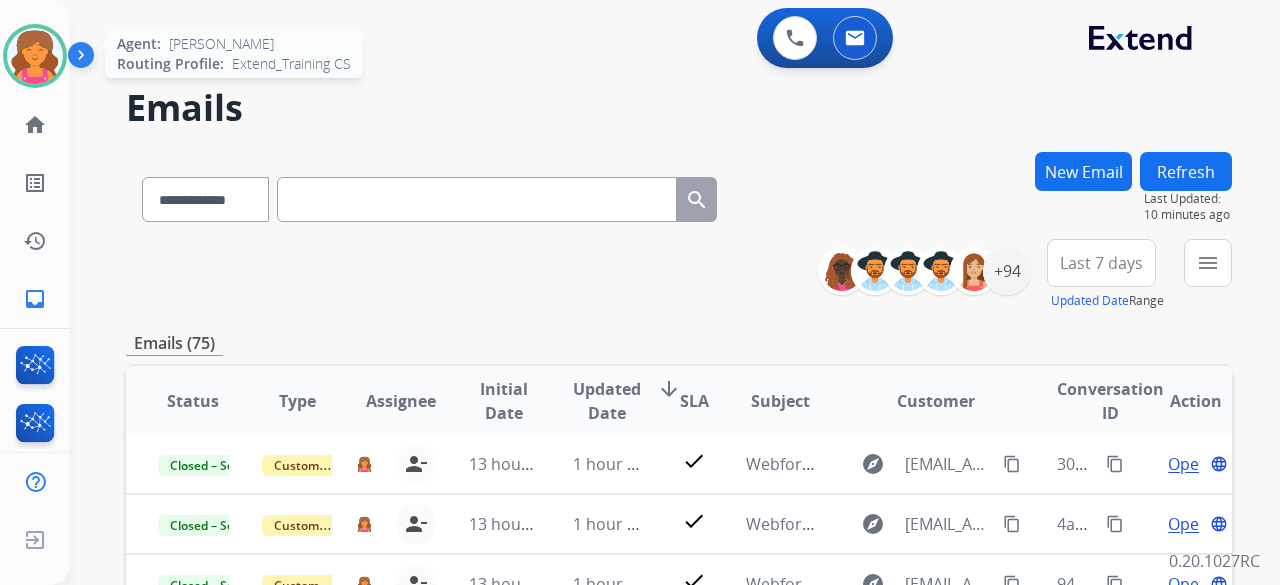 click at bounding box center (35, 56) 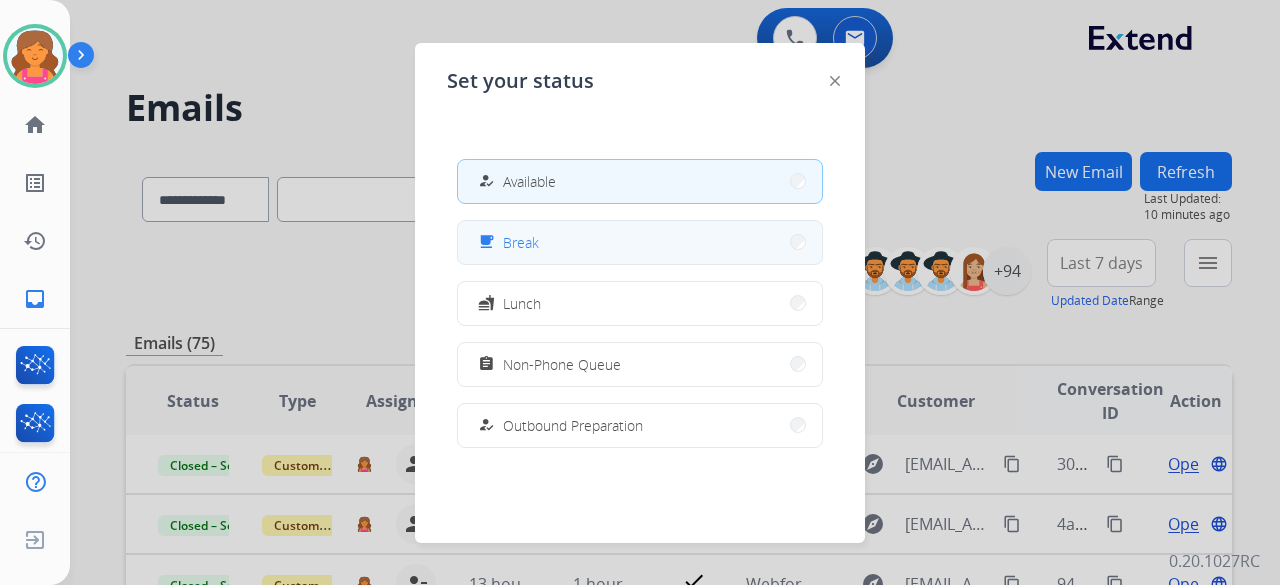 click on "free_breakfast Break" at bounding box center (640, 242) 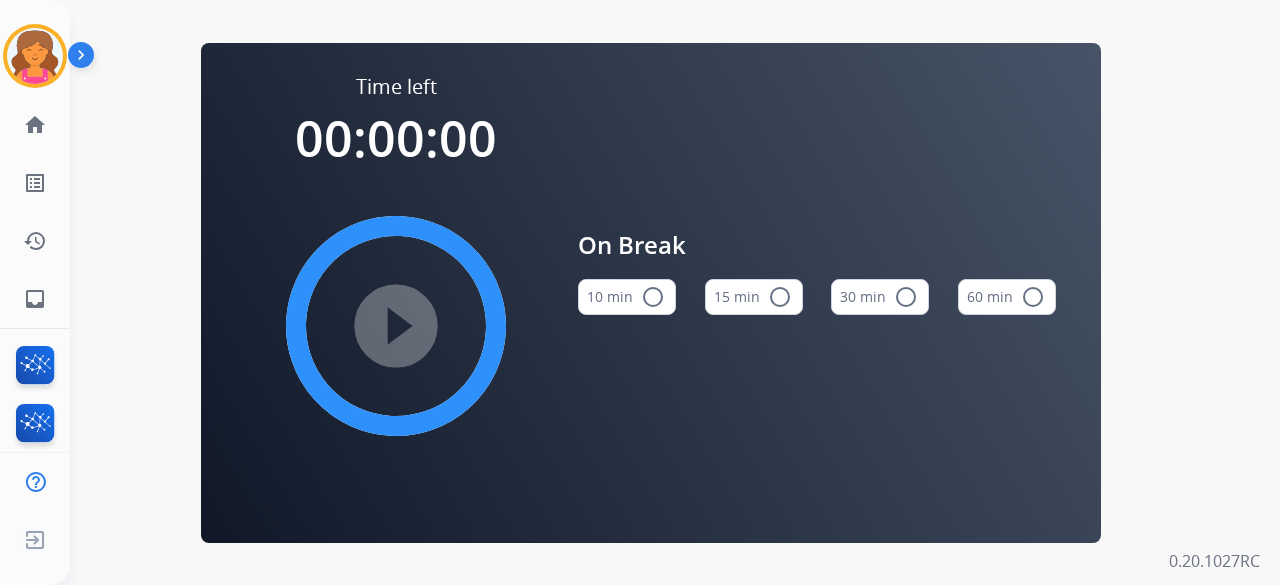 click on "15 min  radio_button_unchecked" at bounding box center (754, 297) 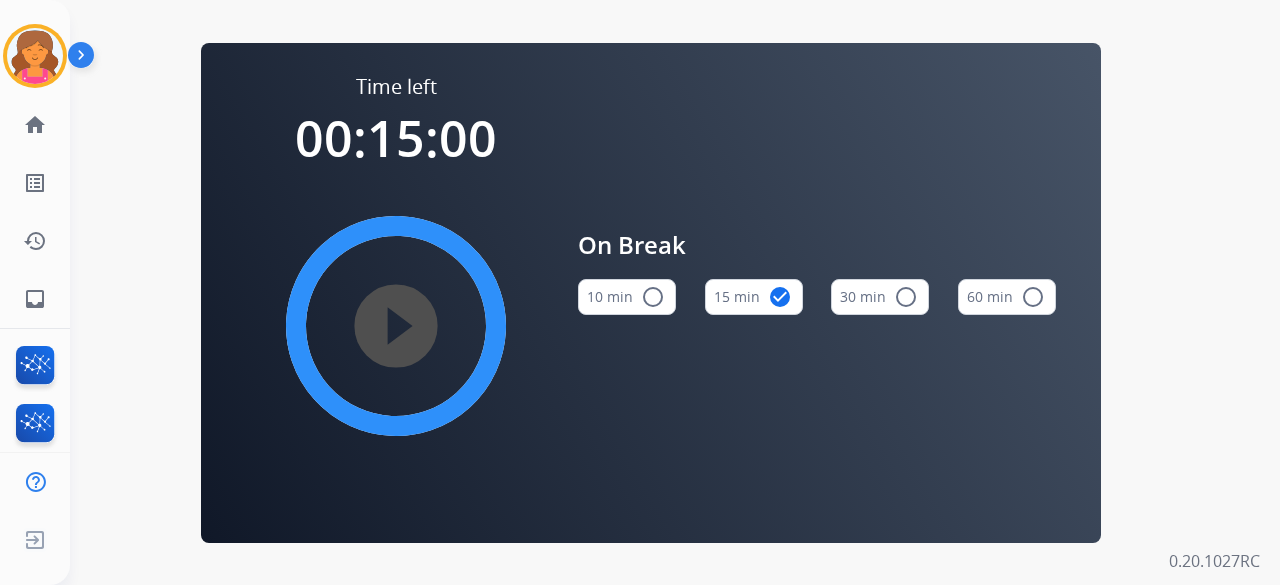 click on "play_circle_filled" at bounding box center (396, 326) 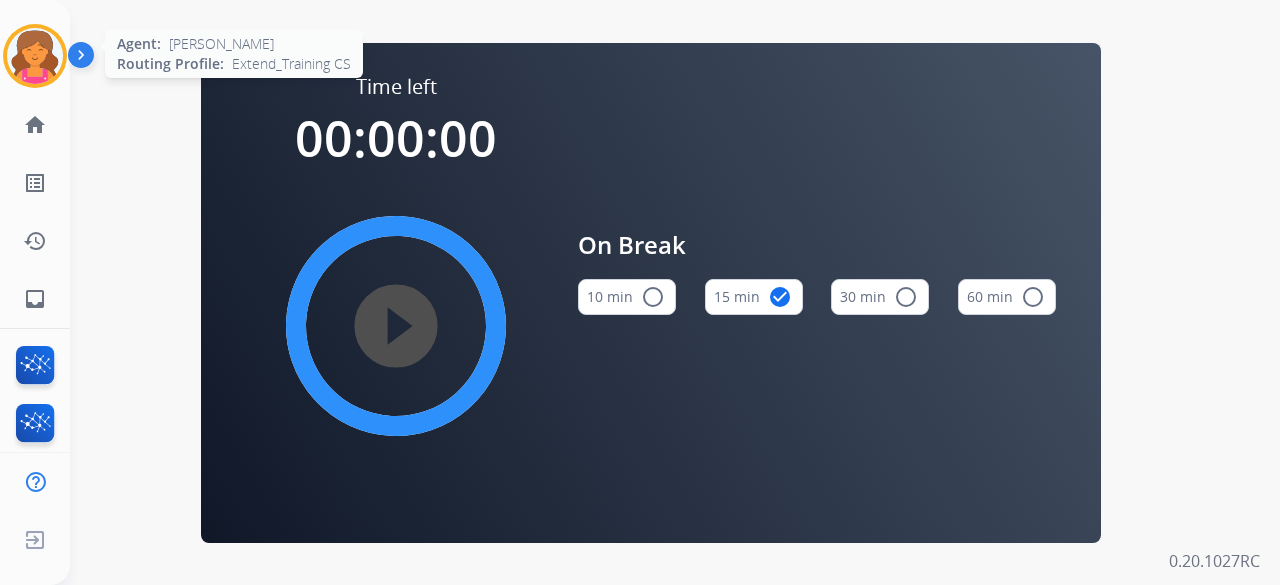 click at bounding box center [35, 56] 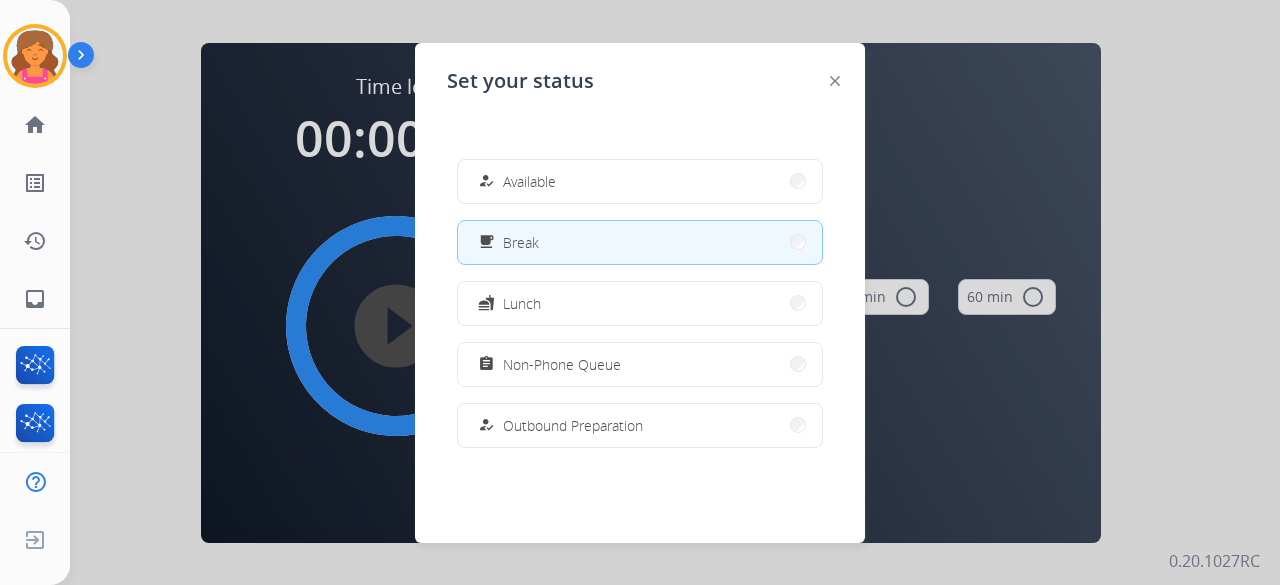 click on "how_to_reg Available free_breakfast Break fastfood Lunch assignment Non-Phone Queue how_to_reg Outbound Preparation campaign Team Huddle menu_book Training school Coaching phonelink_off System Issue login Logged In work_off Offline" at bounding box center [640, 303] 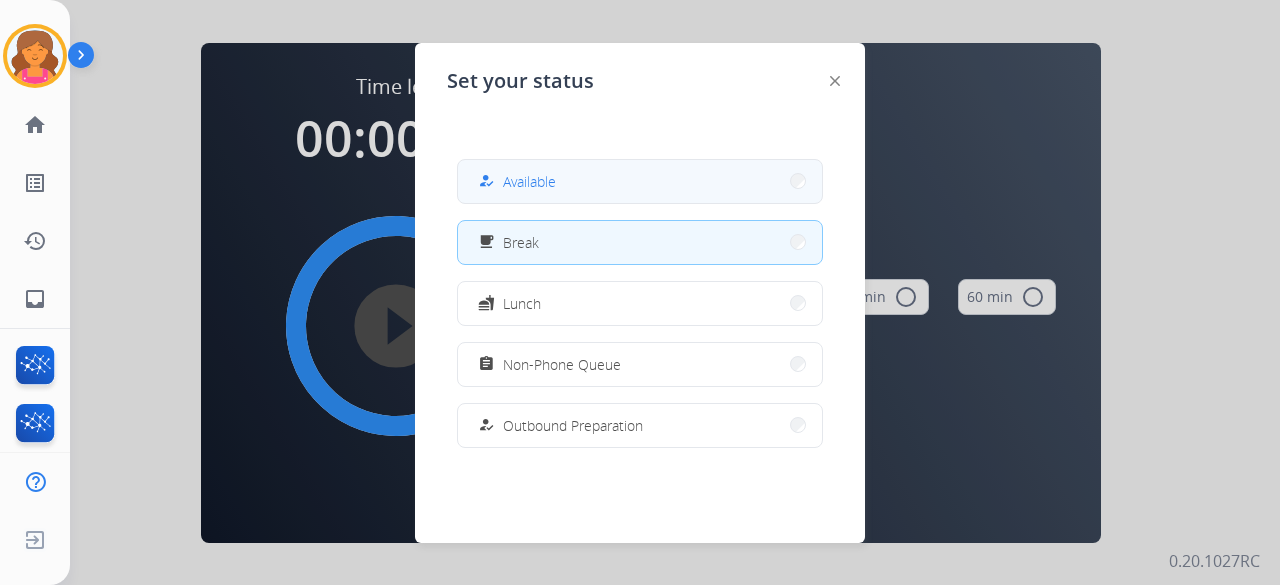 click on "how_to_reg Available" at bounding box center [640, 181] 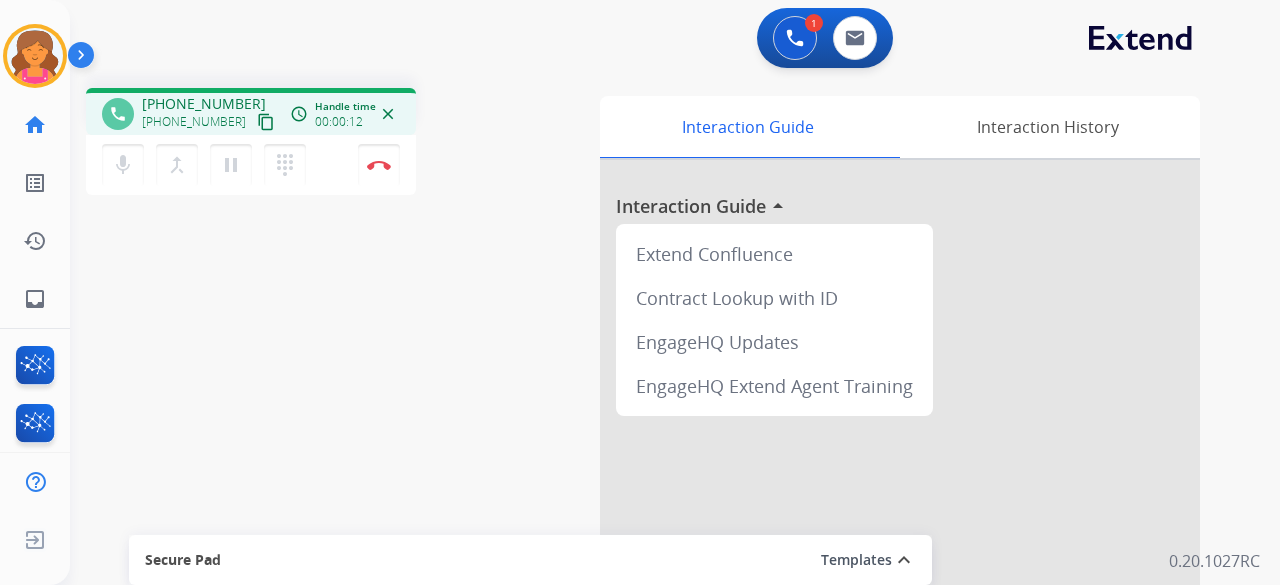 click on "content_copy" at bounding box center (266, 122) 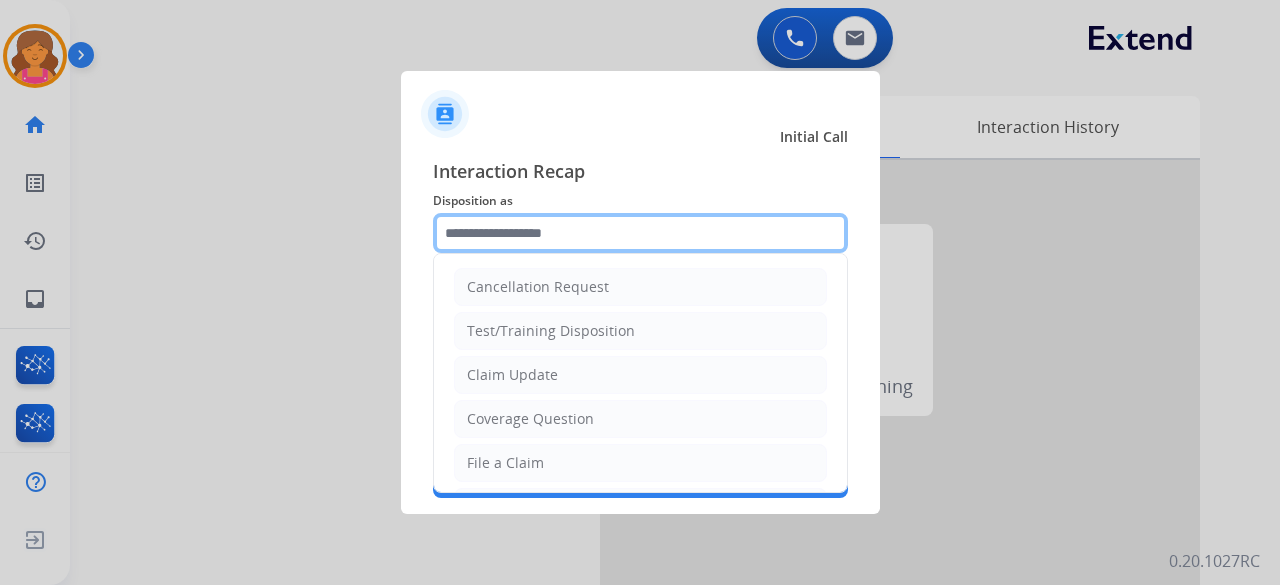 click 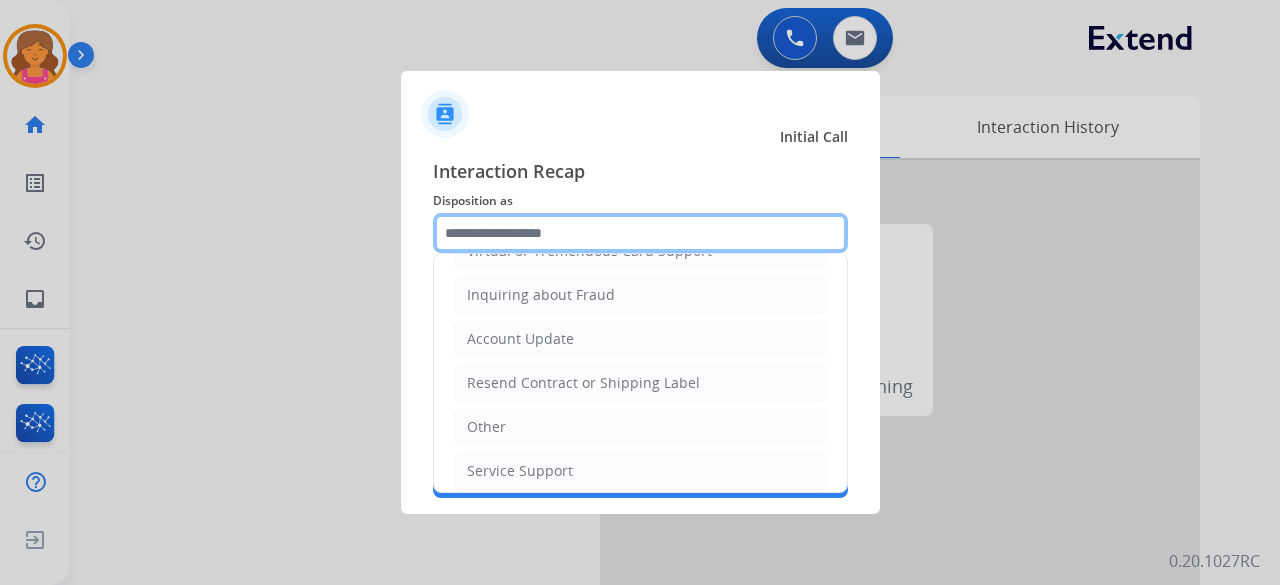 scroll, scrollTop: 303, scrollLeft: 0, axis: vertical 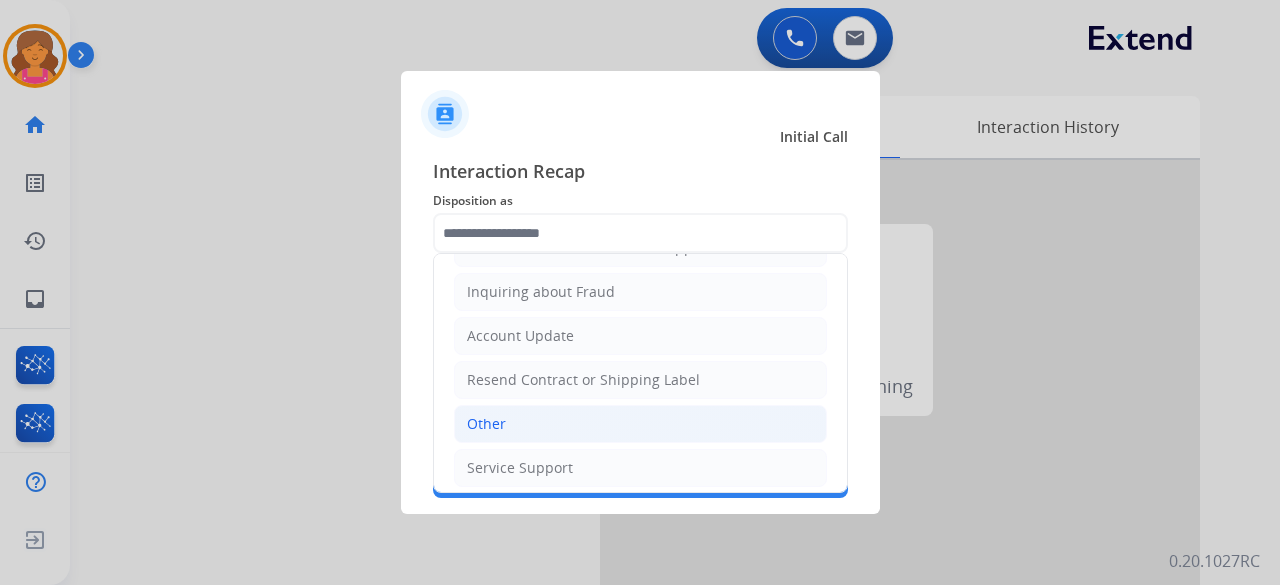 click on "Other" 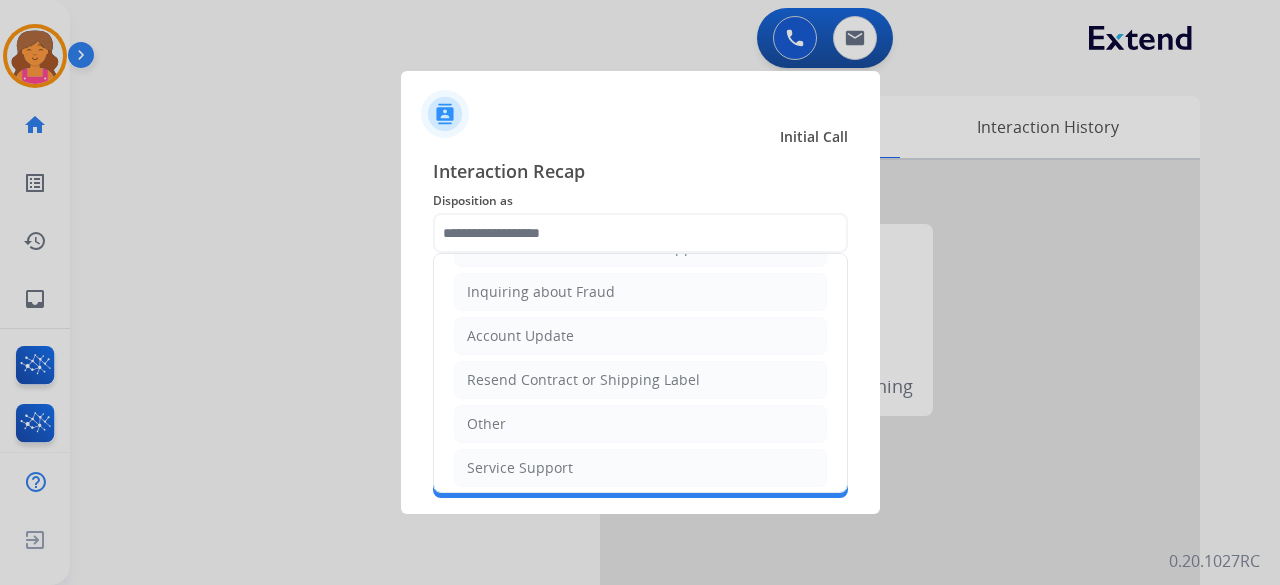 type on "*****" 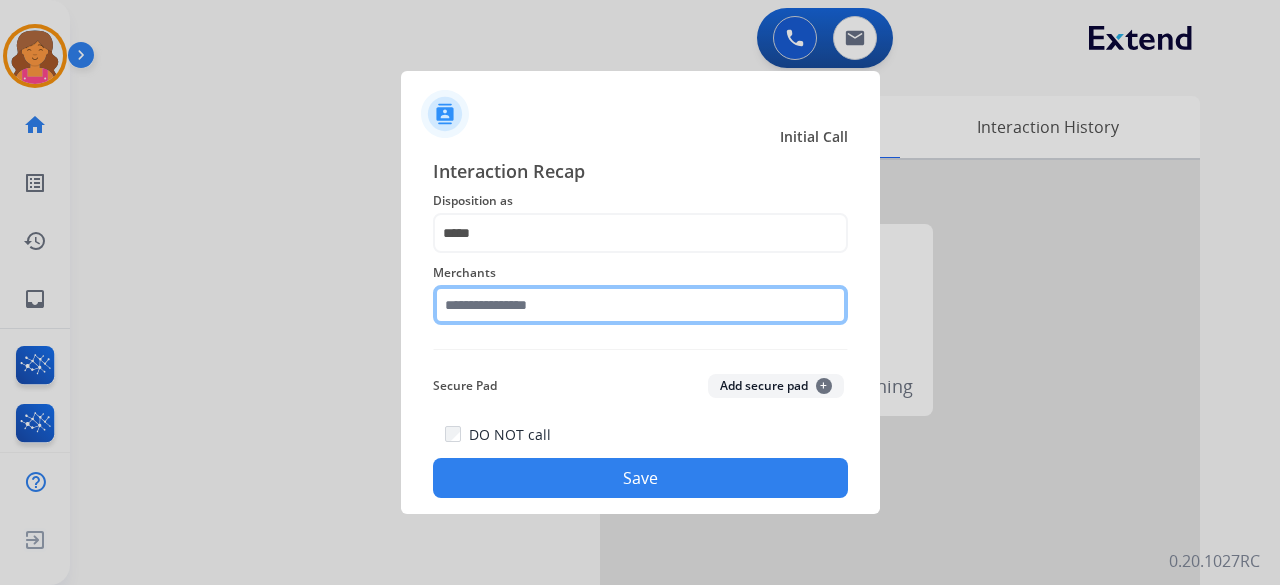 click 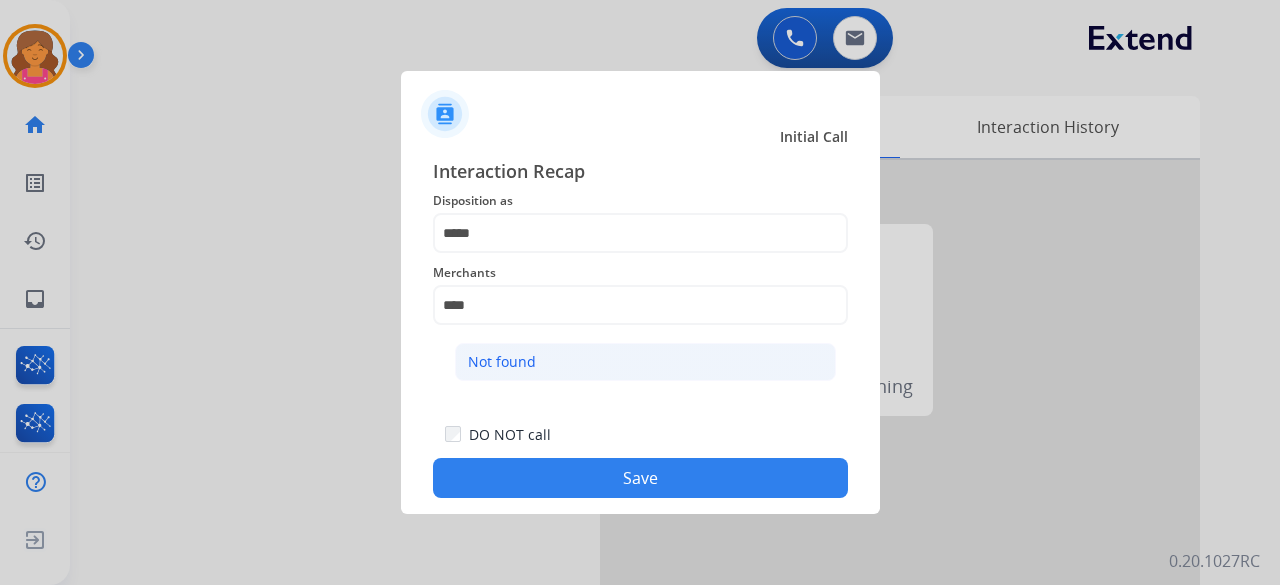 click on "Not found" 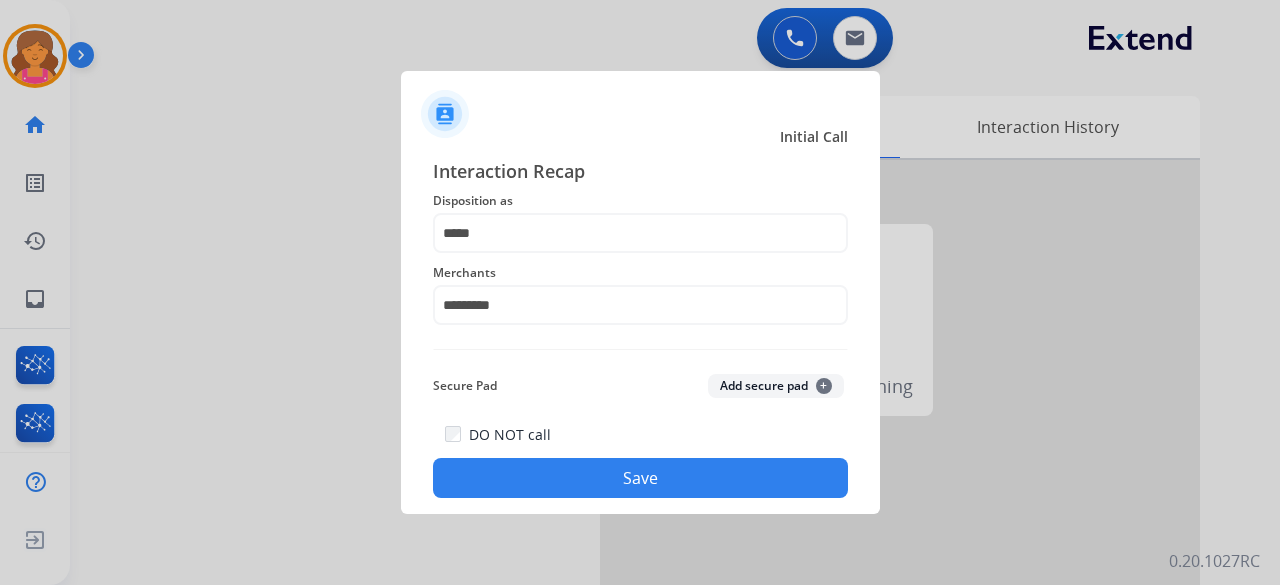 click on "Save" 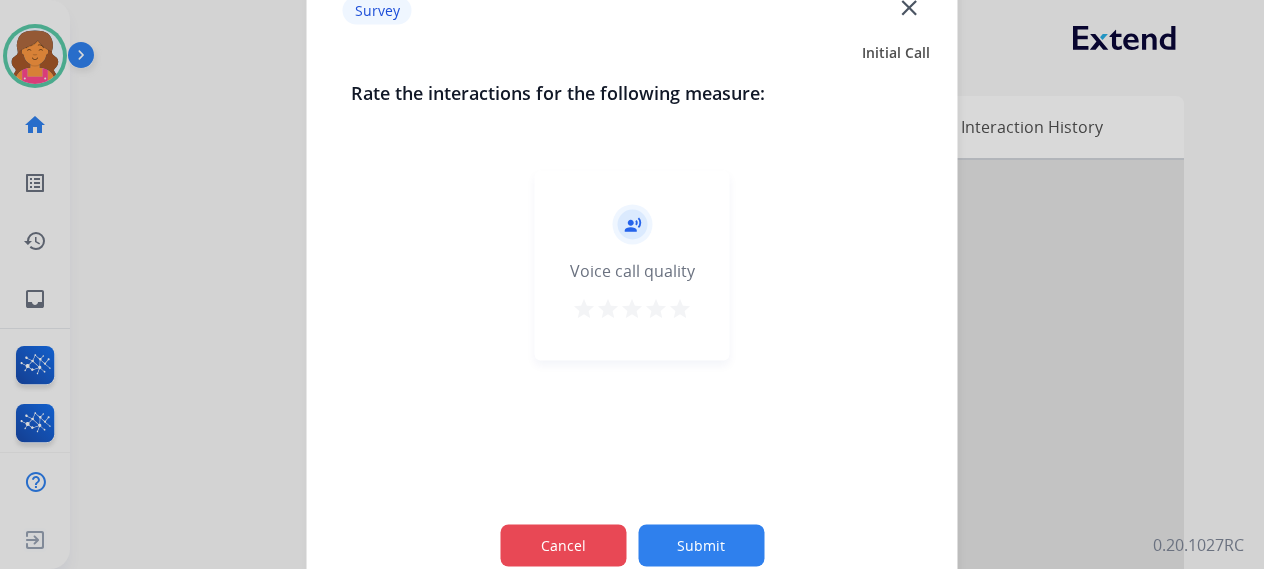 click on "Cancel" 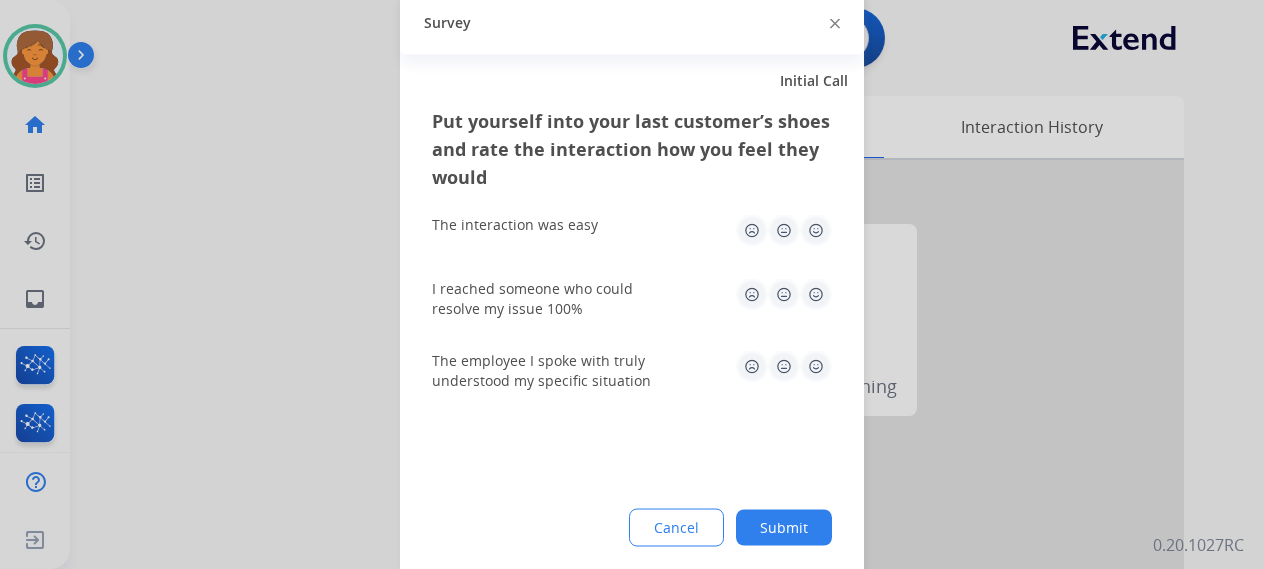 click on "Survey" 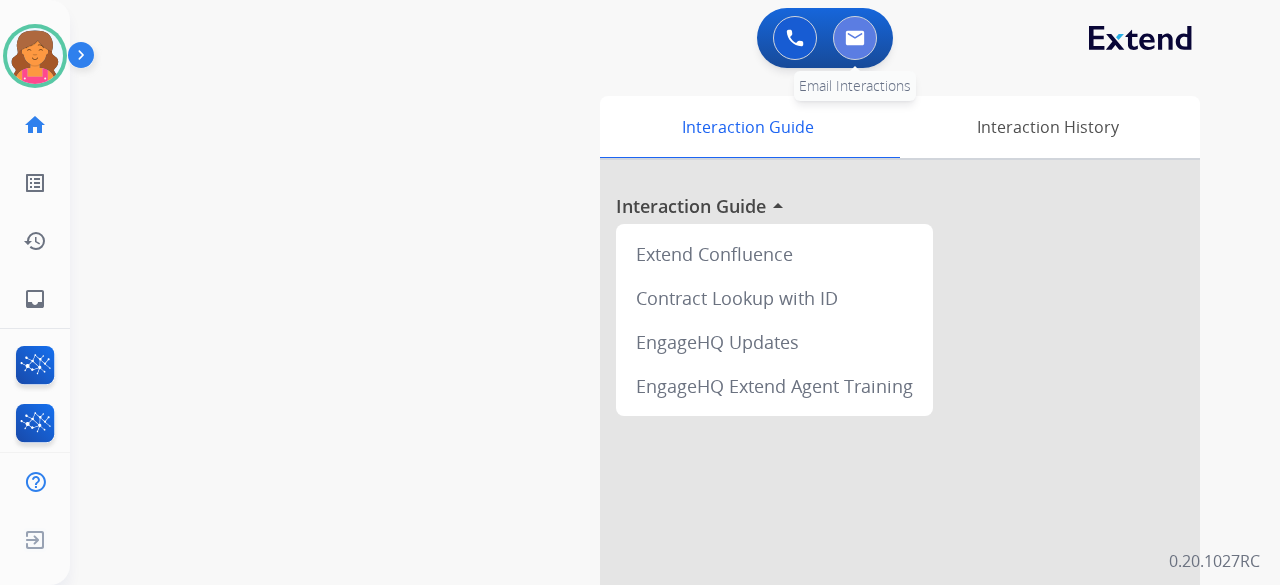 click at bounding box center (855, 38) 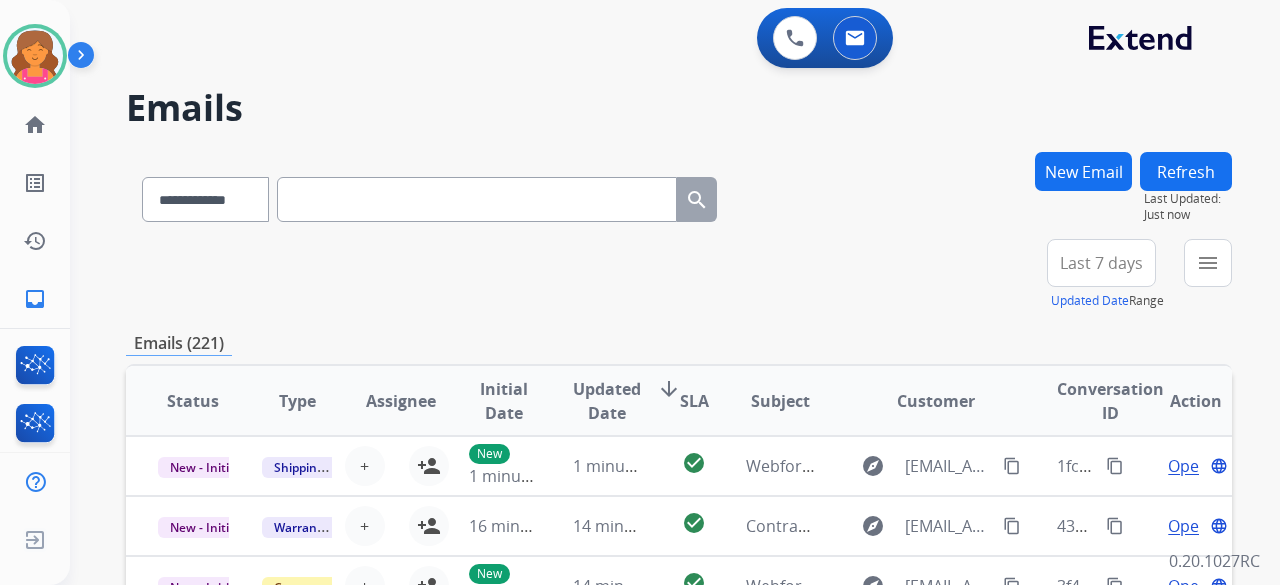 click on "Last 7 days" at bounding box center (1101, 263) 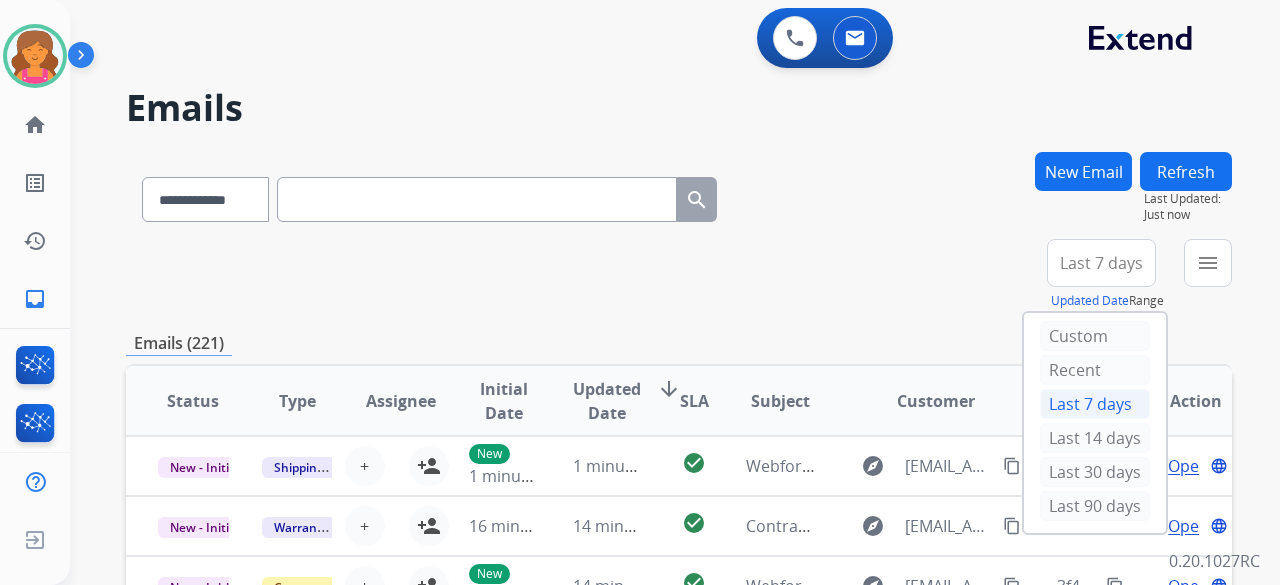 click on "**********" at bounding box center (679, 275) 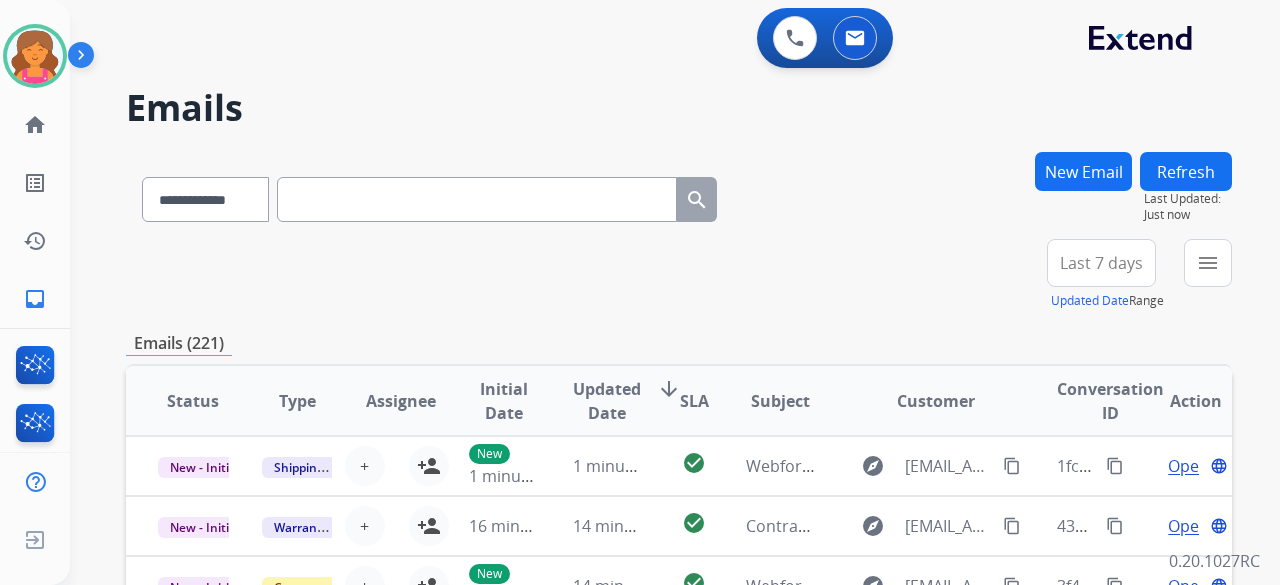 scroll, scrollTop: 2, scrollLeft: 0, axis: vertical 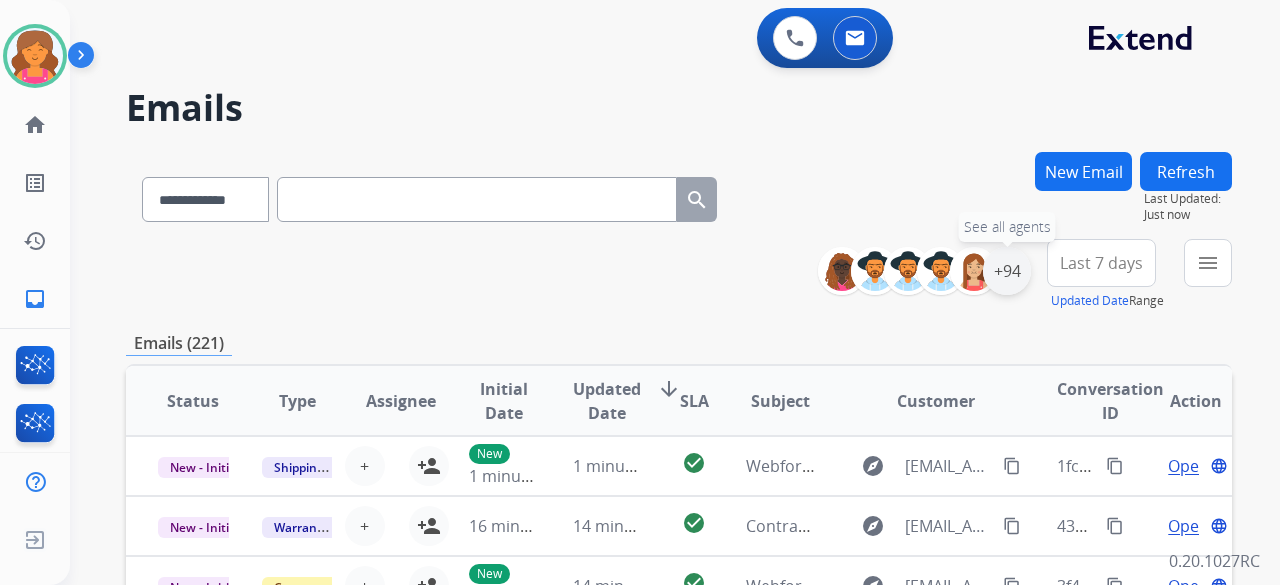 click on "+94" at bounding box center (1007, 271) 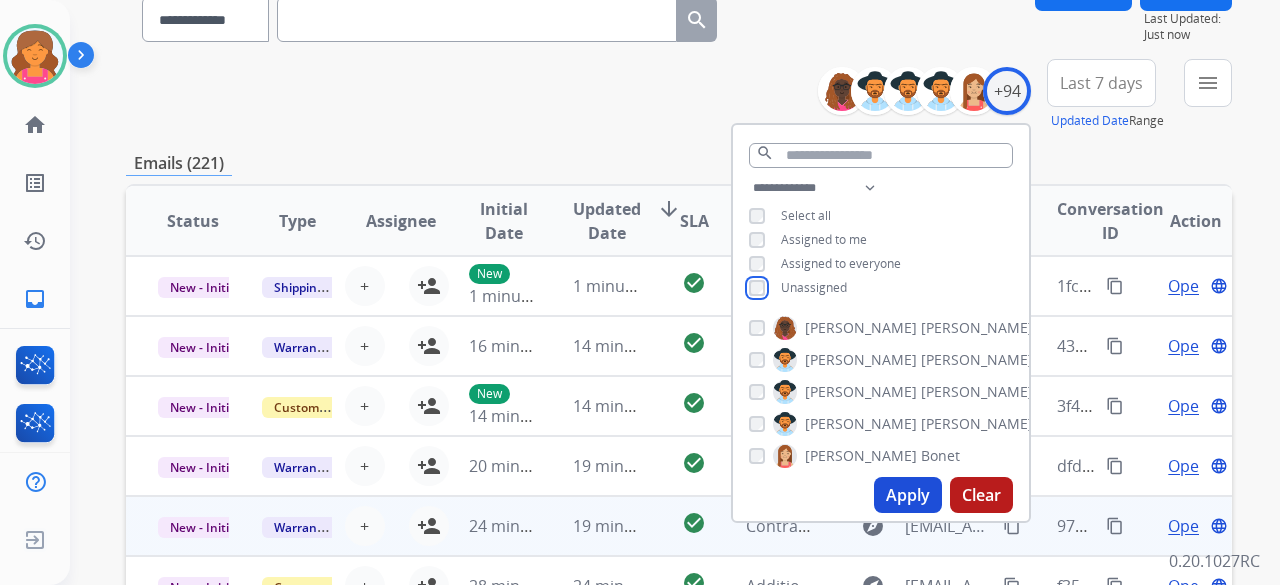 scroll, scrollTop: 300, scrollLeft: 0, axis: vertical 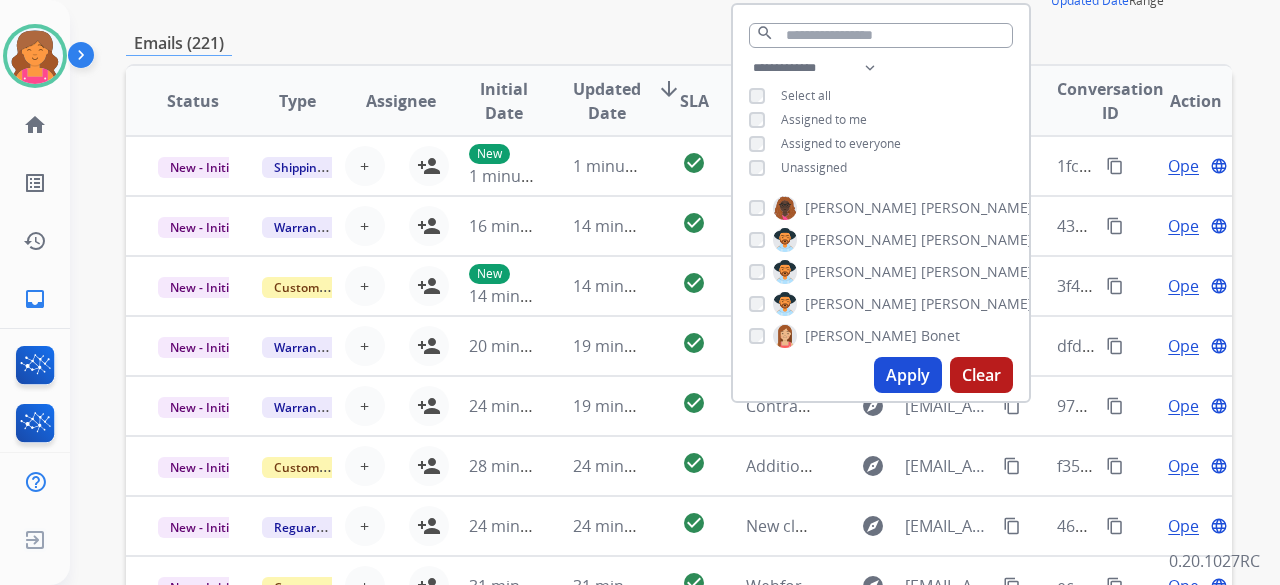 click on "Apply" at bounding box center [908, 375] 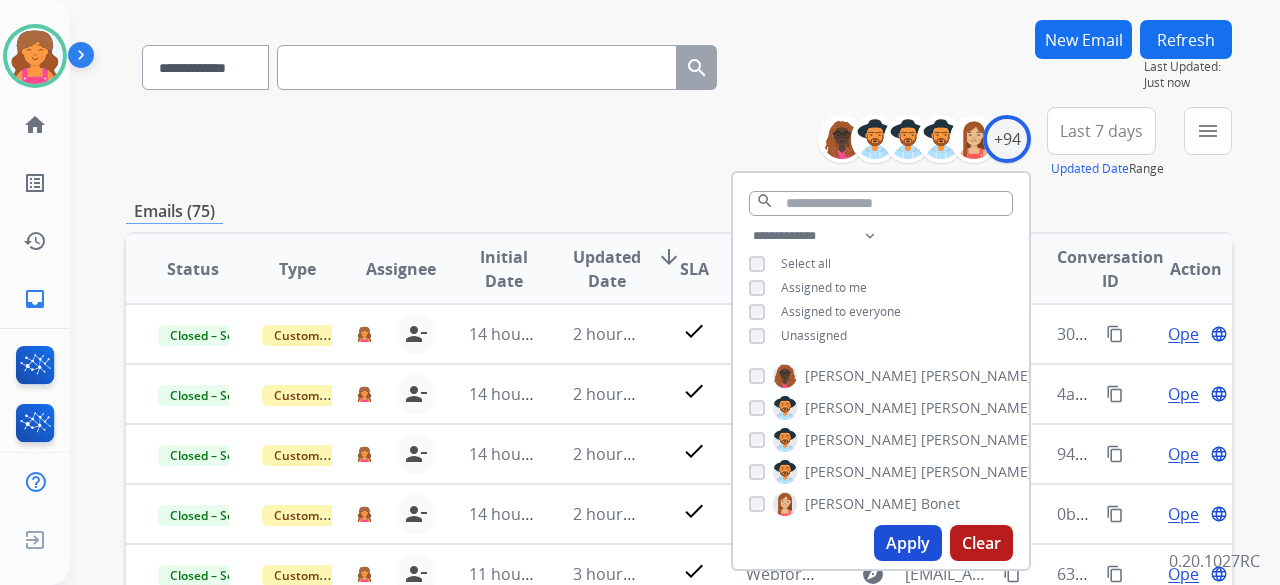 scroll, scrollTop: 0, scrollLeft: 0, axis: both 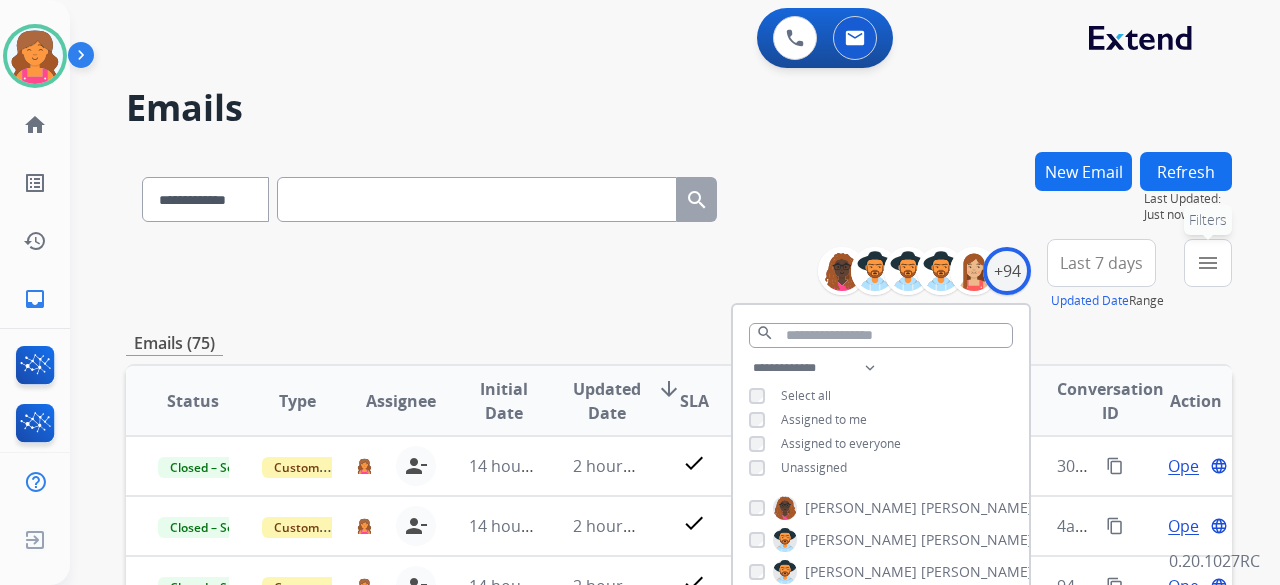 click on "menu" at bounding box center (1208, 263) 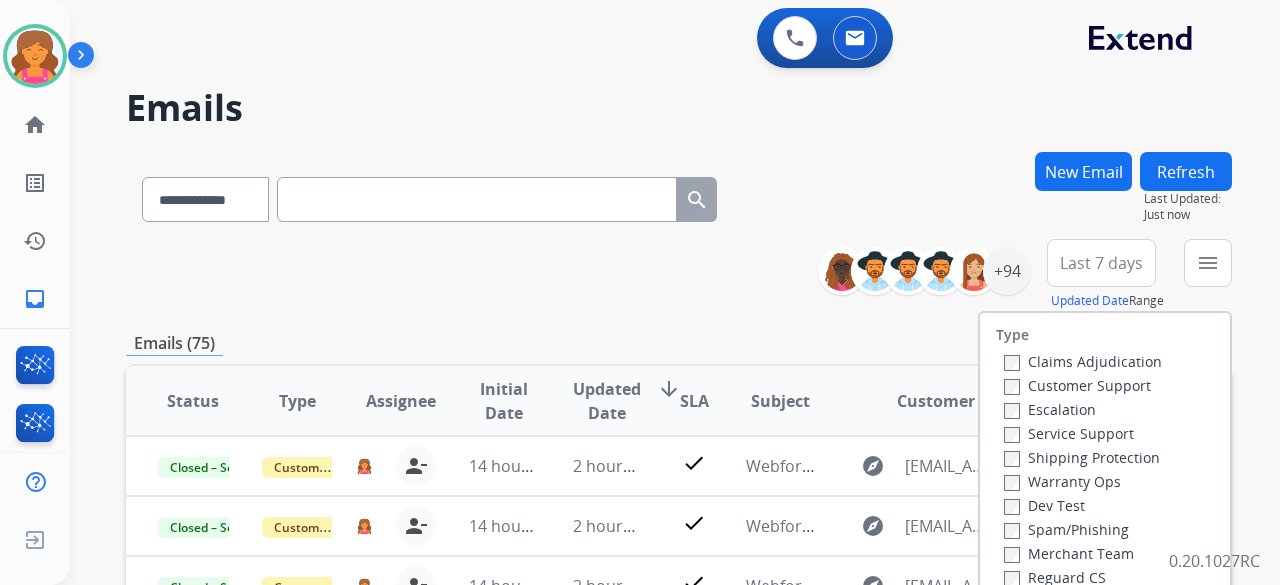 click on "Customer Support" at bounding box center (1077, 385) 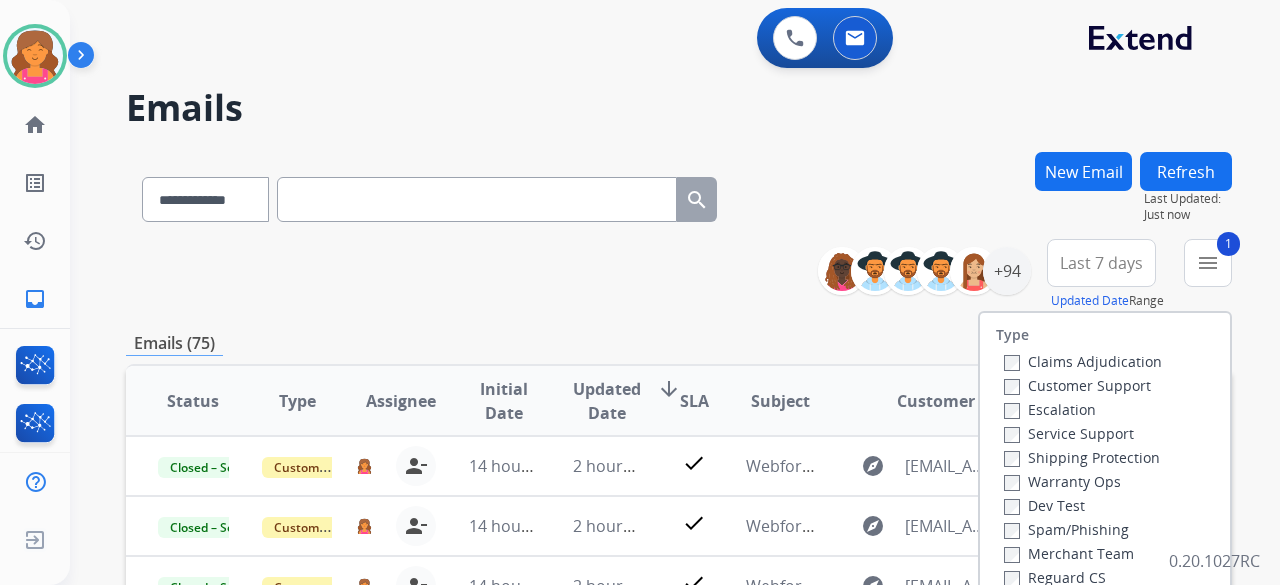 click on "Shipping Protection" at bounding box center [1082, 457] 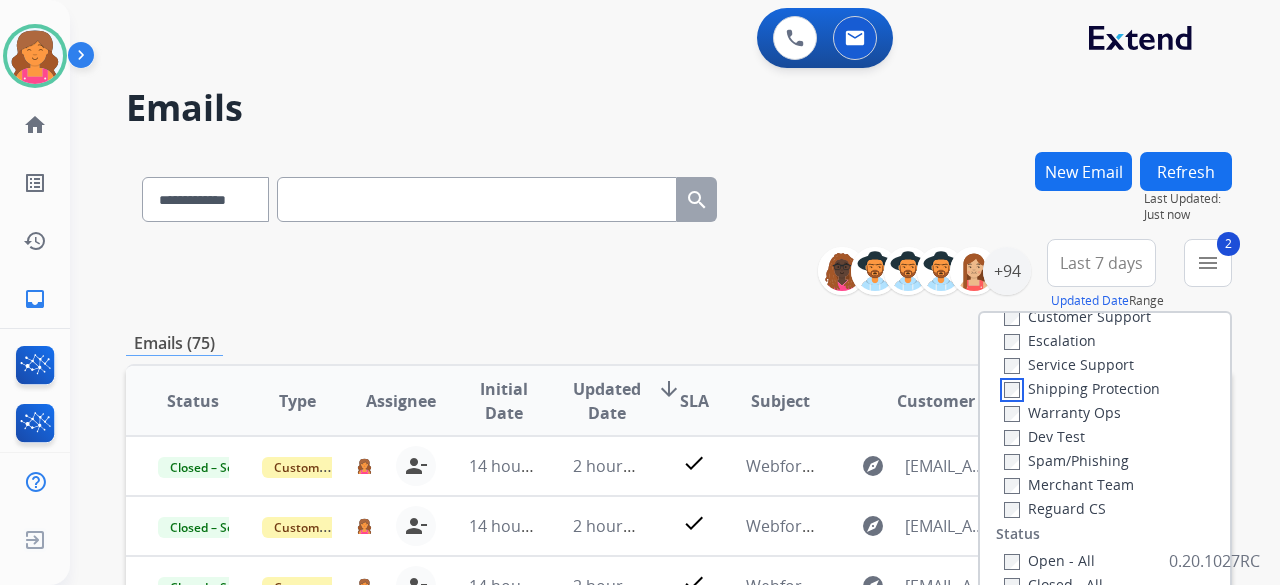 scroll, scrollTop: 100, scrollLeft: 0, axis: vertical 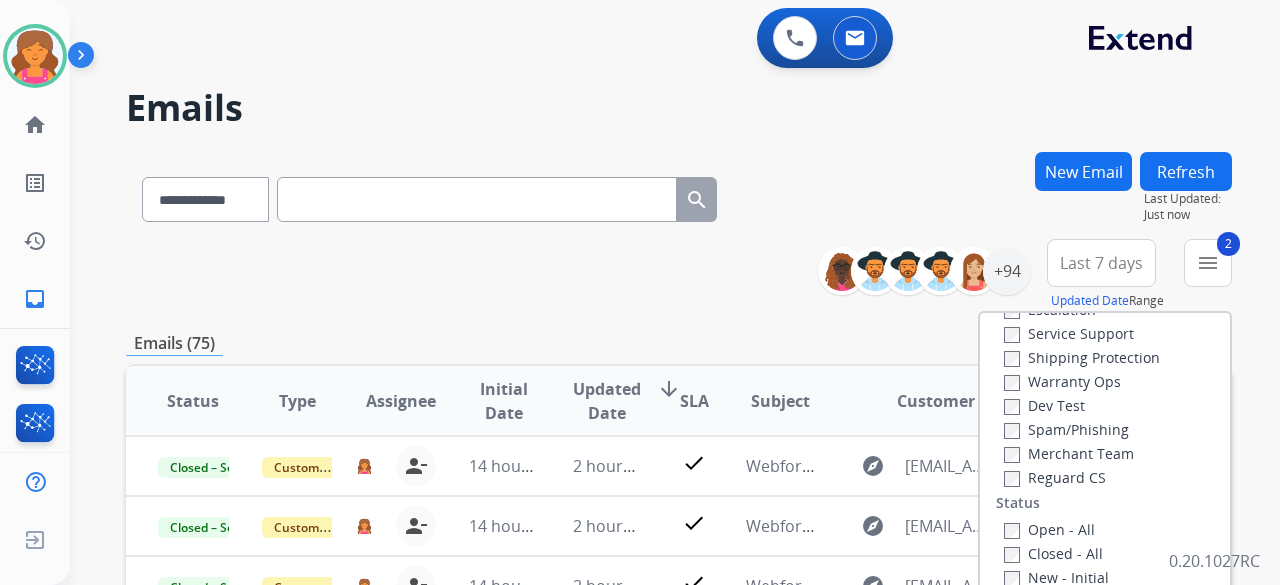 click on "Reguard CS" at bounding box center (1055, 477) 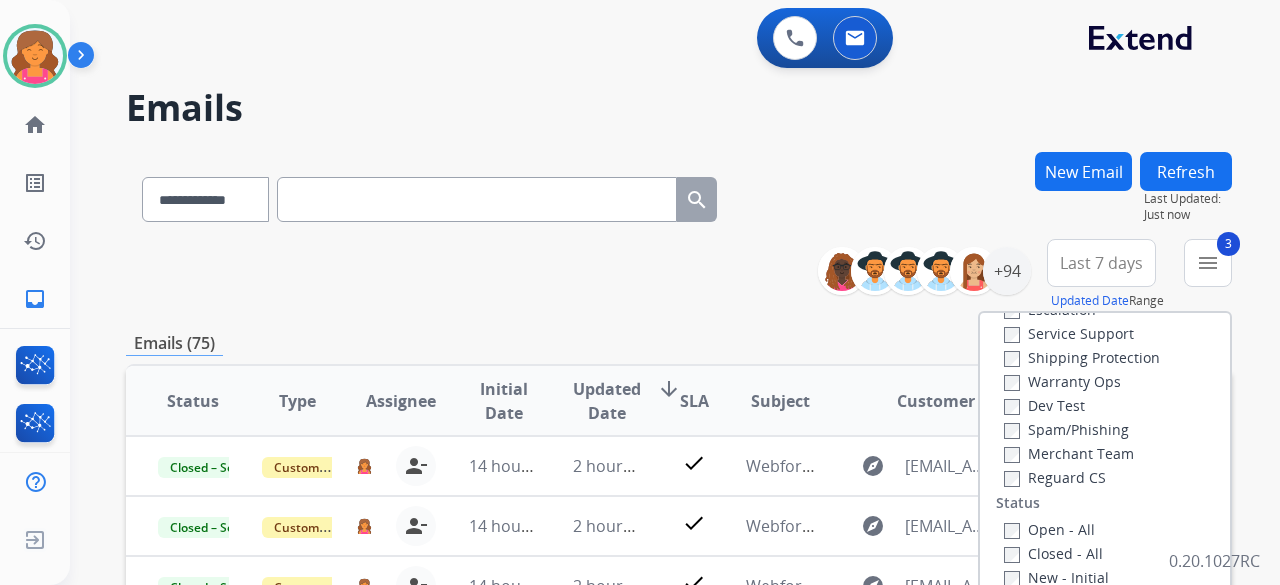 click on "Open - All" at bounding box center [1049, 529] 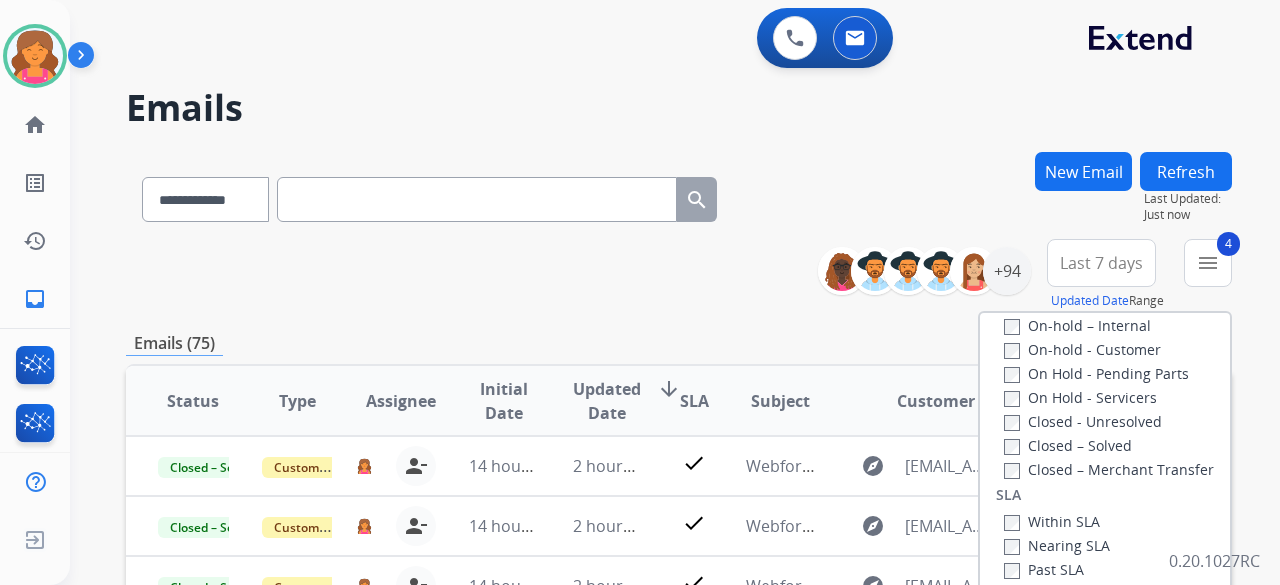 scroll, scrollTop: 528, scrollLeft: 0, axis: vertical 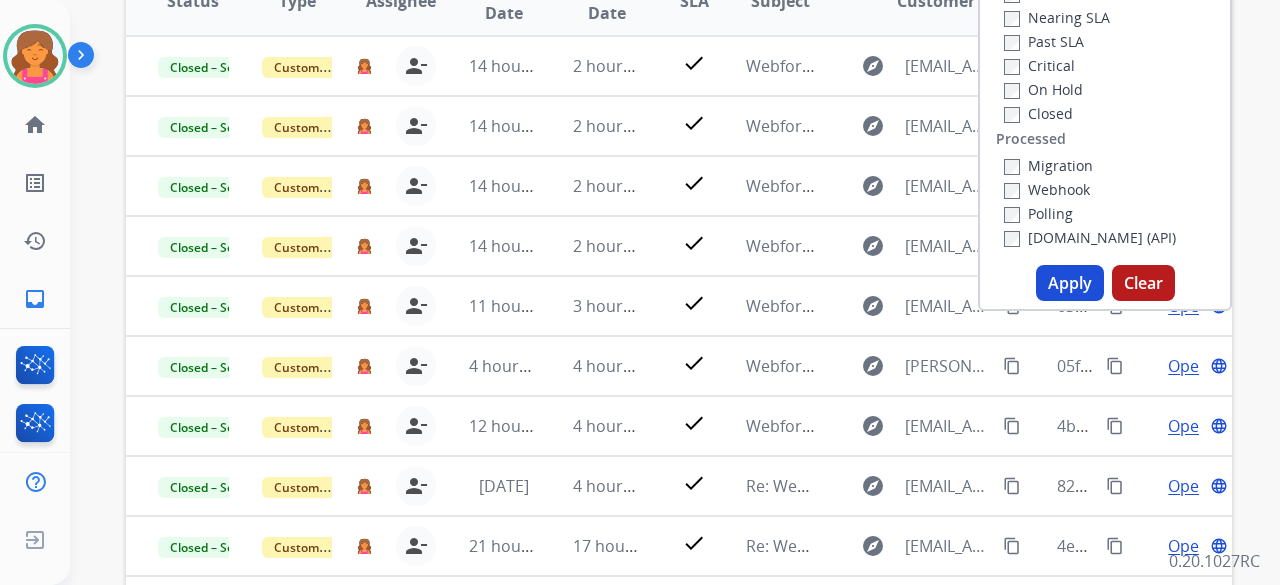 click on "Apply" at bounding box center (1070, 283) 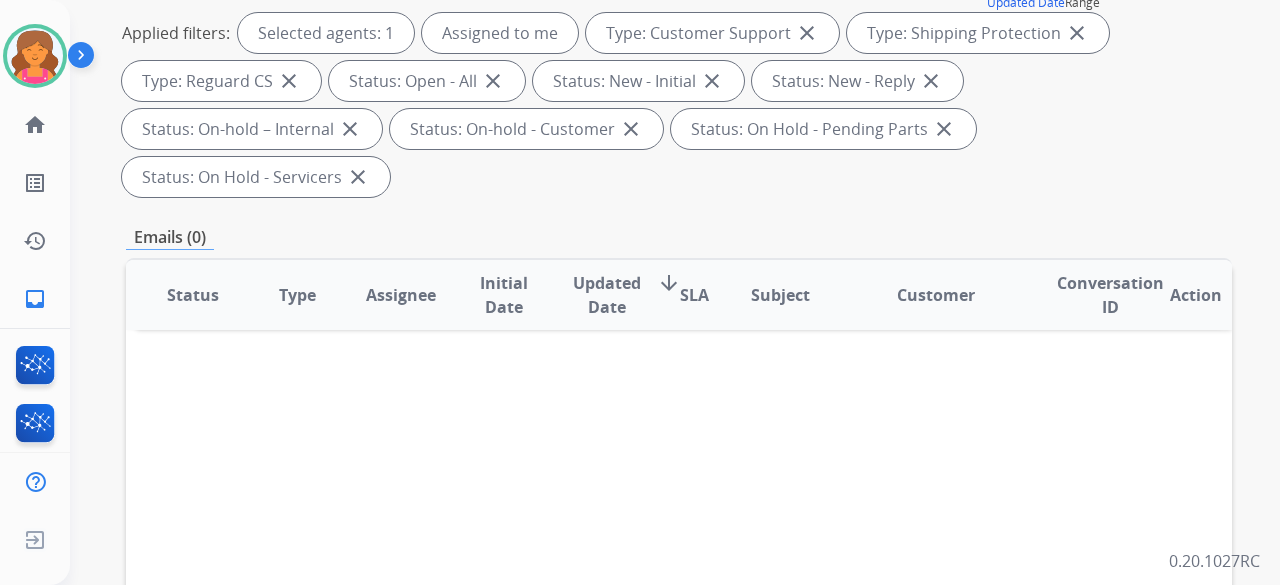 scroll, scrollTop: 300, scrollLeft: 0, axis: vertical 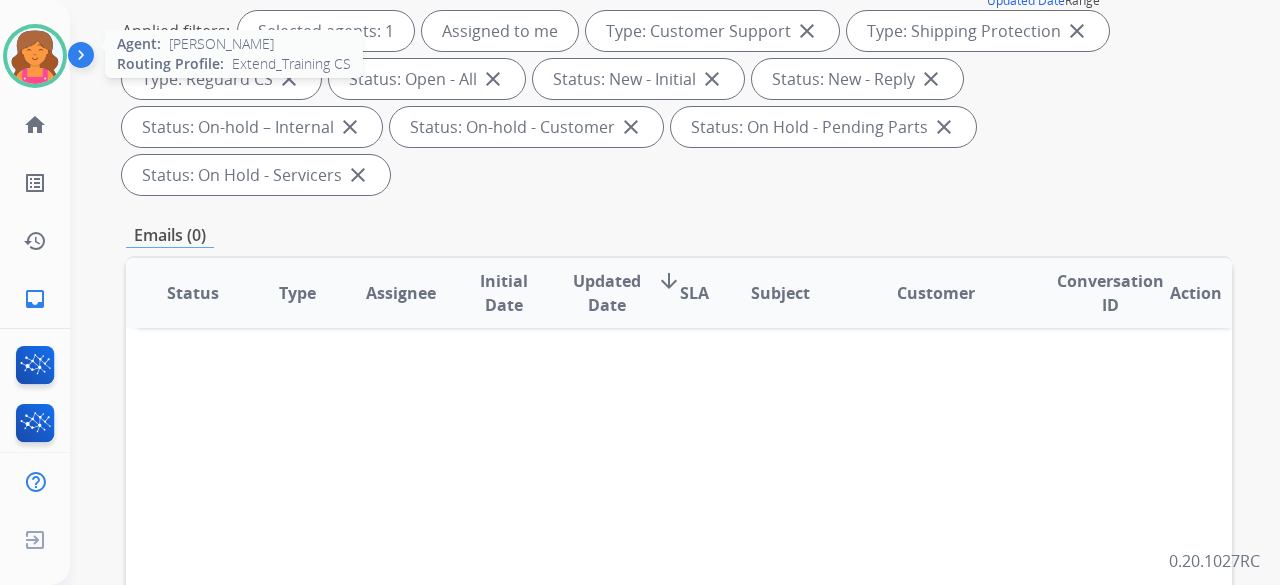 click at bounding box center (35, 56) 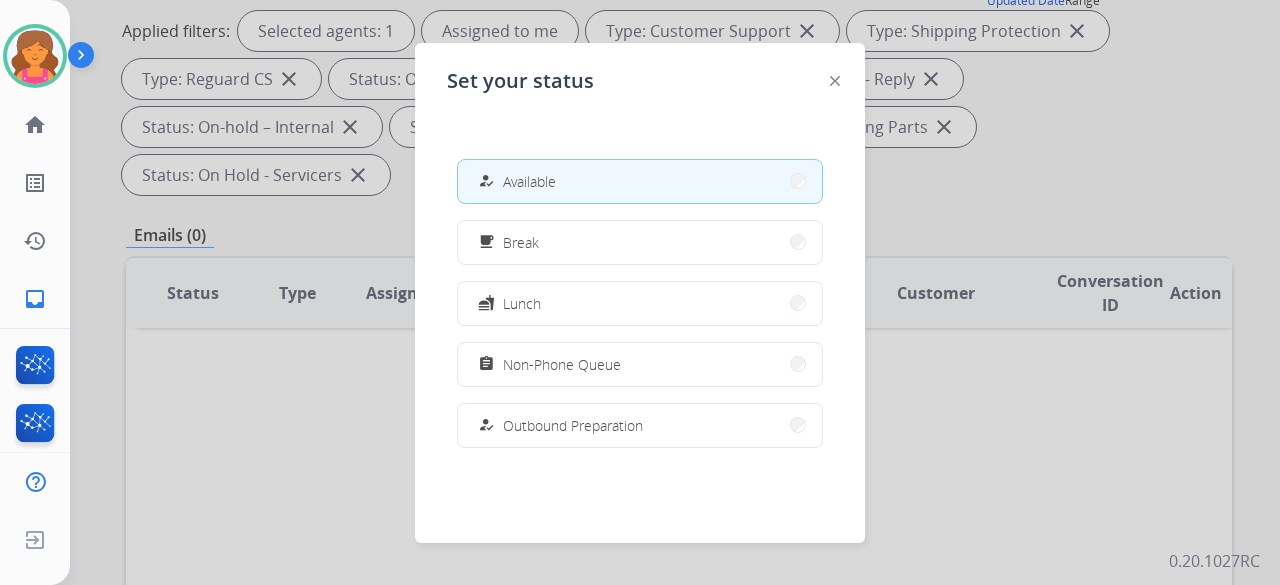 click at bounding box center (640, 292) 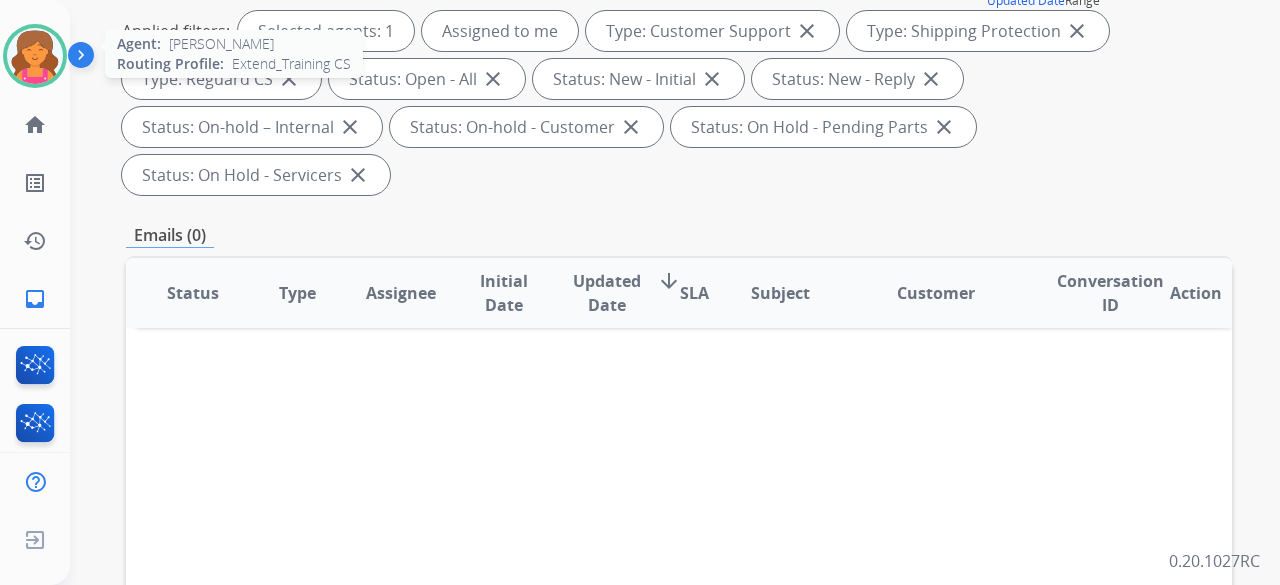 click at bounding box center [35, 56] 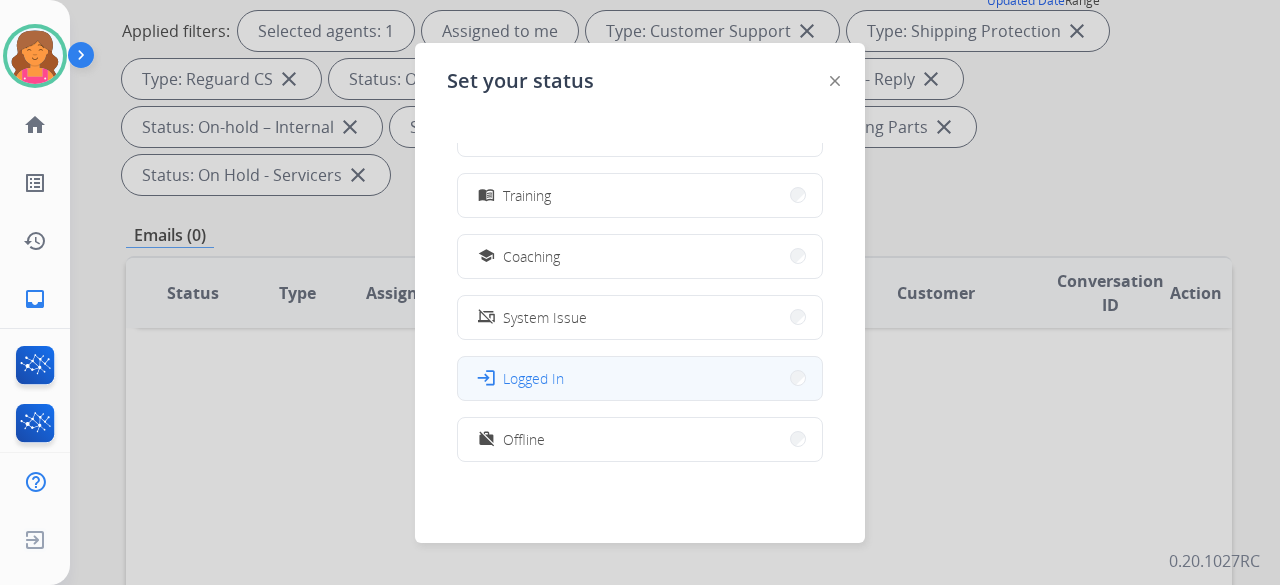 scroll, scrollTop: 377, scrollLeft: 0, axis: vertical 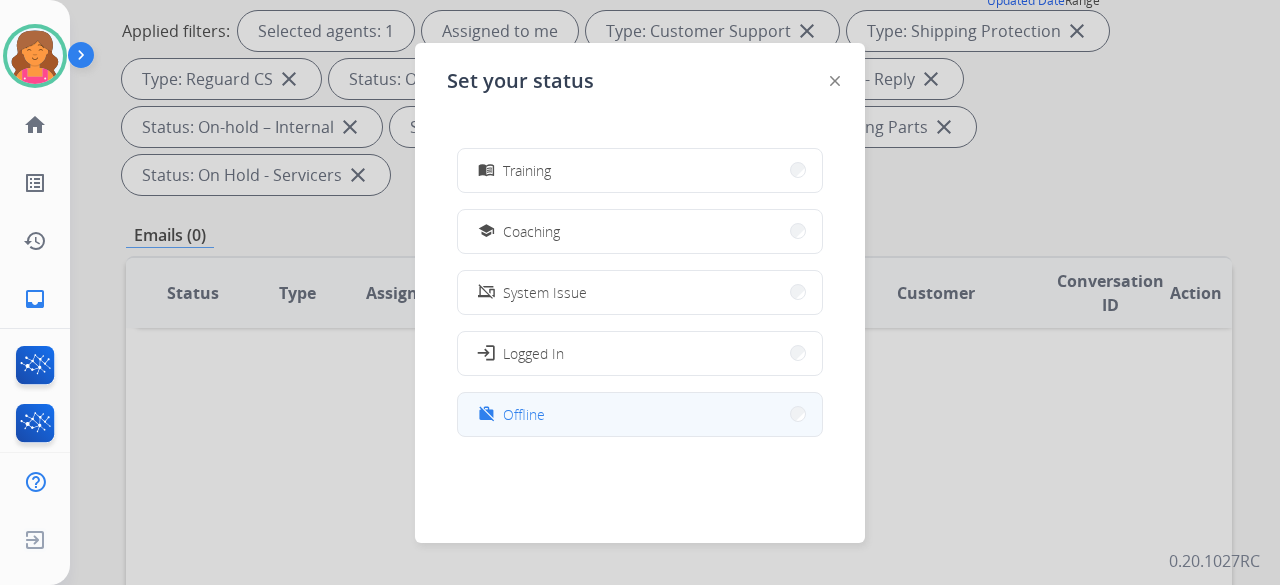 click on "work_off Offline" at bounding box center [640, 414] 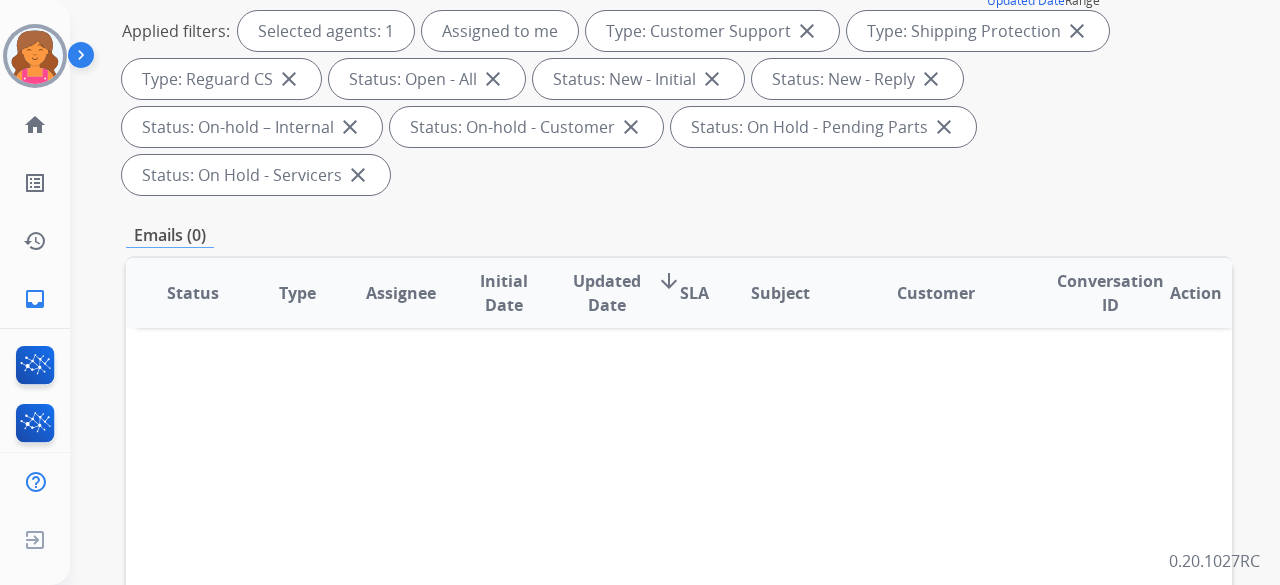scroll, scrollTop: 0, scrollLeft: 0, axis: both 